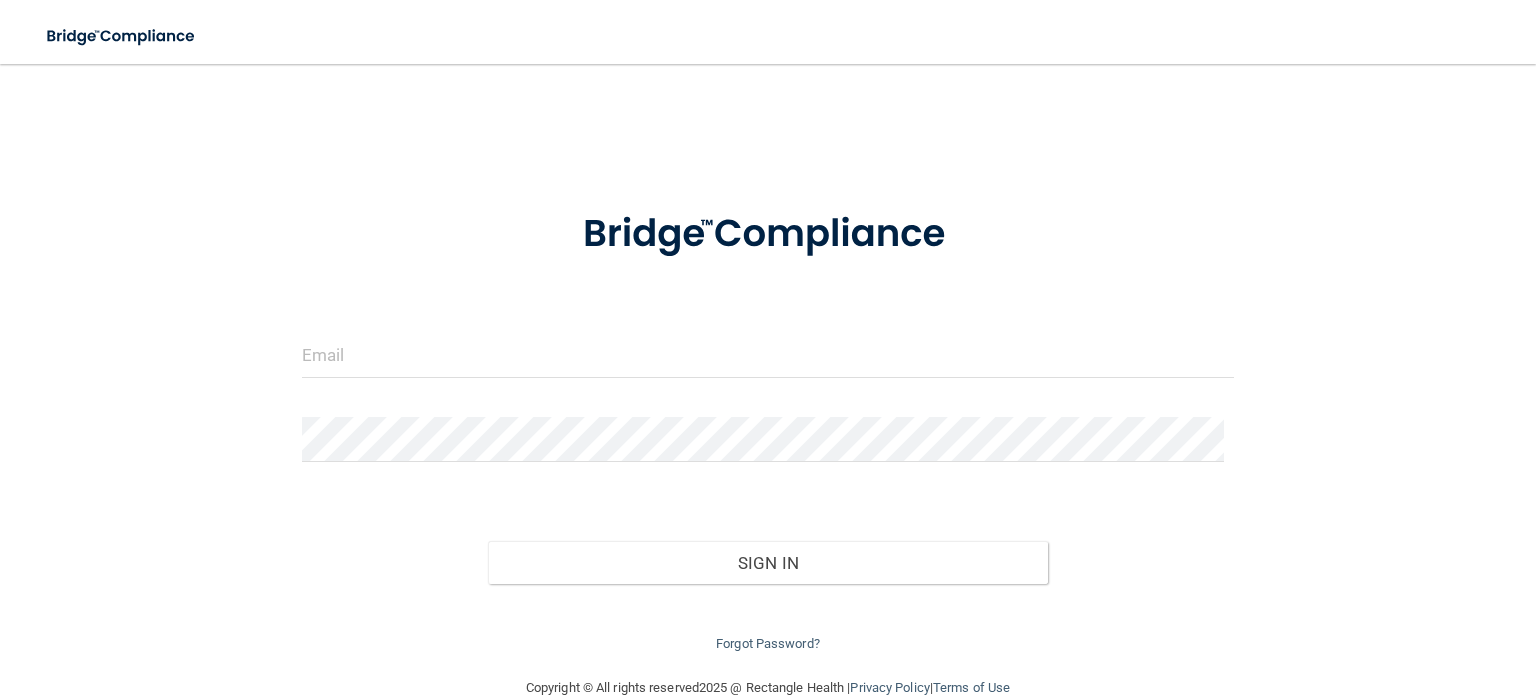 scroll, scrollTop: 0, scrollLeft: 0, axis: both 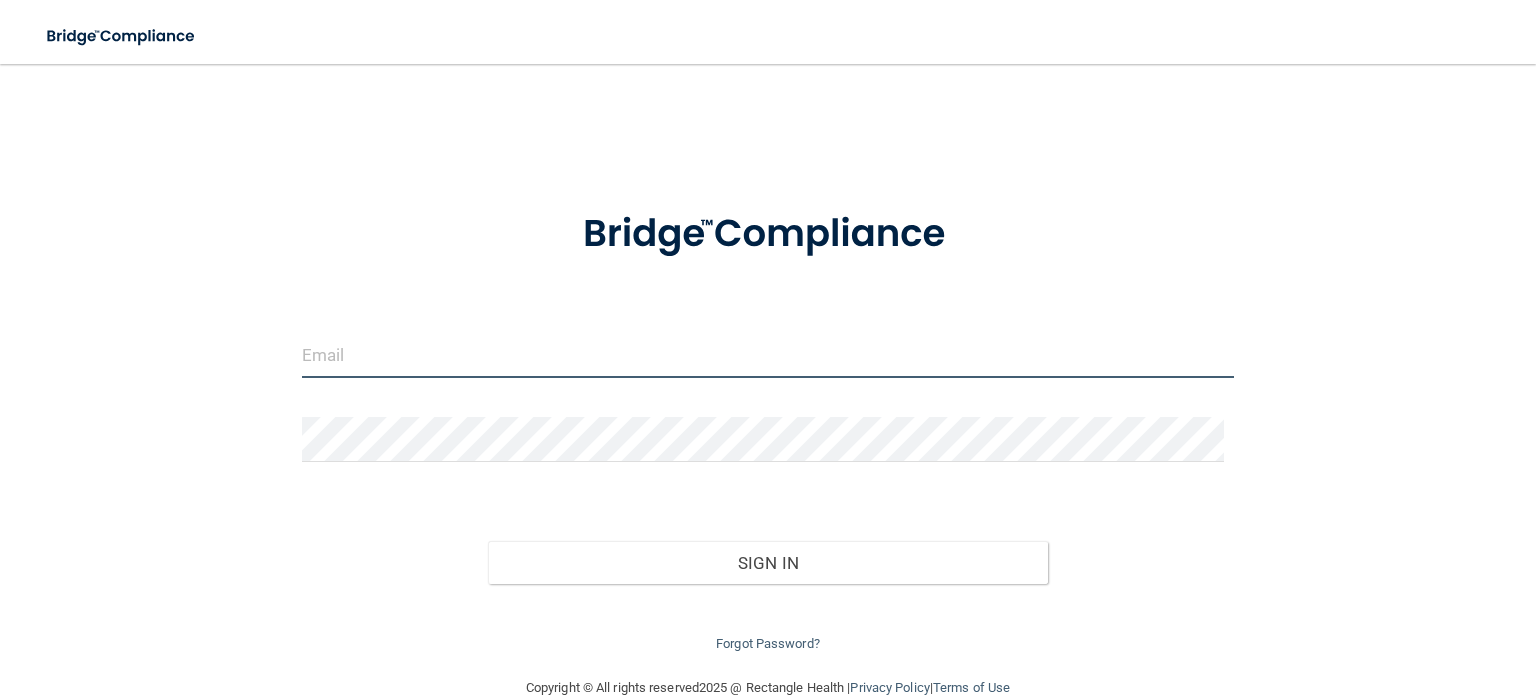 click at bounding box center [768, 355] 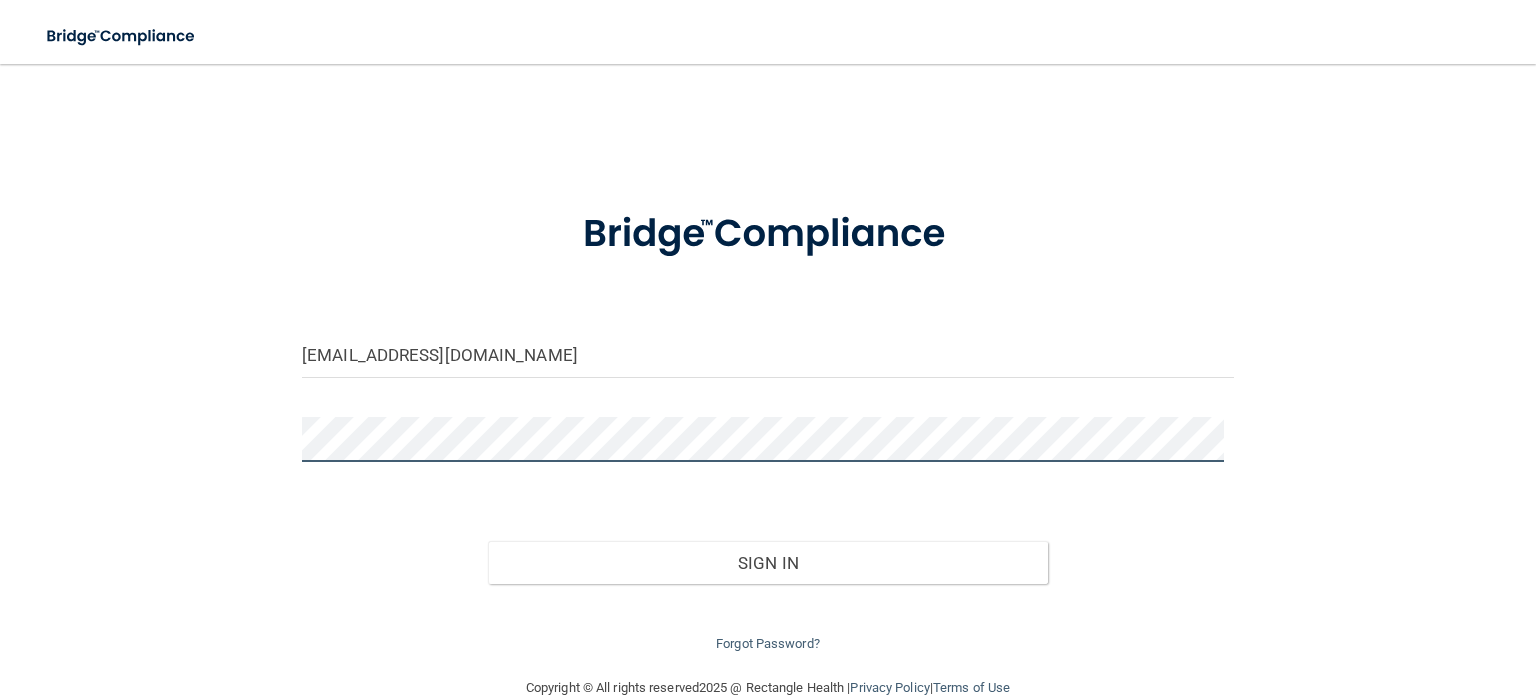 click on "Sign In" at bounding box center (767, 563) 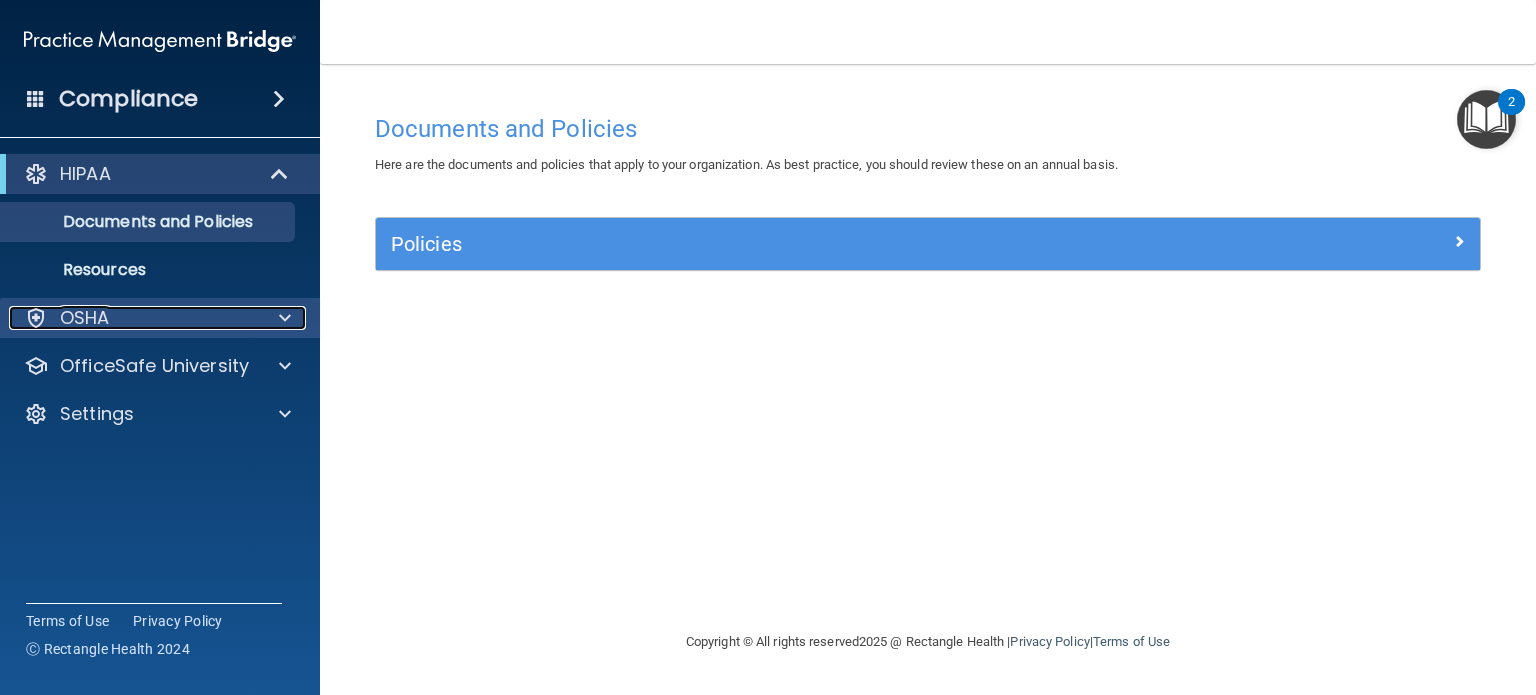 click on "OSHA" at bounding box center (133, 318) 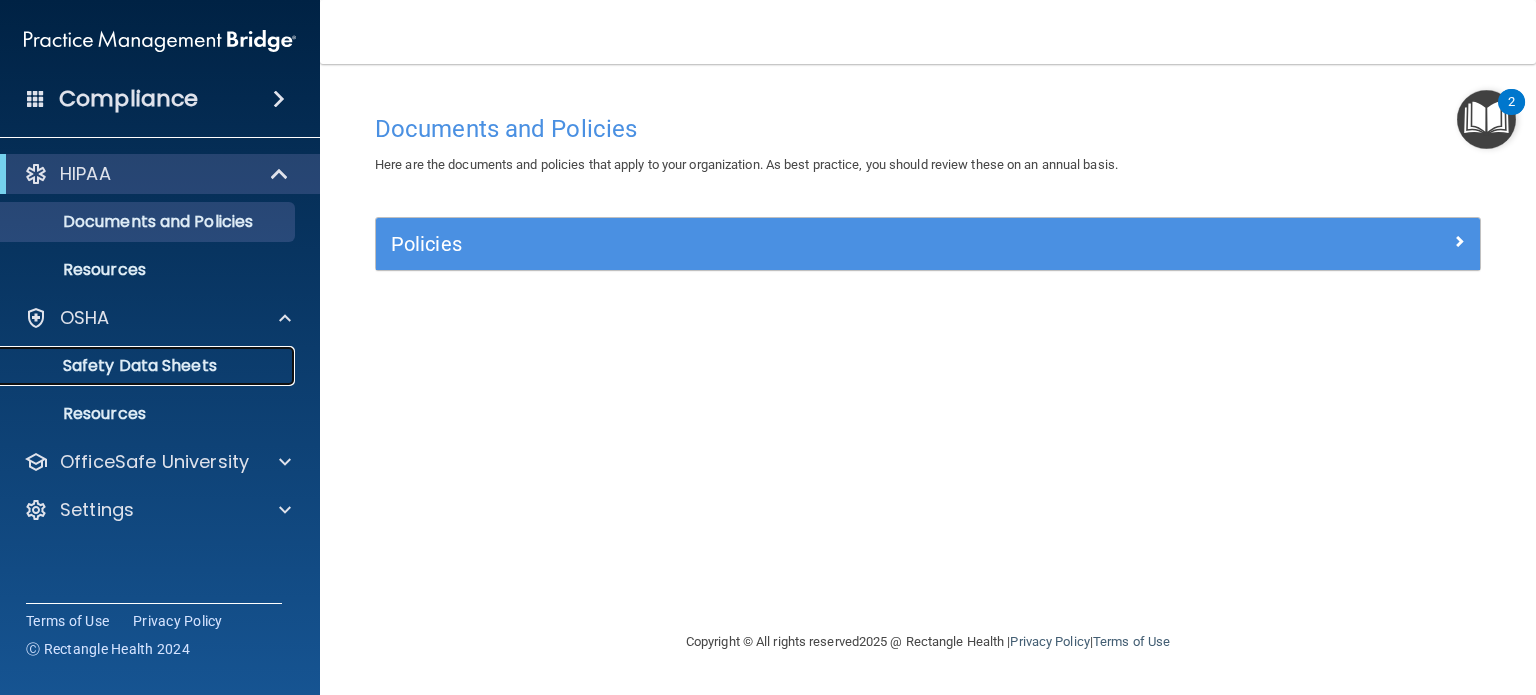click on "Safety Data Sheets" at bounding box center [149, 366] 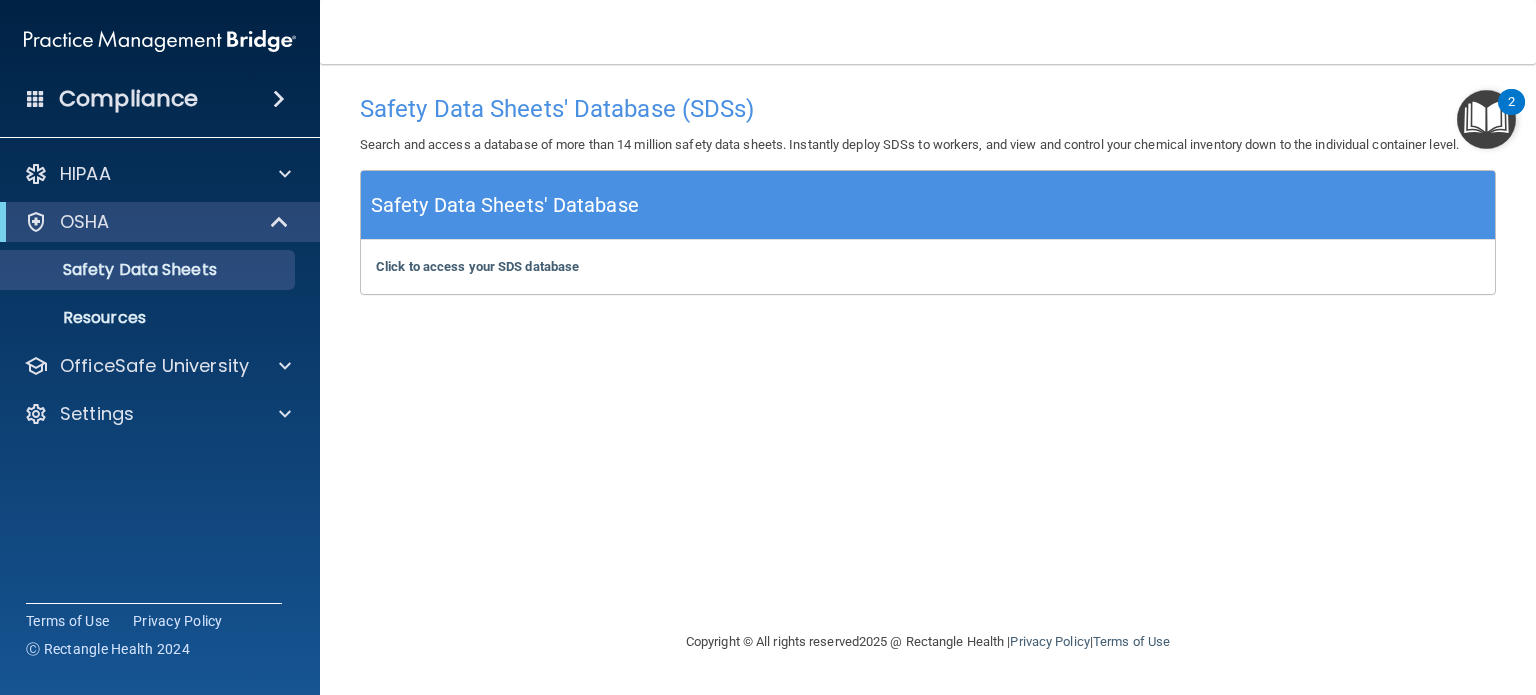 click at bounding box center (279, 99) 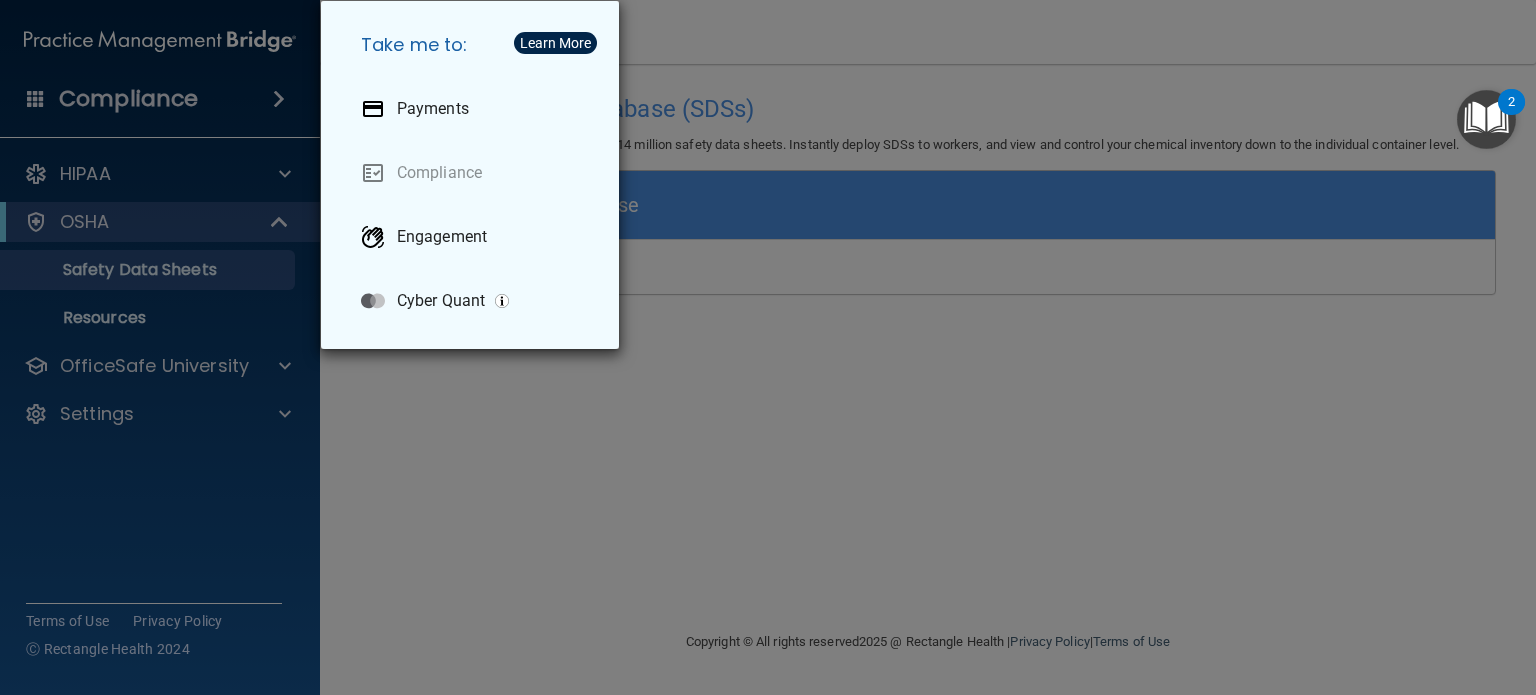 click on "Take me to:             Payments                   Compliance                     Engagement                     Cyber Quant" at bounding box center [768, 347] 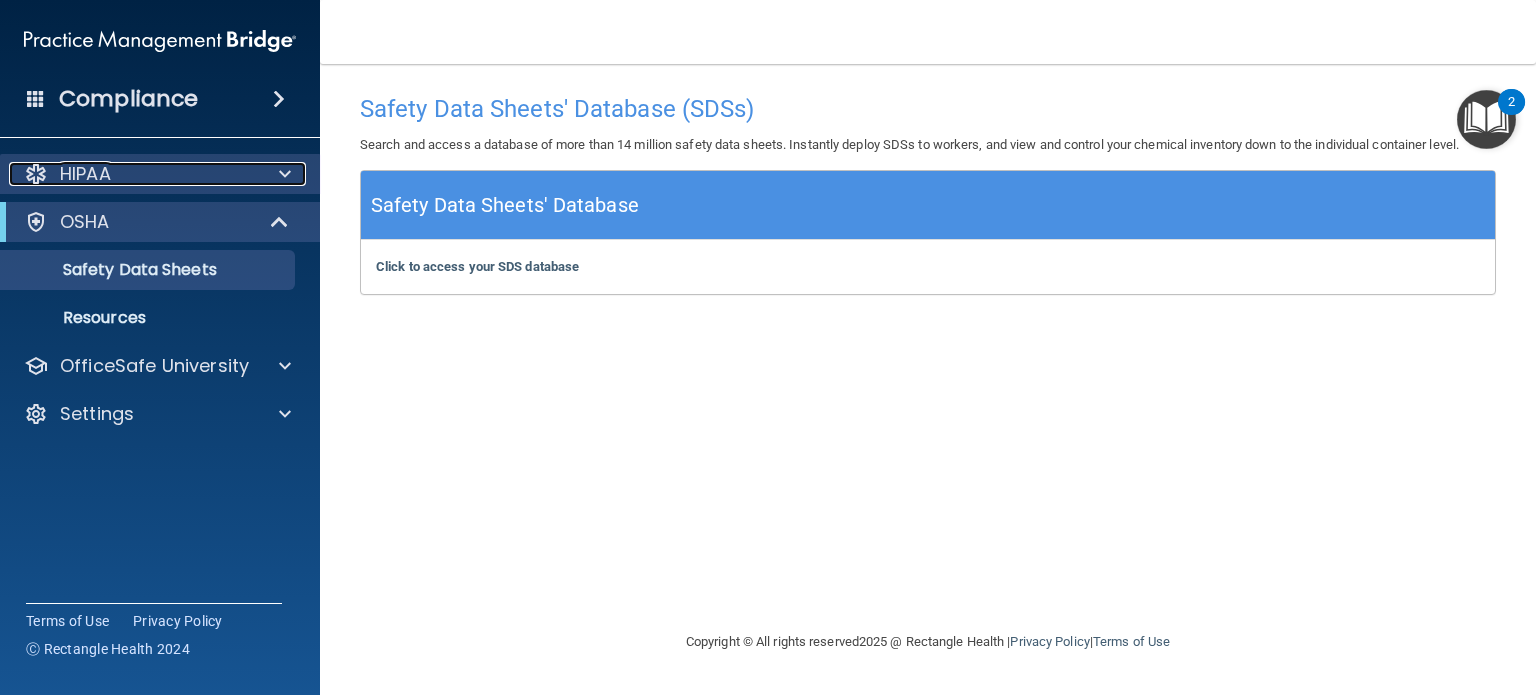 click on "HIPAA" at bounding box center [133, 174] 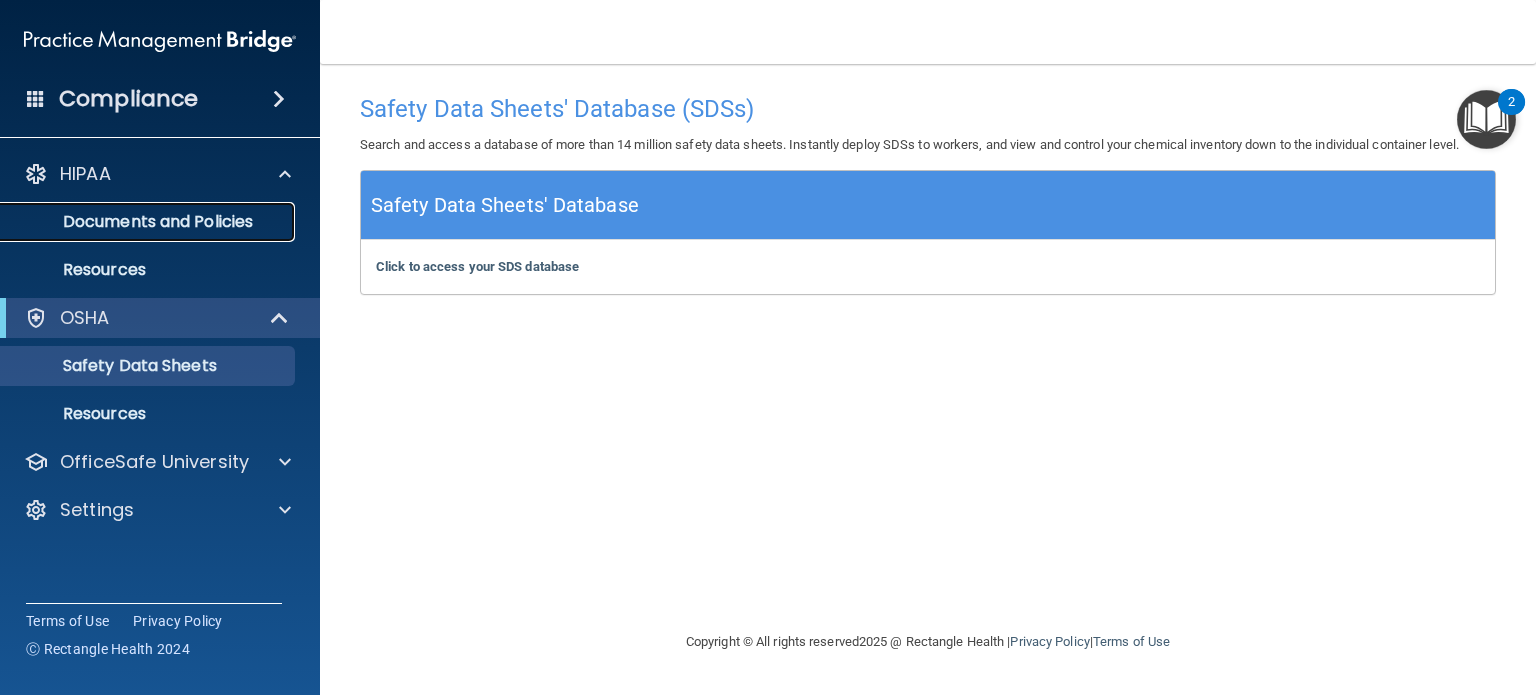 click on "Documents and Policies" at bounding box center [149, 222] 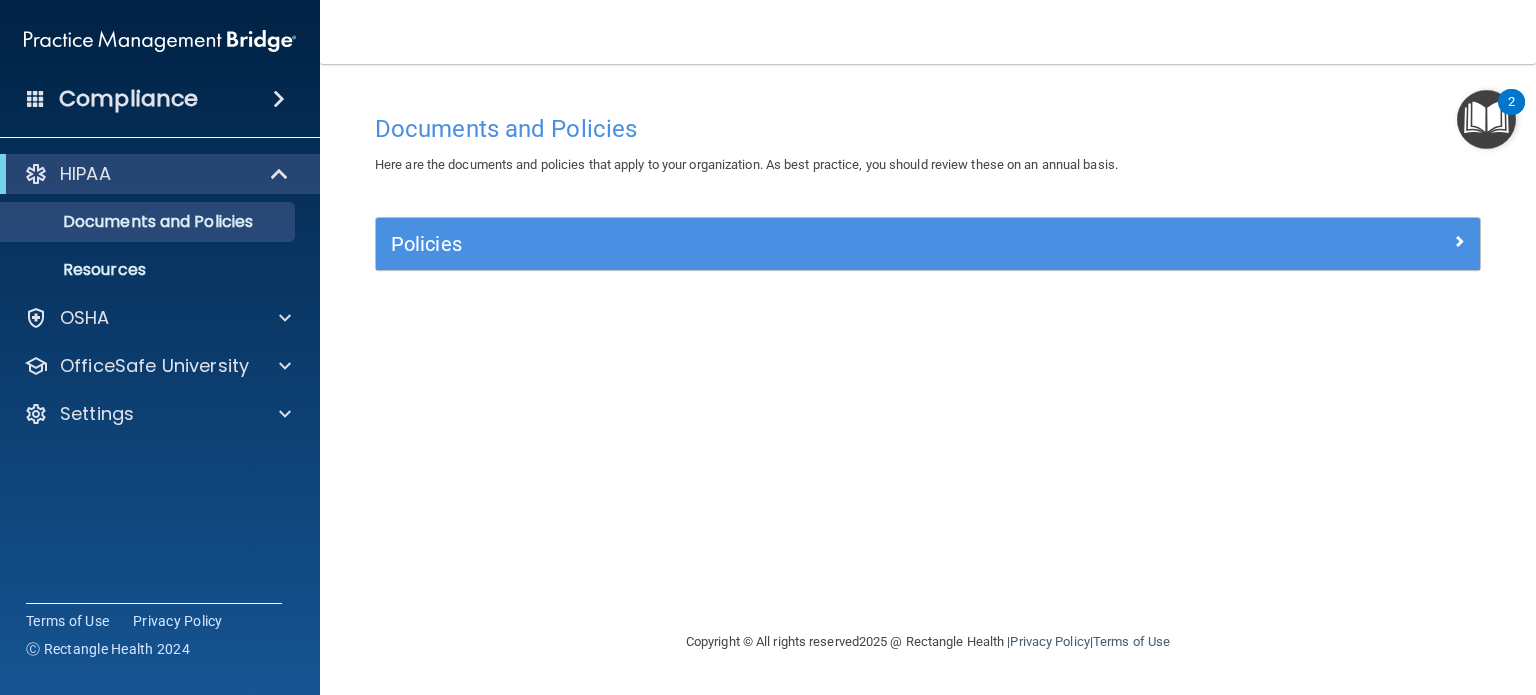 click at bounding box center (1486, 119) 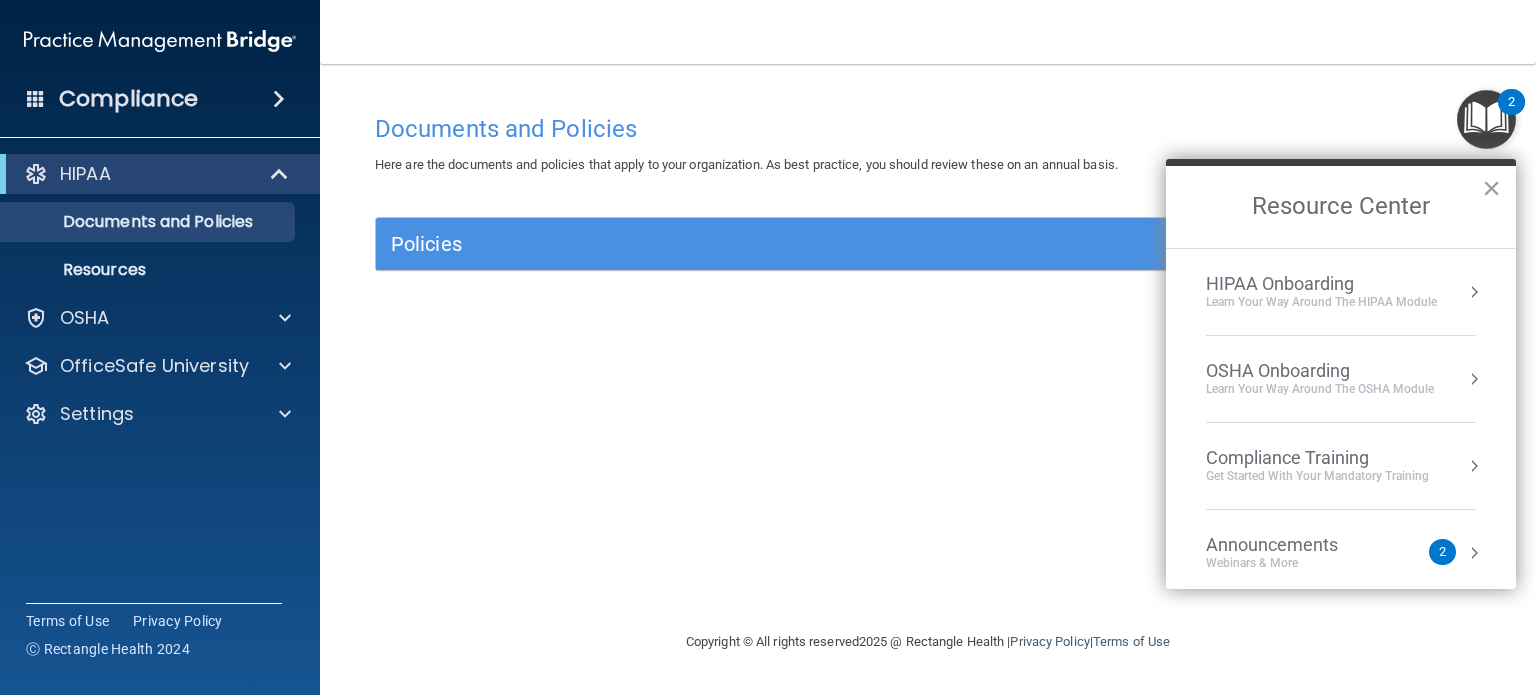 scroll, scrollTop: 100, scrollLeft: 0, axis: vertical 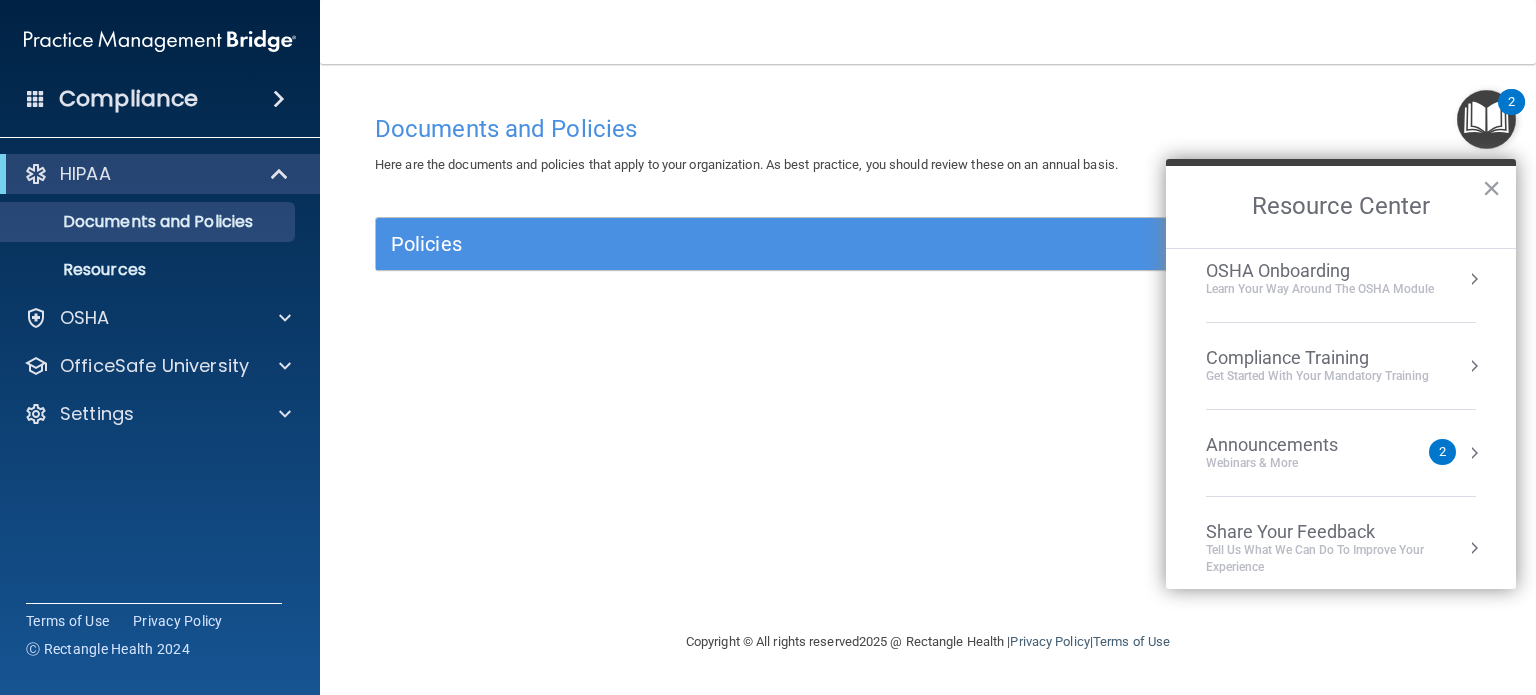 click on "Announcements Webinars & More" at bounding box center (1312, 453) 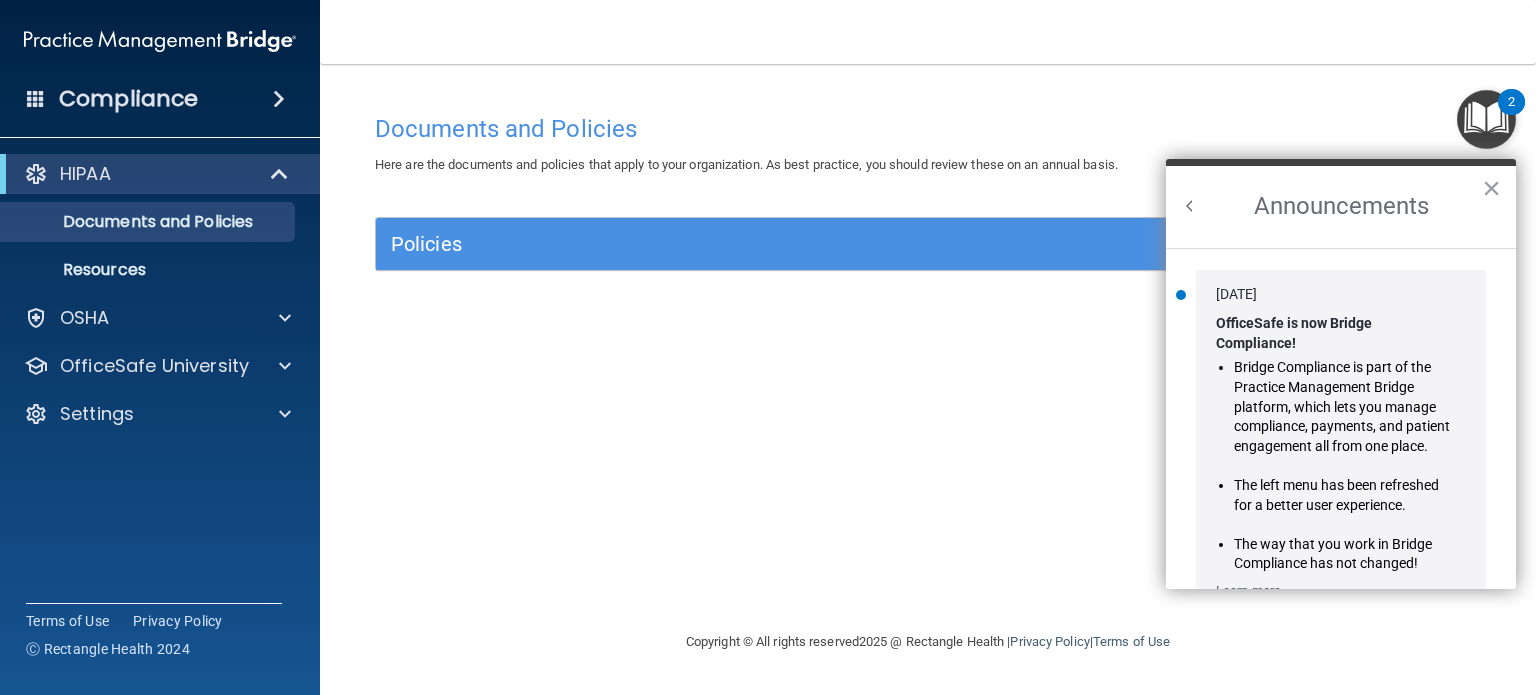 scroll, scrollTop: 0, scrollLeft: 0, axis: both 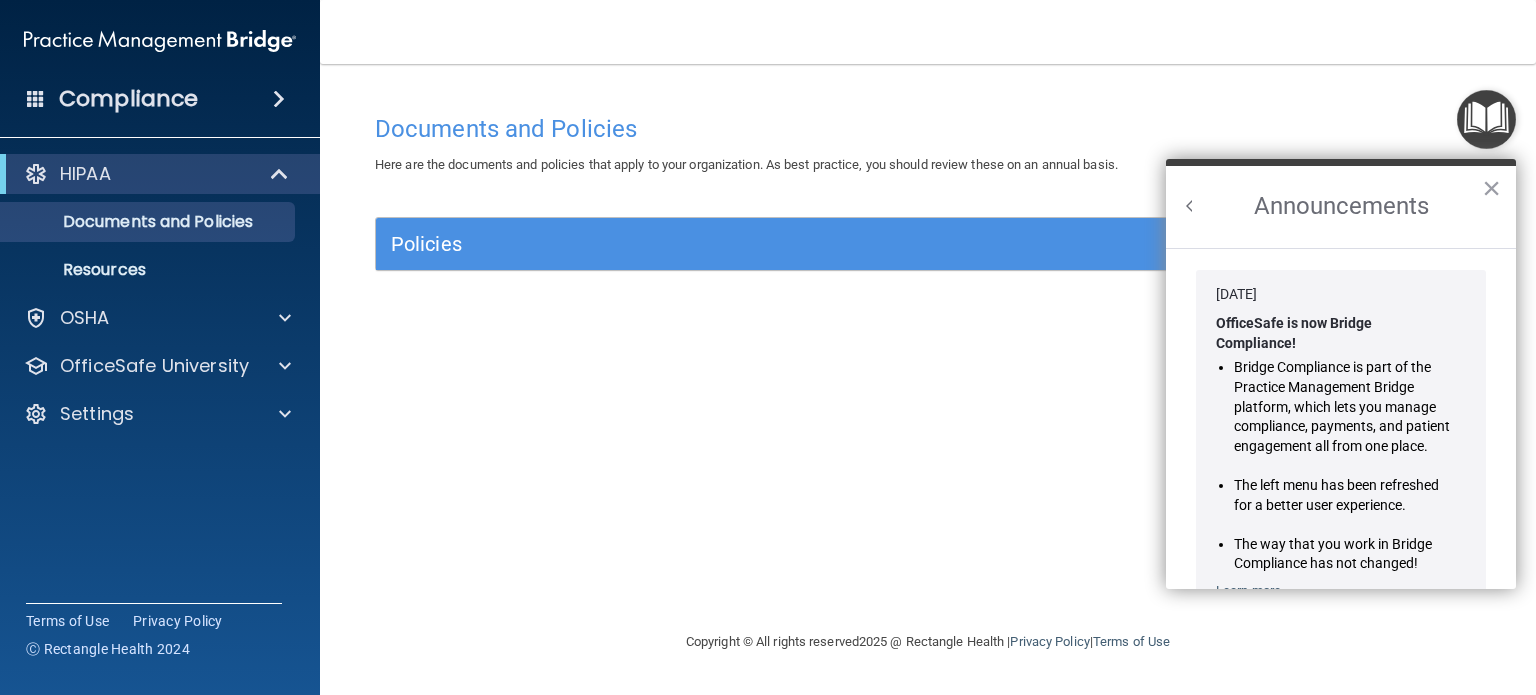click at bounding box center [1486, 119] 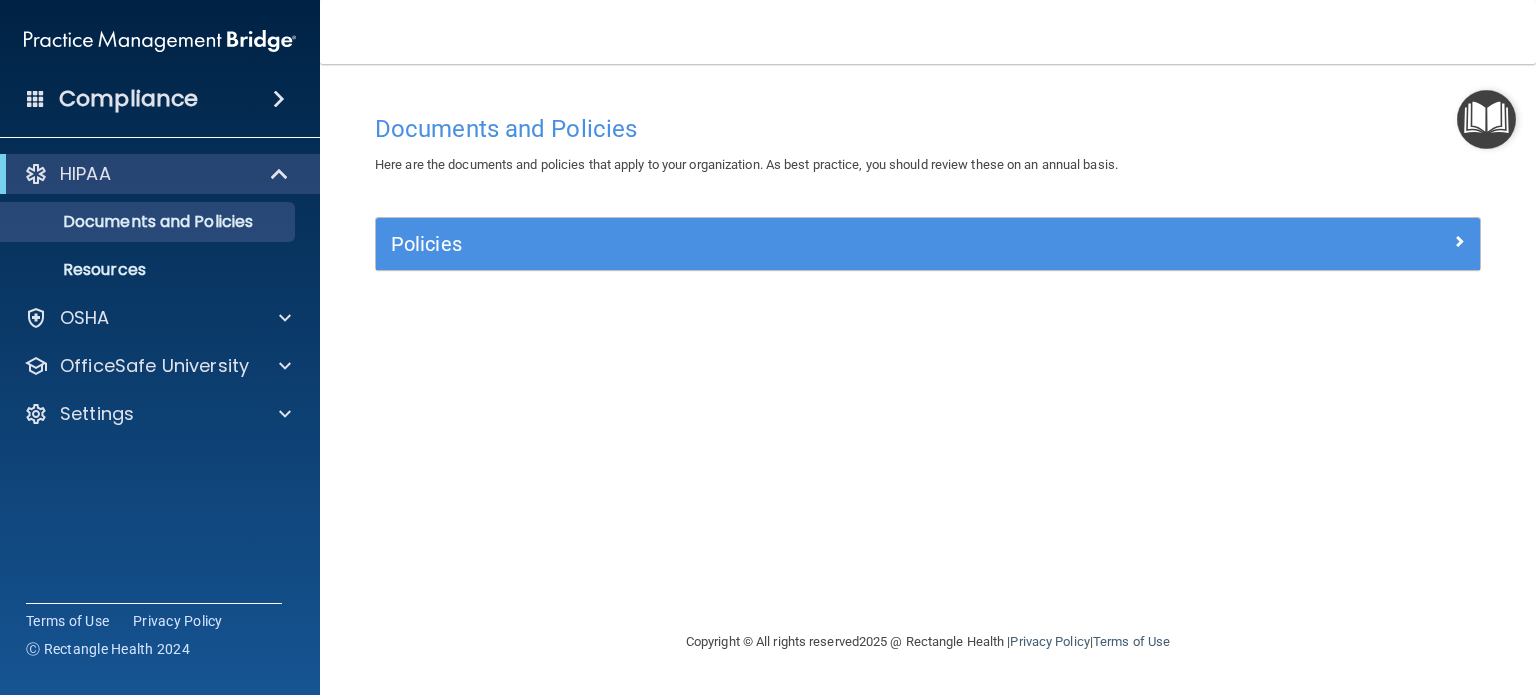 click on "Documents and Policies       Here are the documents and policies that apply to your organization. As best practice, you should review these on an annual basis.             There are no documents selected                Search Documents:                      Search Results            Name  Description        Acceptable Use Policy   Acceptable Use Policy     Policy that defines acceptable and unacceptable use of electronic devices and network resources in conjunction with its established culture of ethical and lawful behavior, openness, trust, and integrity.        Business Associates Policy   Business Associates Policy     Policy that describes the obligations of business associates and the requirements for contracting with business associates.        Complaint Process Policy   Complaint Process Policy     Policy to provide a process for patients and responsible parties to make complaints concerning privacy and security practices.        Document Destruction Policy   Document Destruction Policy" at bounding box center (928, 367) 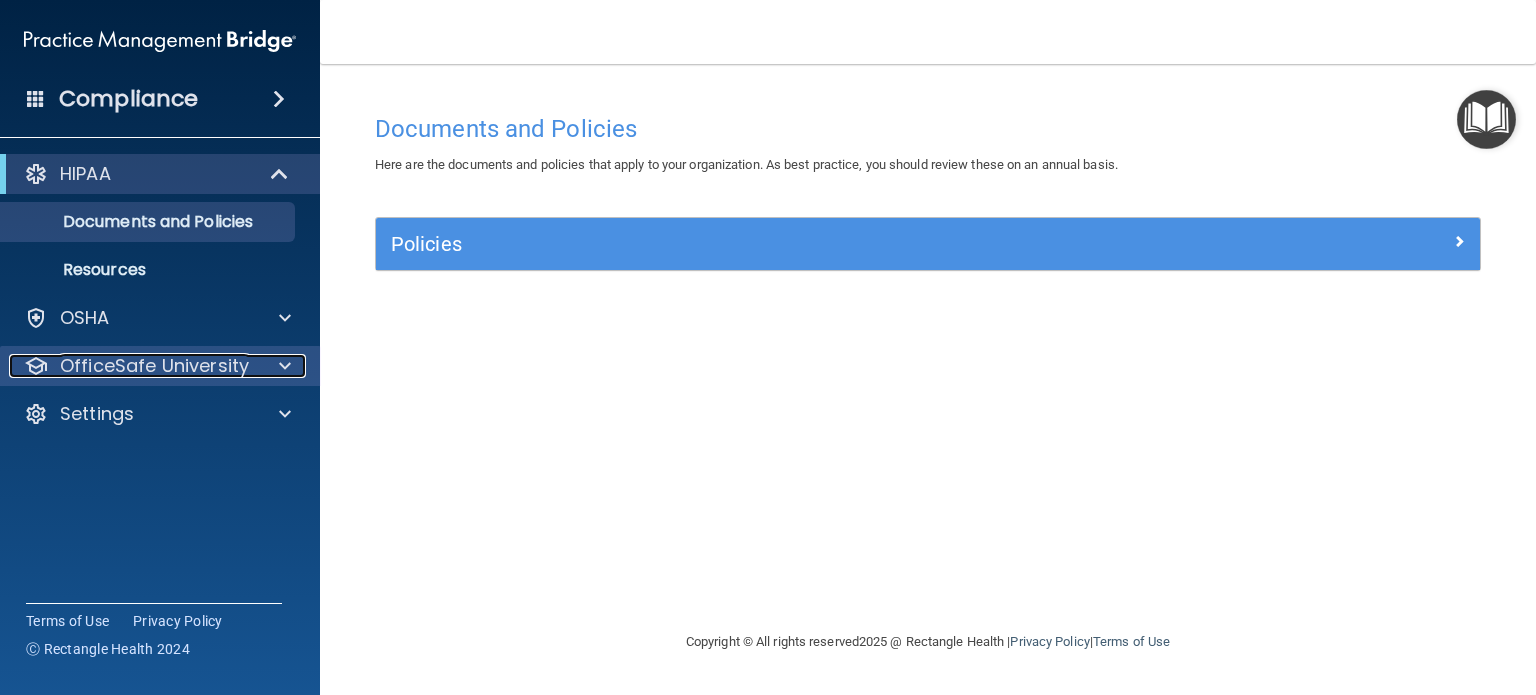 click on "OfficeSafe University" at bounding box center [154, 366] 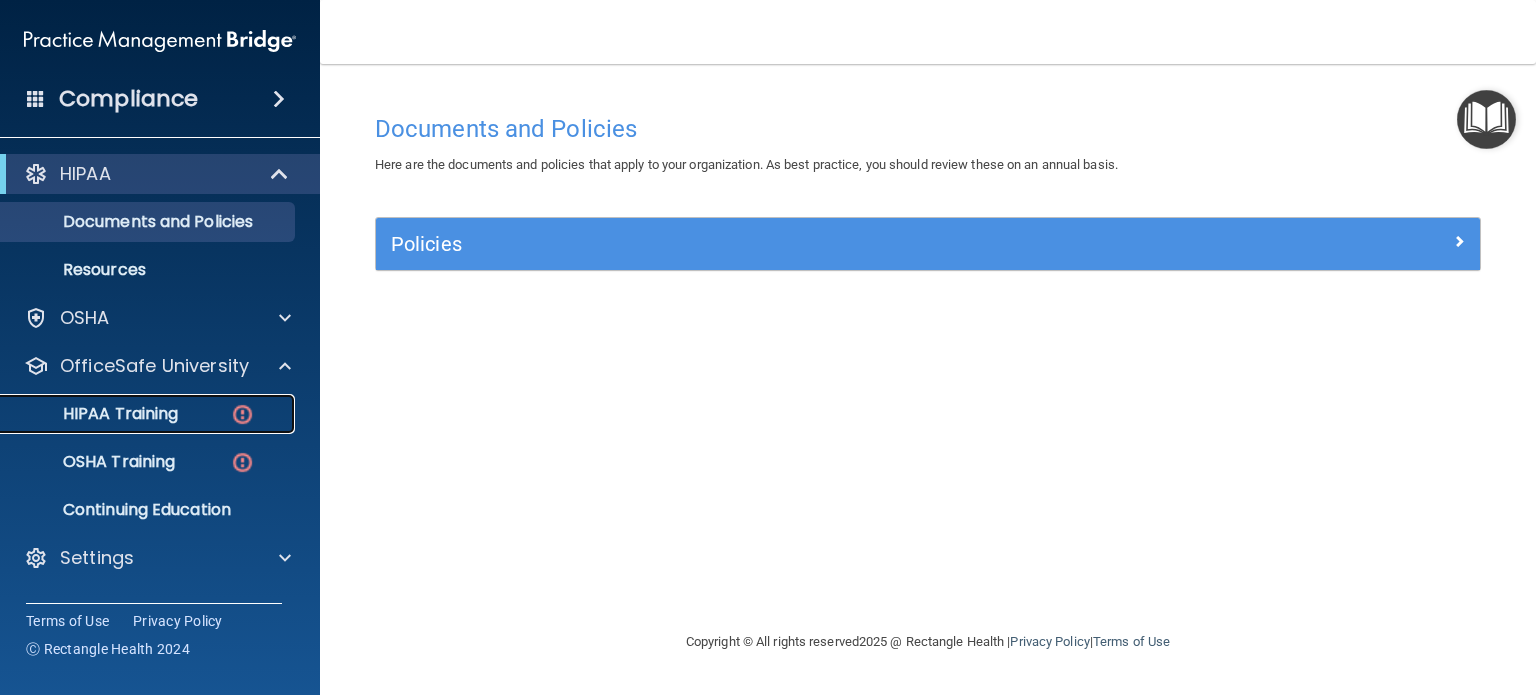 click on "HIPAA Training" at bounding box center (95, 414) 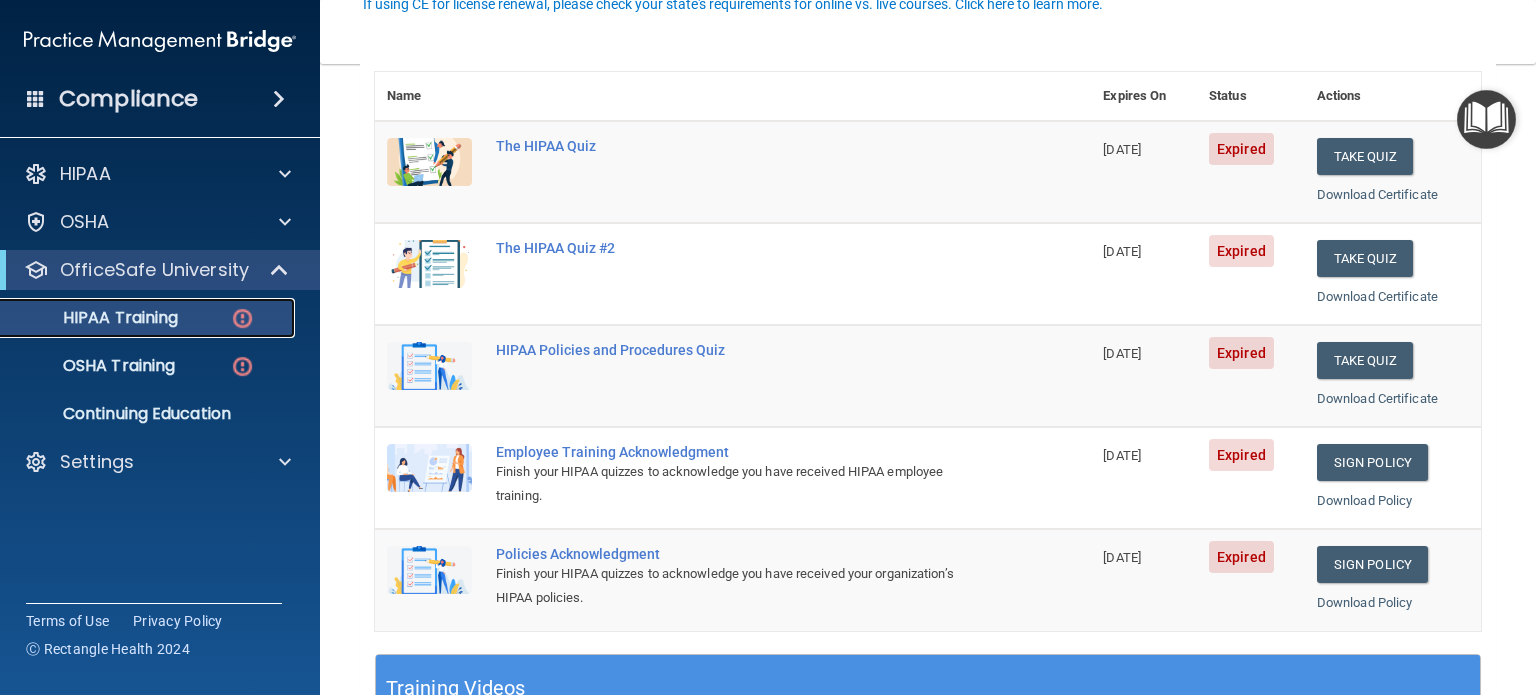 scroll, scrollTop: 200, scrollLeft: 0, axis: vertical 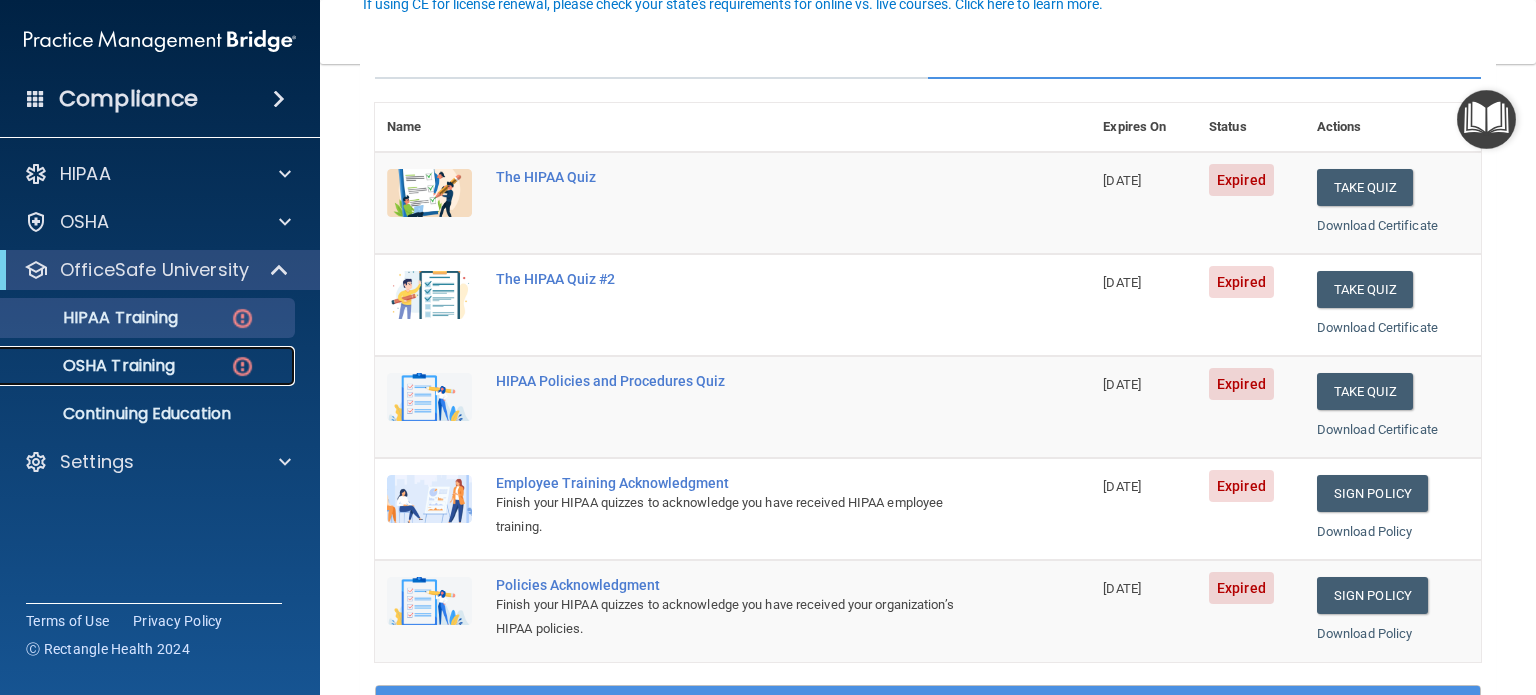 click on "OSHA Training" at bounding box center (94, 366) 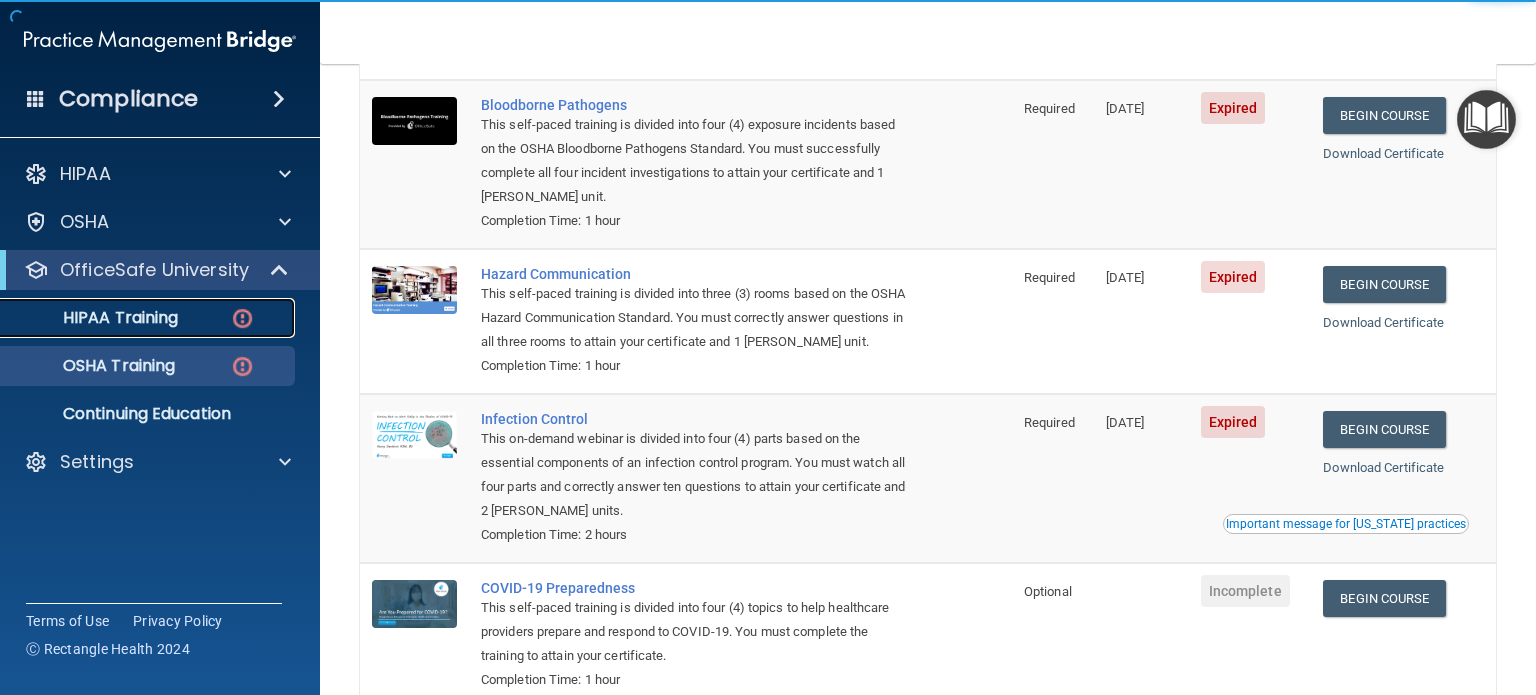 click on "HIPAA Training" at bounding box center (95, 318) 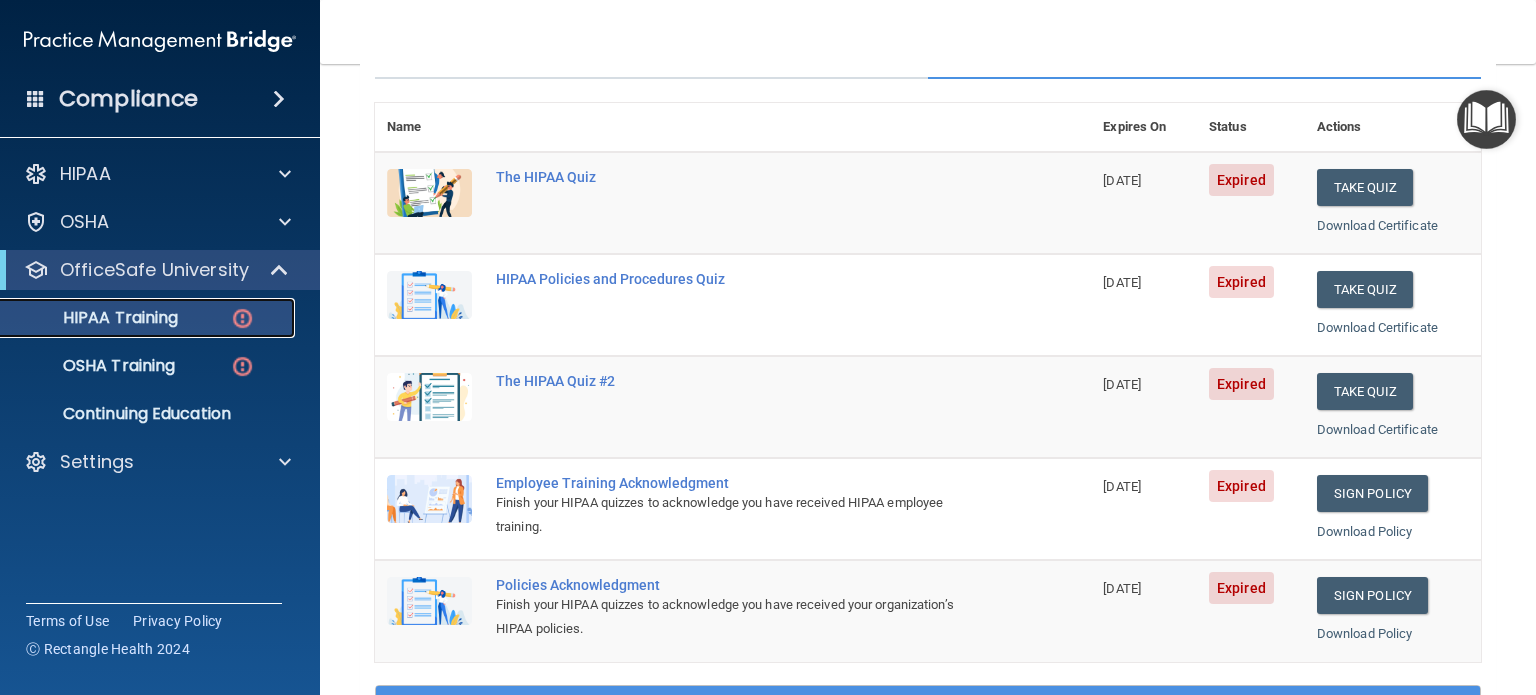scroll, scrollTop: 0, scrollLeft: 0, axis: both 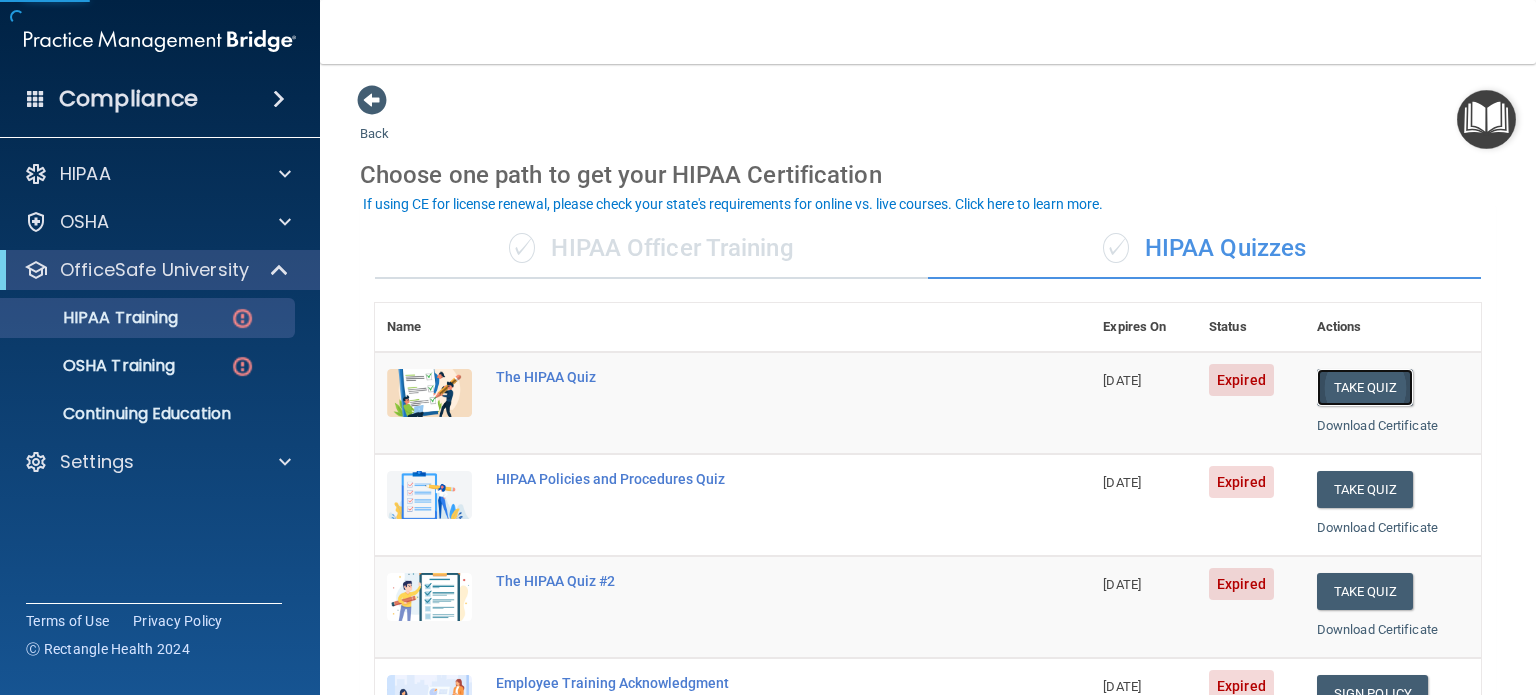 click on "Take Quiz" at bounding box center [1365, 387] 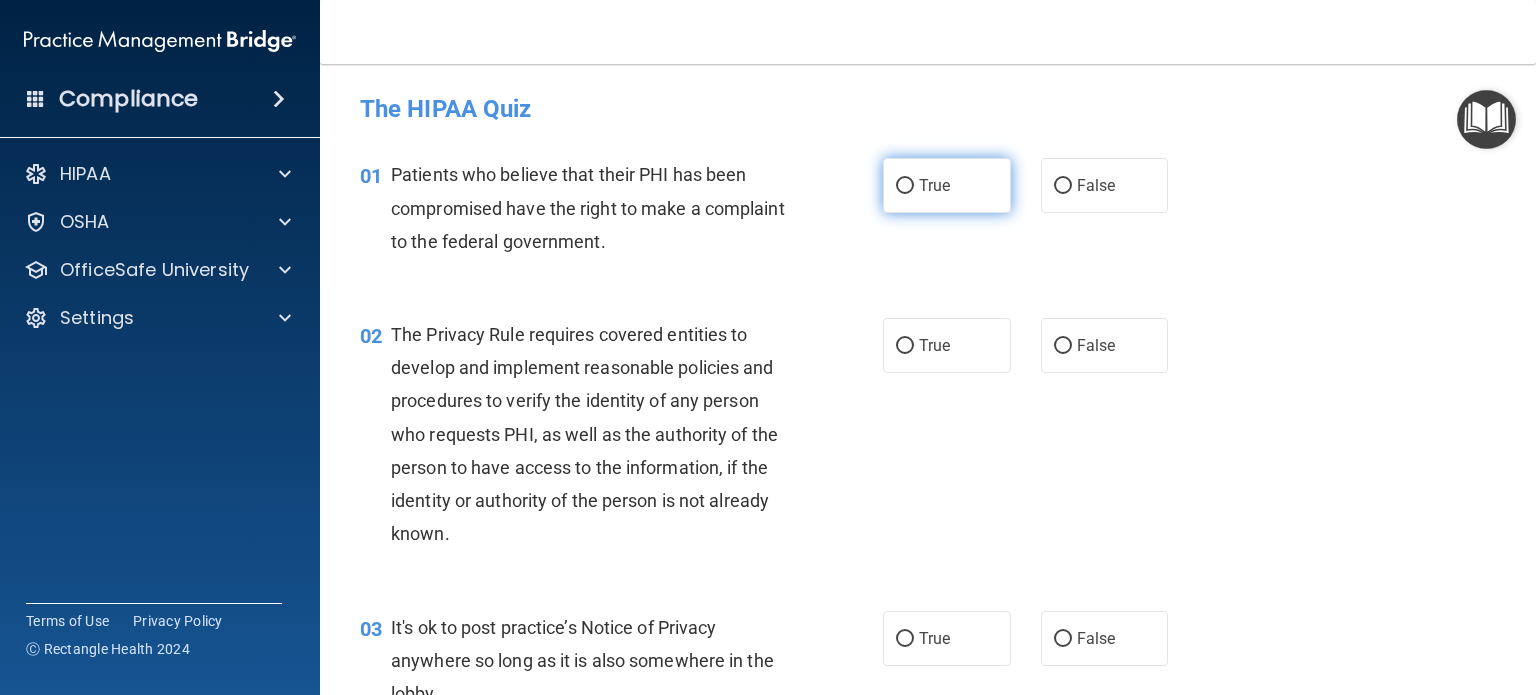 drag, startPoint x: 906, startPoint y: 185, endPoint x: 896, endPoint y: 191, distance: 11.661903 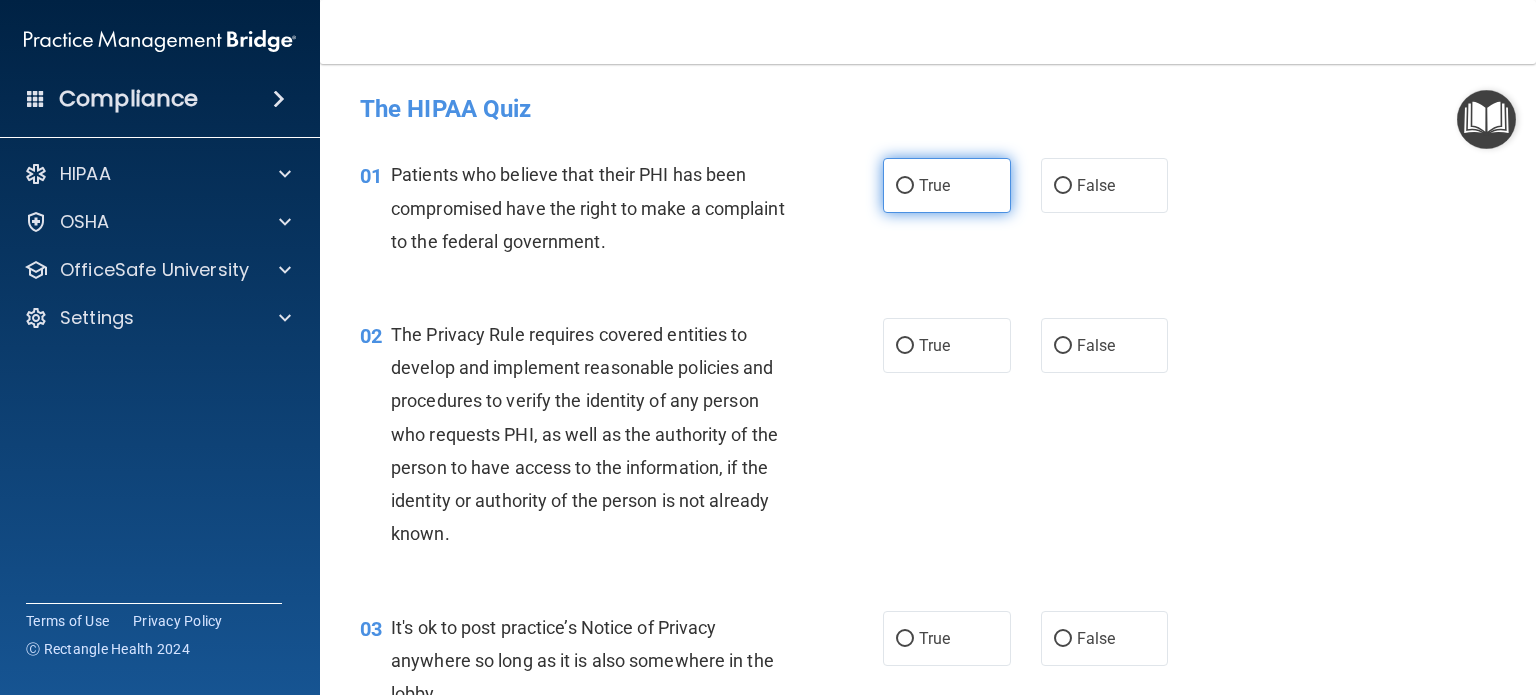 click on "True" at bounding box center (905, 186) 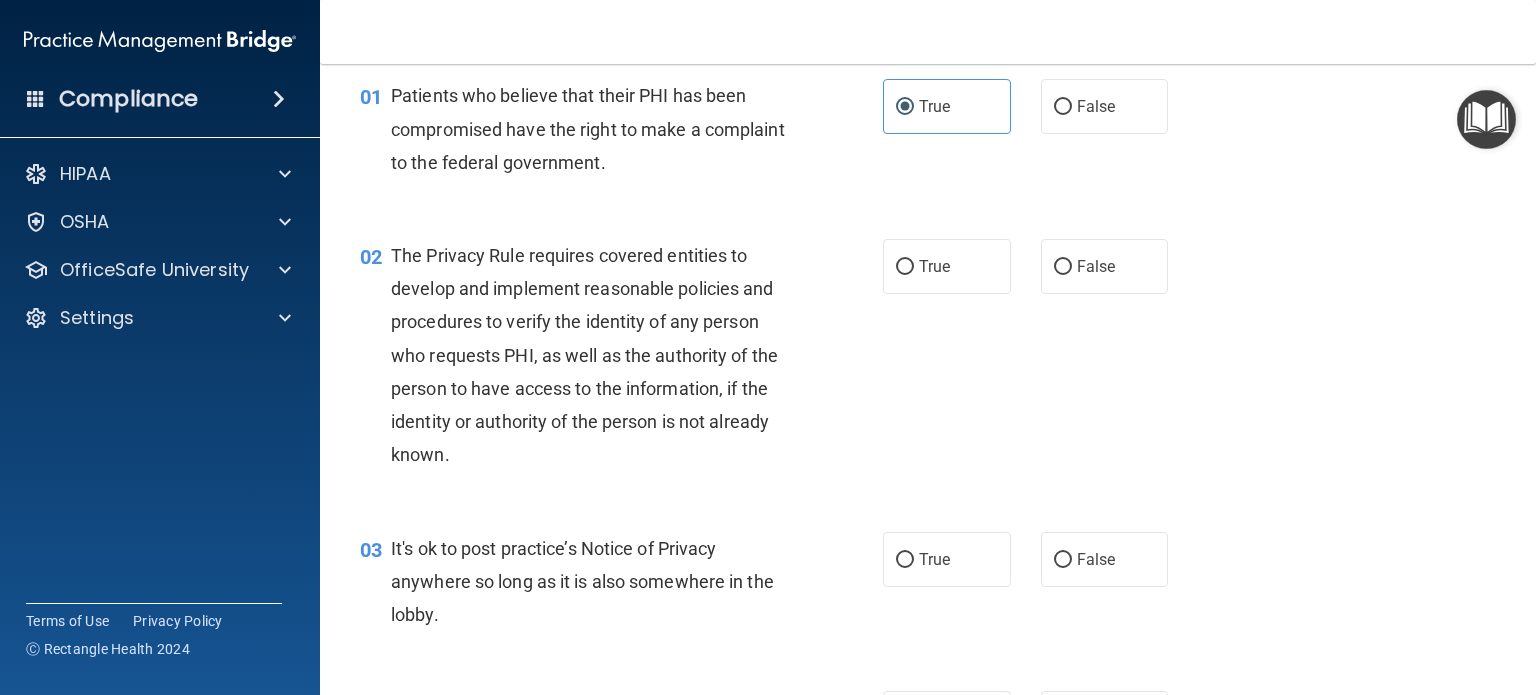 scroll, scrollTop: 100, scrollLeft: 0, axis: vertical 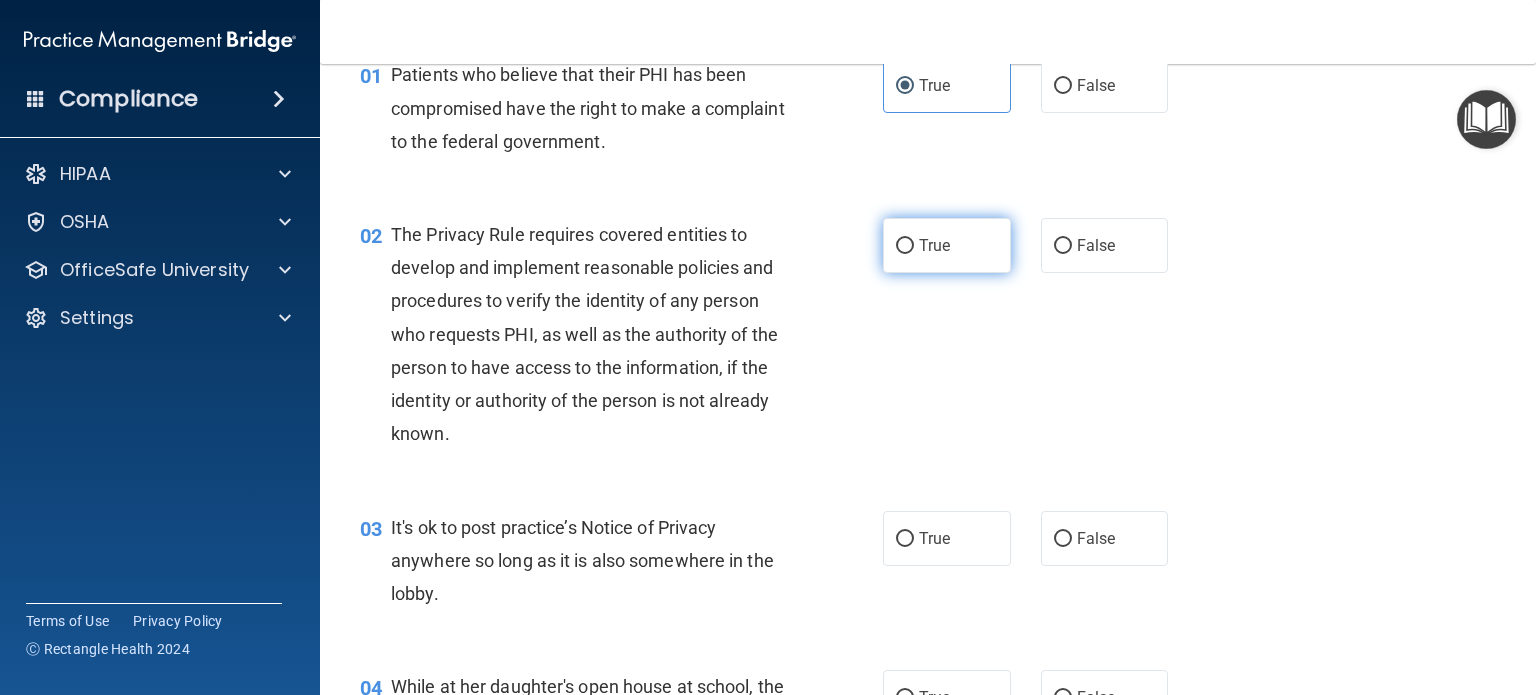 click on "True" at bounding box center [905, 246] 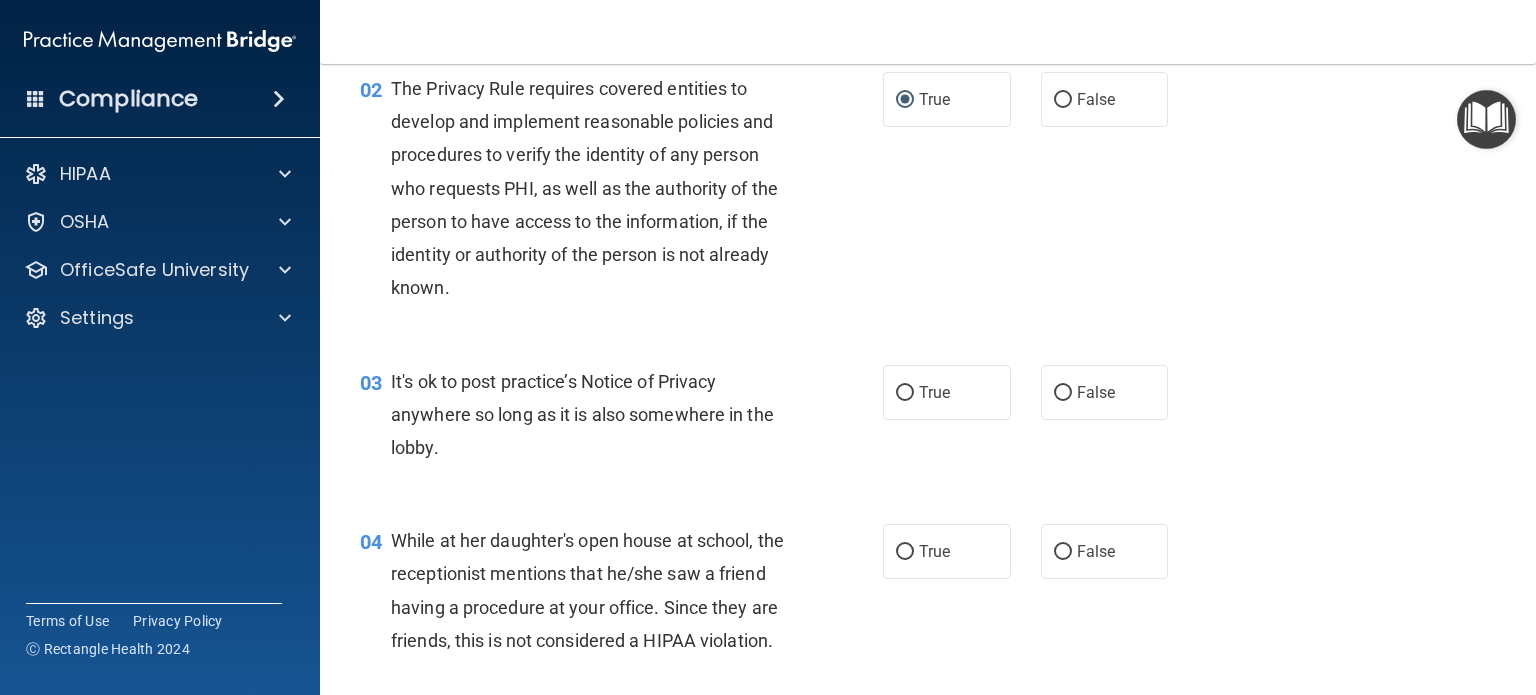 scroll, scrollTop: 300, scrollLeft: 0, axis: vertical 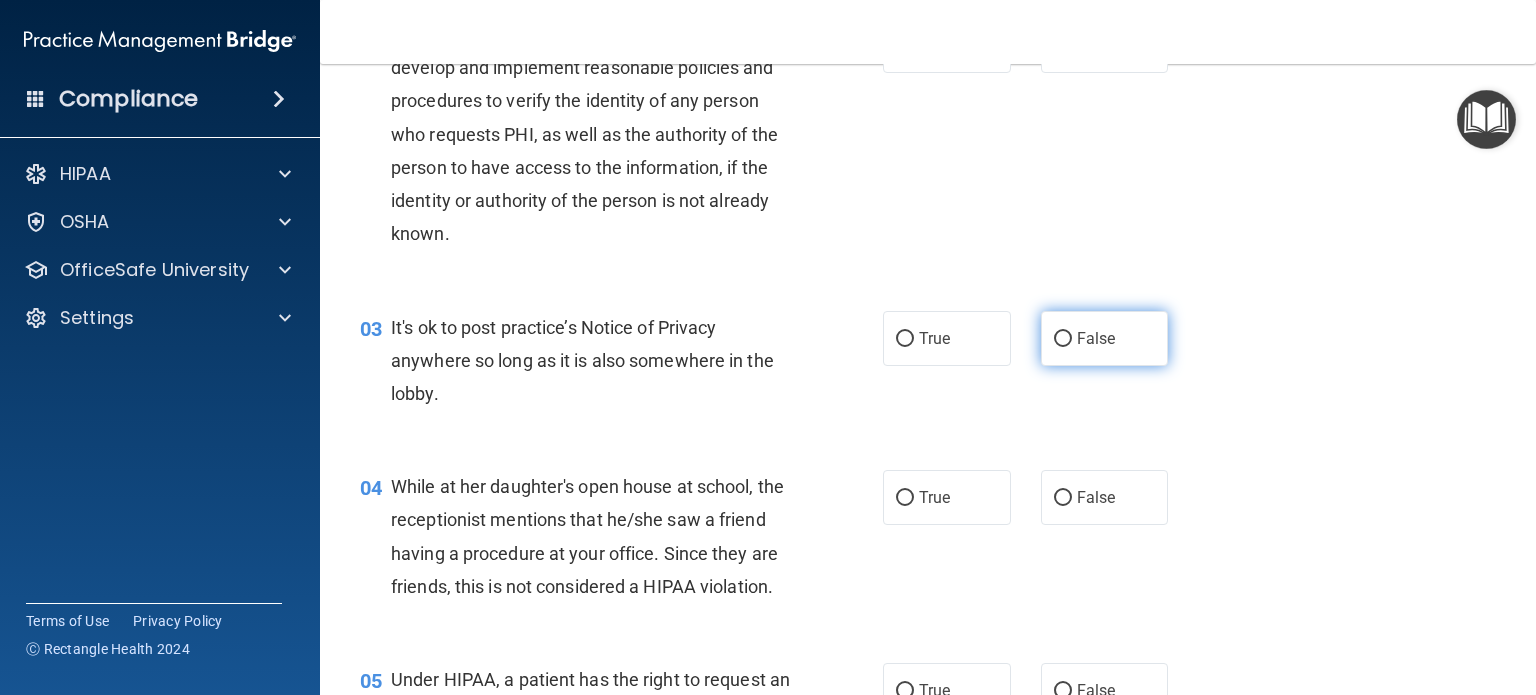 click on "False" at bounding box center [1063, 339] 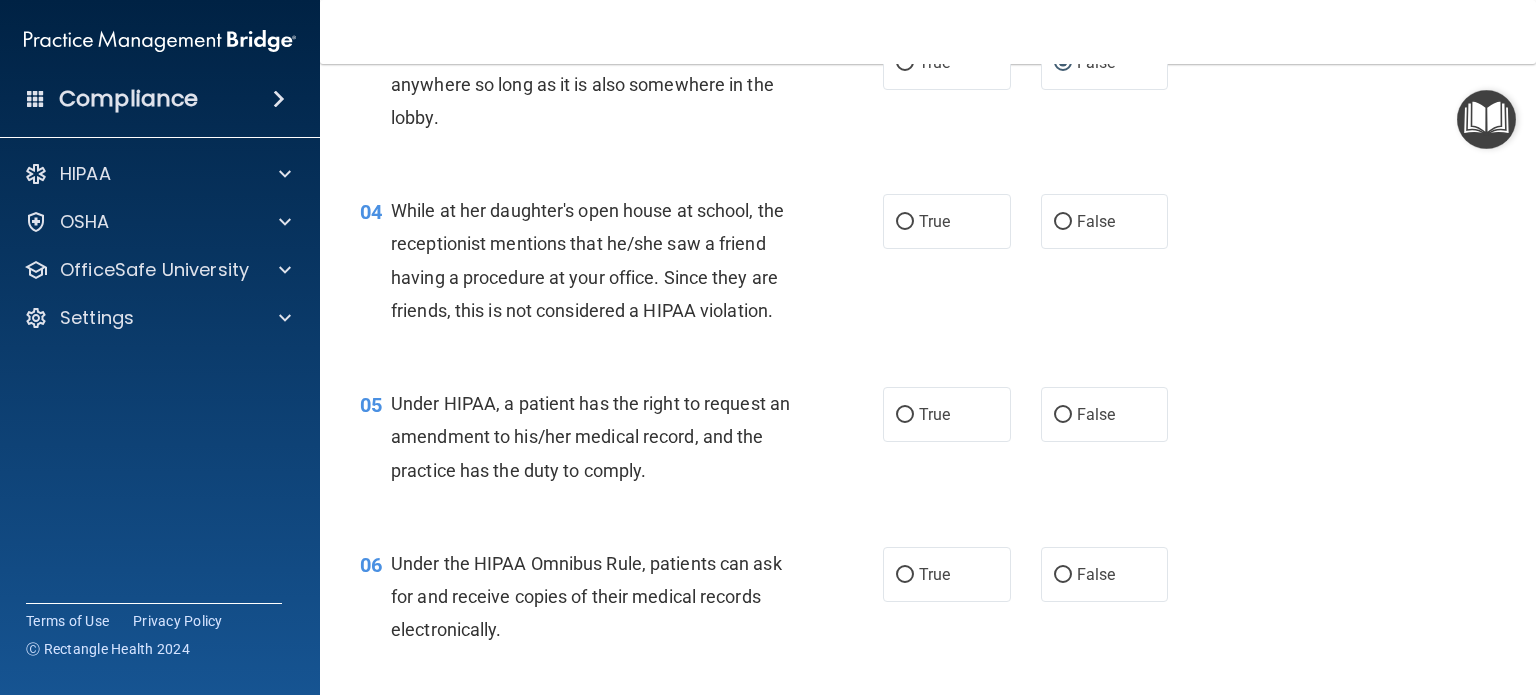 scroll, scrollTop: 600, scrollLeft: 0, axis: vertical 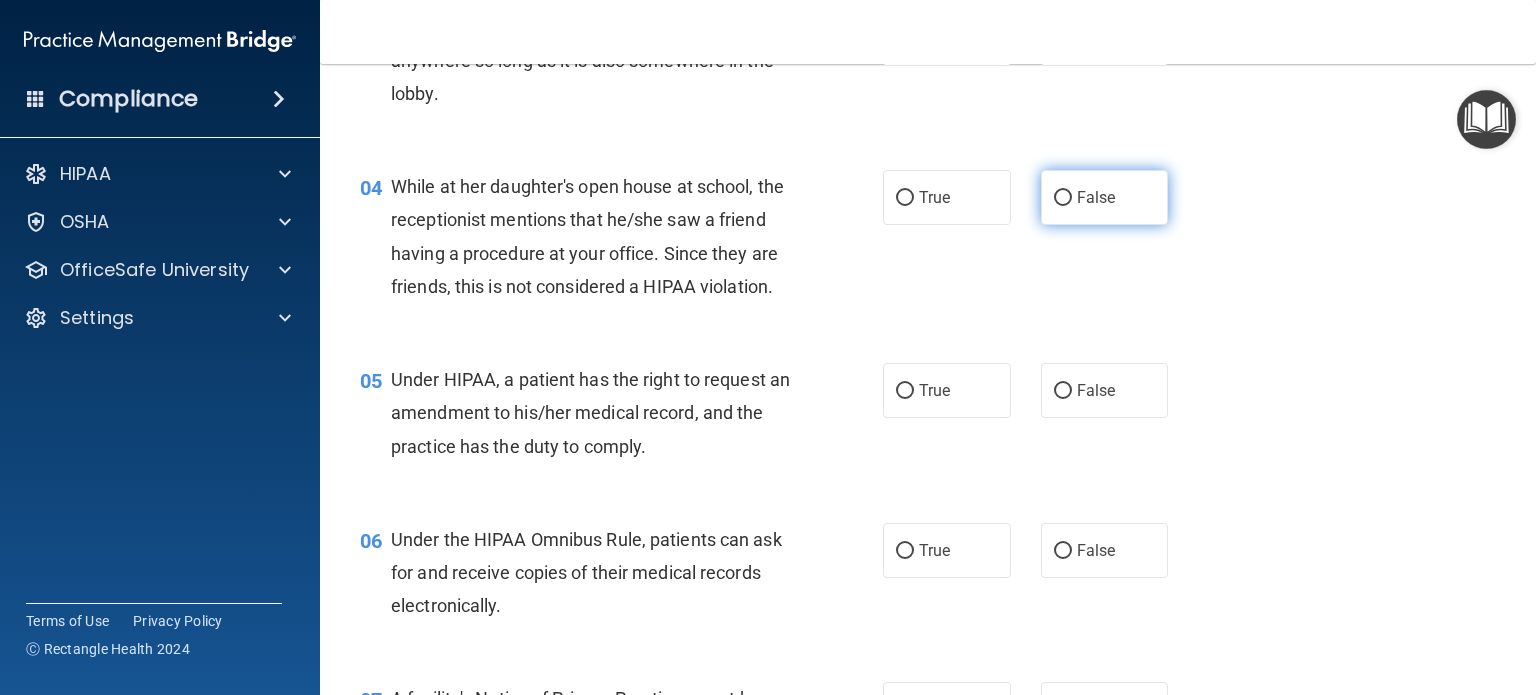 click on "False" at bounding box center [1063, 198] 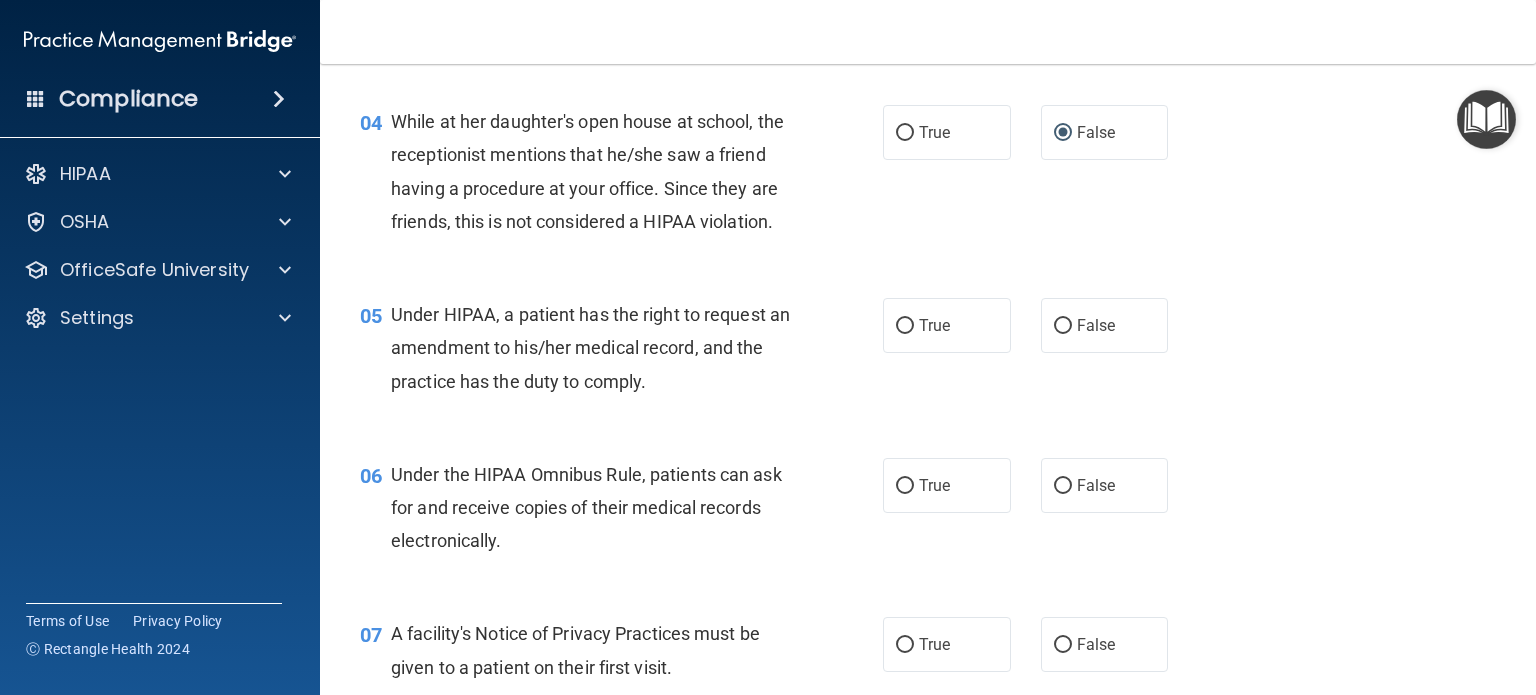 scroll, scrollTop: 700, scrollLeft: 0, axis: vertical 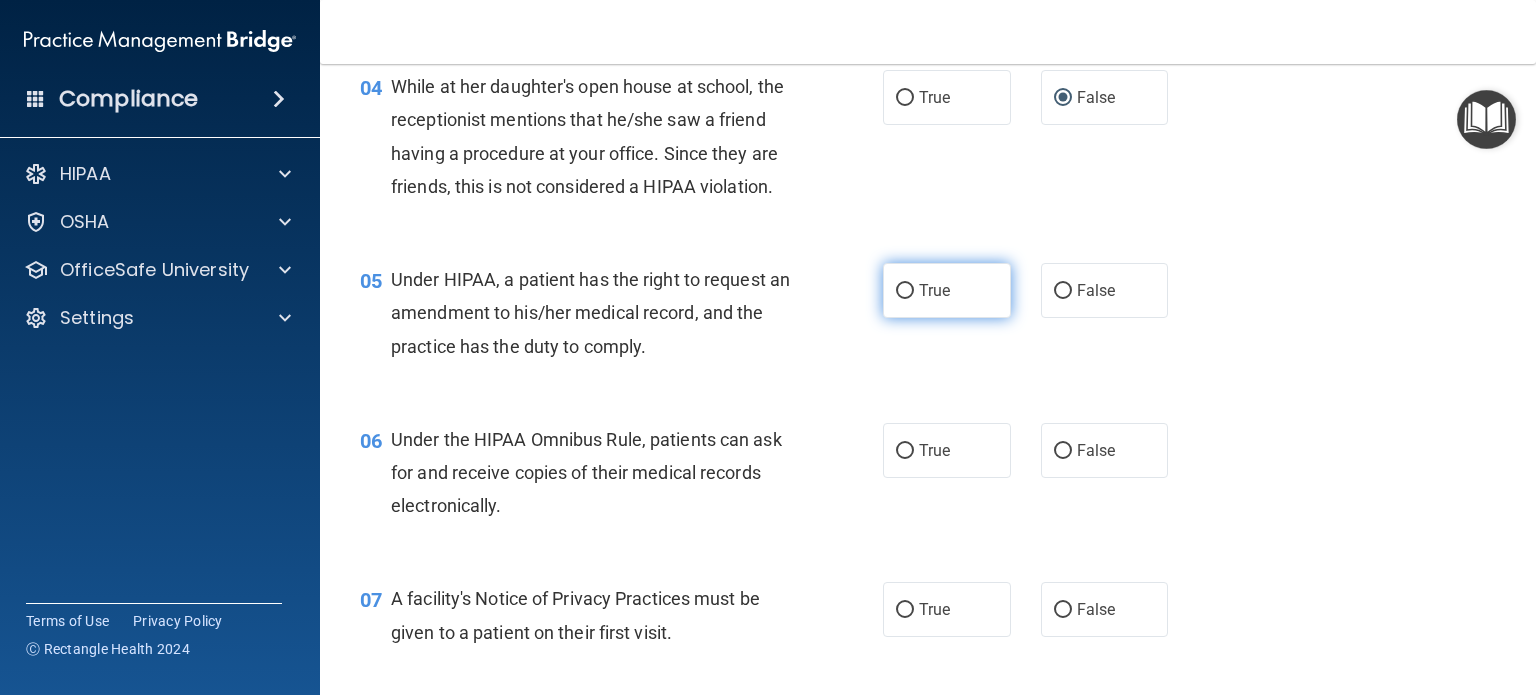 click on "True" at bounding box center (905, 291) 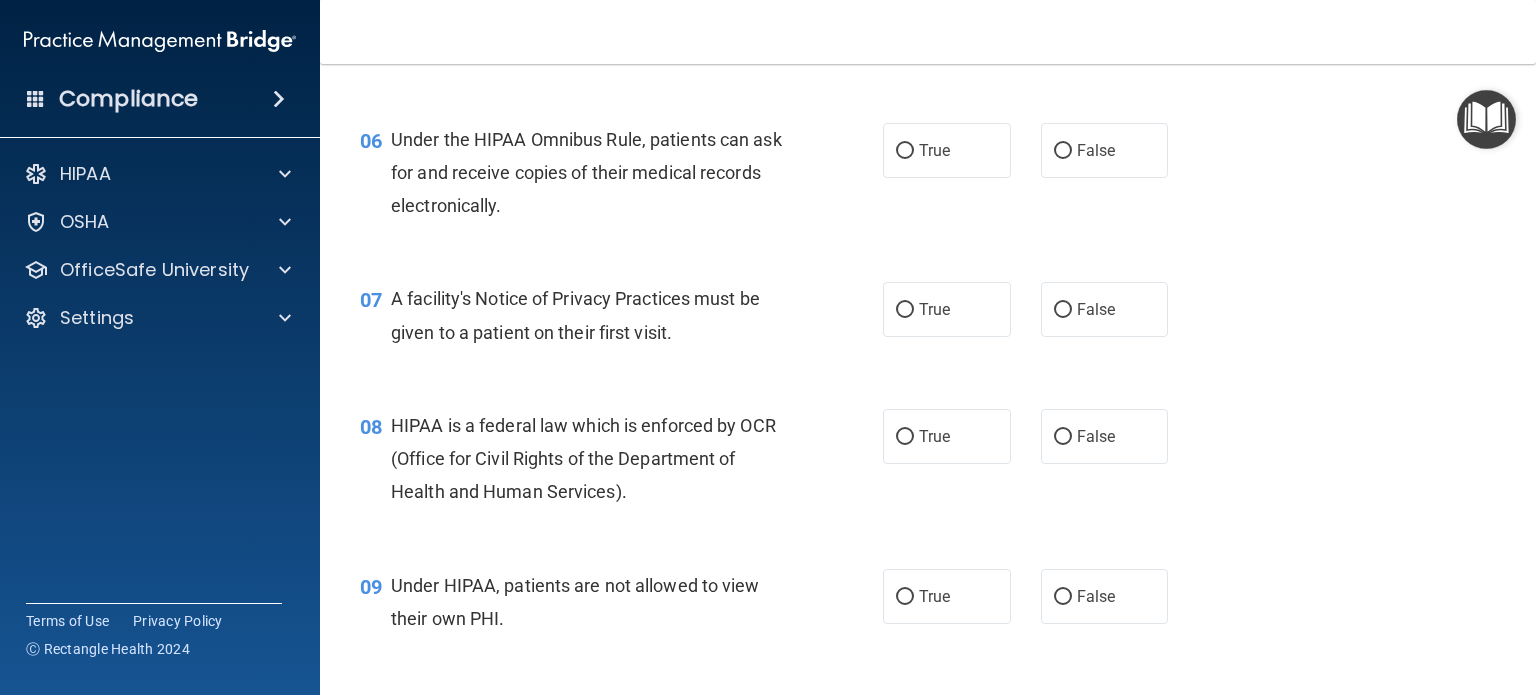 scroll, scrollTop: 900, scrollLeft: 0, axis: vertical 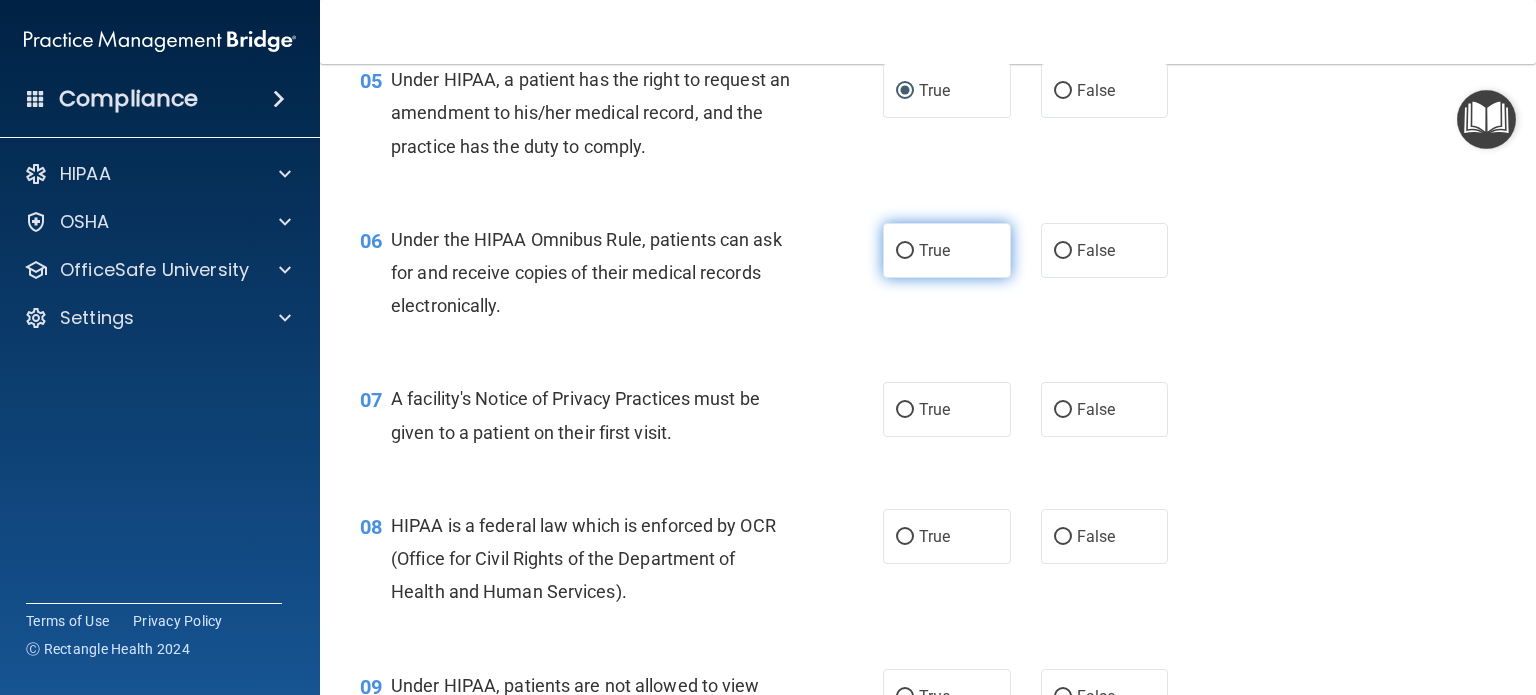 click on "True" at bounding box center (905, 251) 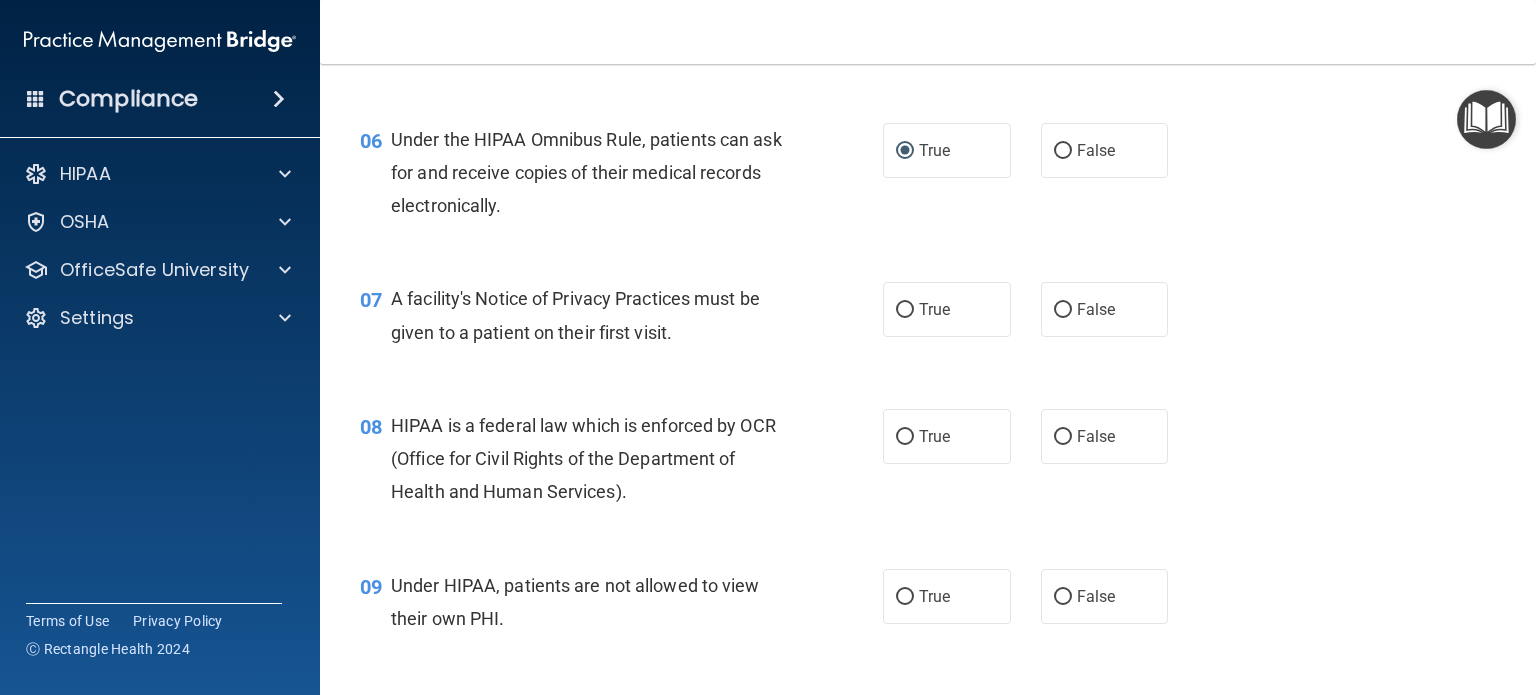 scroll, scrollTop: 1100, scrollLeft: 0, axis: vertical 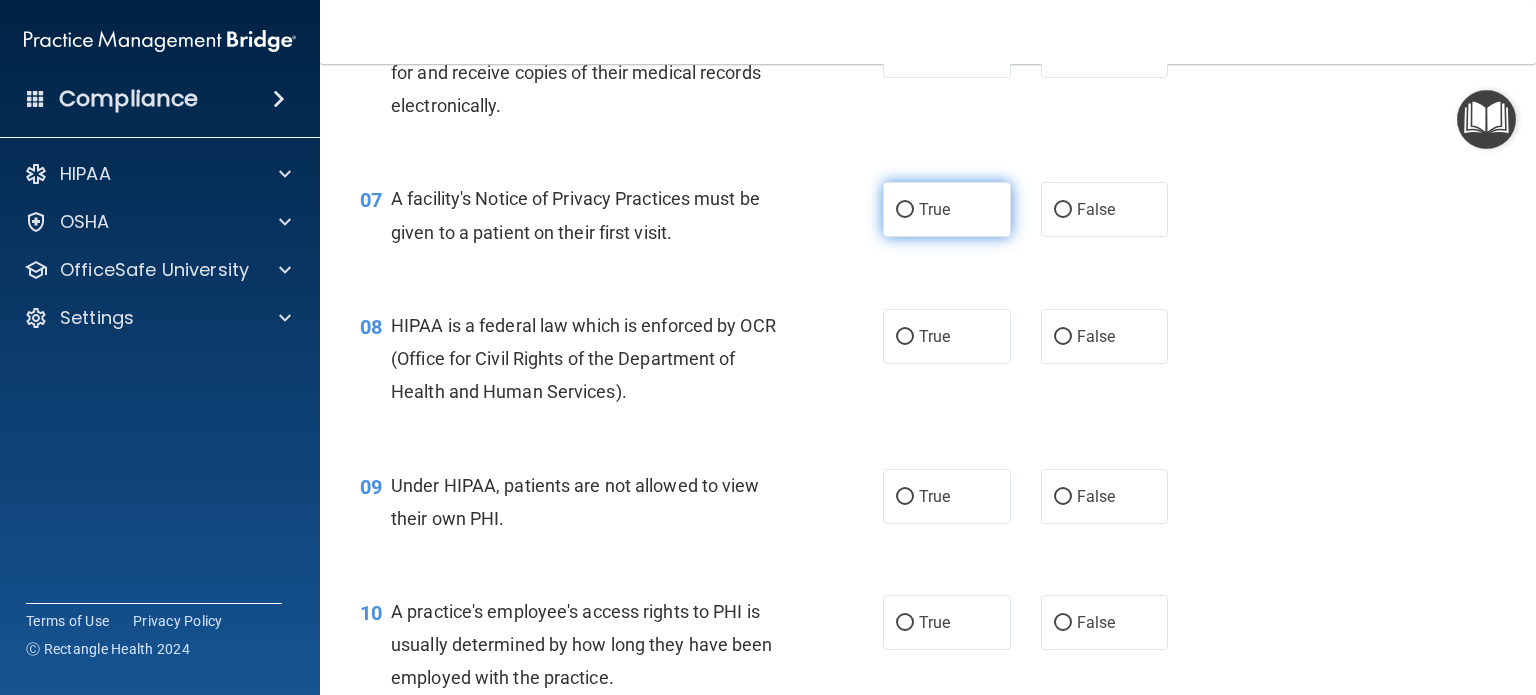 click on "True" at bounding box center (905, 210) 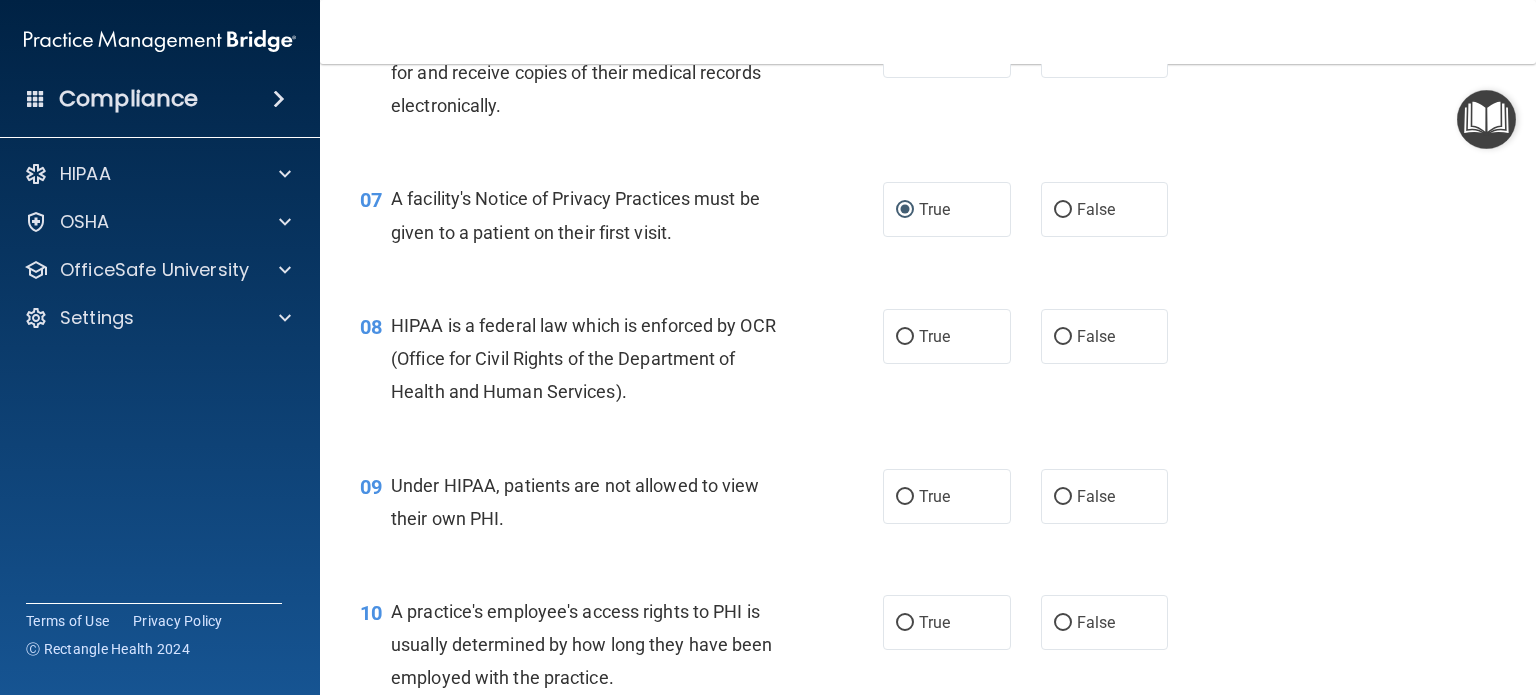drag, startPoint x: 903, startPoint y: 360, endPoint x: 849, endPoint y: 347, distance: 55.542778 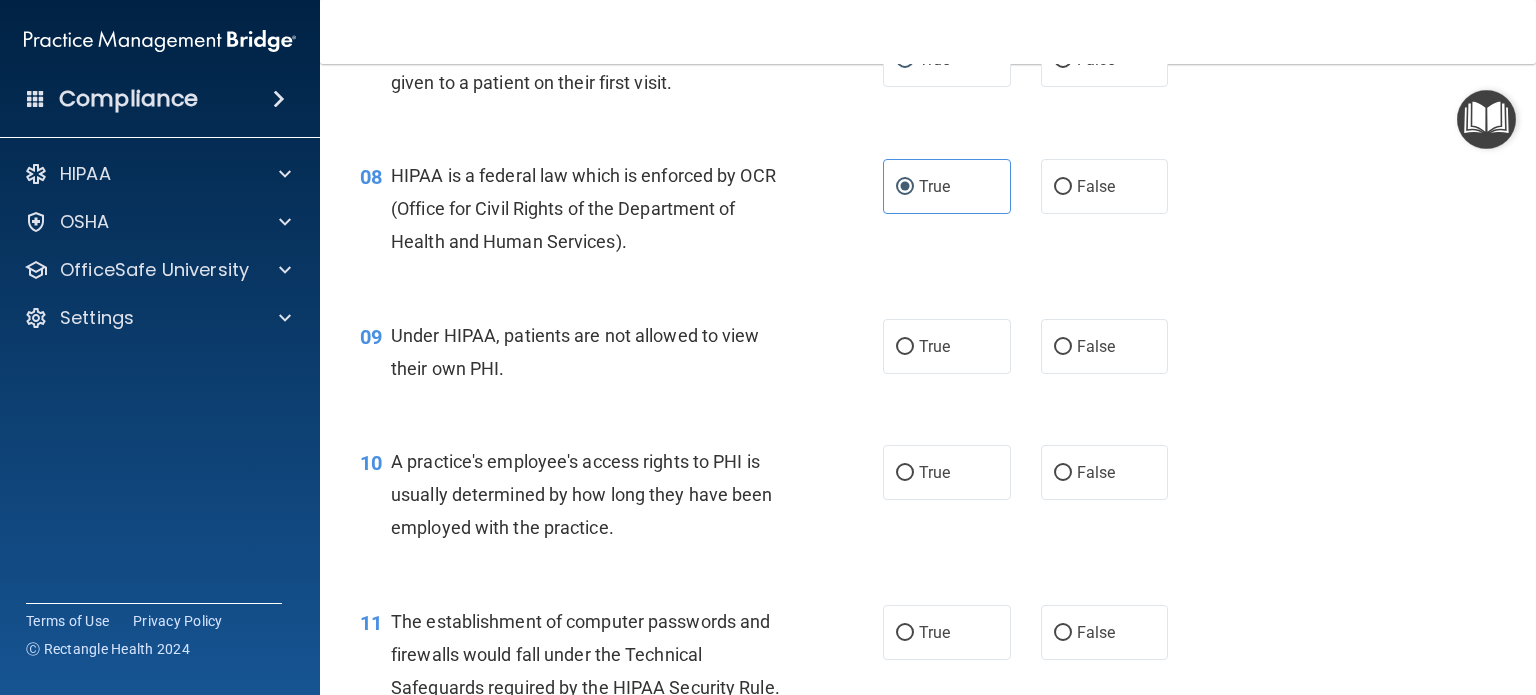 scroll, scrollTop: 1300, scrollLeft: 0, axis: vertical 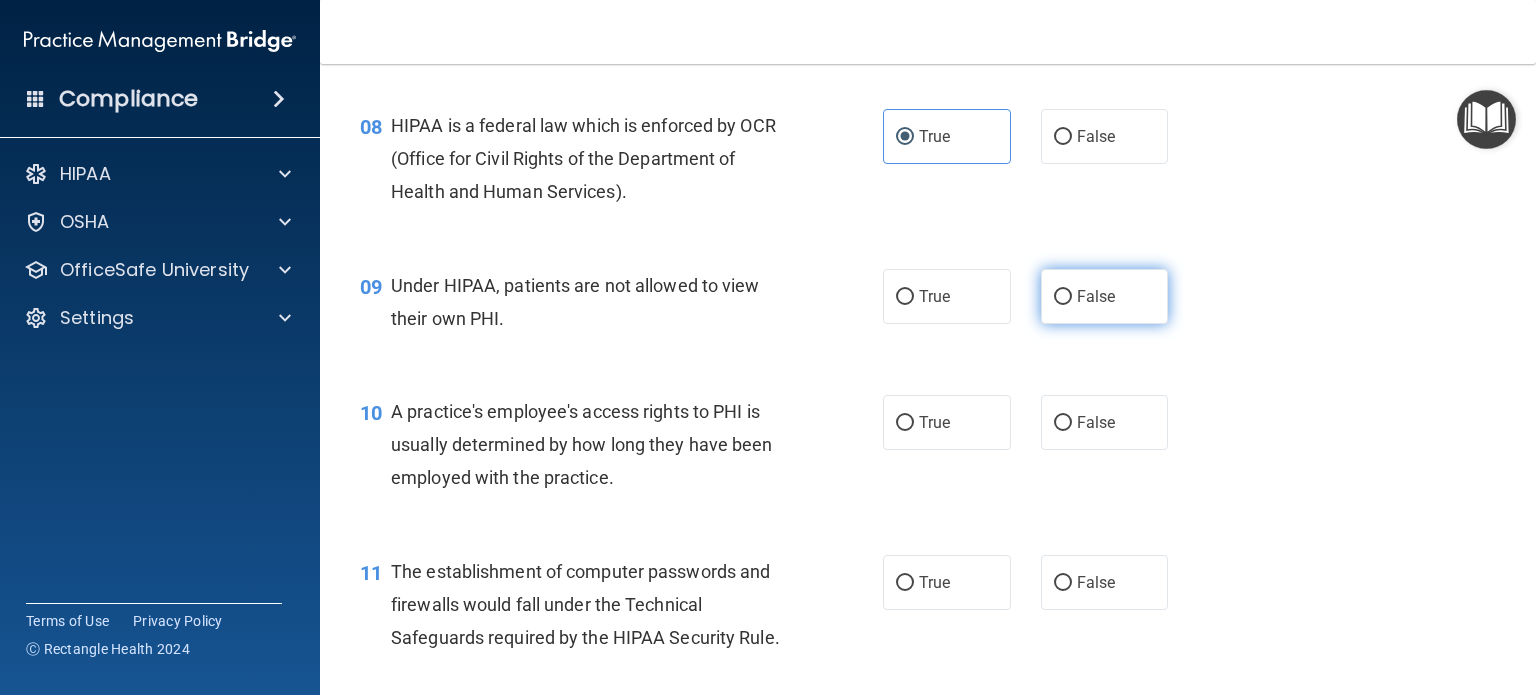click on "False" at bounding box center (1105, 296) 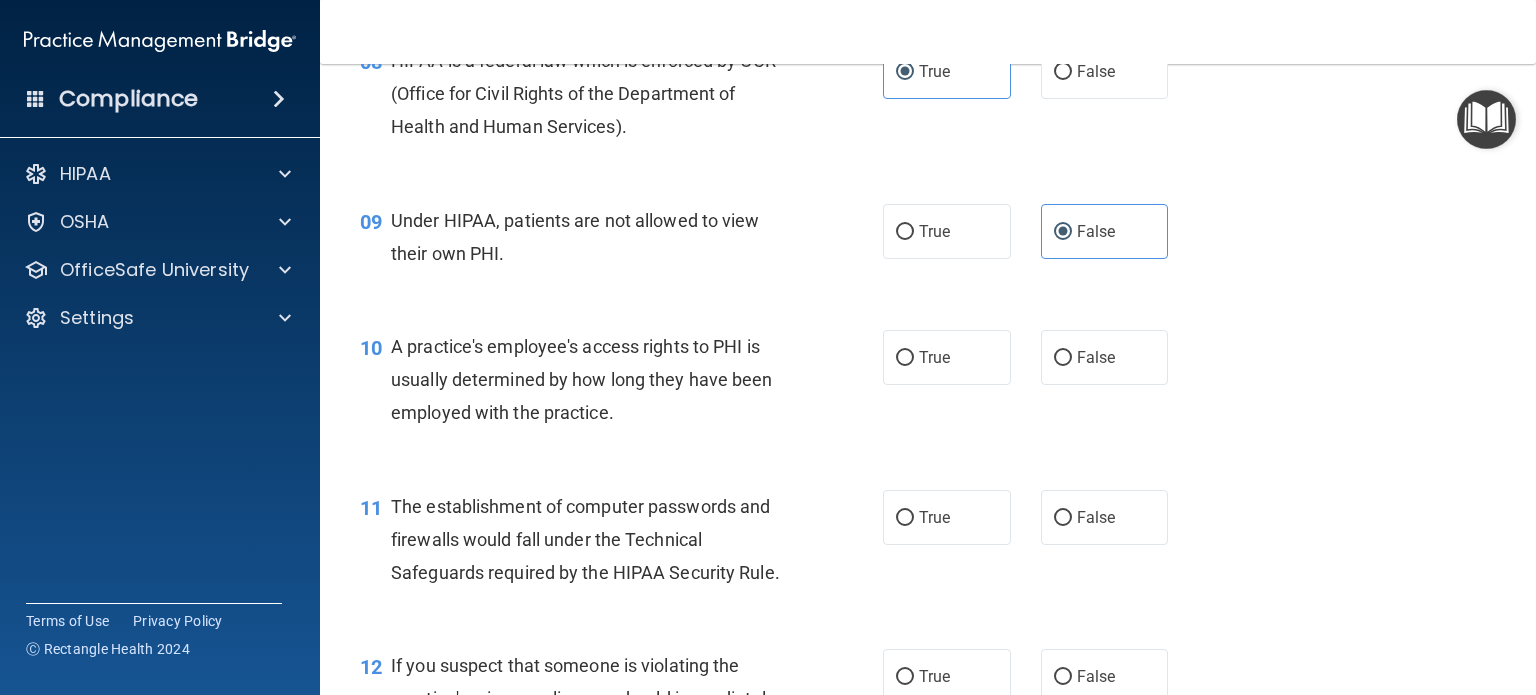 scroll, scrollTop: 1400, scrollLeft: 0, axis: vertical 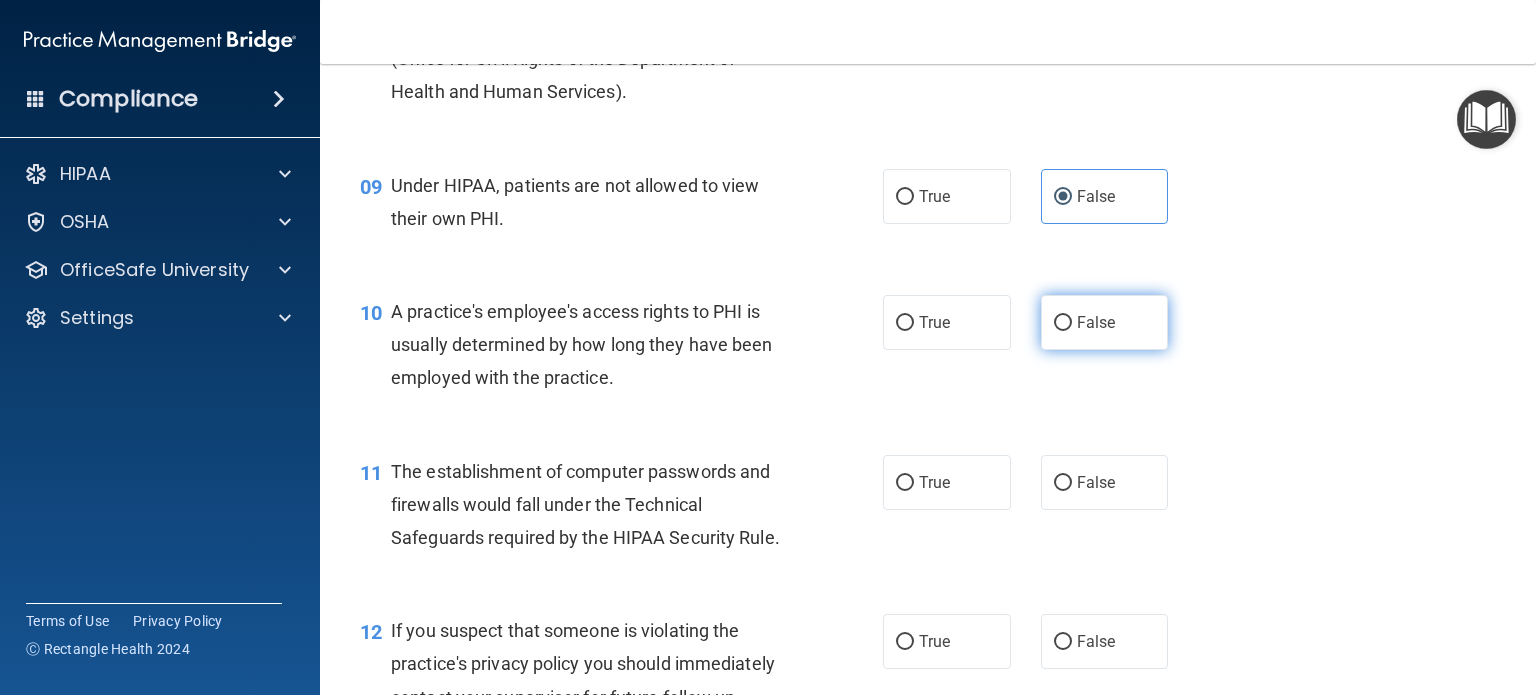 click on "False" at bounding box center (1105, 322) 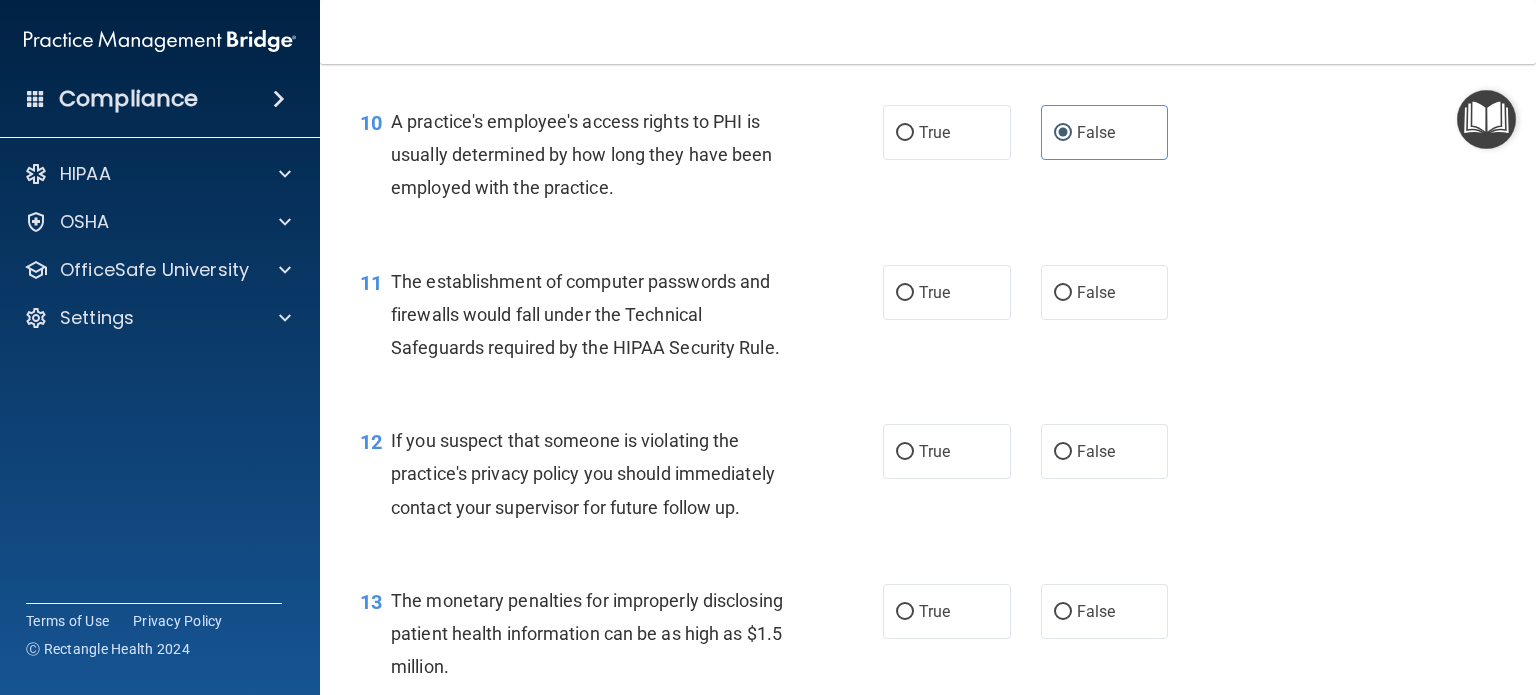 scroll, scrollTop: 1624, scrollLeft: 0, axis: vertical 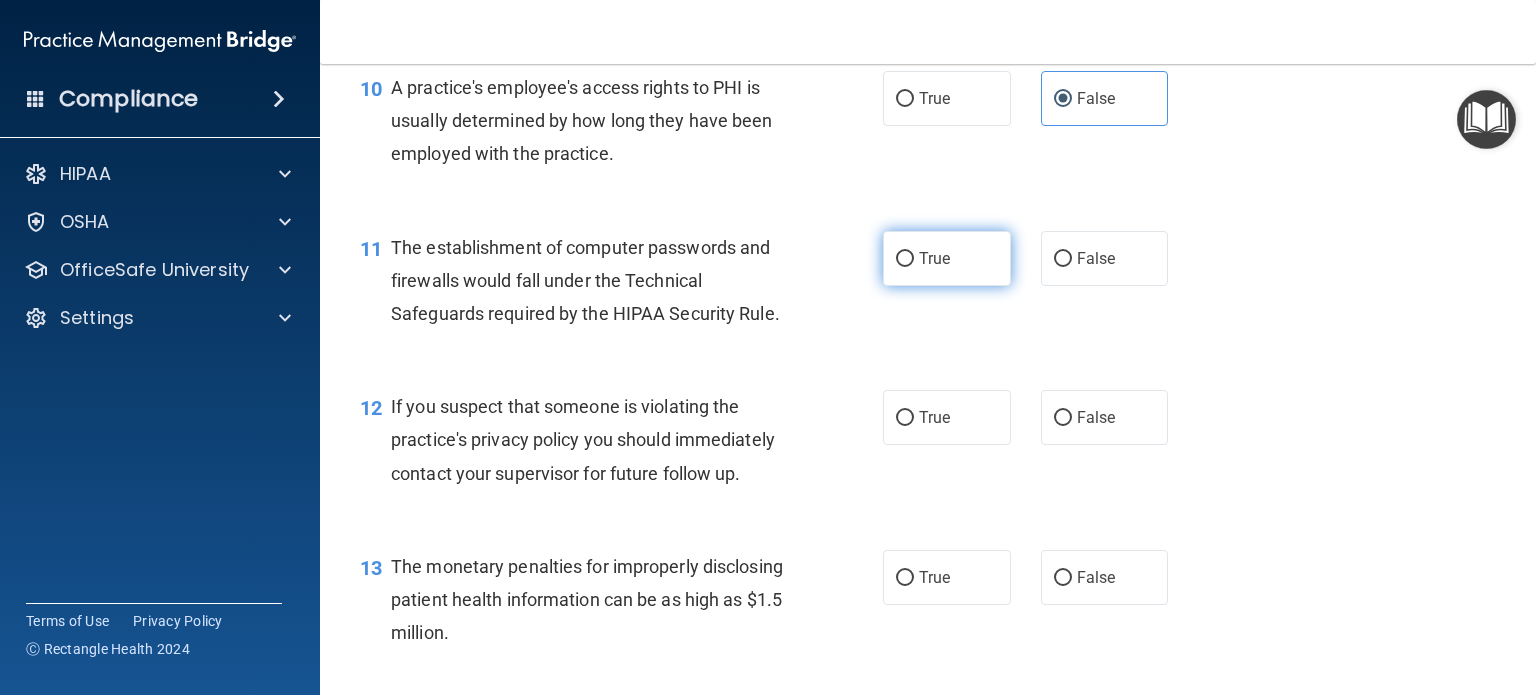 click on "True" at bounding box center (905, 259) 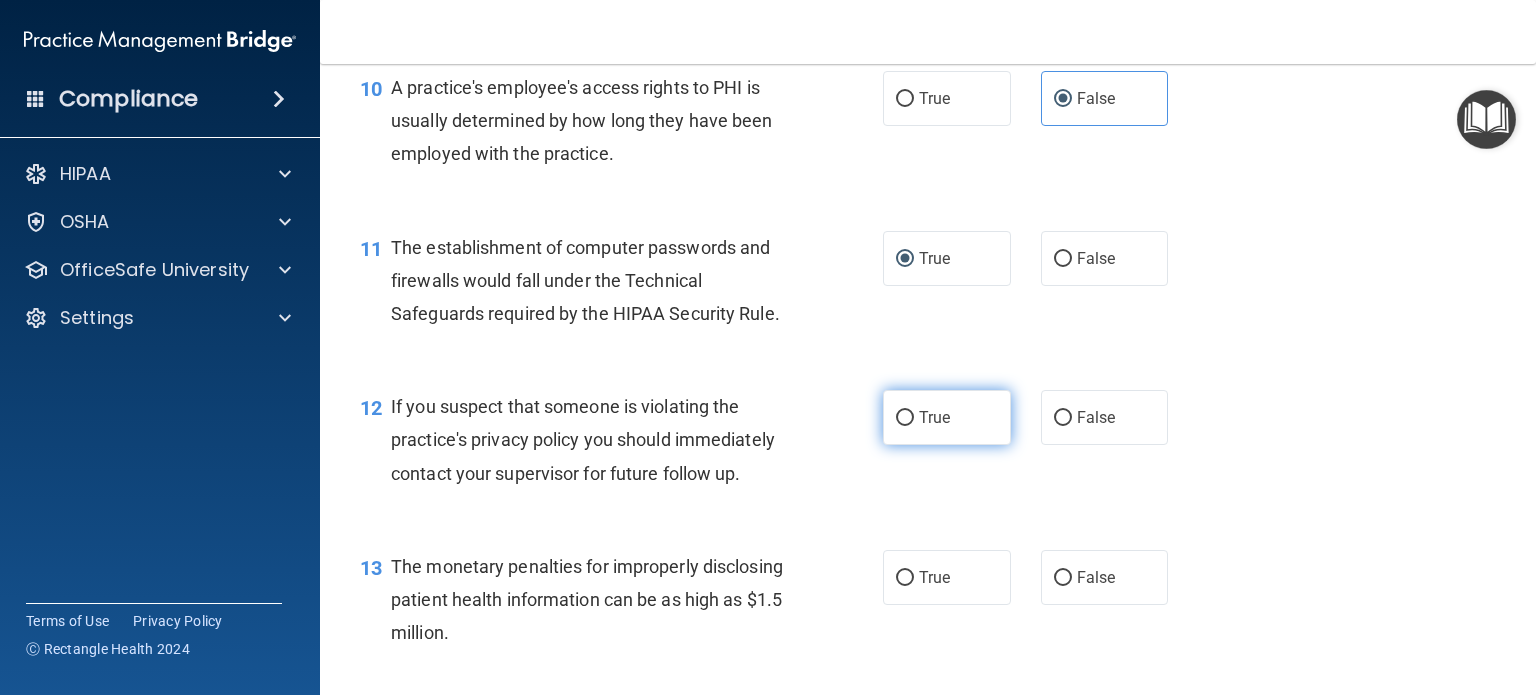 click on "True" at bounding box center (947, 417) 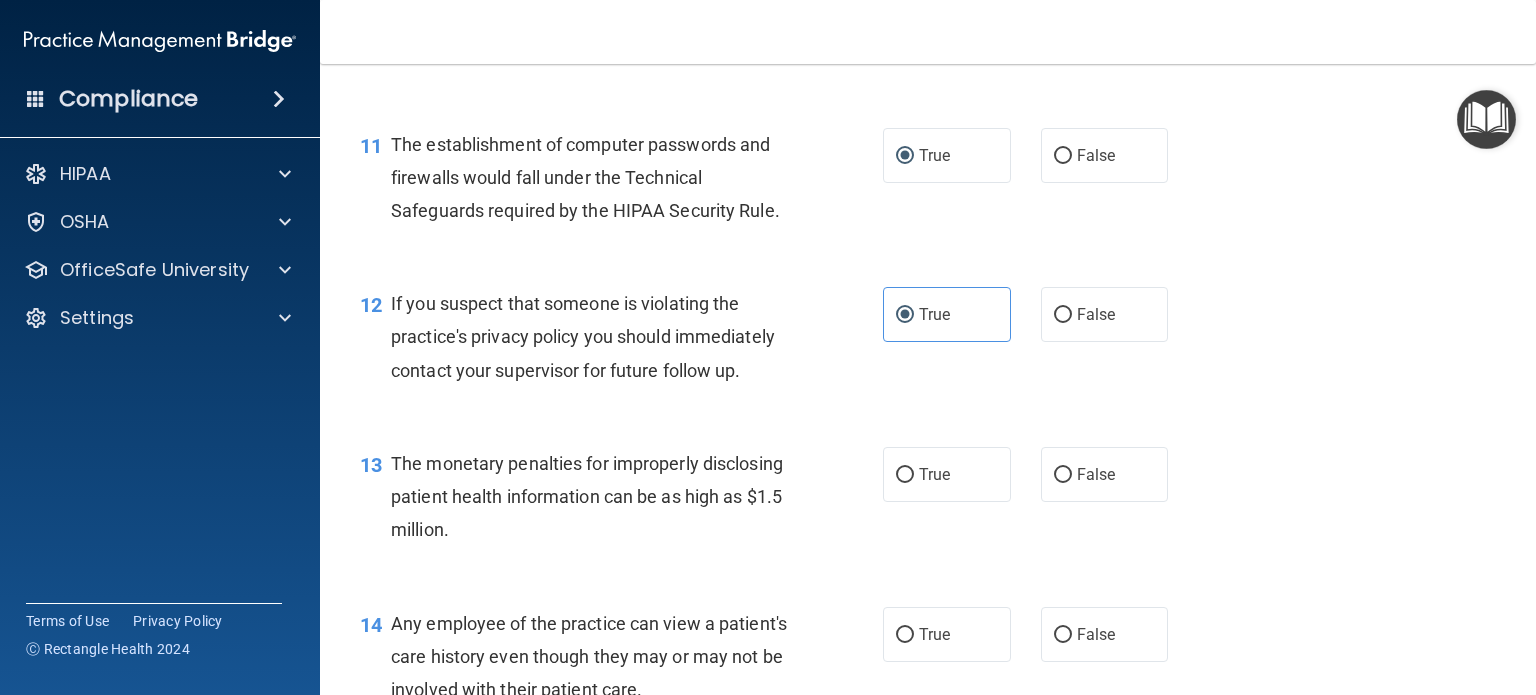 scroll, scrollTop: 1924, scrollLeft: 0, axis: vertical 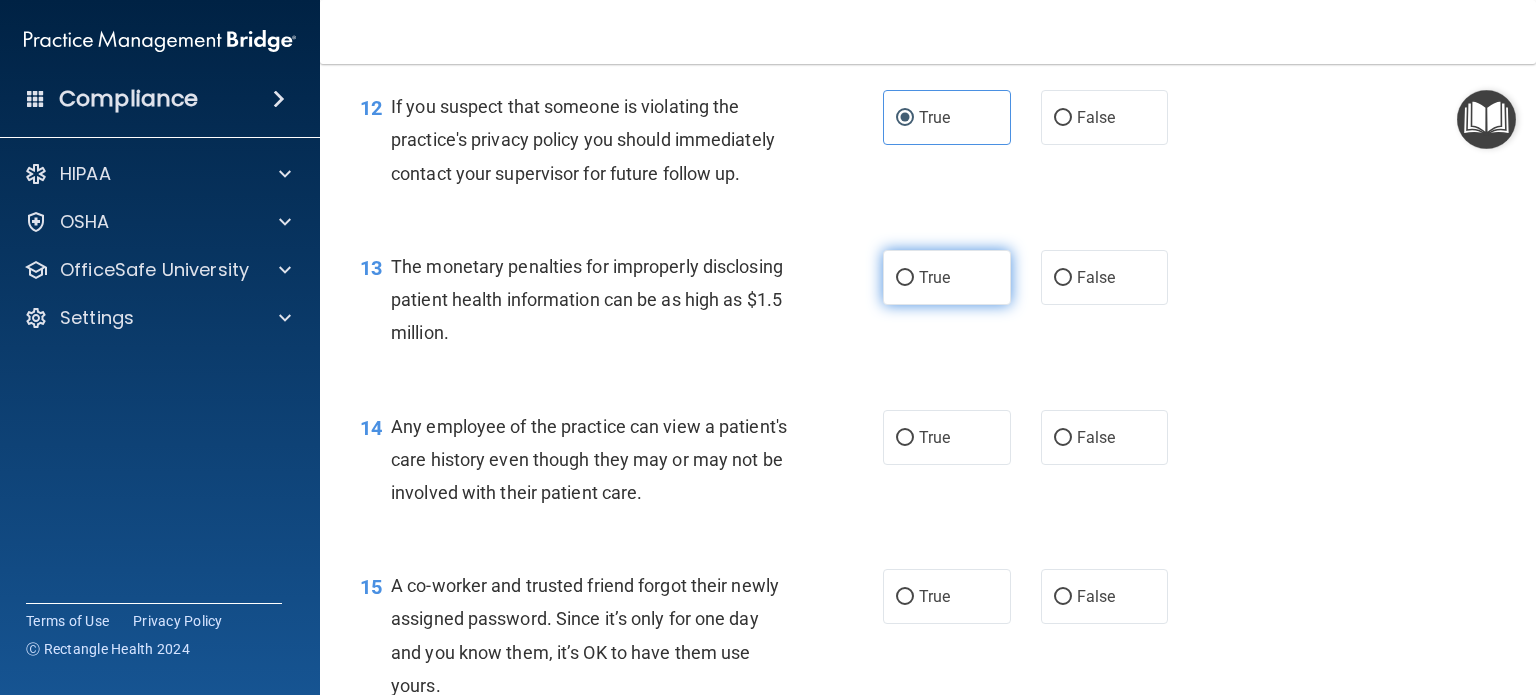 click on "True" at bounding box center [905, 278] 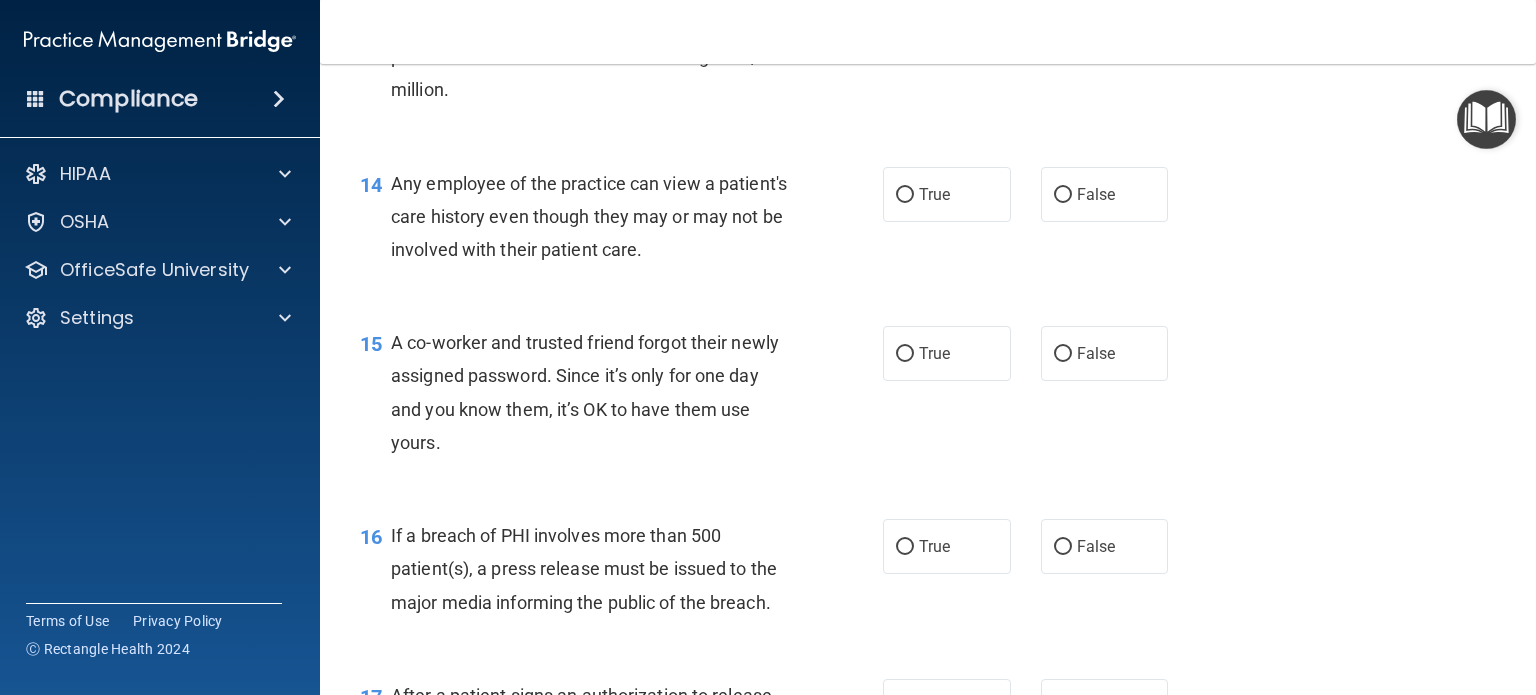 scroll, scrollTop: 2224, scrollLeft: 0, axis: vertical 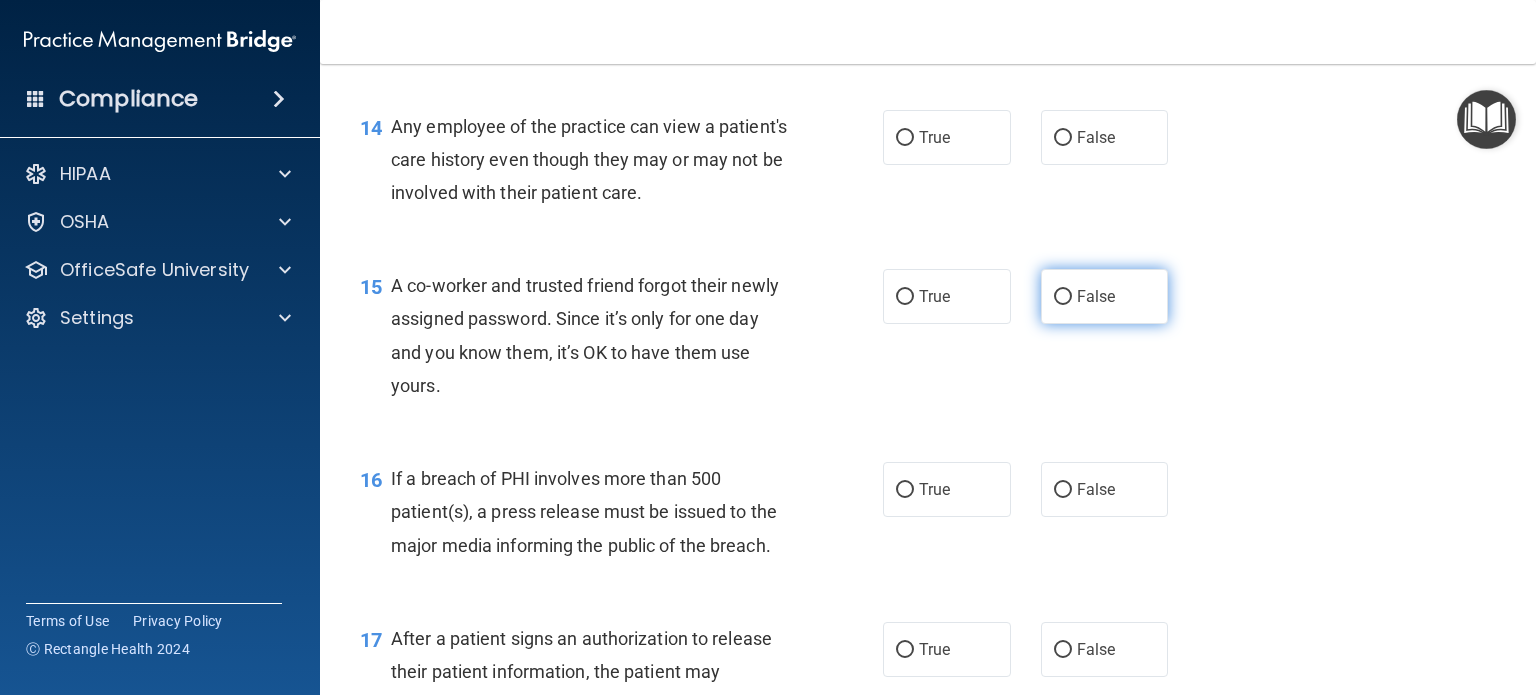 click on "False" at bounding box center [1096, 296] 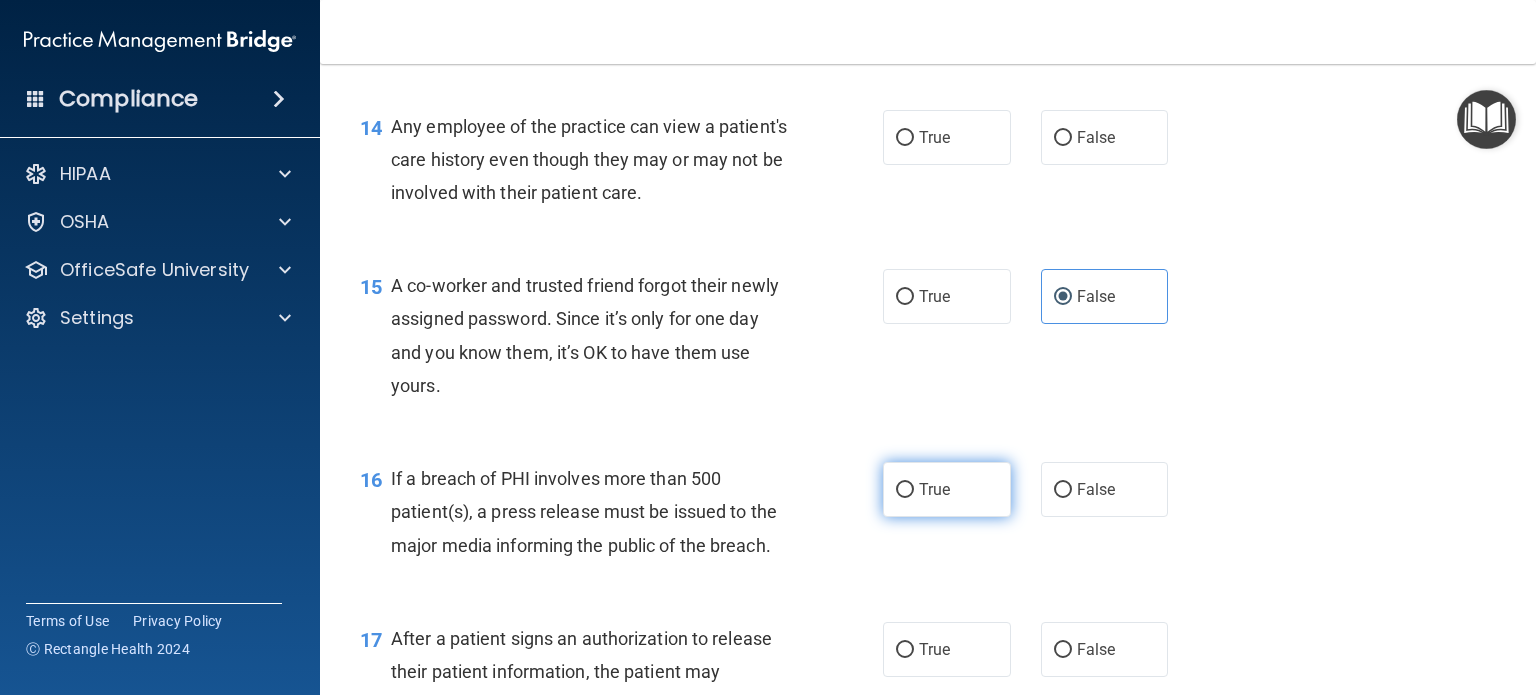 click on "True" at bounding box center [947, 489] 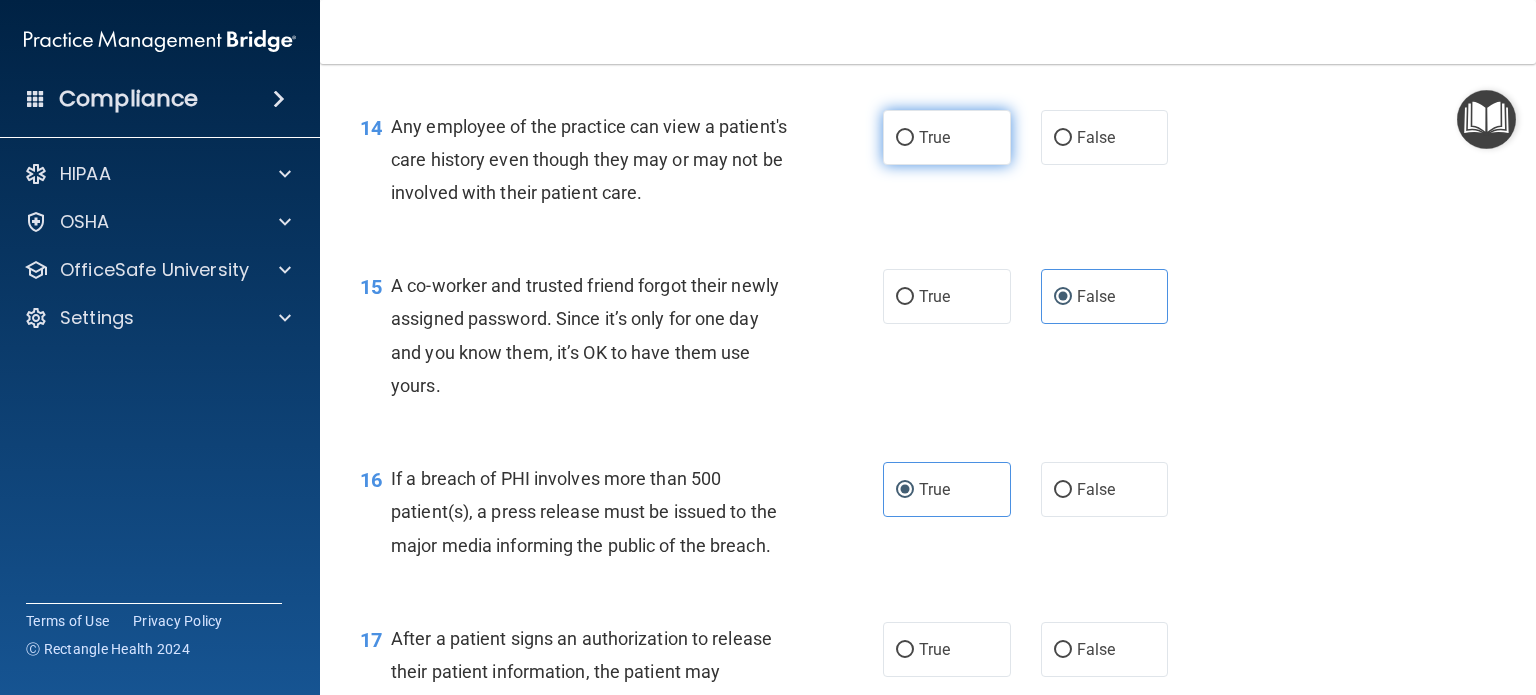 click on "True" at bounding box center (947, 137) 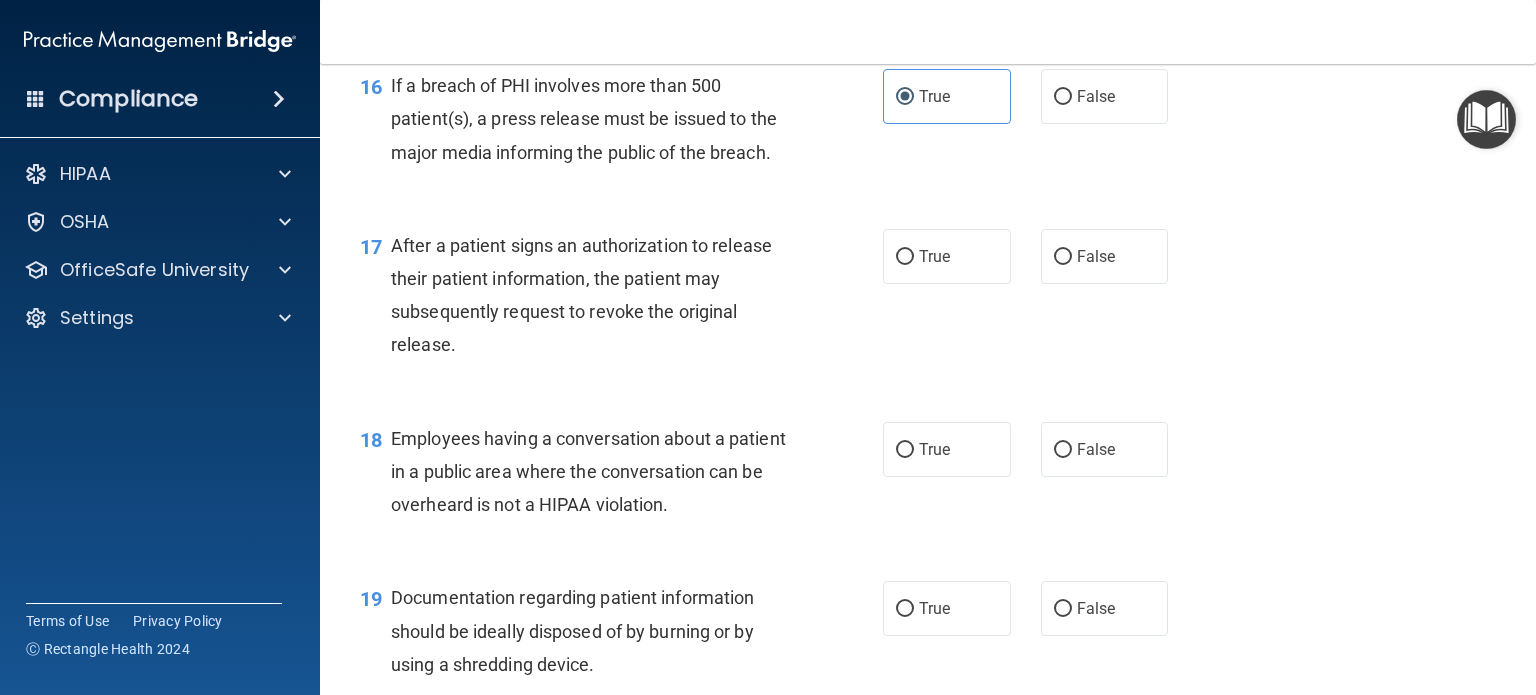 scroll, scrollTop: 2624, scrollLeft: 0, axis: vertical 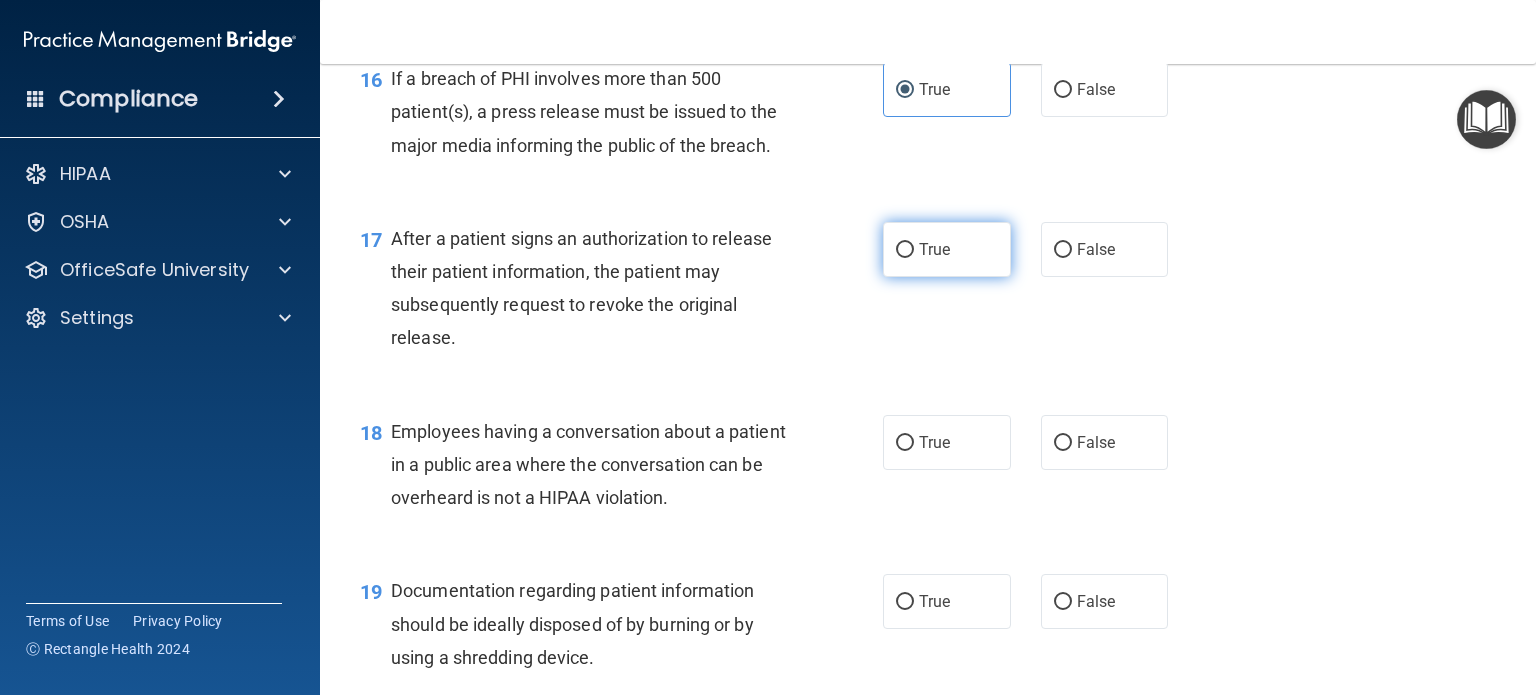 click on "True" at bounding box center (934, 249) 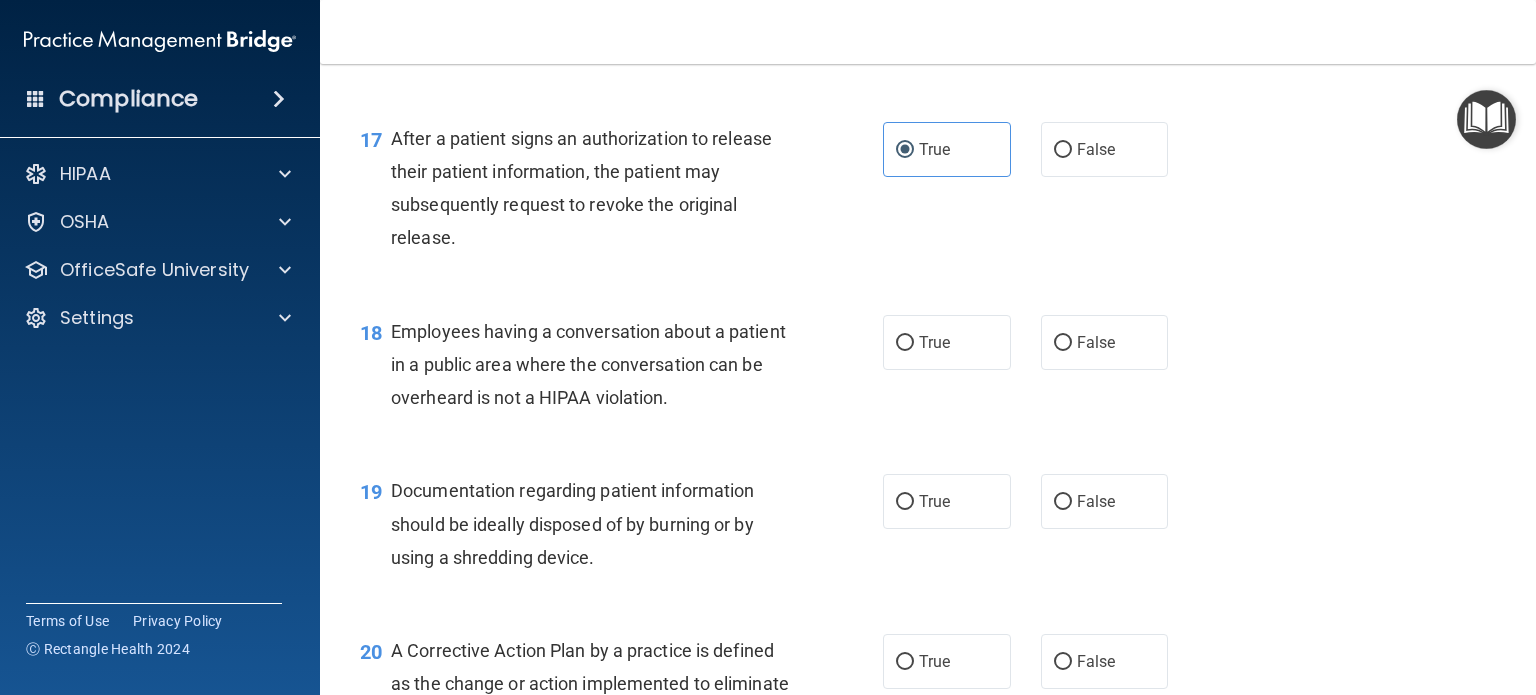 scroll, scrollTop: 2824, scrollLeft: 0, axis: vertical 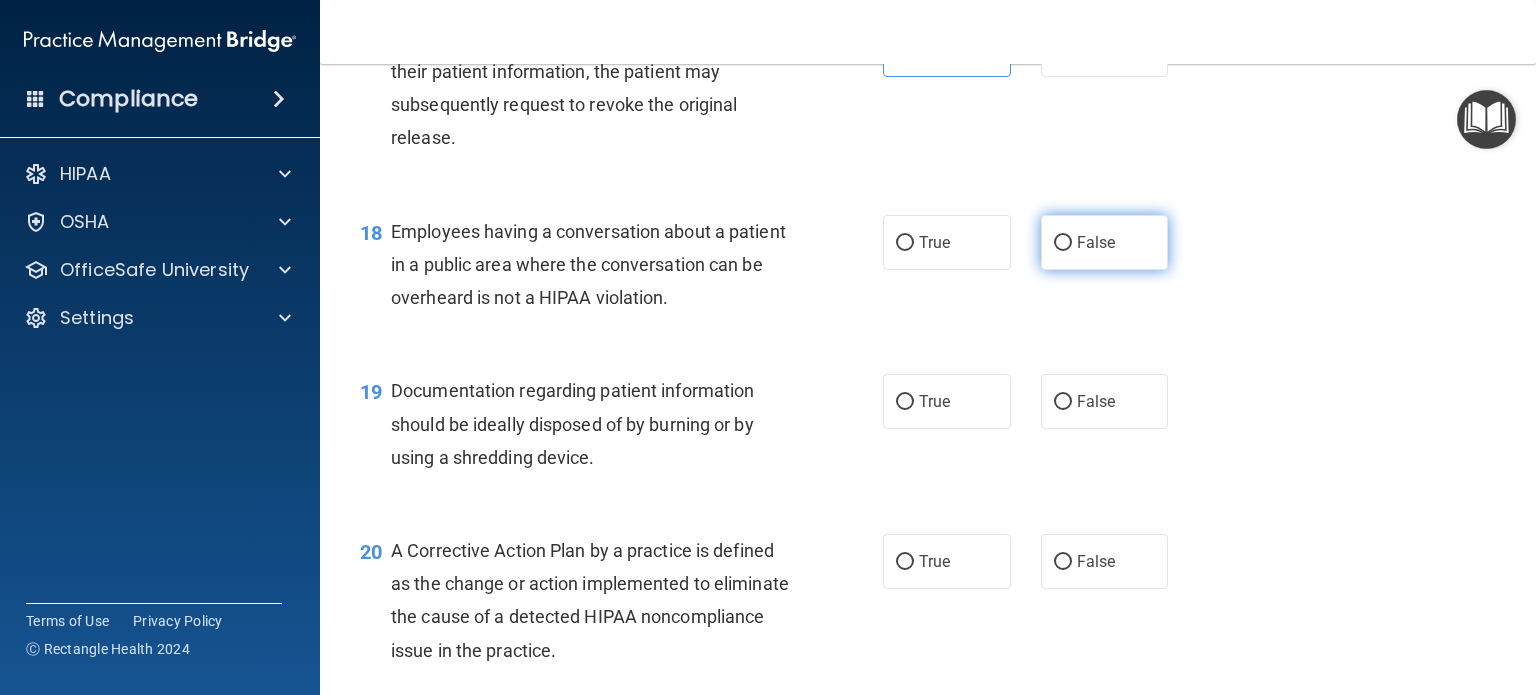 click on "False" at bounding box center [1096, 242] 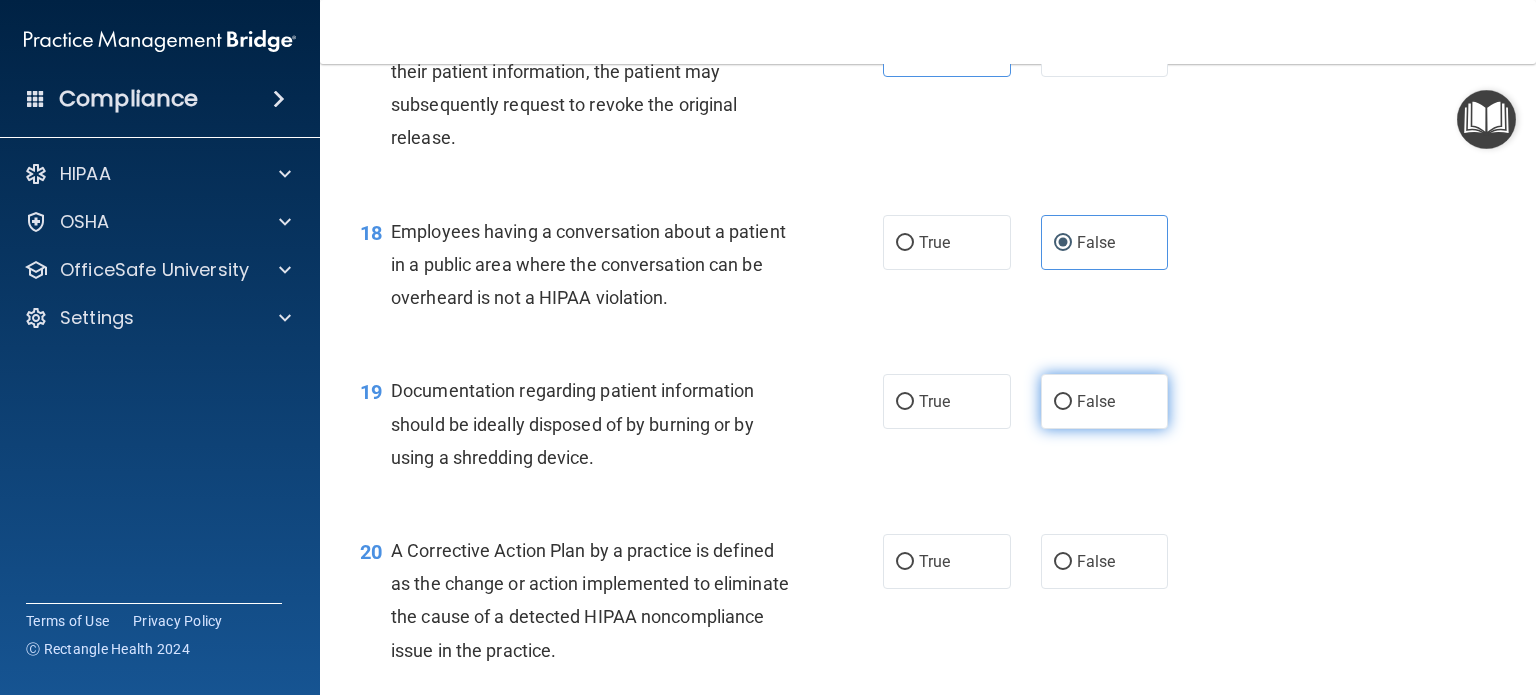 click on "False" at bounding box center (1063, 402) 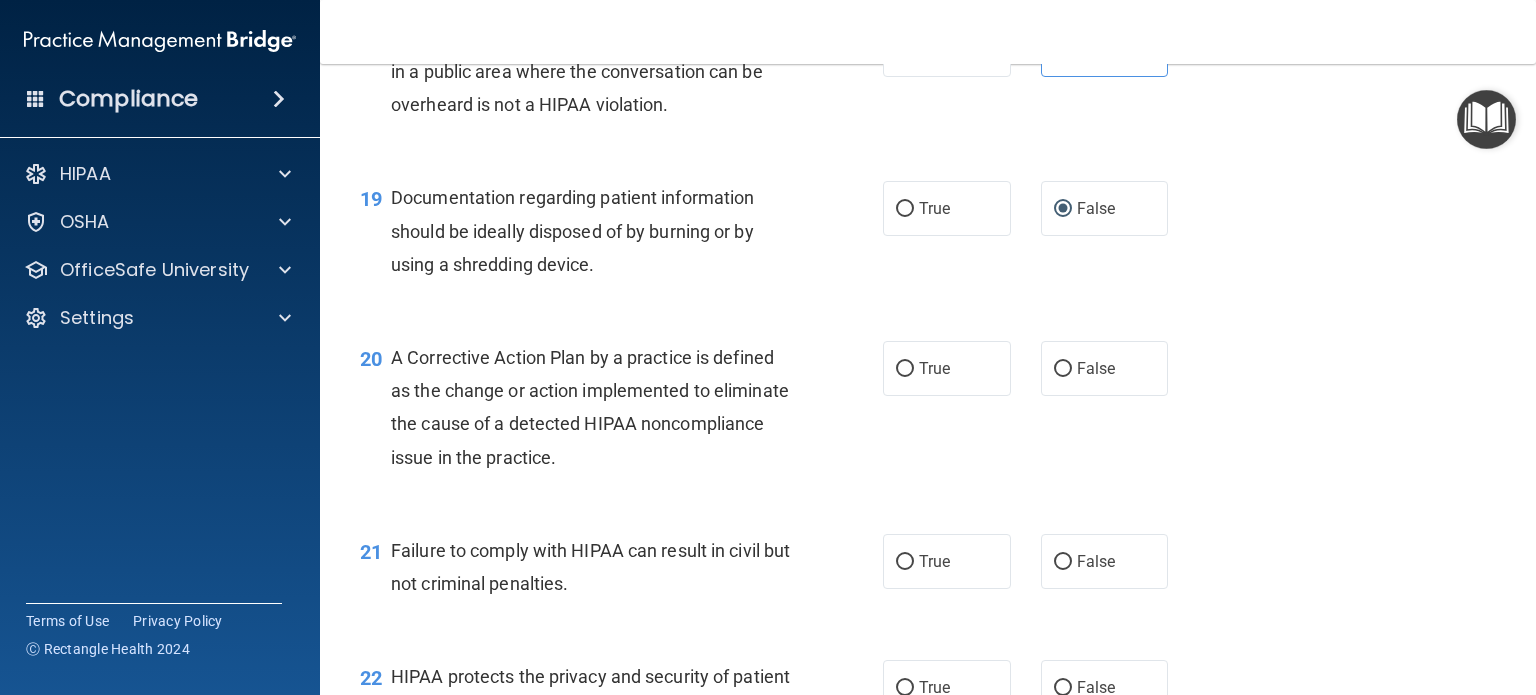 scroll, scrollTop: 3024, scrollLeft: 0, axis: vertical 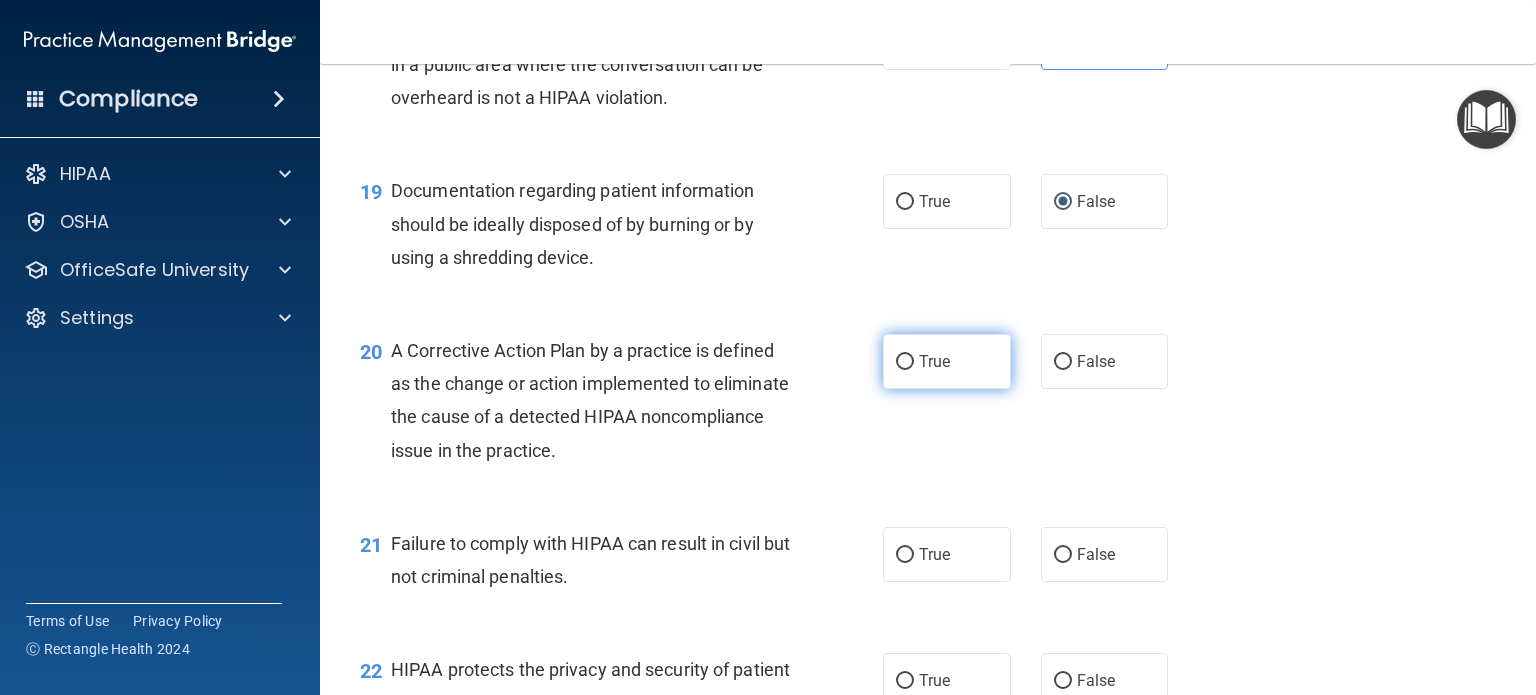click on "True" at bounding box center [947, 361] 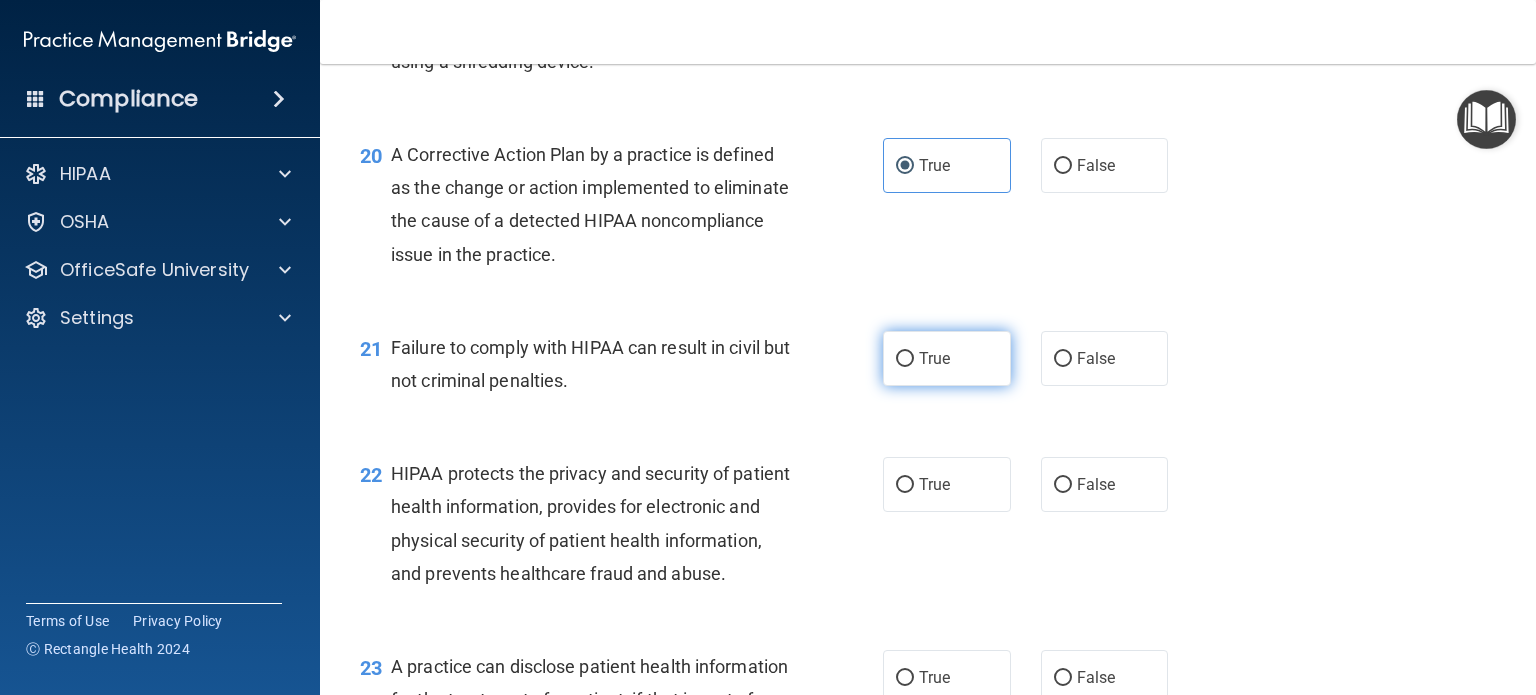 scroll, scrollTop: 3224, scrollLeft: 0, axis: vertical 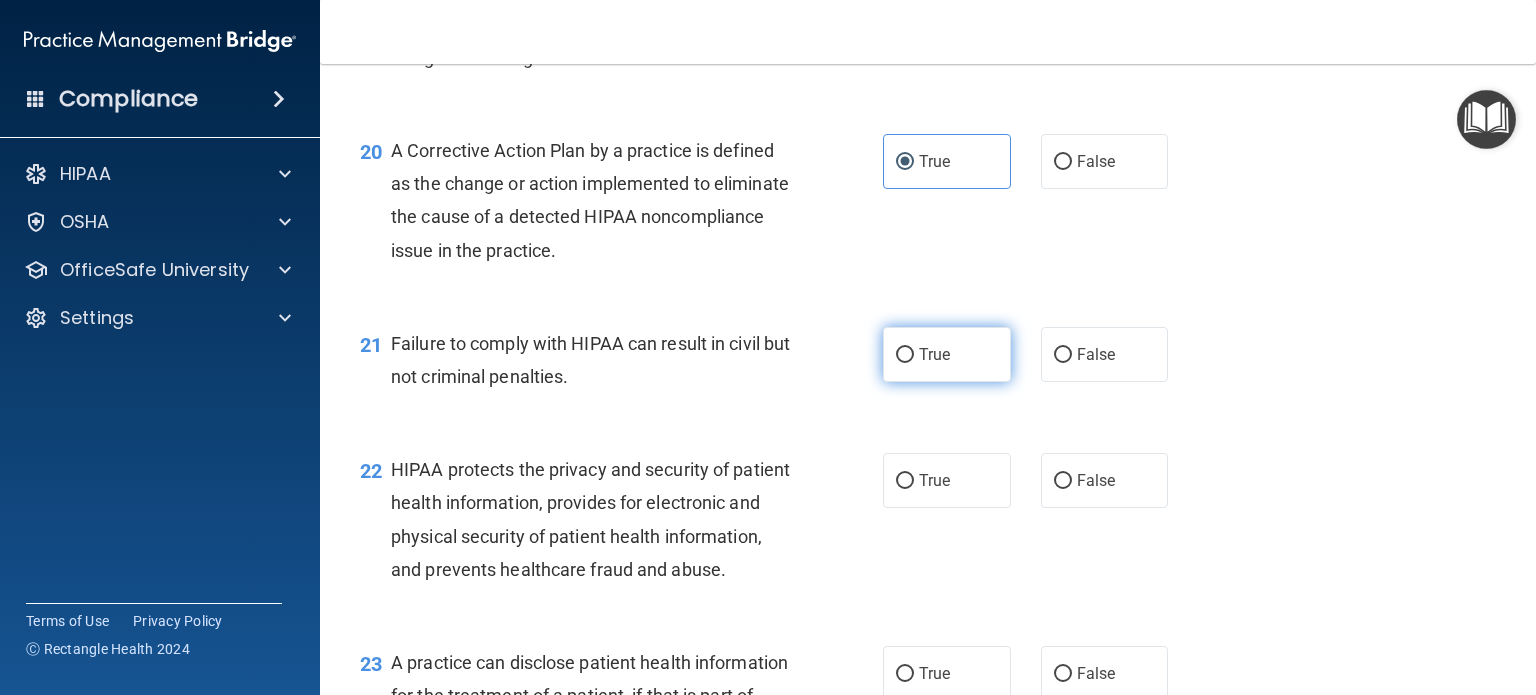 click on "True" at bounding box center (905, 355) 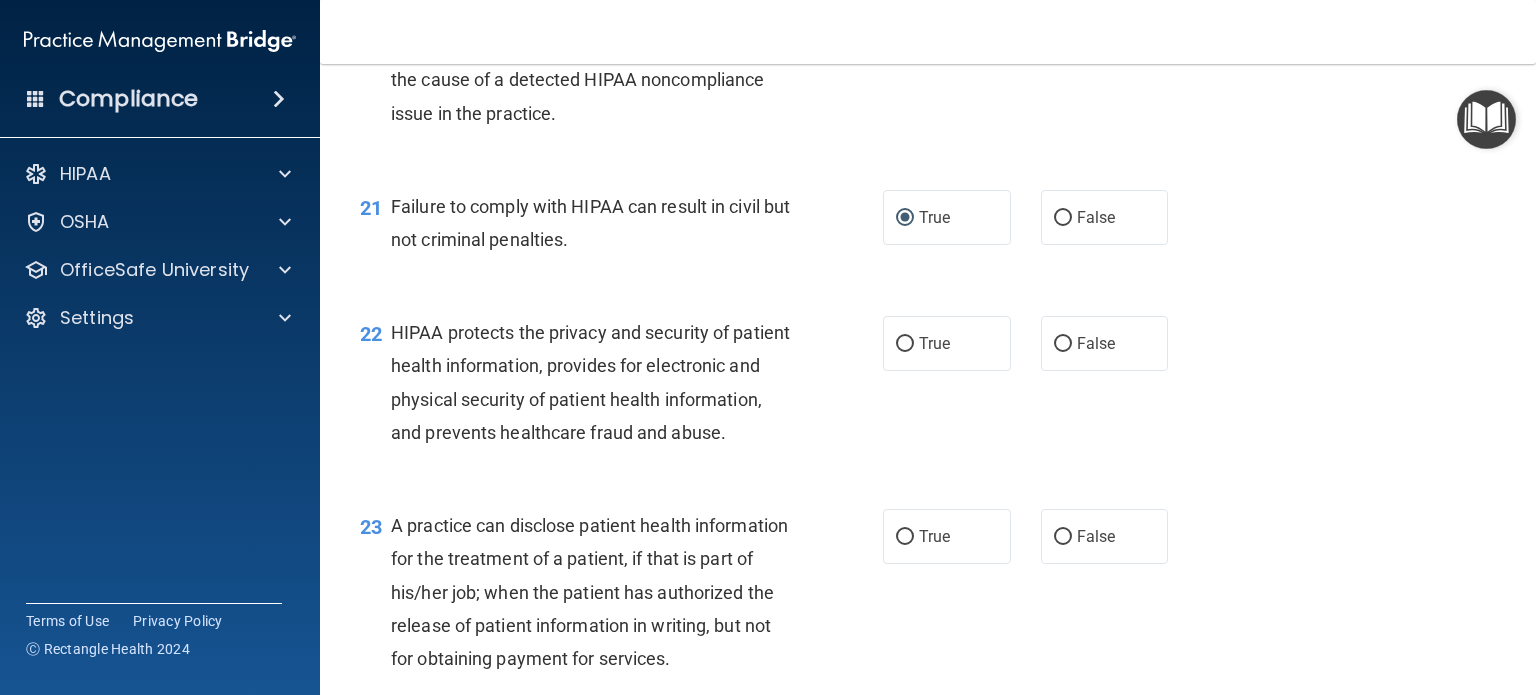 scroll, scrollTop: 3424, scrollLeft: 0, axis: vertical 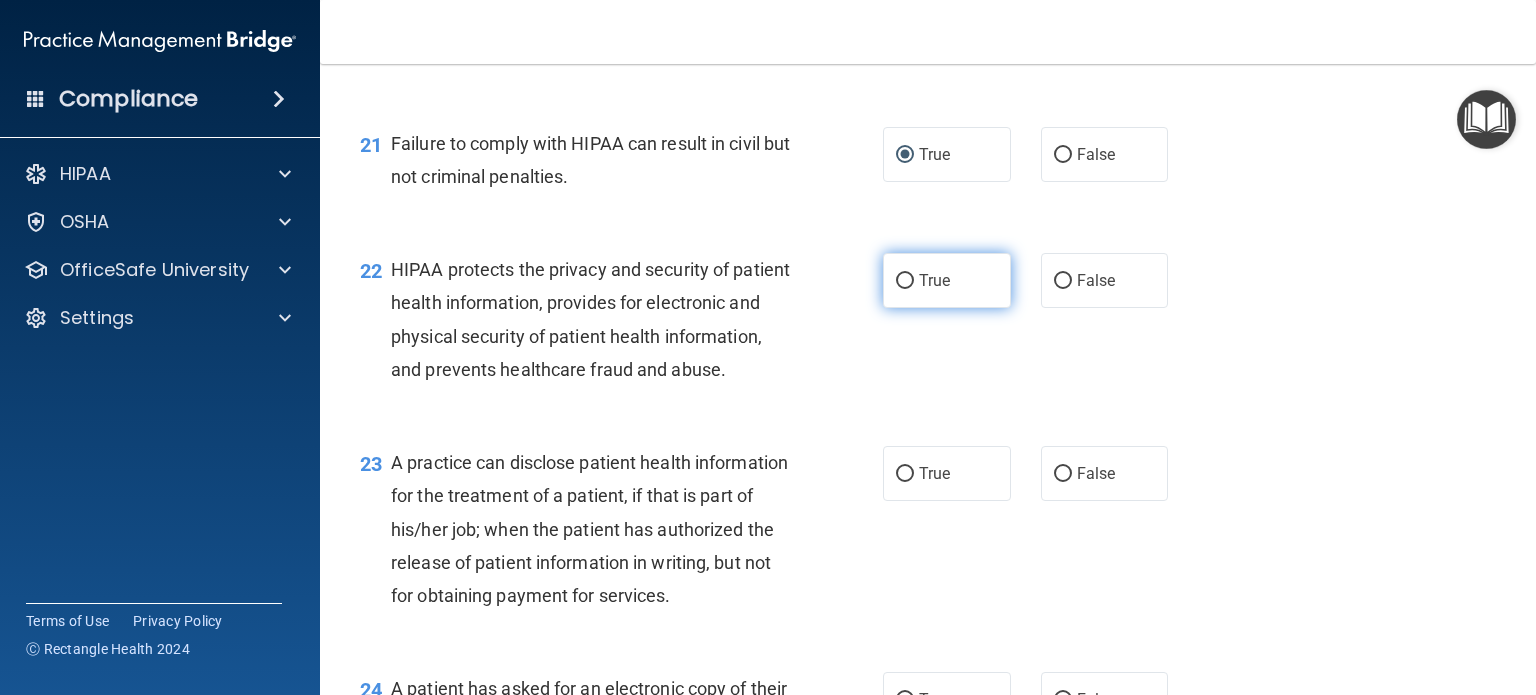 click on "True" at bounding box center (947, 280) 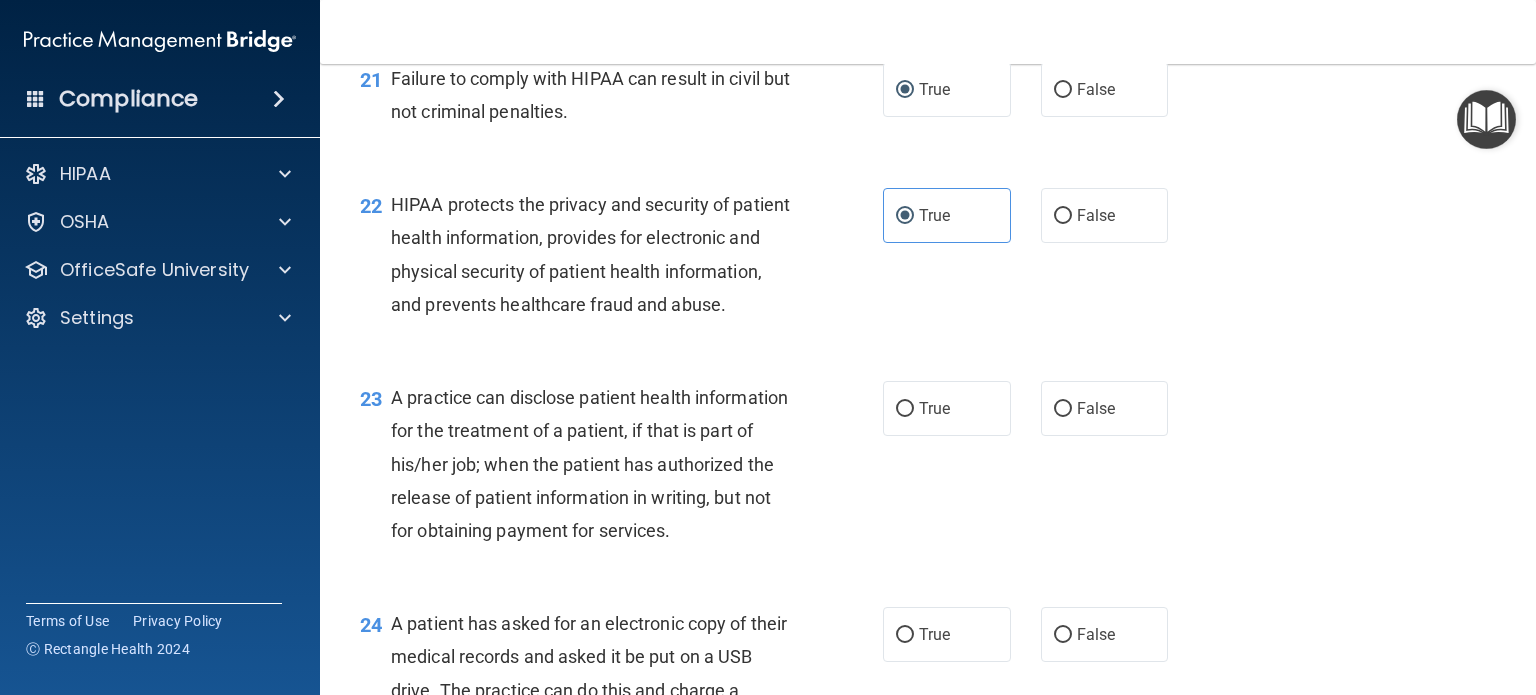 scroll, scrollTop: 3524, scrollLeft: 0, axis: vertical 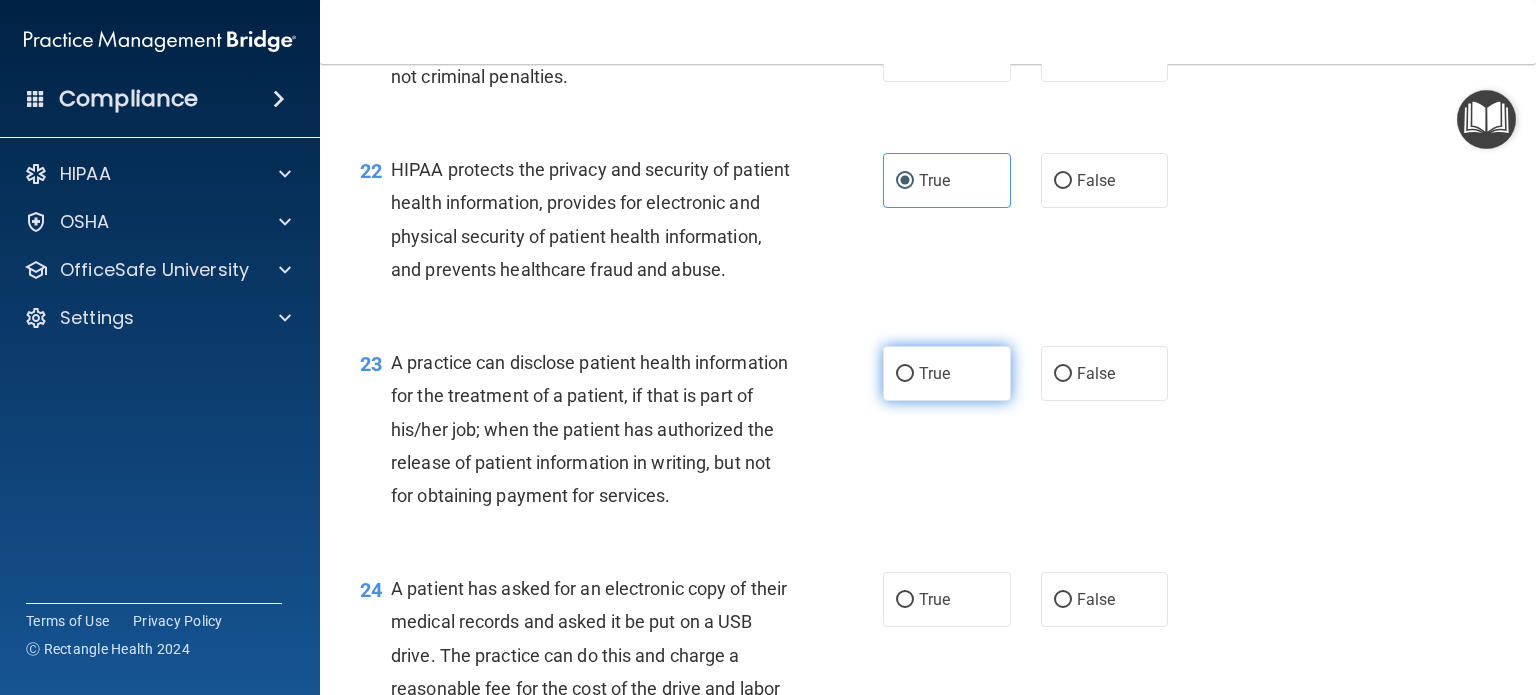 click on "True" at bounding box center [905, 374] 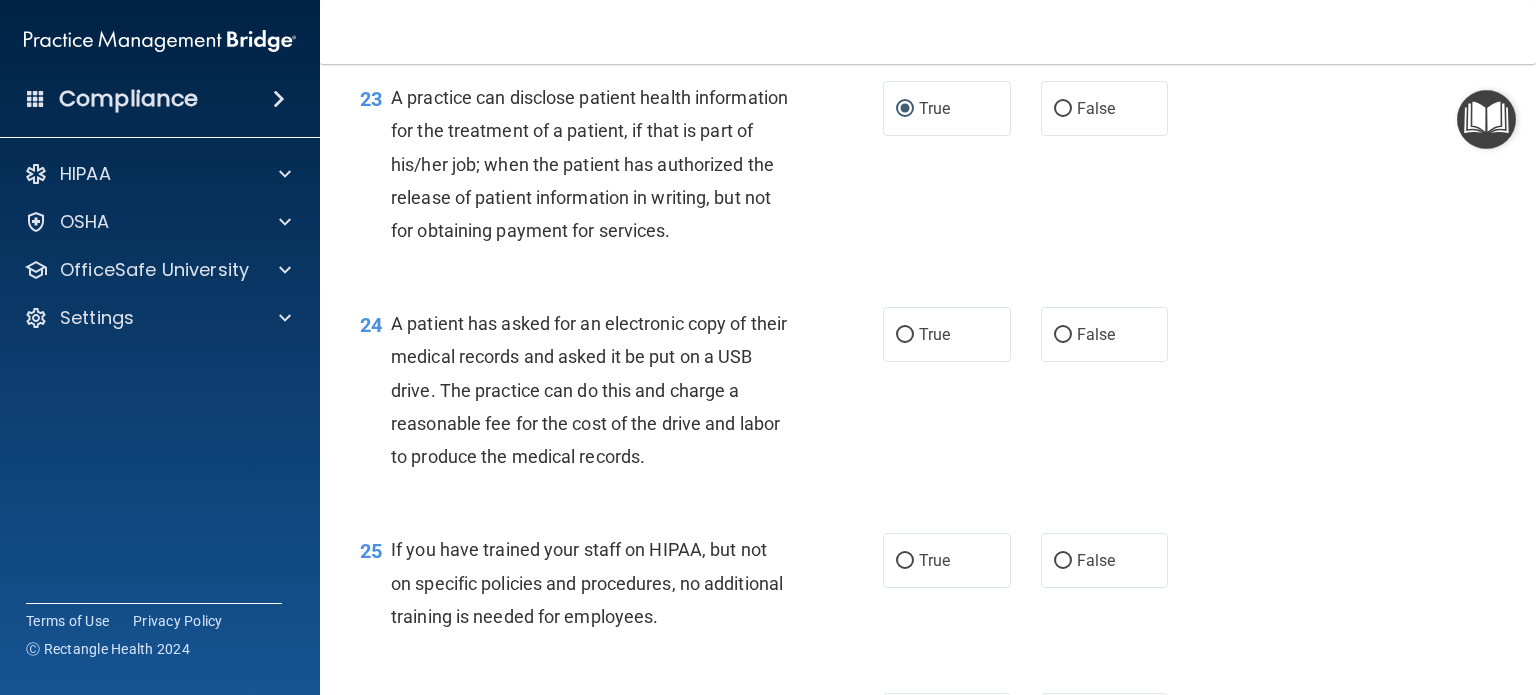 scroll, scrollTop: 3824, scrollLeft: 0, axis: vertical 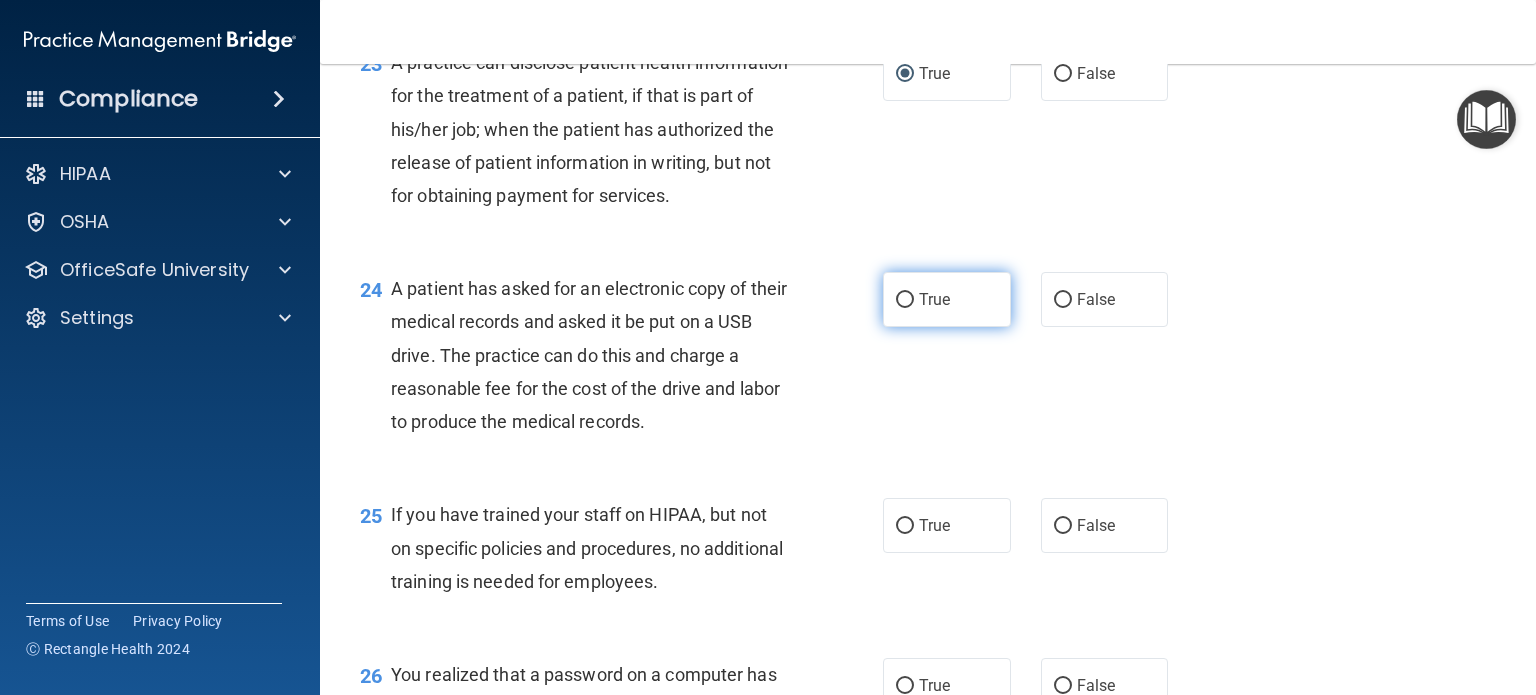 click on "True" at bounding box center (905, 300) 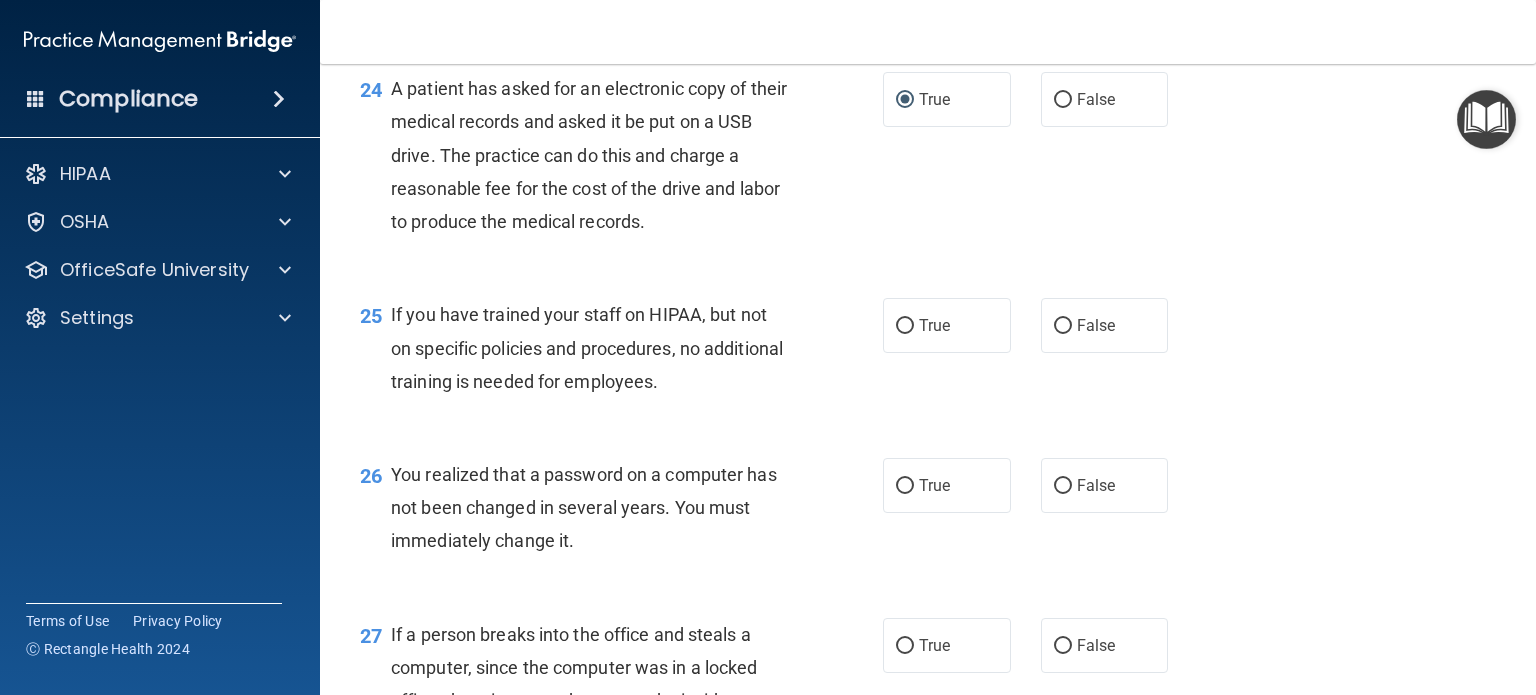scroll, scrollTop: 4124, scrollLeft: 0, axis: vertical 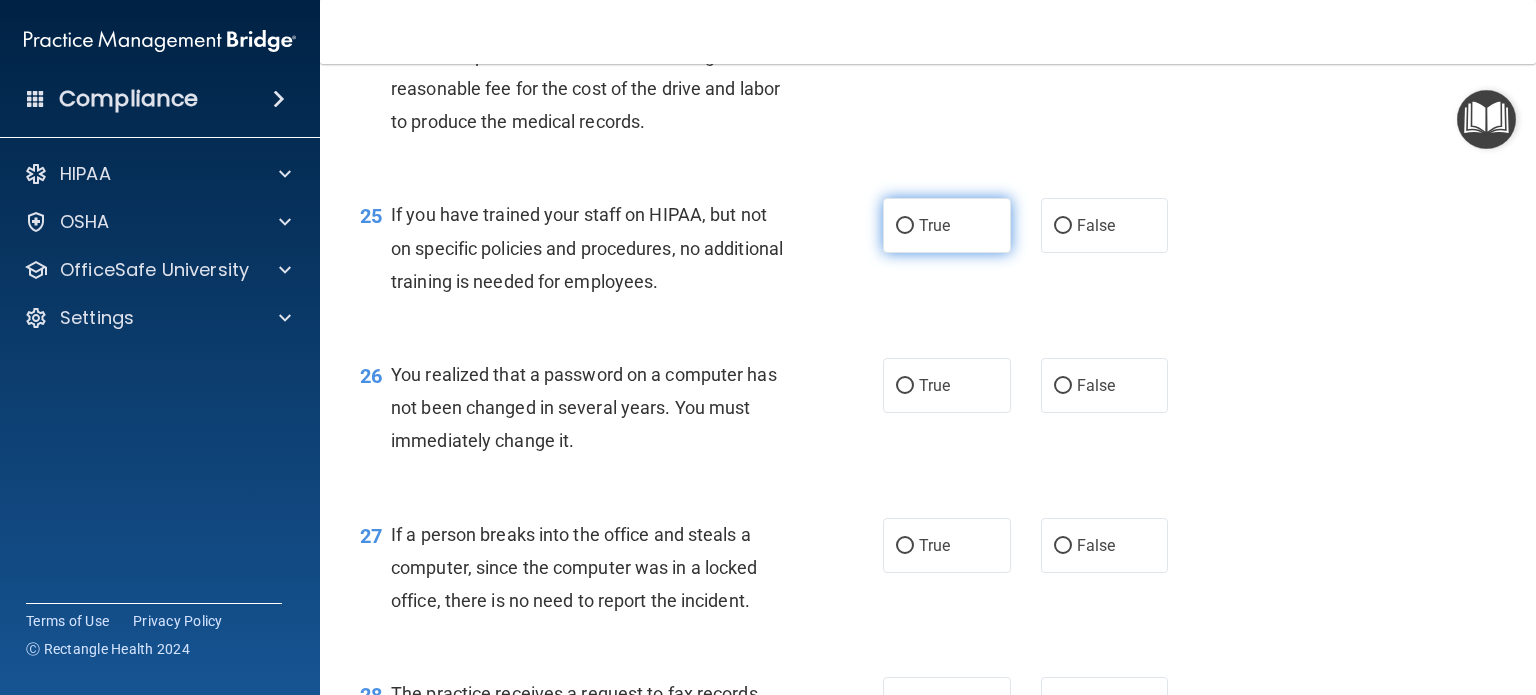 click on "True" at bounding box center (934, 225) 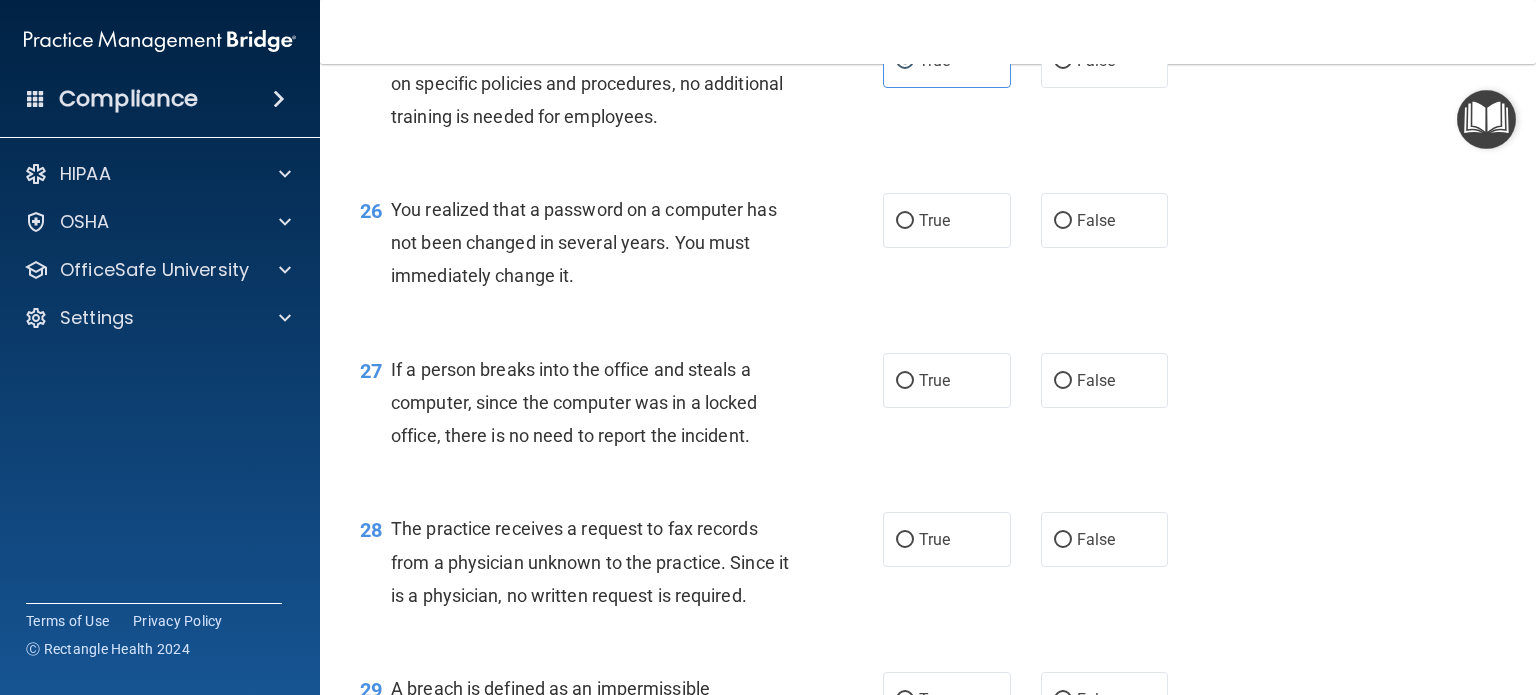 scroll, scrollTop: 4324, scrollLeft: 0, axis: vertical 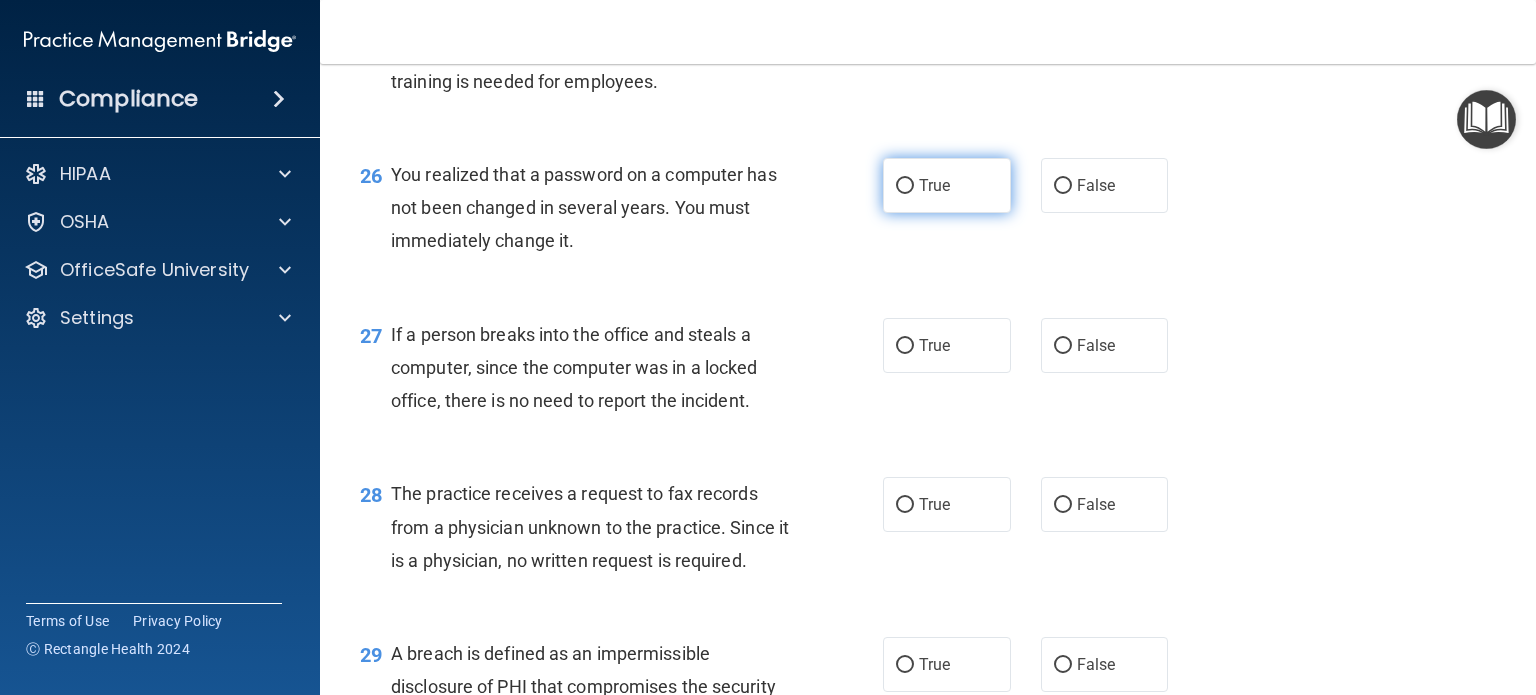 click on "True" at bounding box center (947, 185) 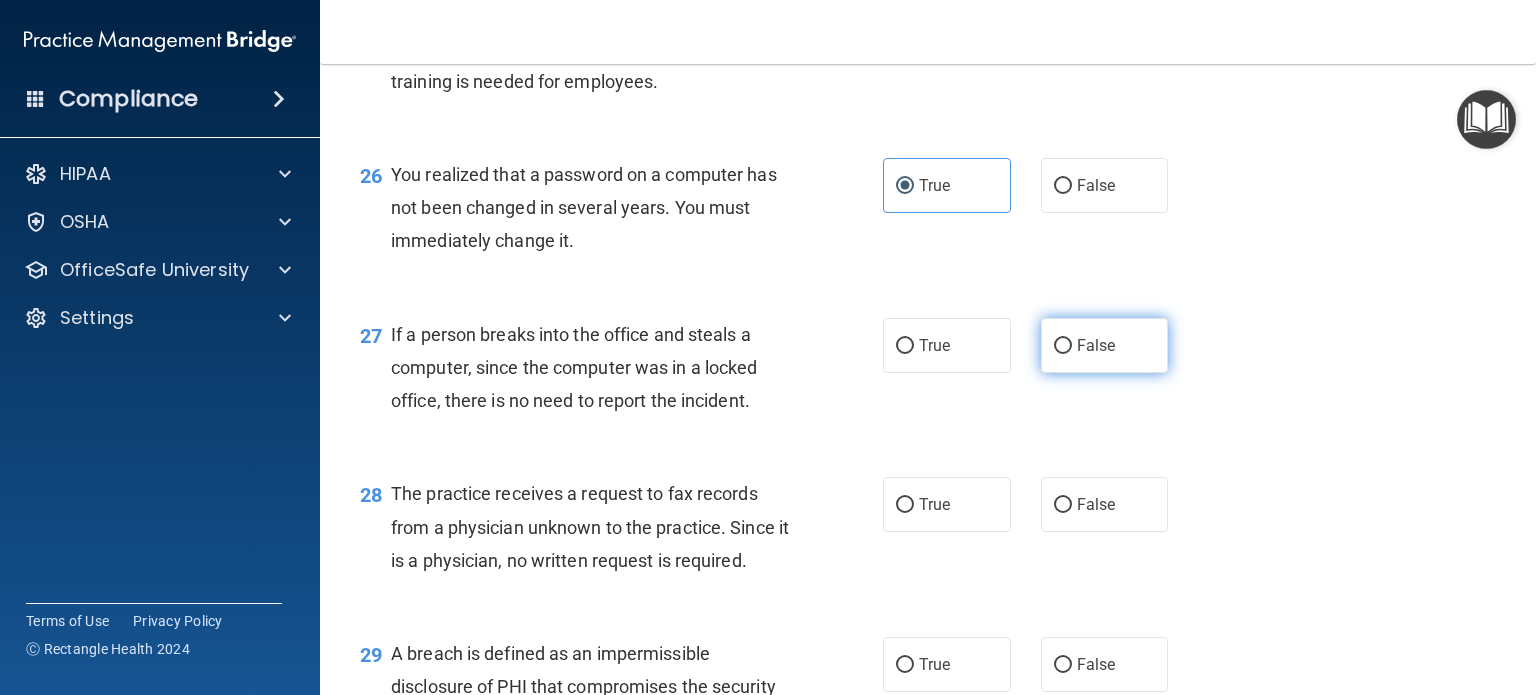 click on "False" at bounding box center [1063, 346] 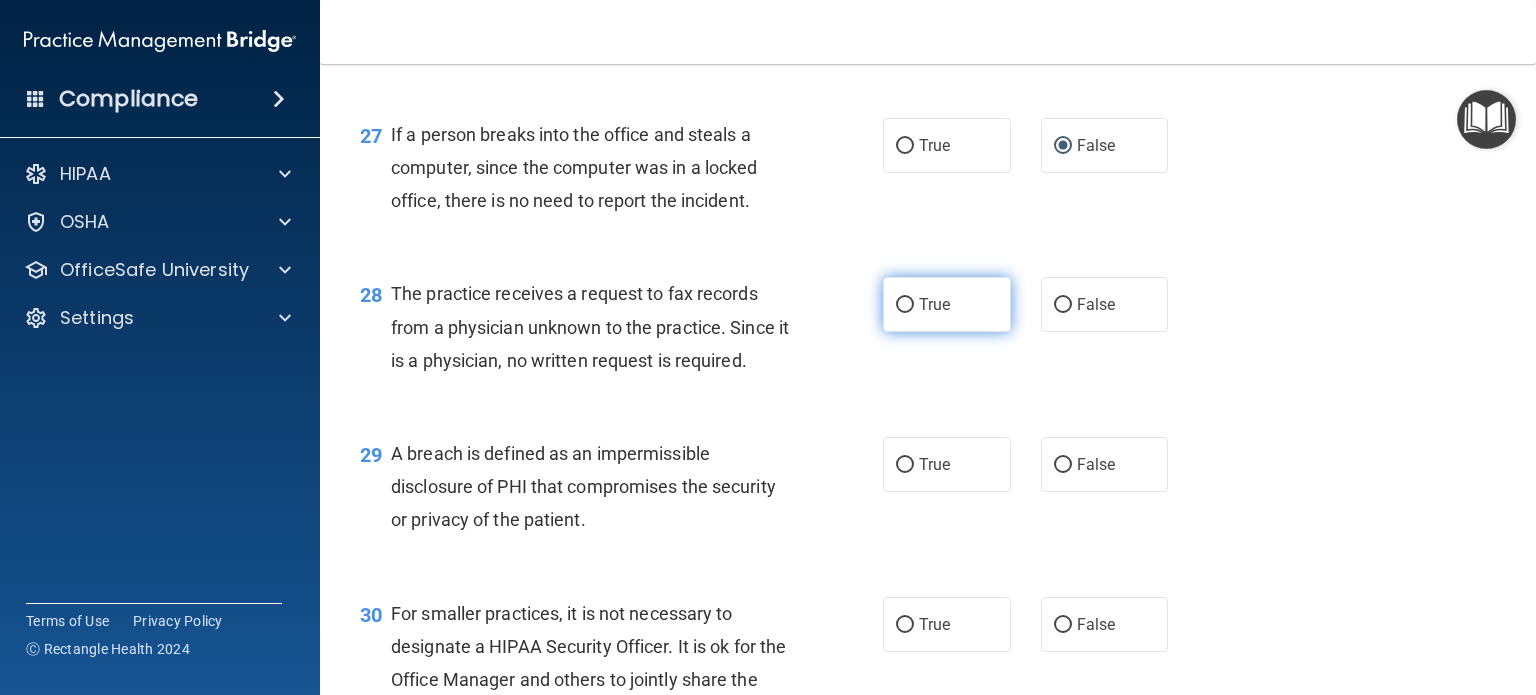 scroll, scrollTop: 4624, scrollLeft: 0, axis: vertical 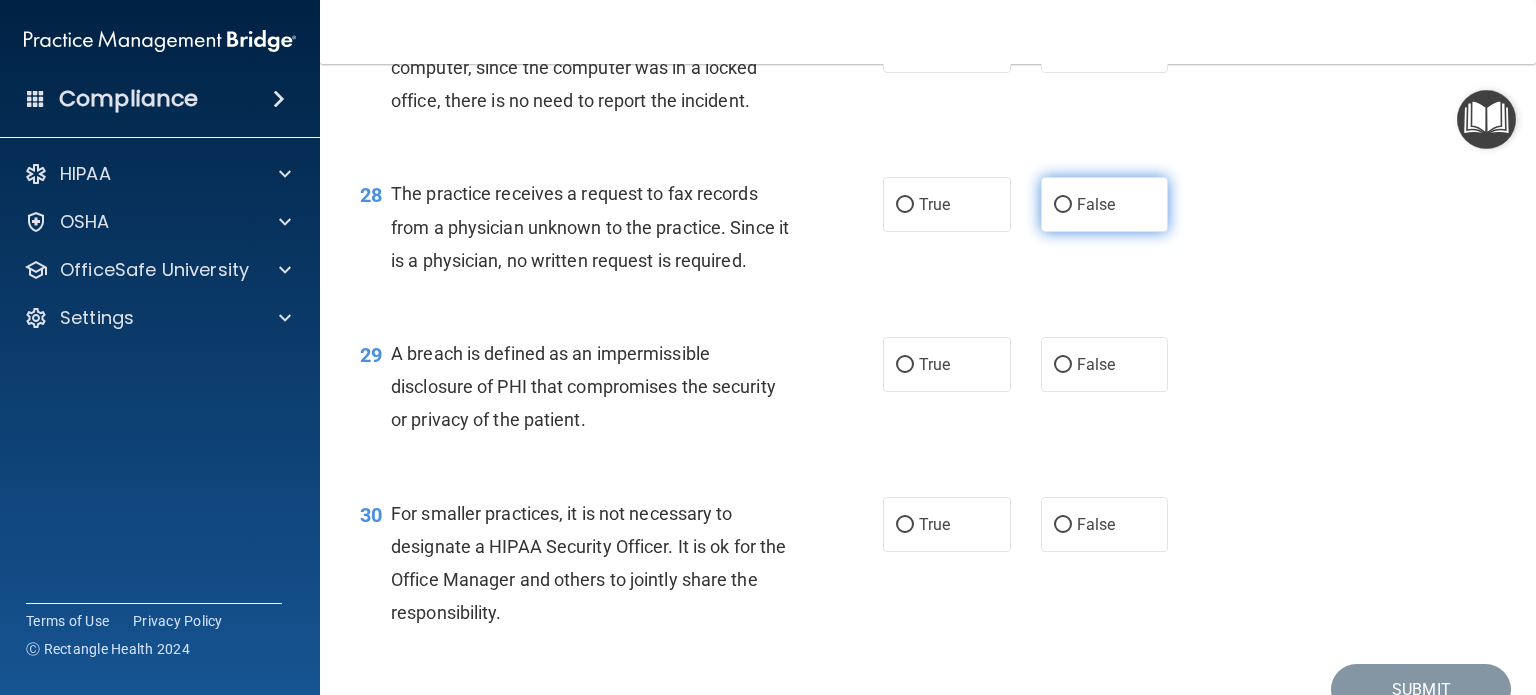 click on "False" at bounding box center [1063, 205] 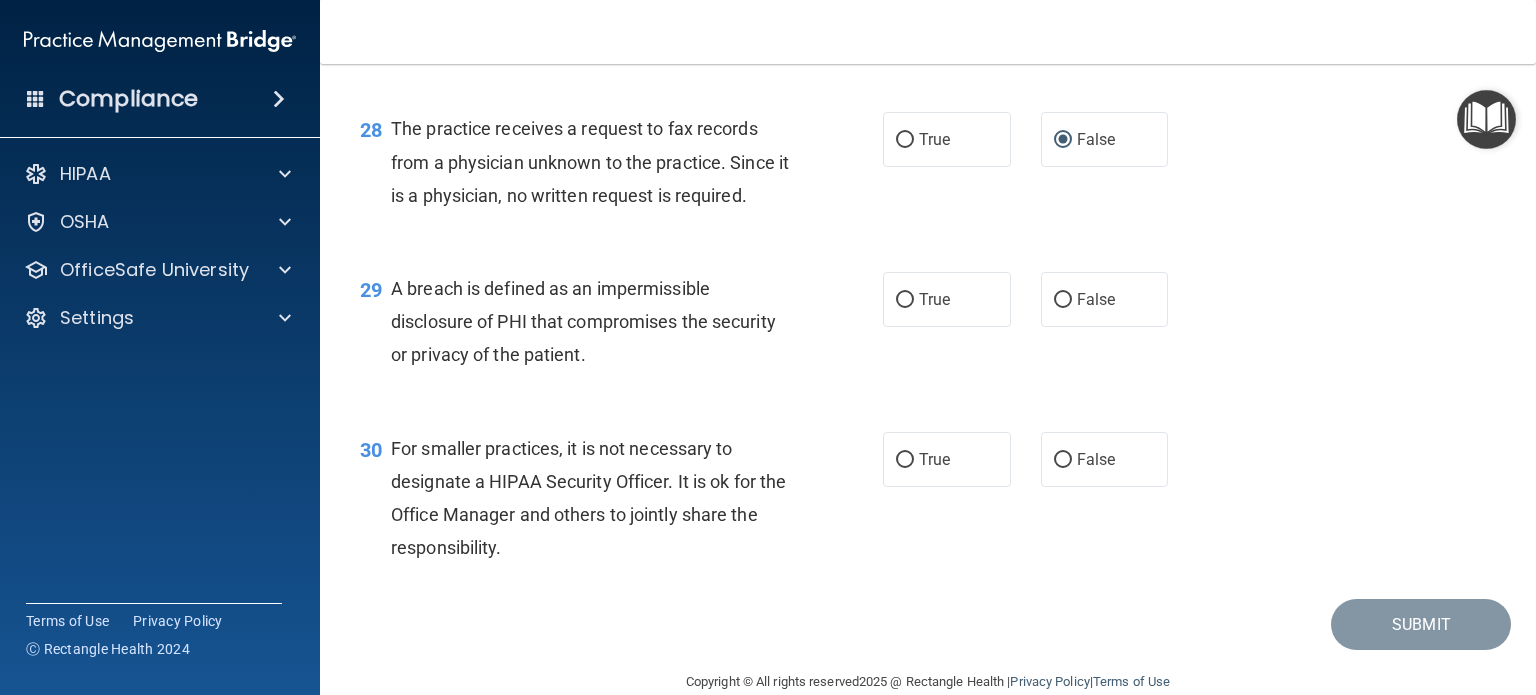 scroll, scrollTop: 4724, scrollLeft: 0, axis: vertical 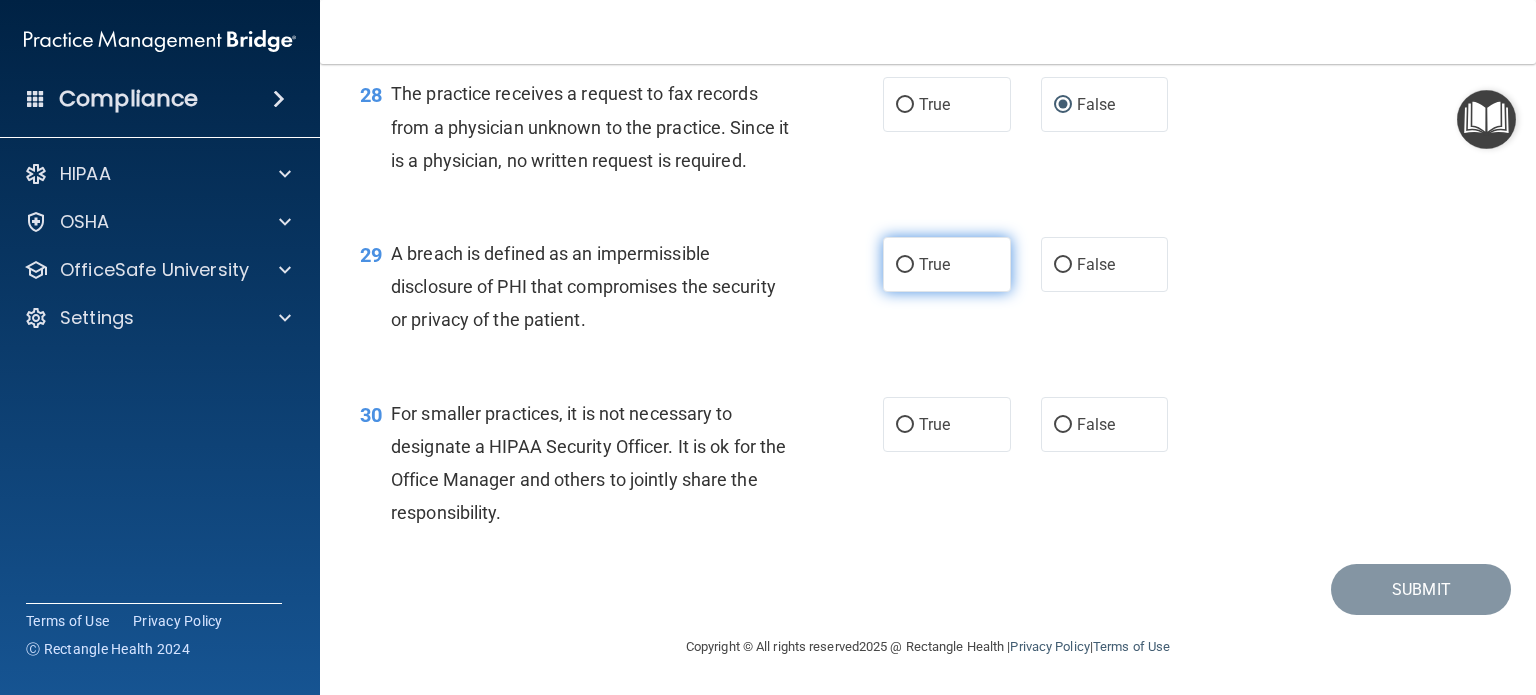 click on "True" at bounding box center [905, 265] 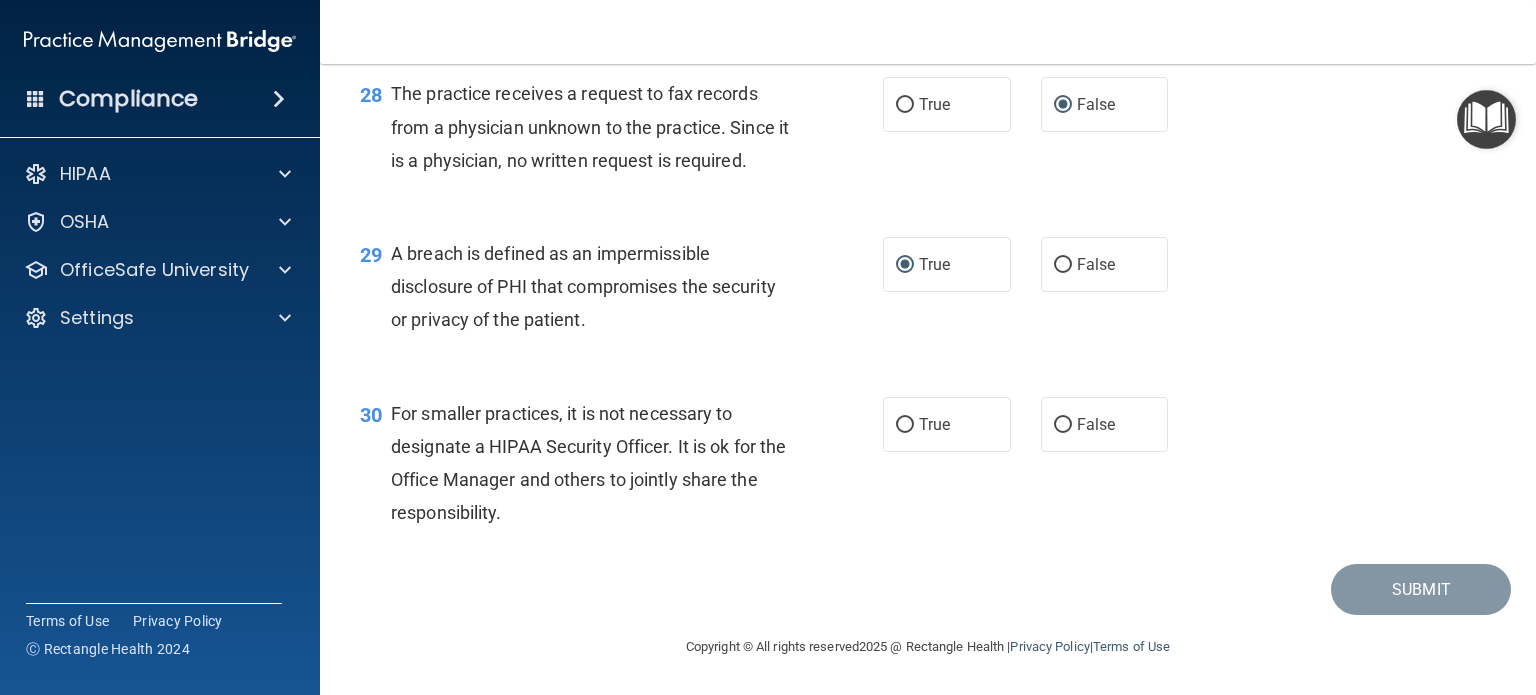 scroll, scrollTop: 4824, scrollLeft: 0, axis: vertical 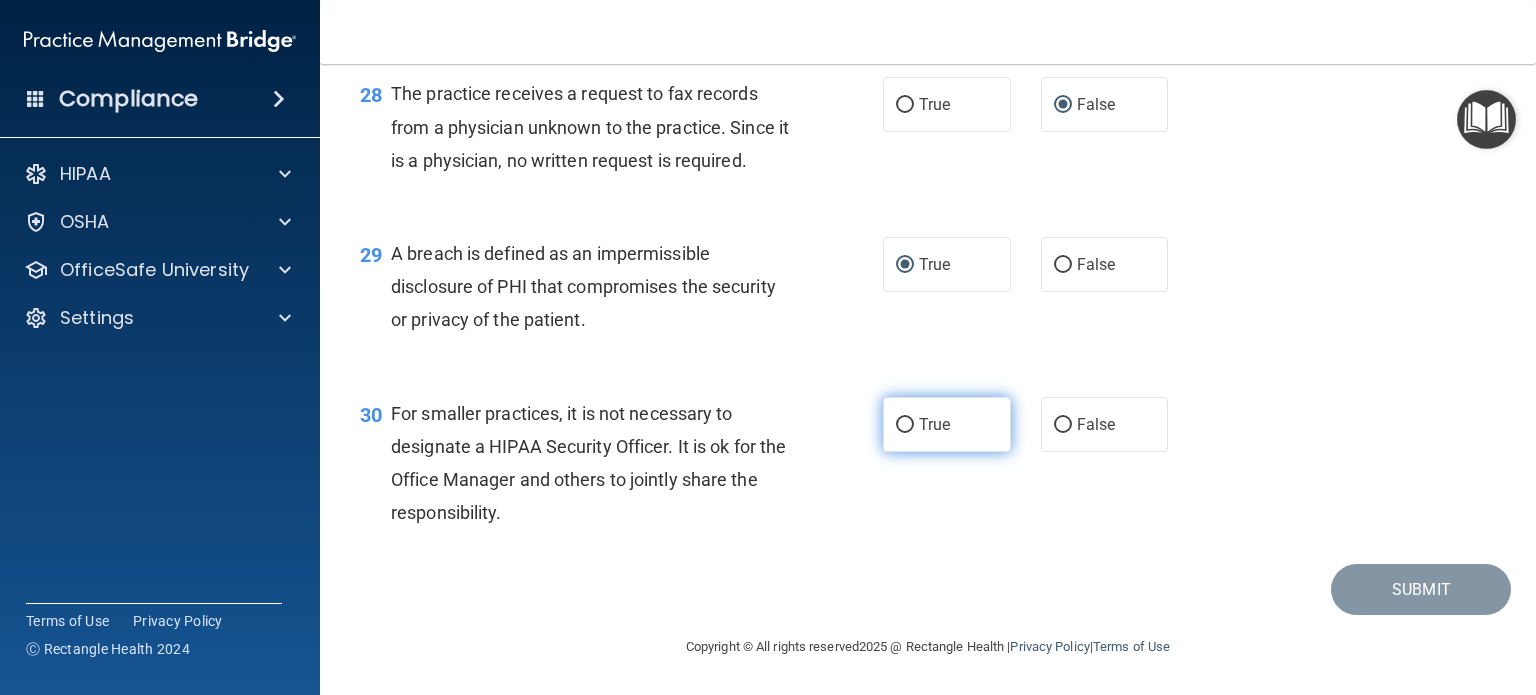 click on "True" at bounding box center (934, 424) 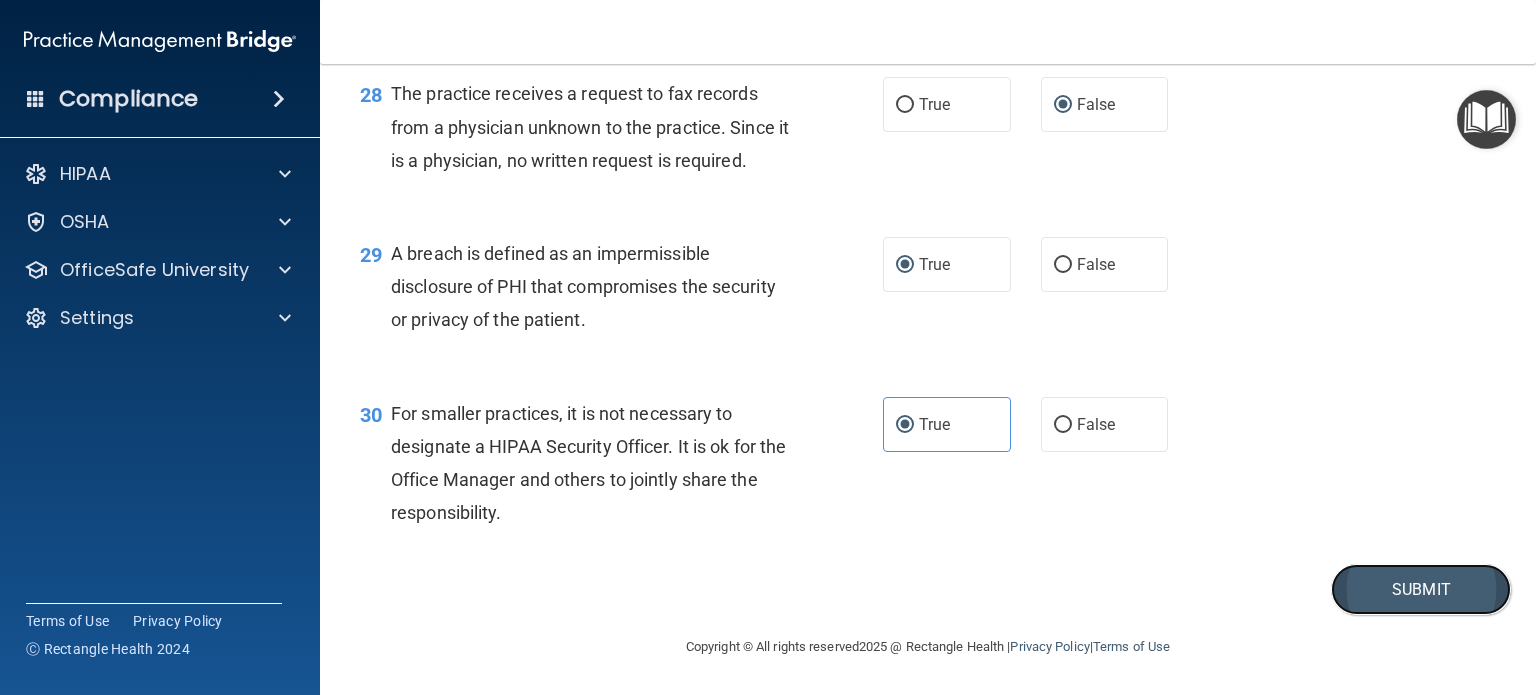 click on "Submit" at bounding box center (1421, 589) 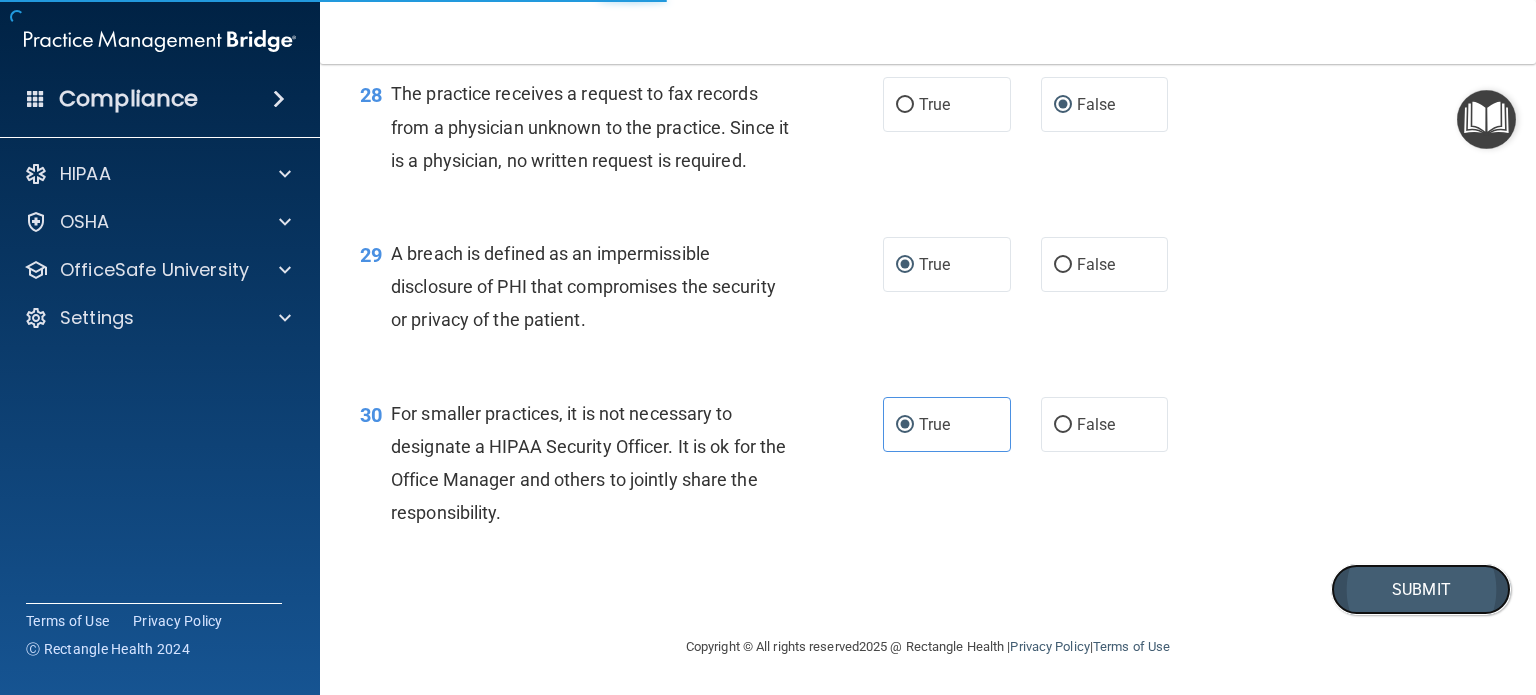 click on "Submit" at bounding box center (1421, 589) 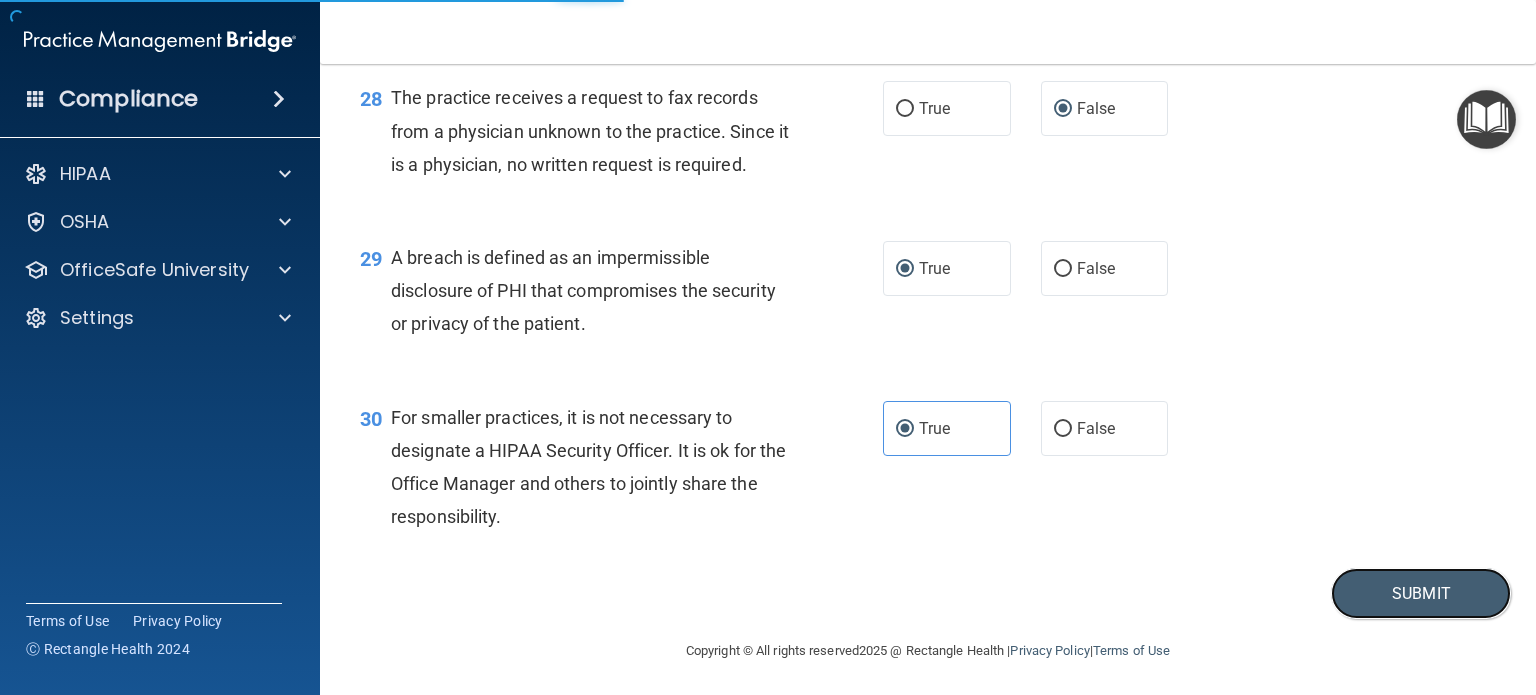 scroll, scrollTop: 4824, scrollLeft: 0, axis: vertical 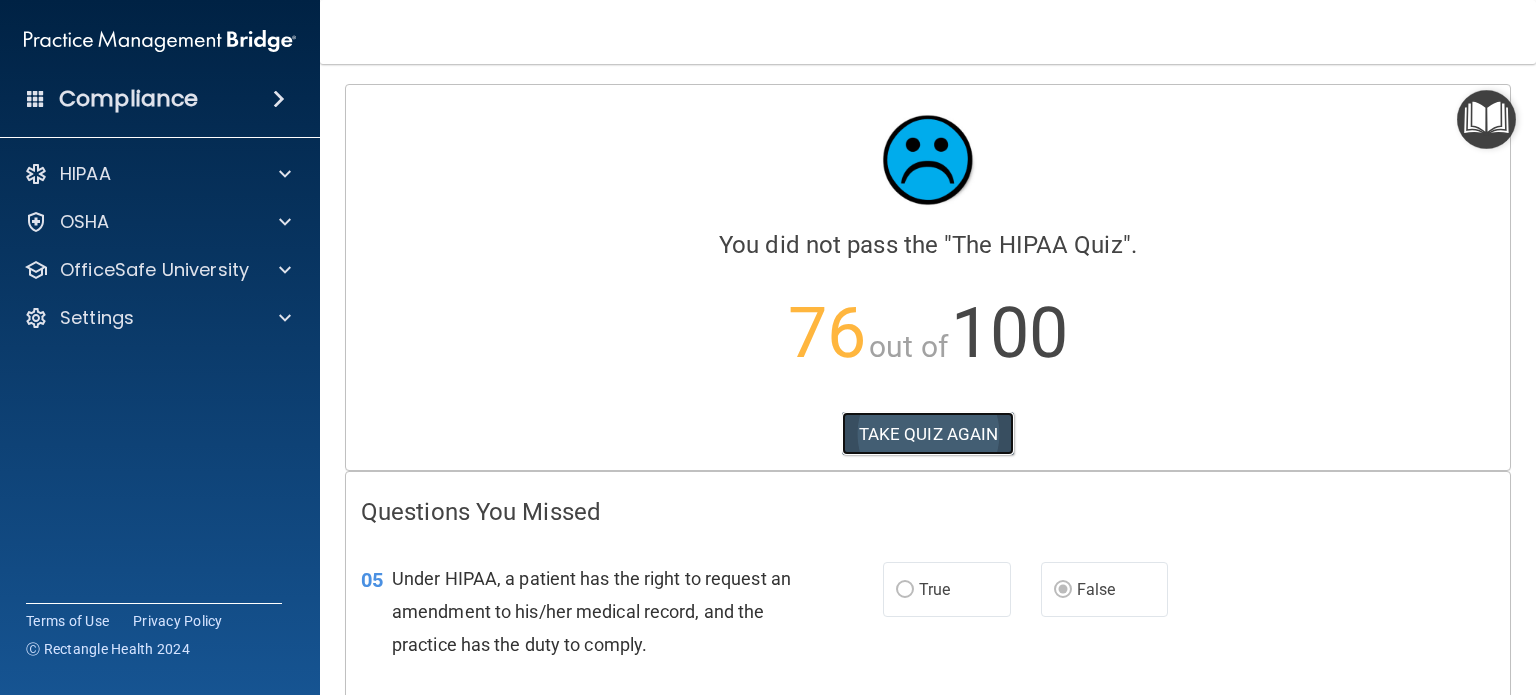 click on "TAKE QUIZ AGAIN" at bounding box center [928, 434] 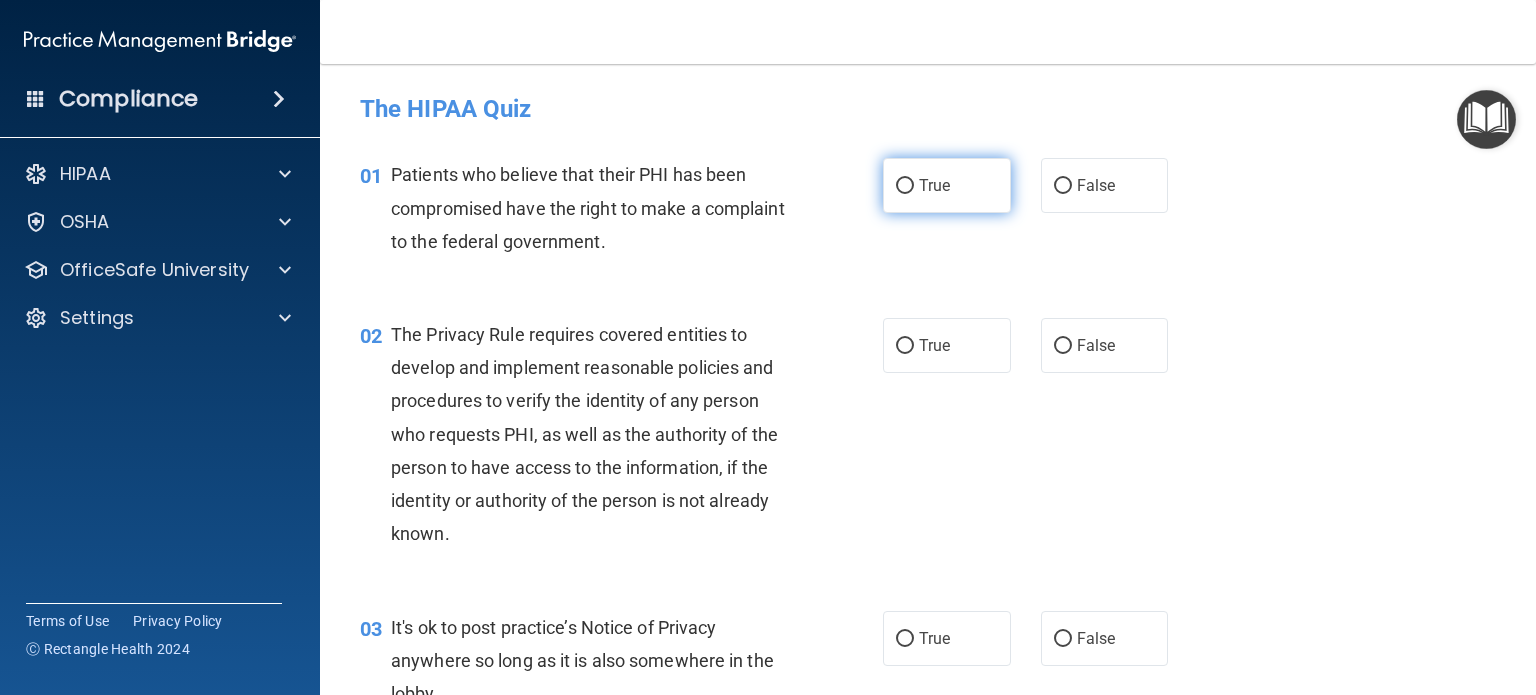 click on "True" at bounding box center [947, 185] 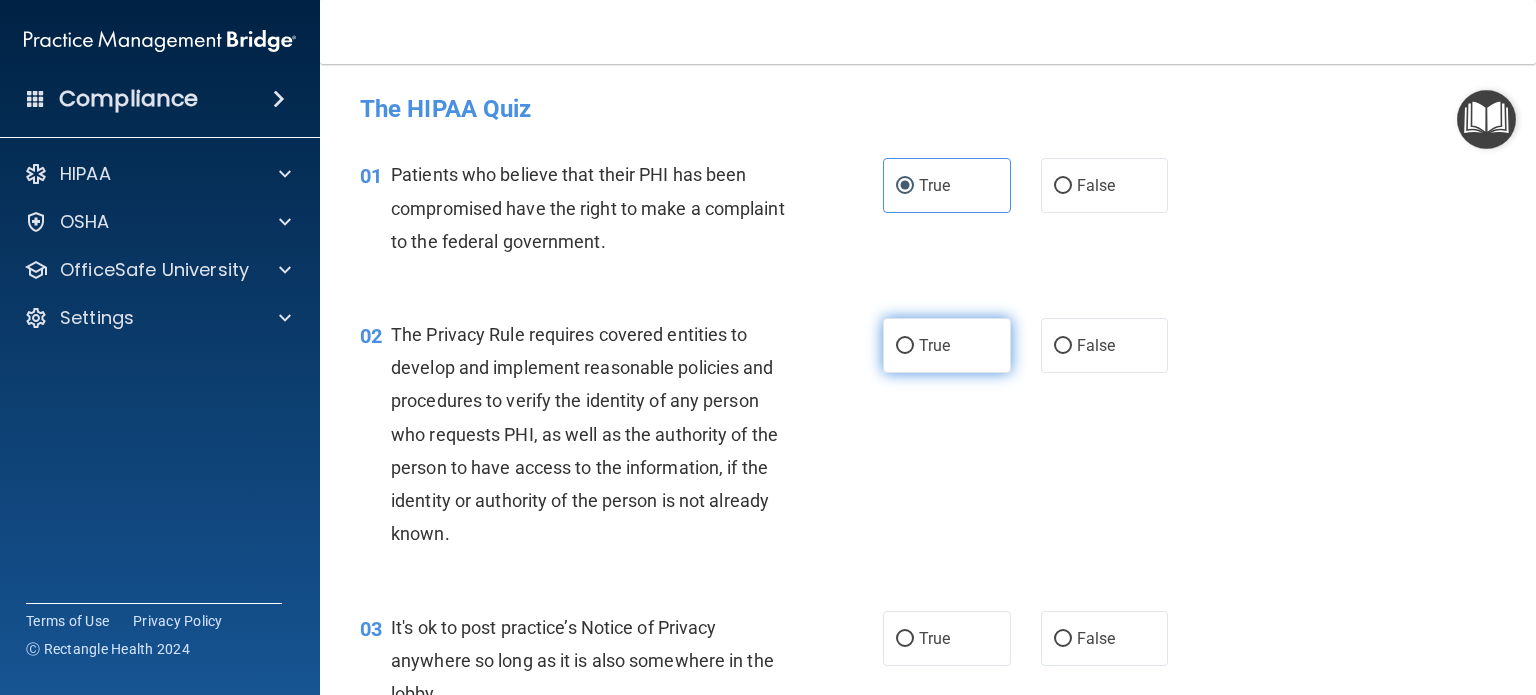 click on "True" at bounding box center [905, 346] 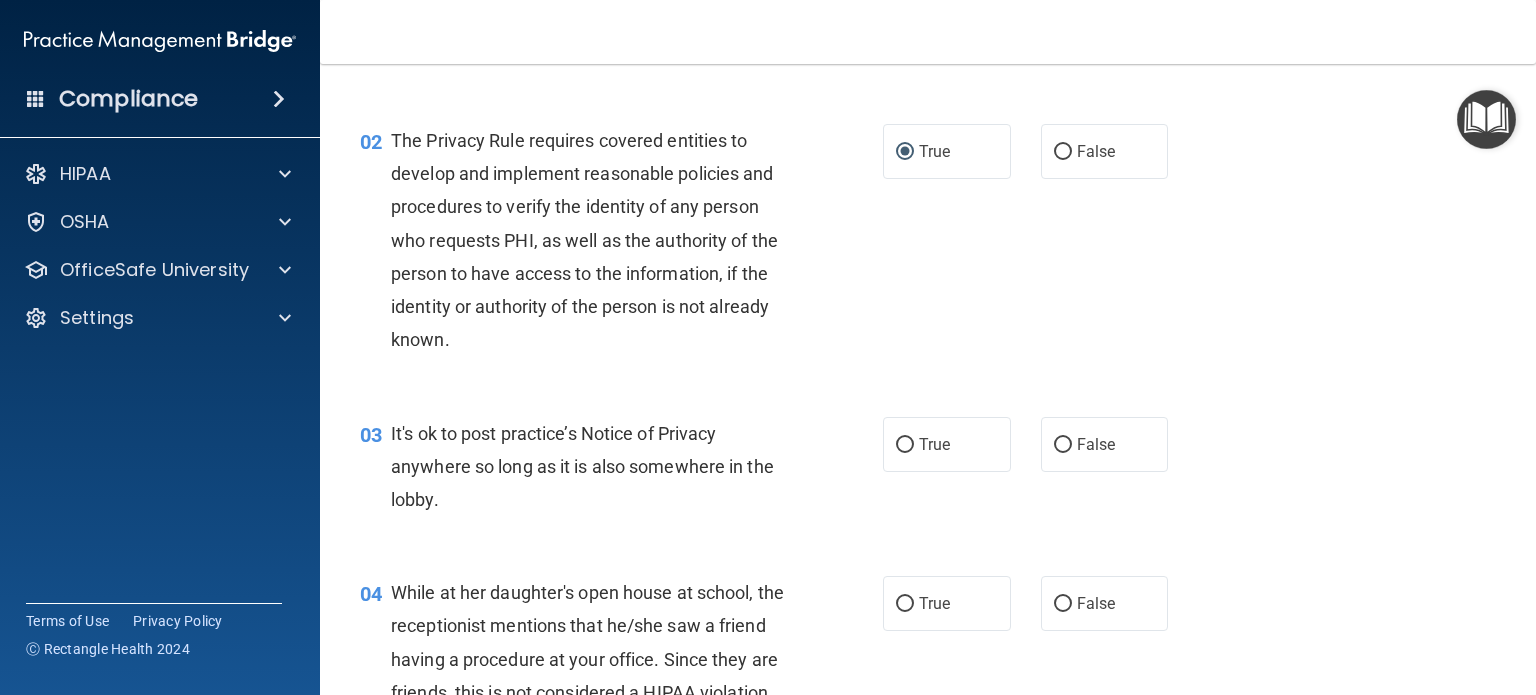 scroll, scrollTop: 200, scrollLeft: 0, axis: vertical 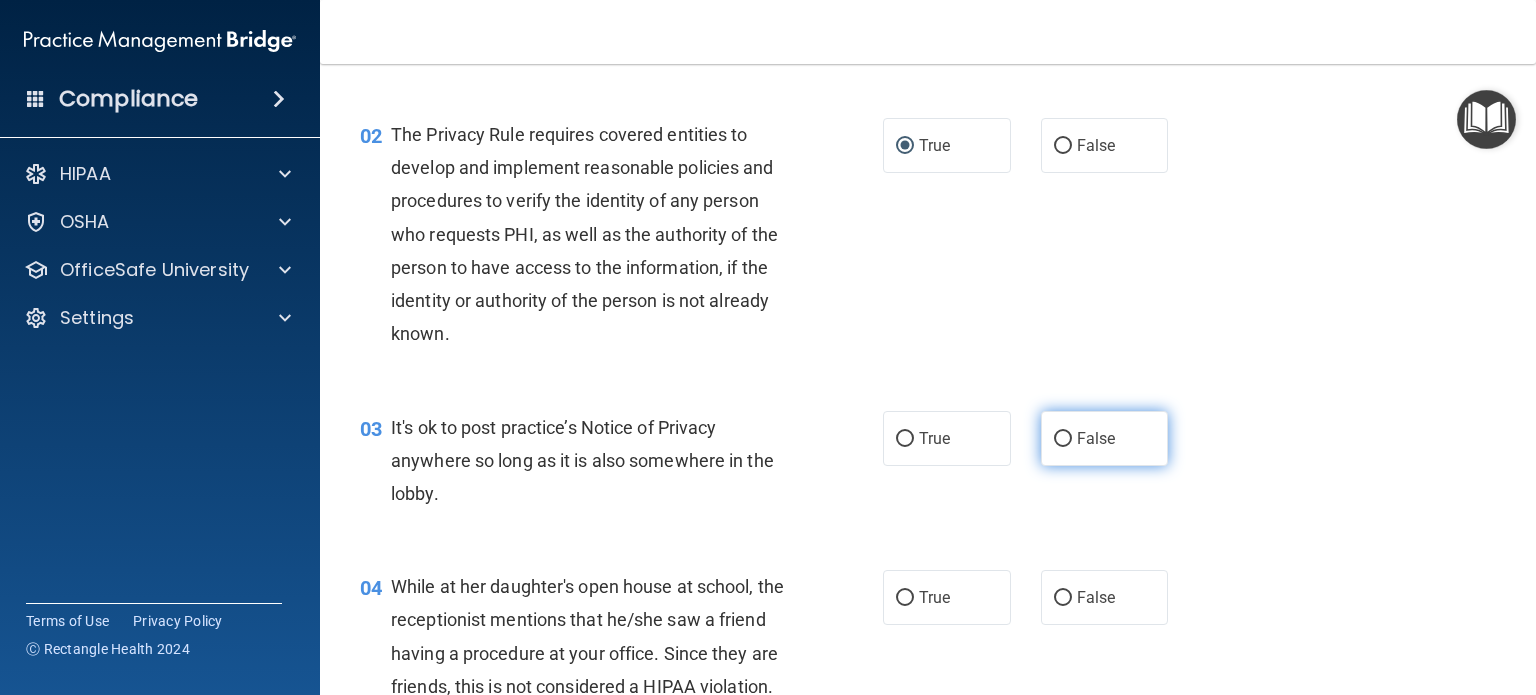 click on "False" at bounding box center (1096, 438) 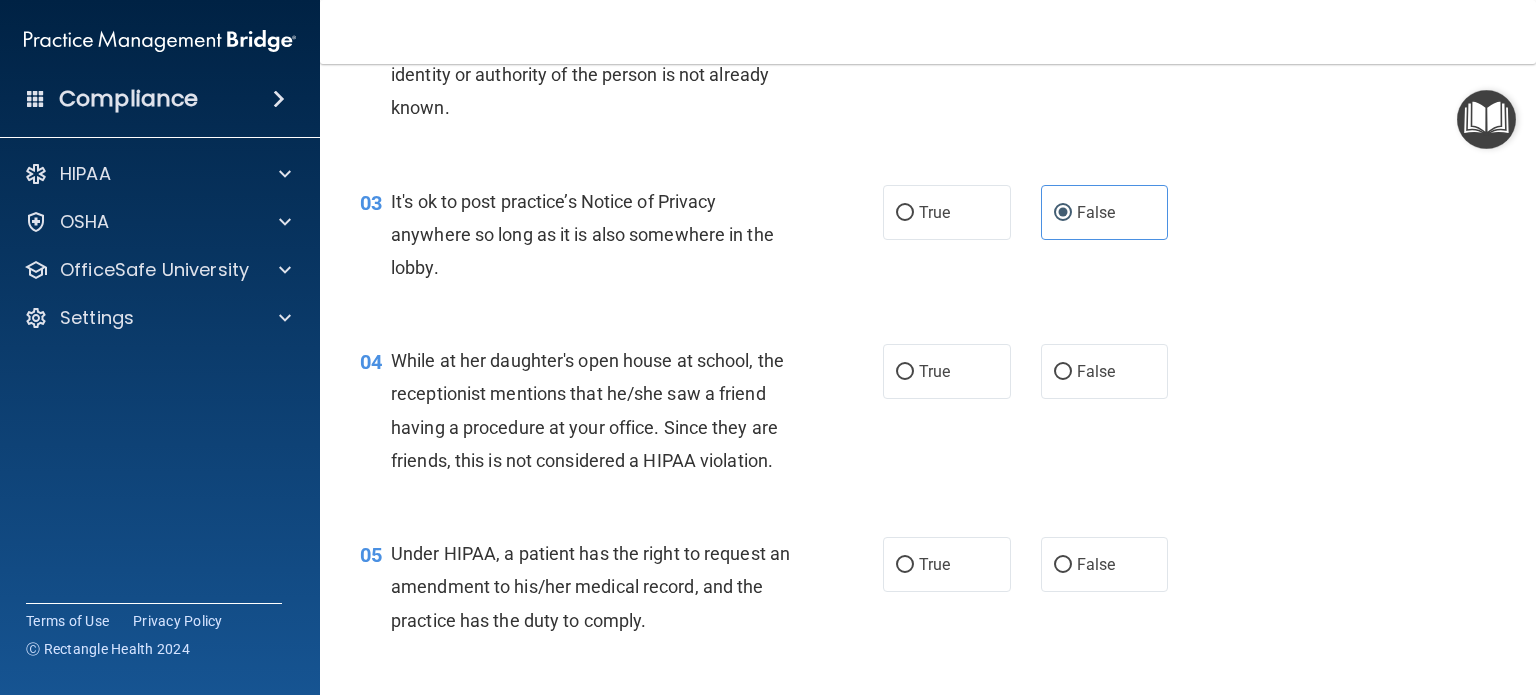 scroll, scrollTop: 500, scrollLeft: 0, axis: vertical 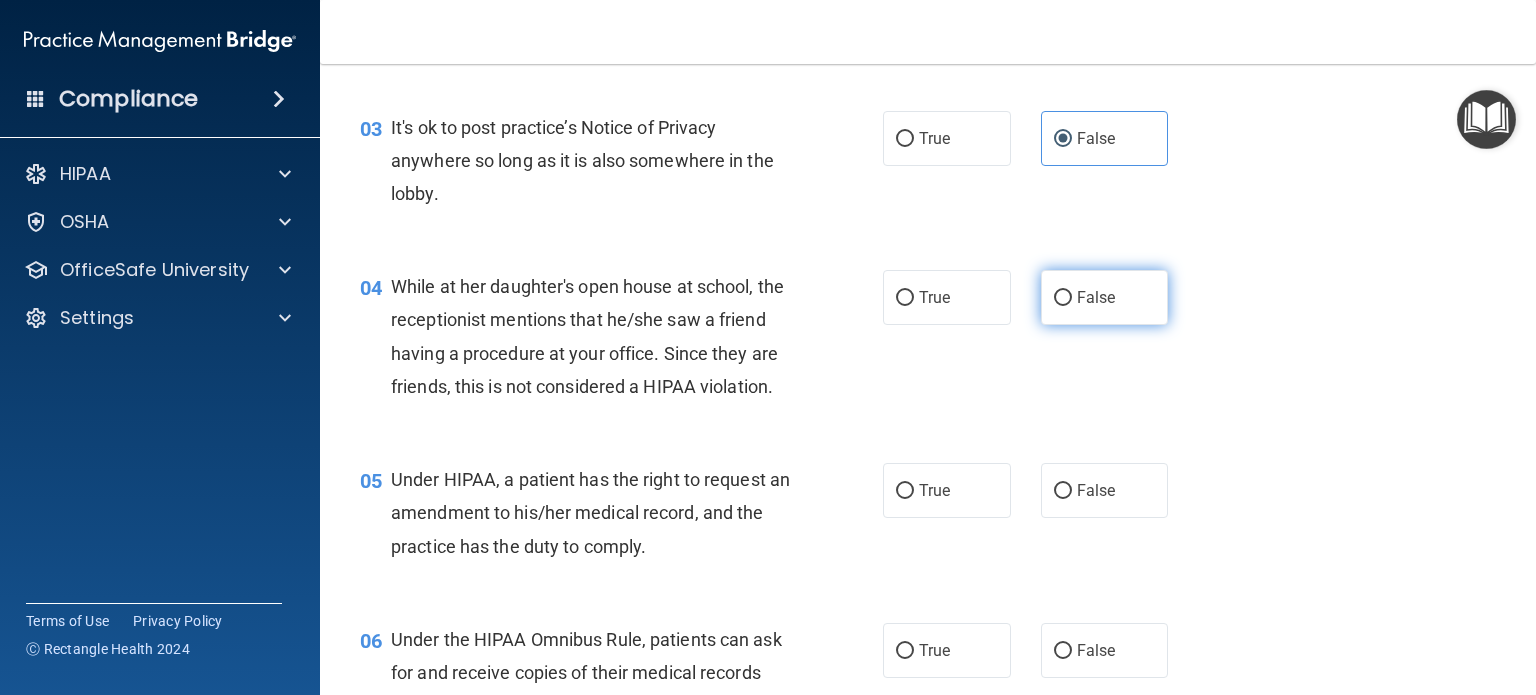 click on "False" at bounding box center (1105, 297) 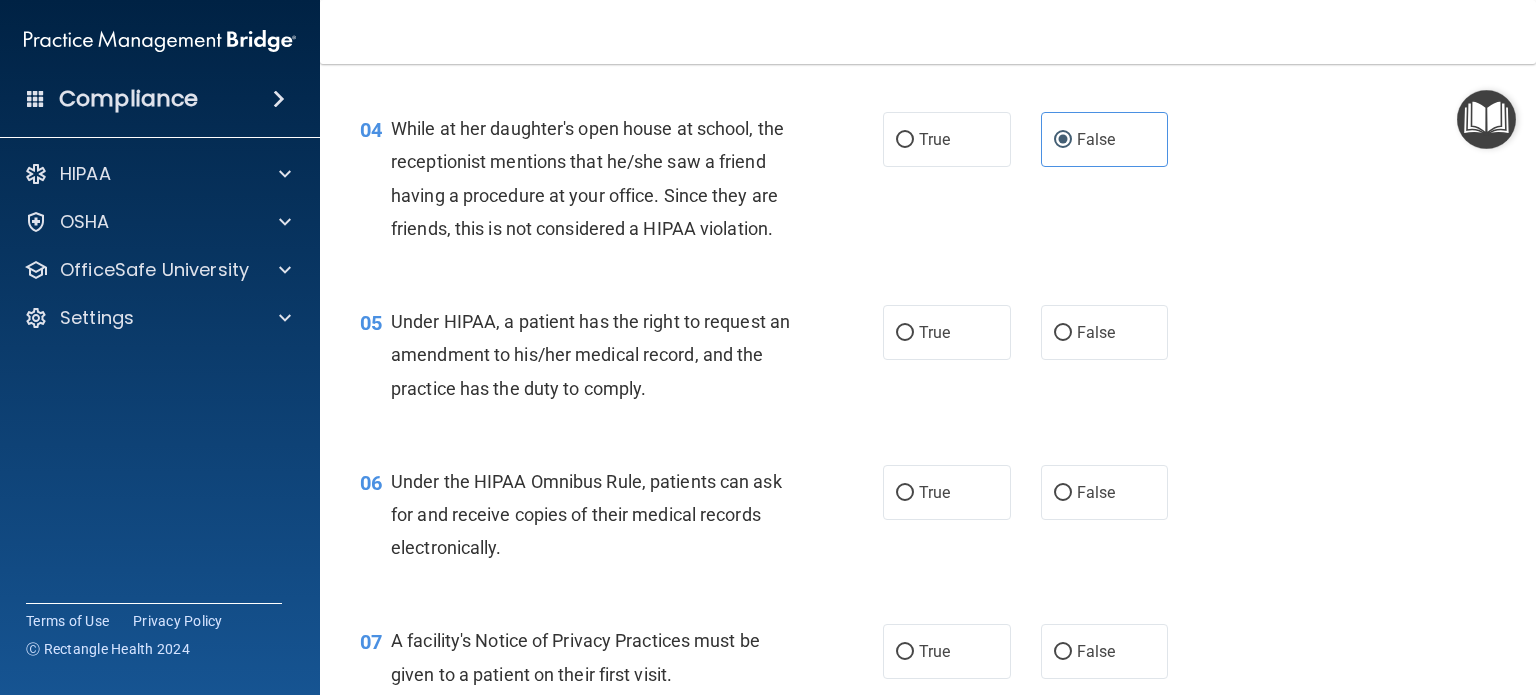 scroll, scrollTop: 700, scrollLeft: 0, axis: vertical 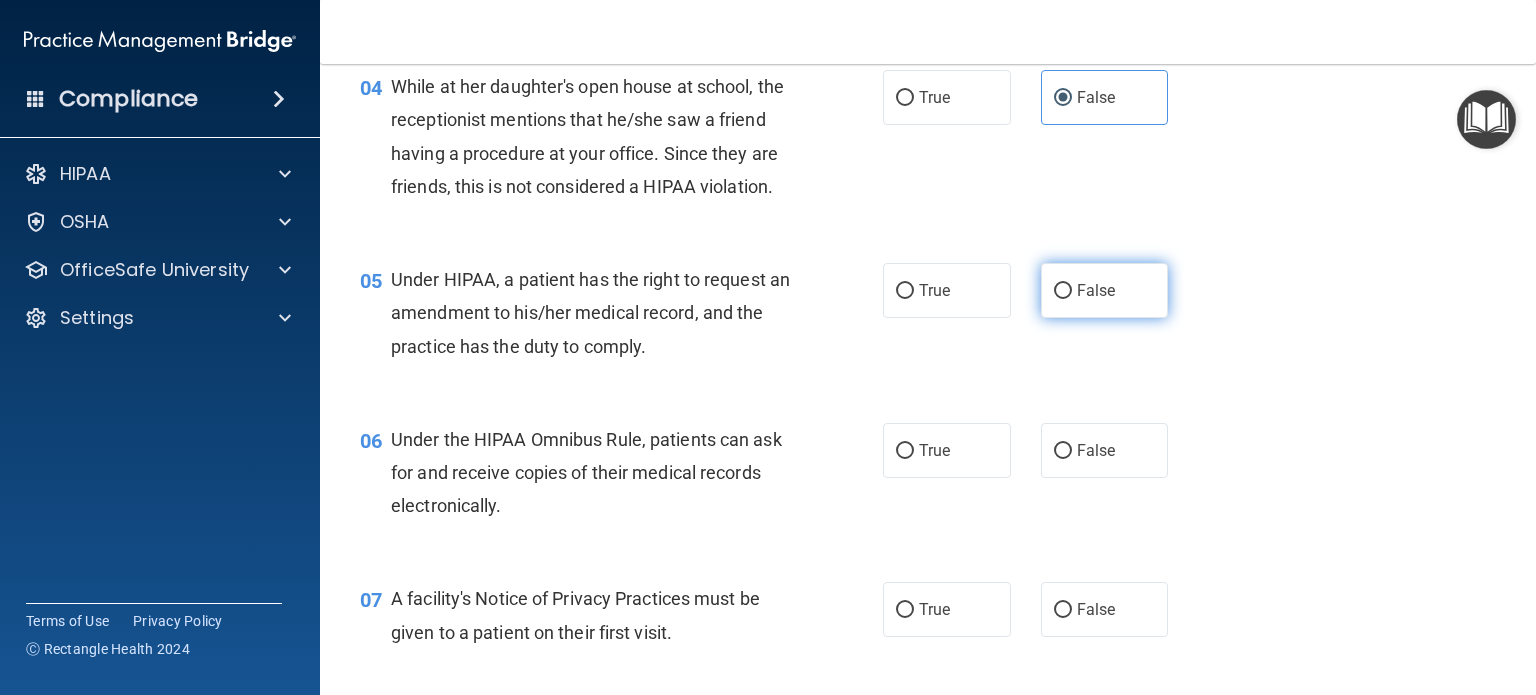 click on "False" at bounding box center (1105, 290) 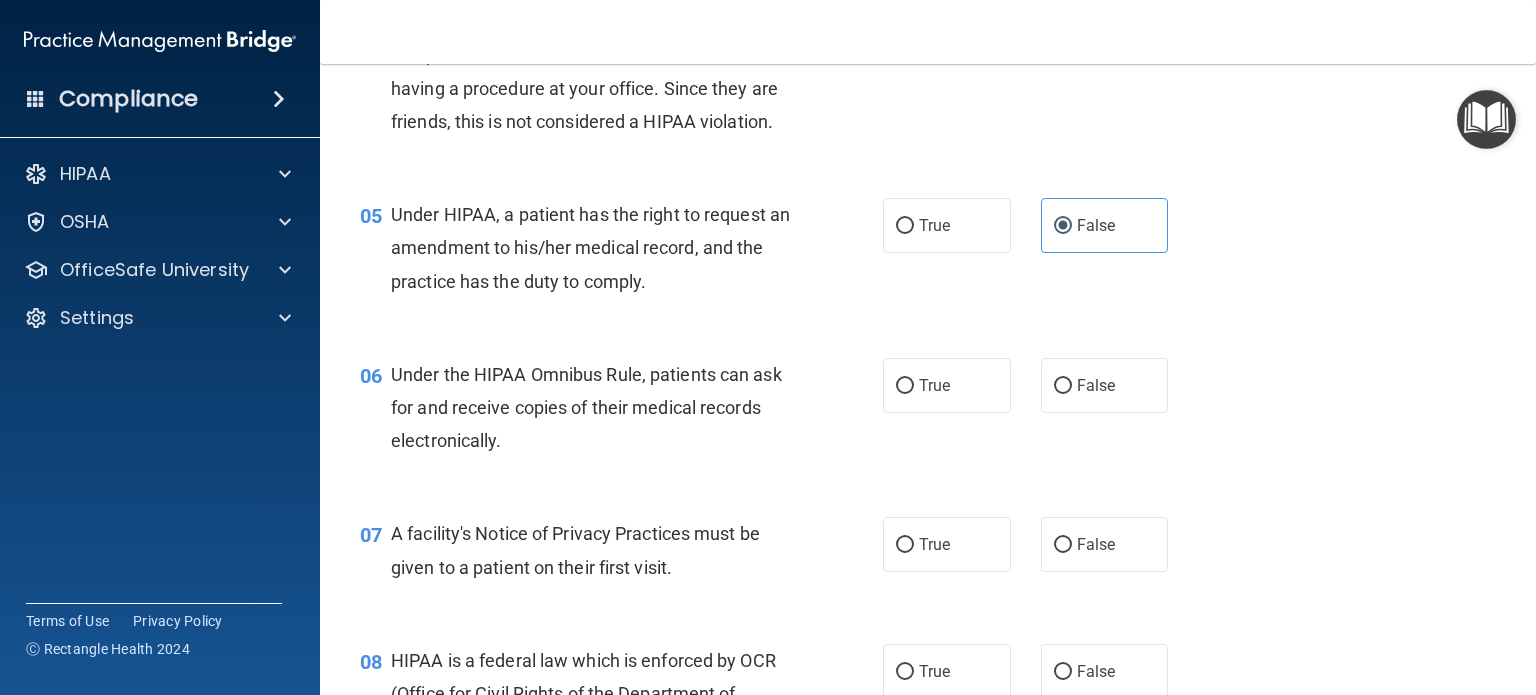 scroll, scrollTop: 800, scrollLeft: 0, axis: vertical 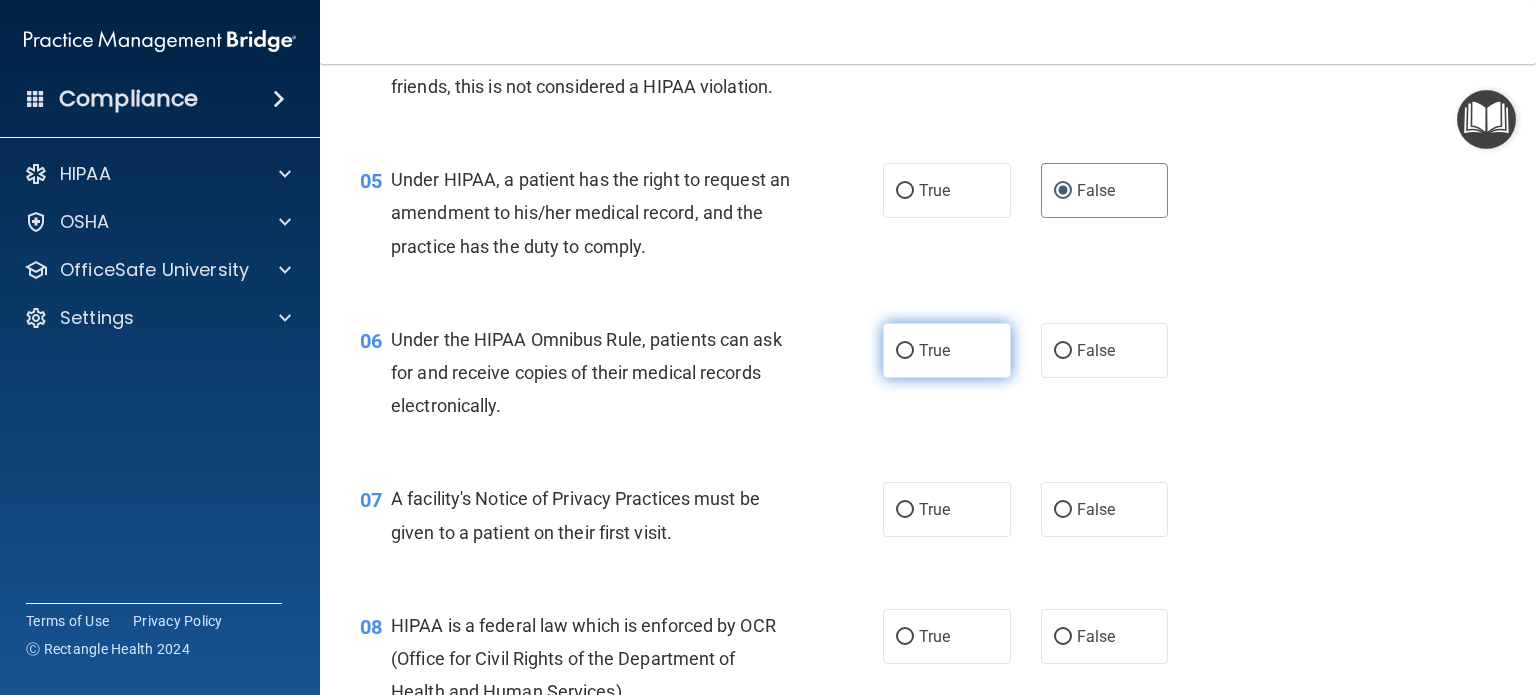 click on "True" at bounding box center [947, 350] 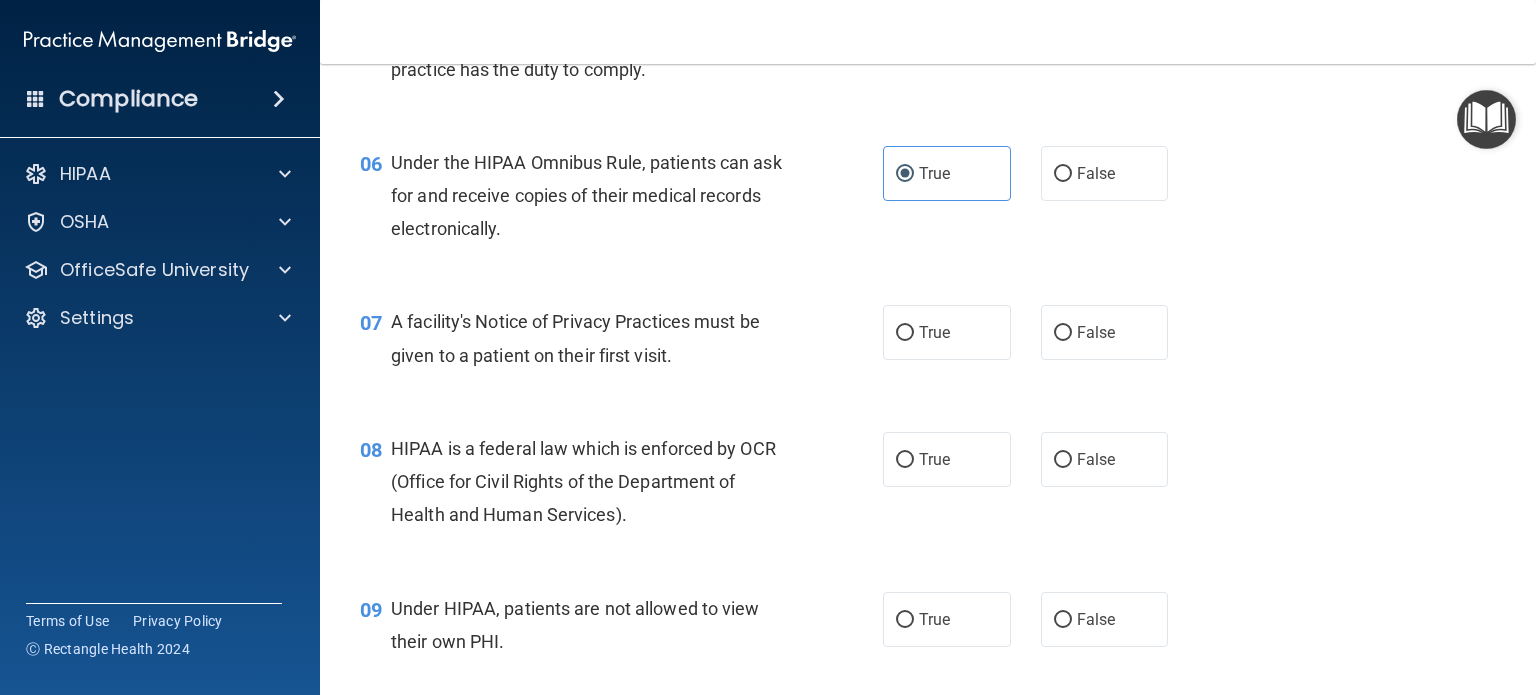 scroll, scrollTop: 1000, scrollLeft: 0, axis: vertical 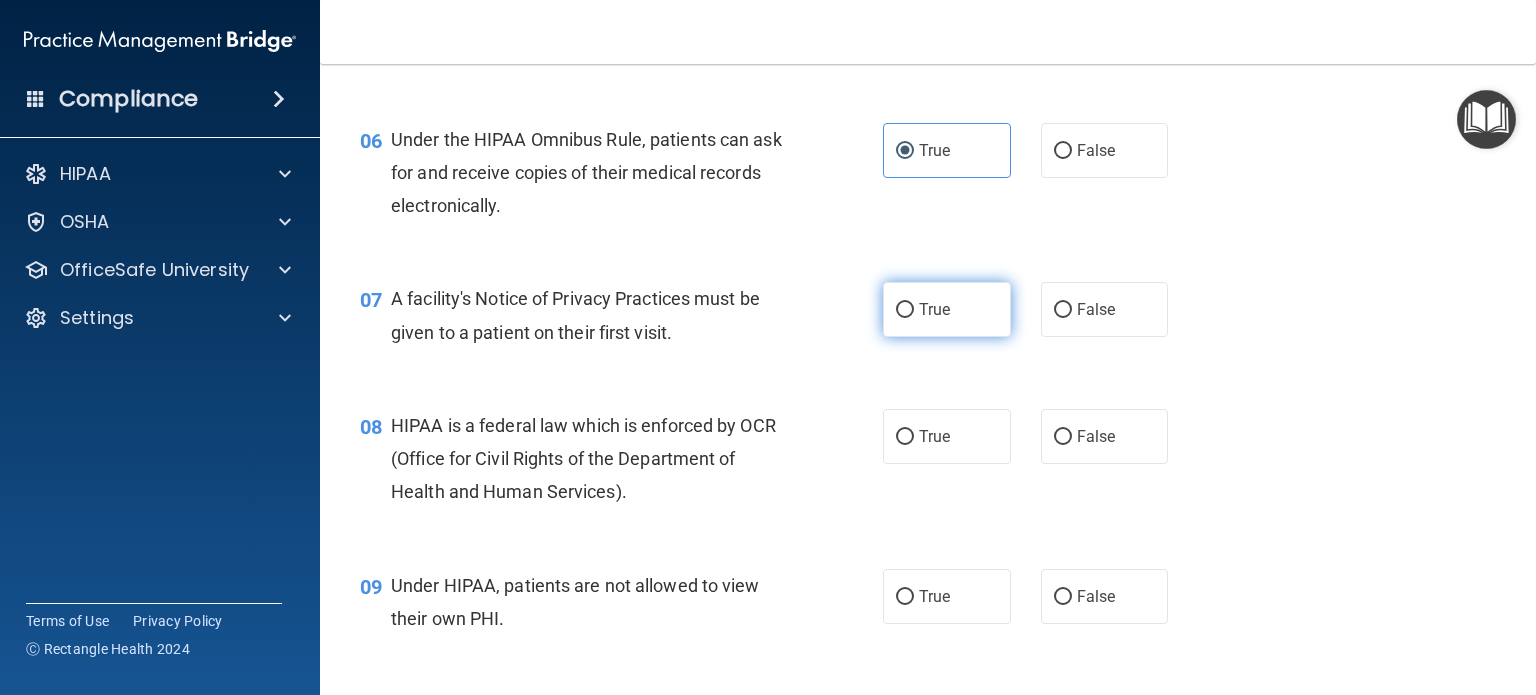 click on "True" at bounding box center (947, 309) 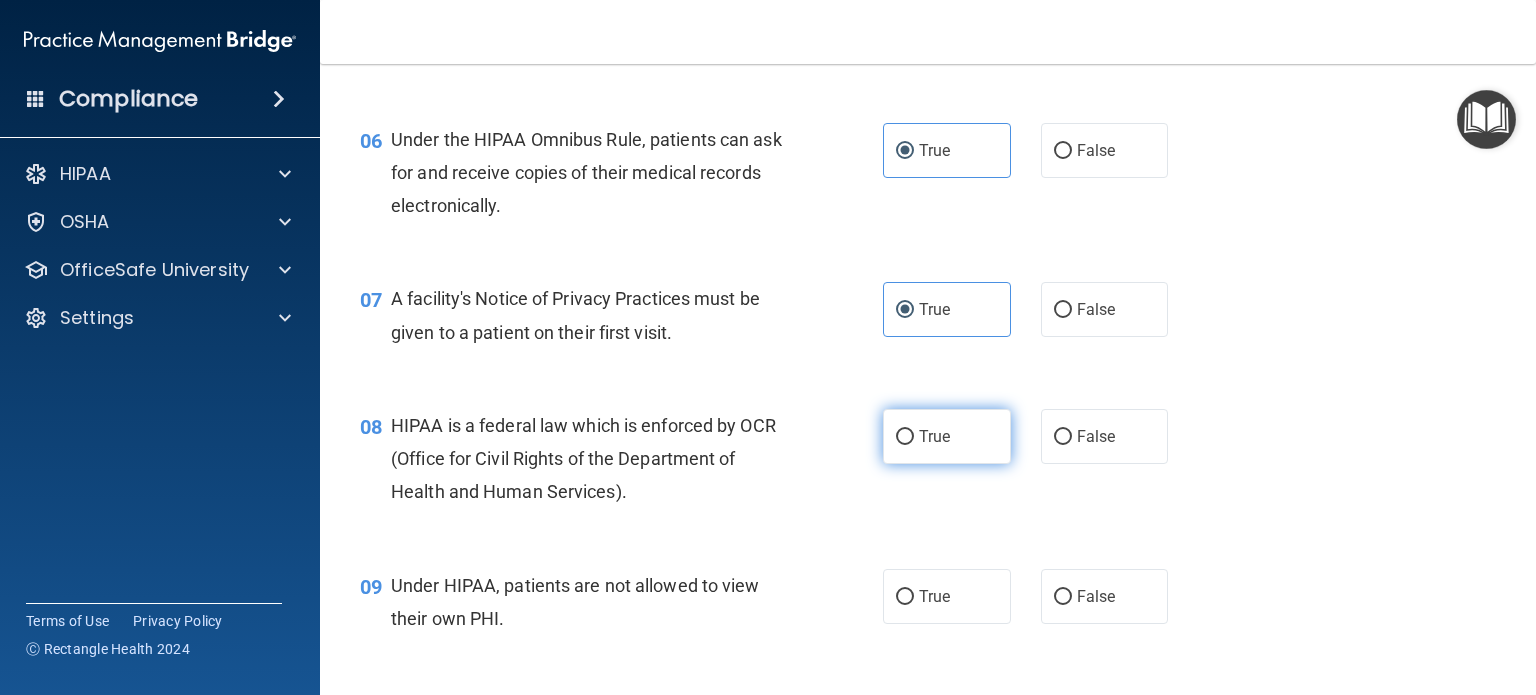 click on "True" at bounding box center [905, 437] 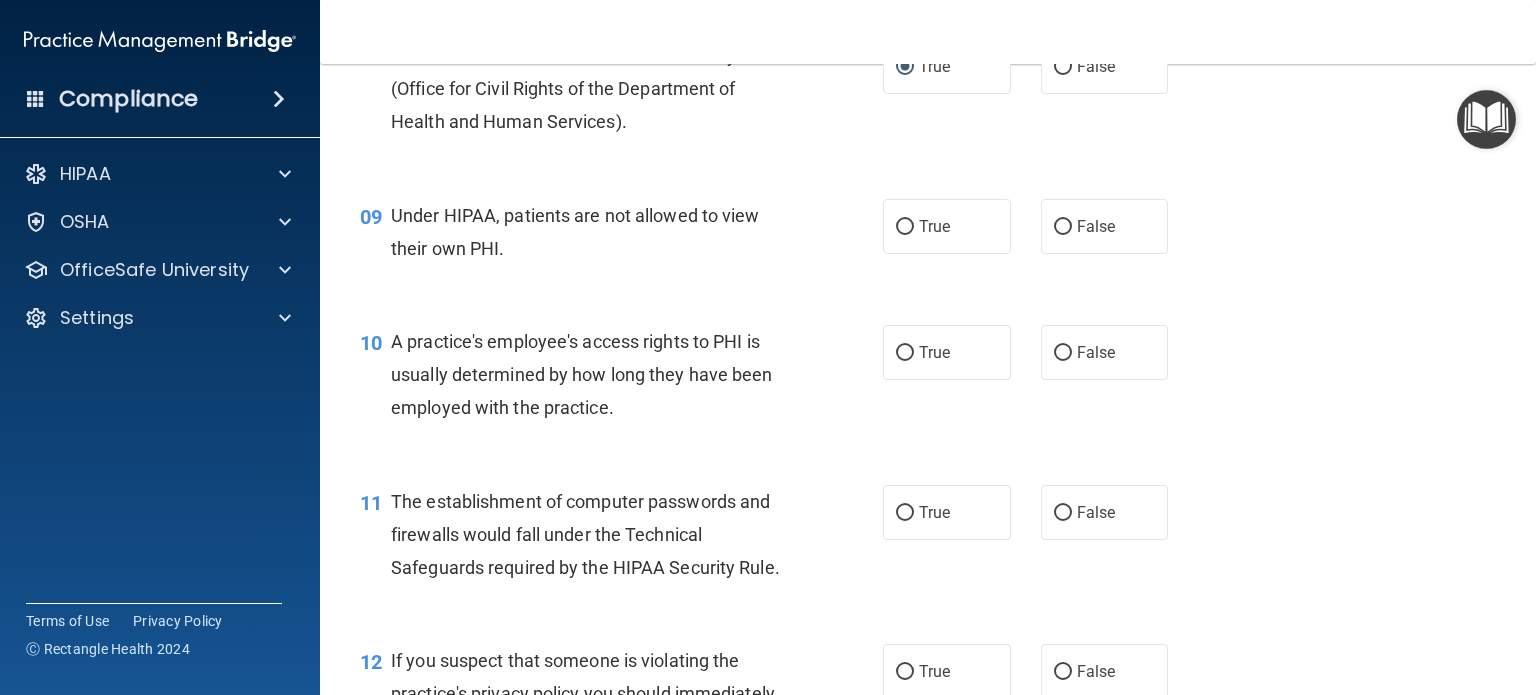 scroll, scrollTop: 1400, scrollLeft: 0, axis: vertical 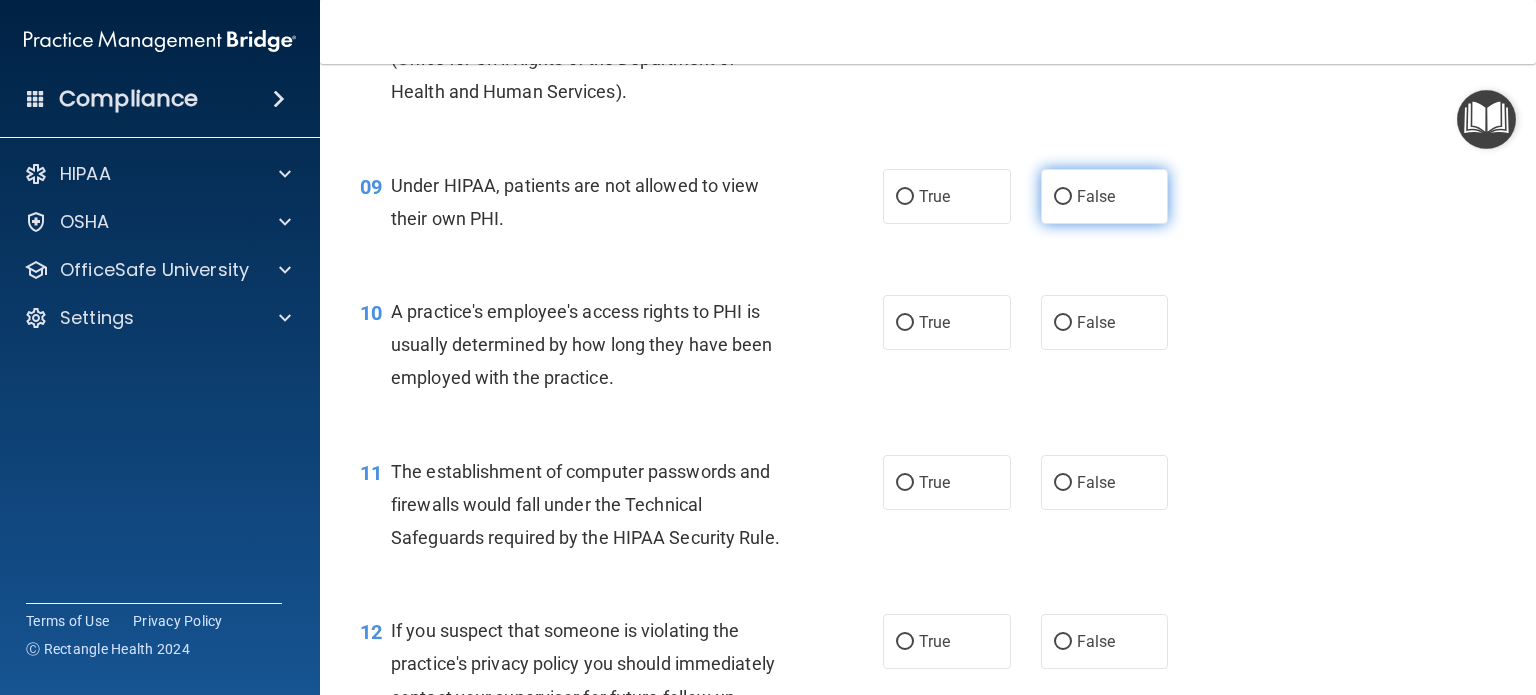 click on "False" at bounding box center (1096, 196) 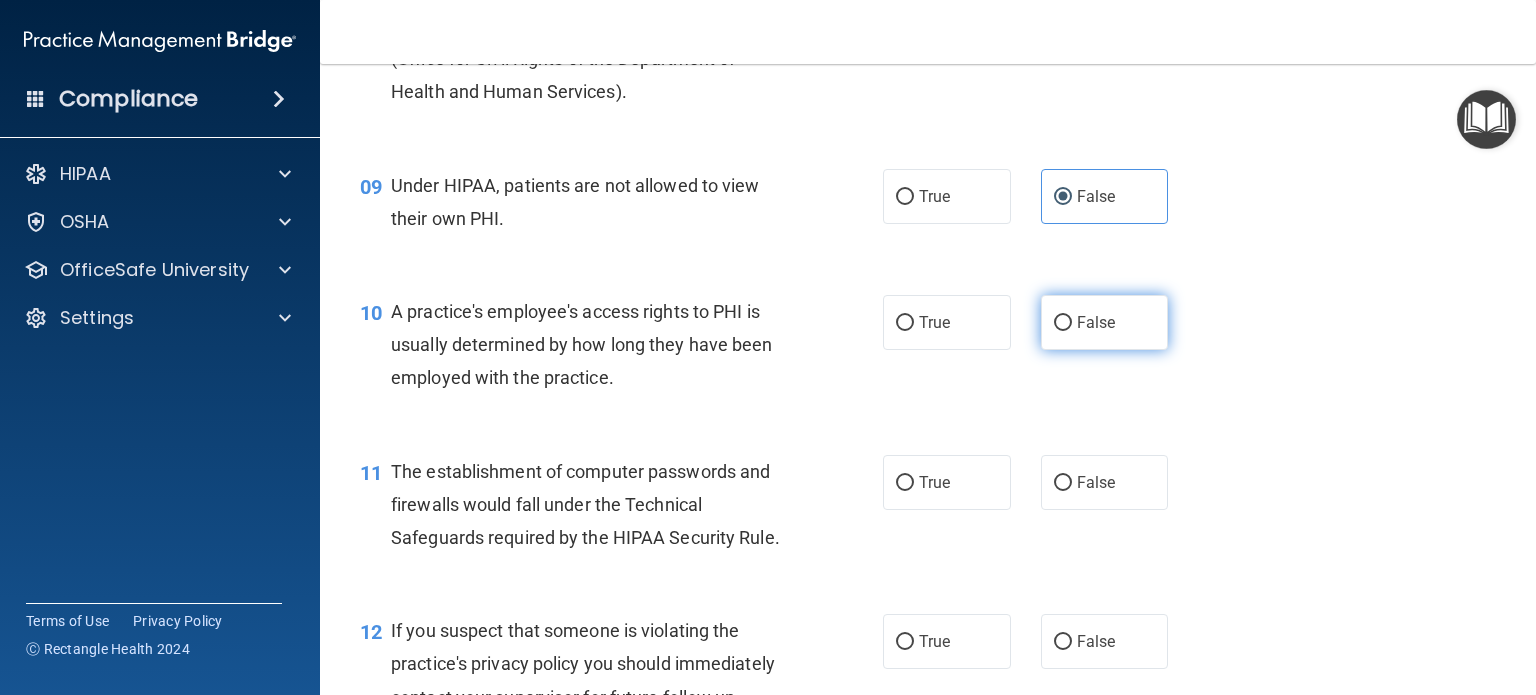 click on "False" at bounding box center (1105, 322) 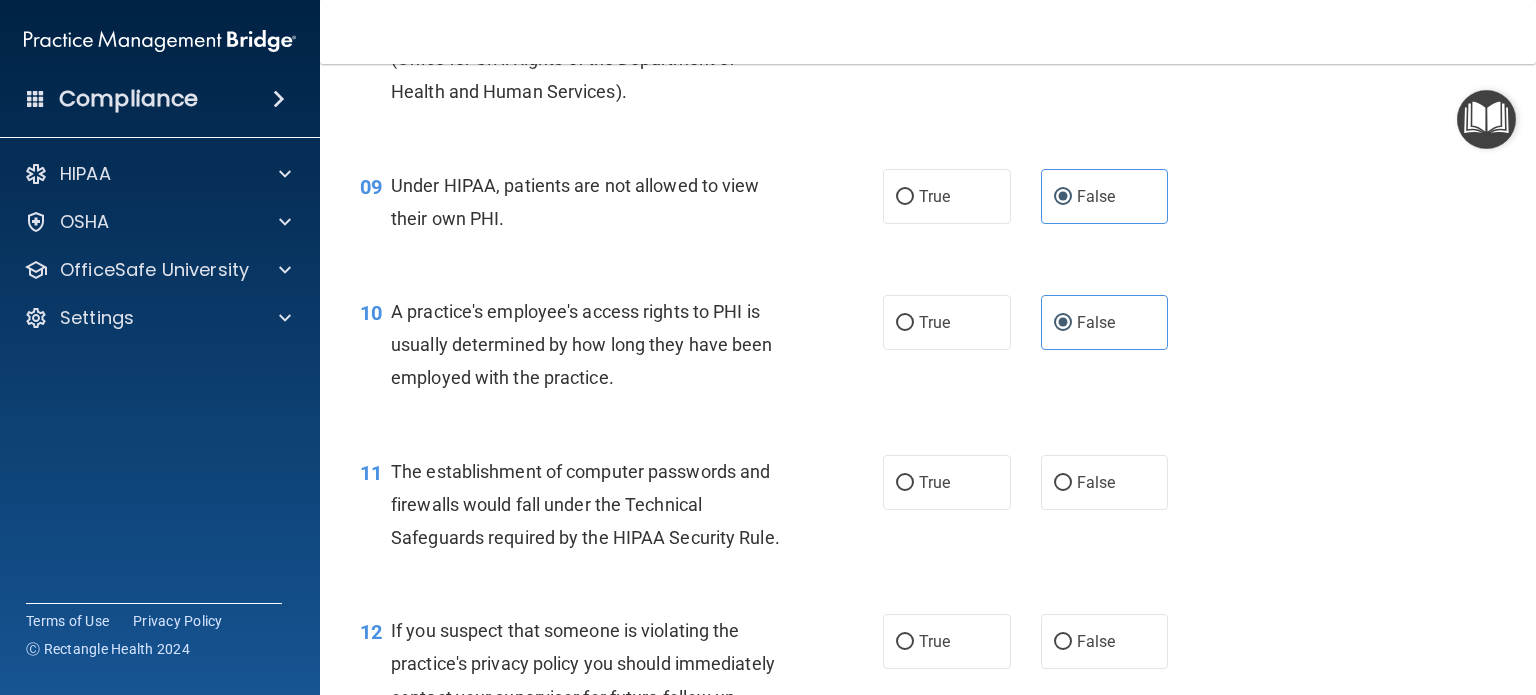 scroll, scrollTop: 1600, scrollLeft: 0, axis: vertical 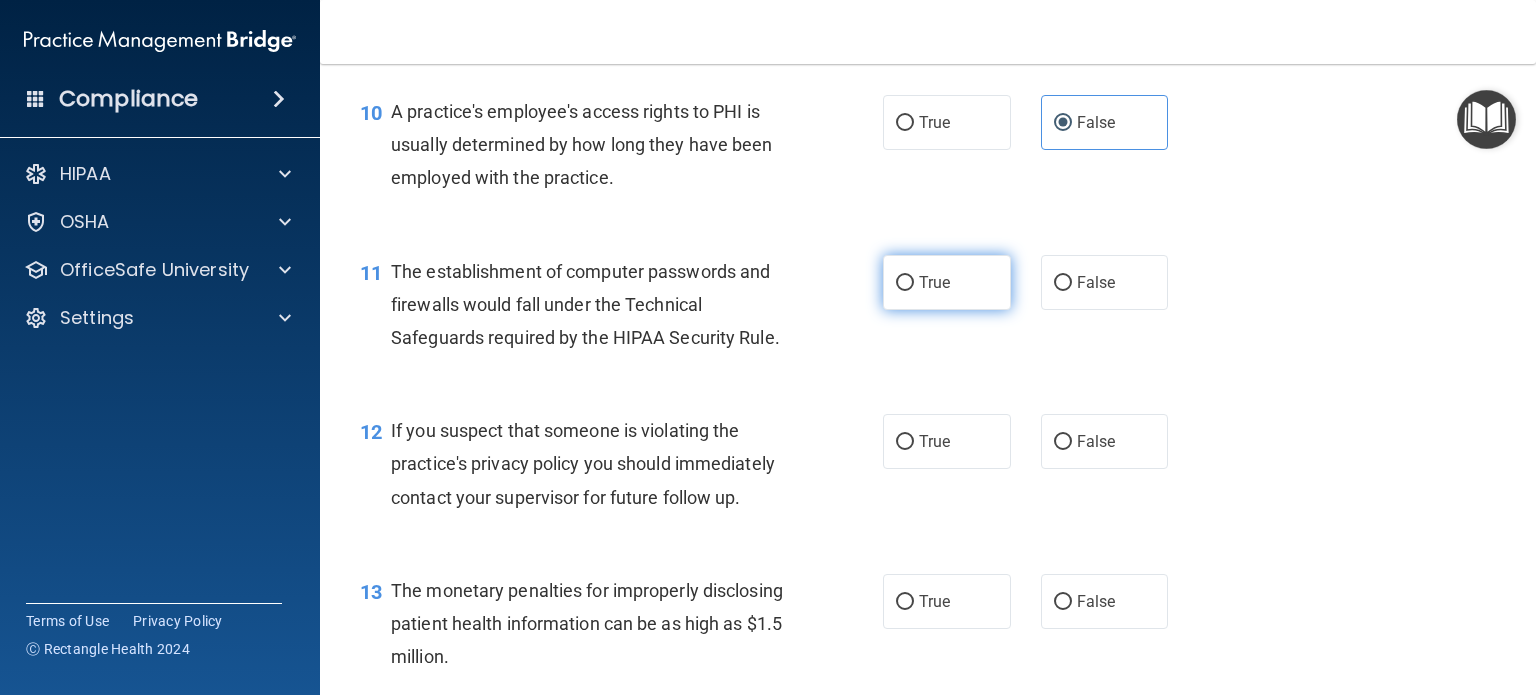 click on "True" at bounding box center (905, 283) 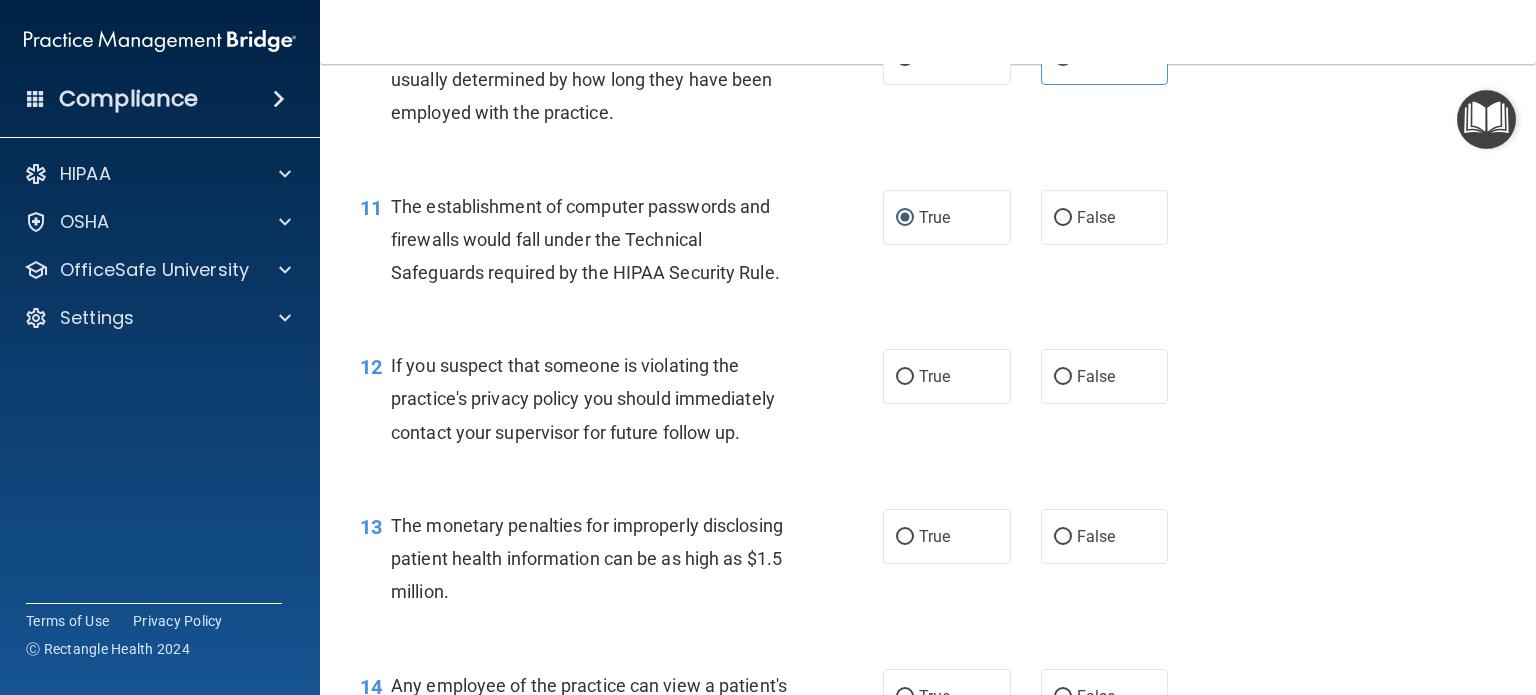 scroll, scrollTop: 1700, scrollLeft: 0, axis: vertical 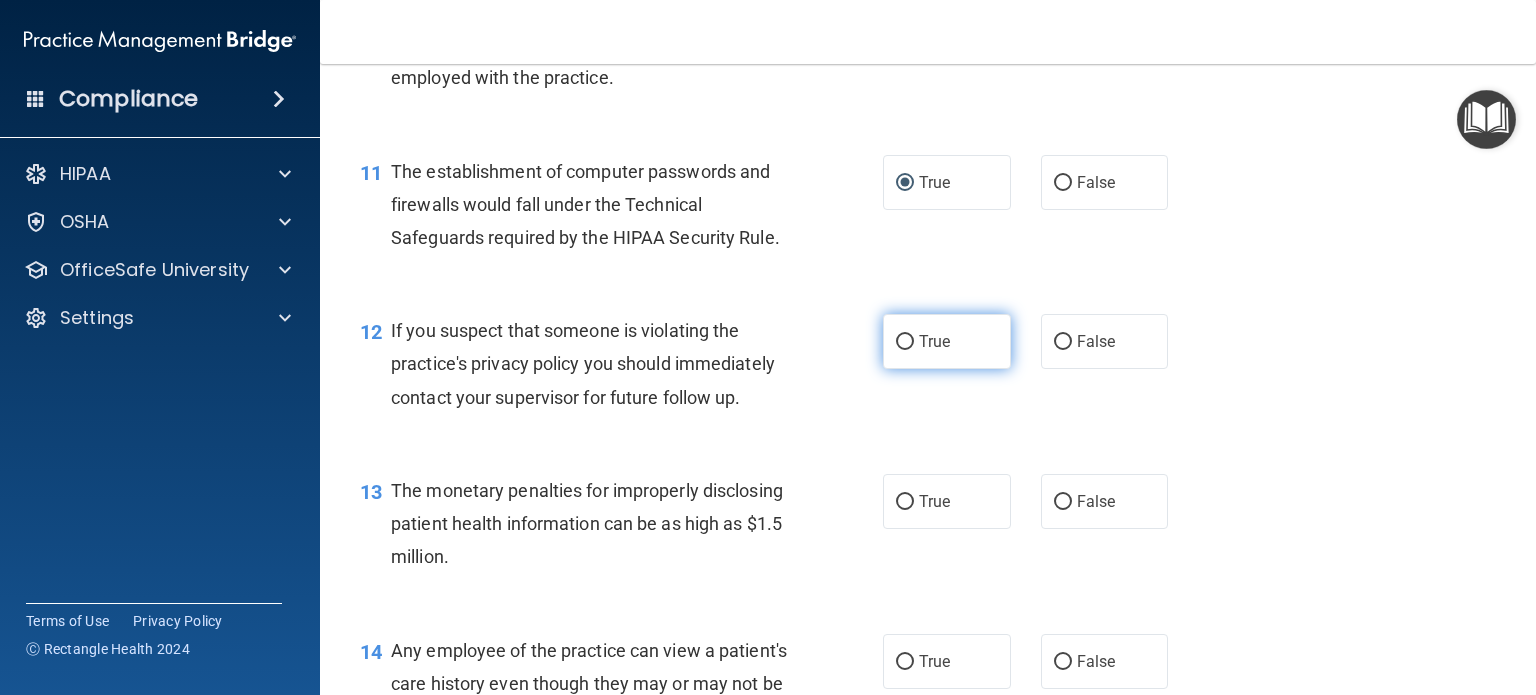 click on "True" at bounding box center [905, 342] 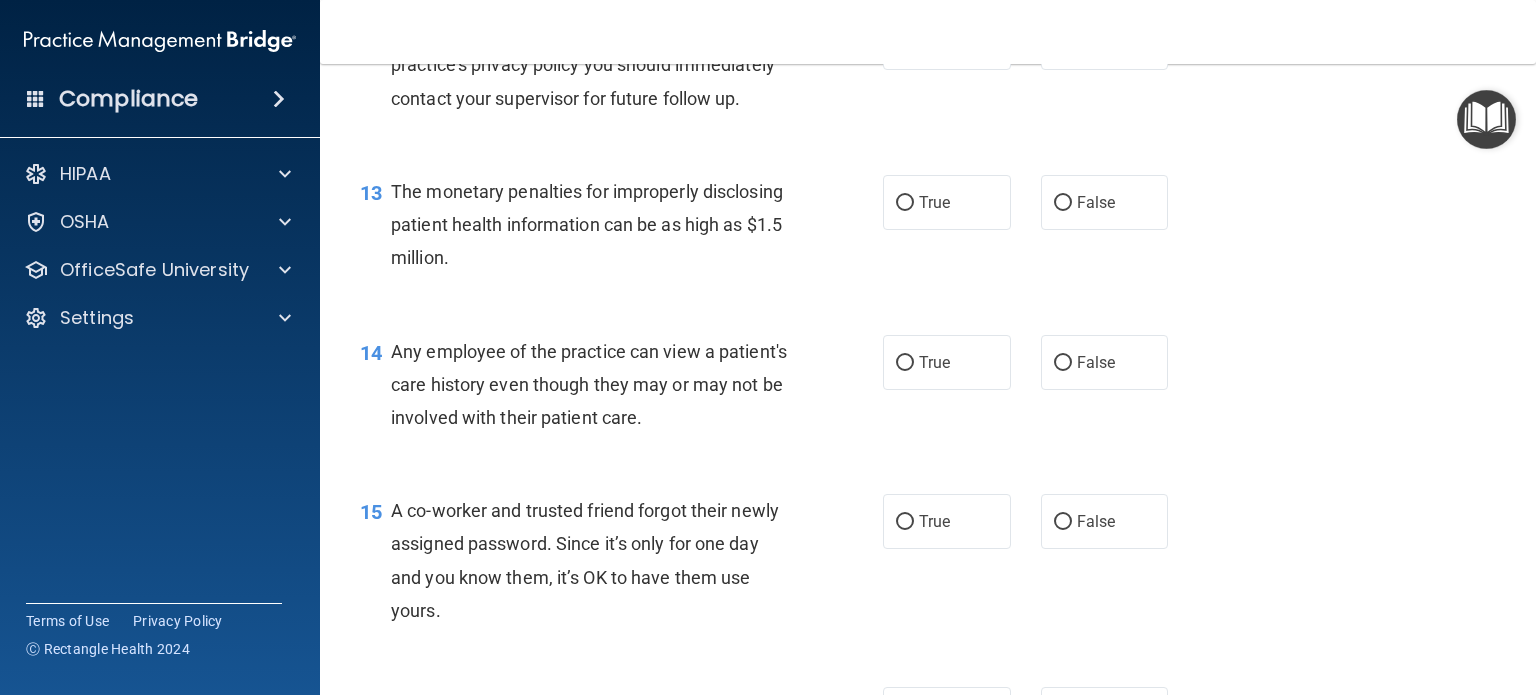 scroll, scrollTop: 2000, scrollLeft: 0, axis: vertical 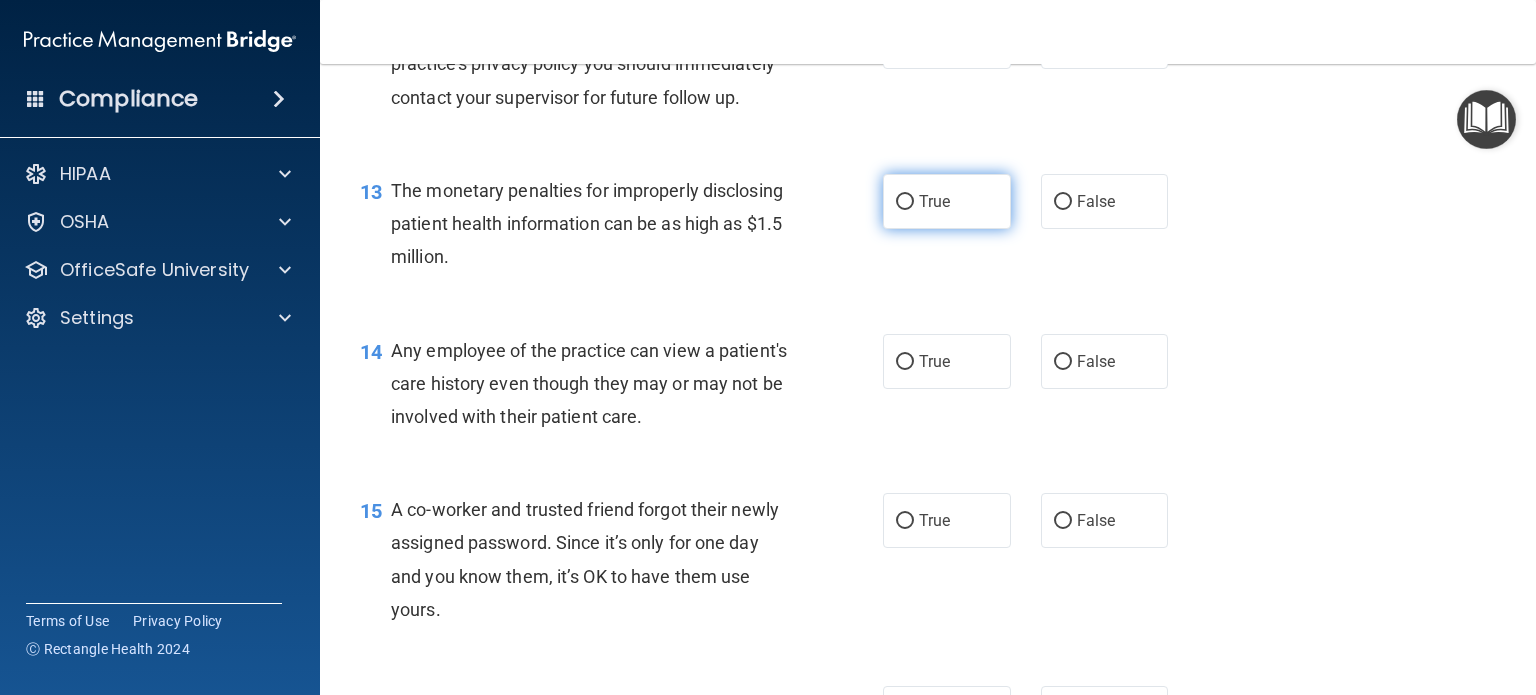 click on "True" at bounding box center (905, 202) 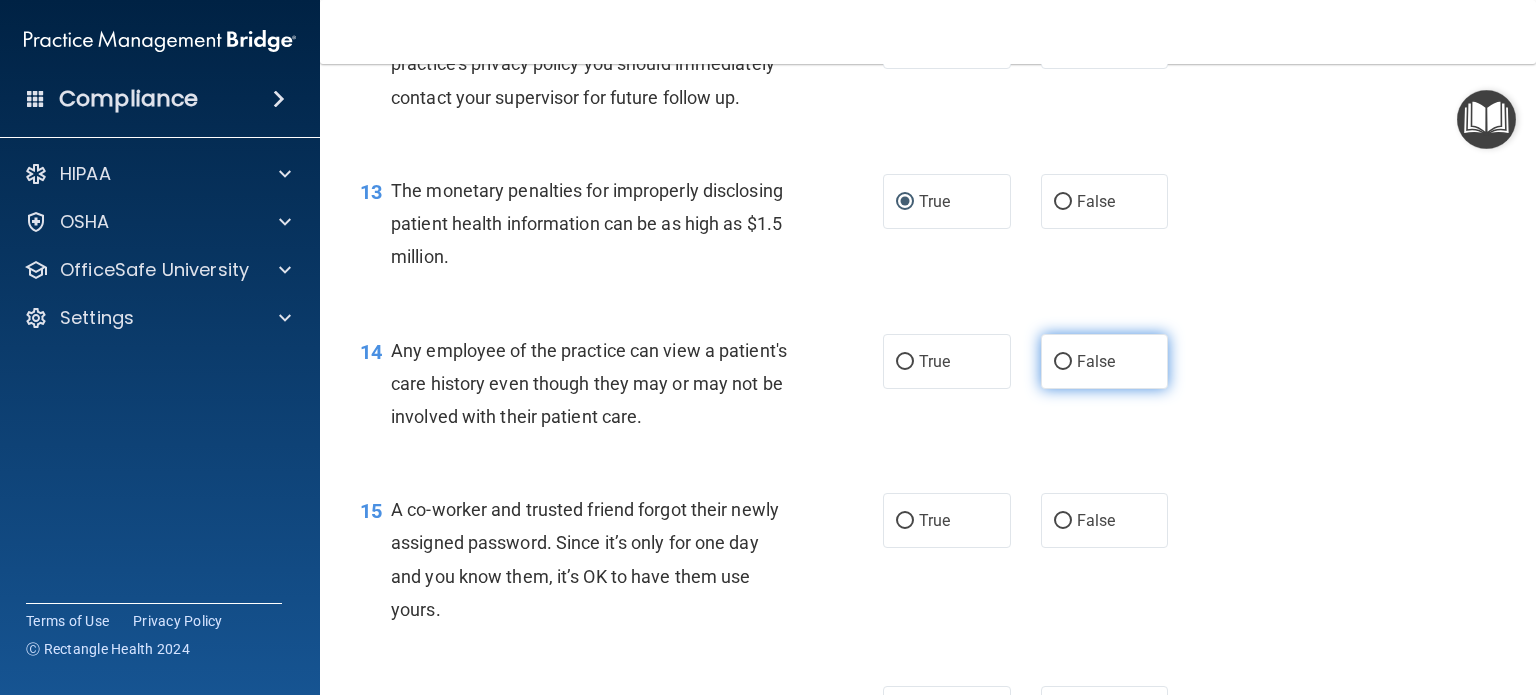 click on "False" at bounding box center [1096, 361] 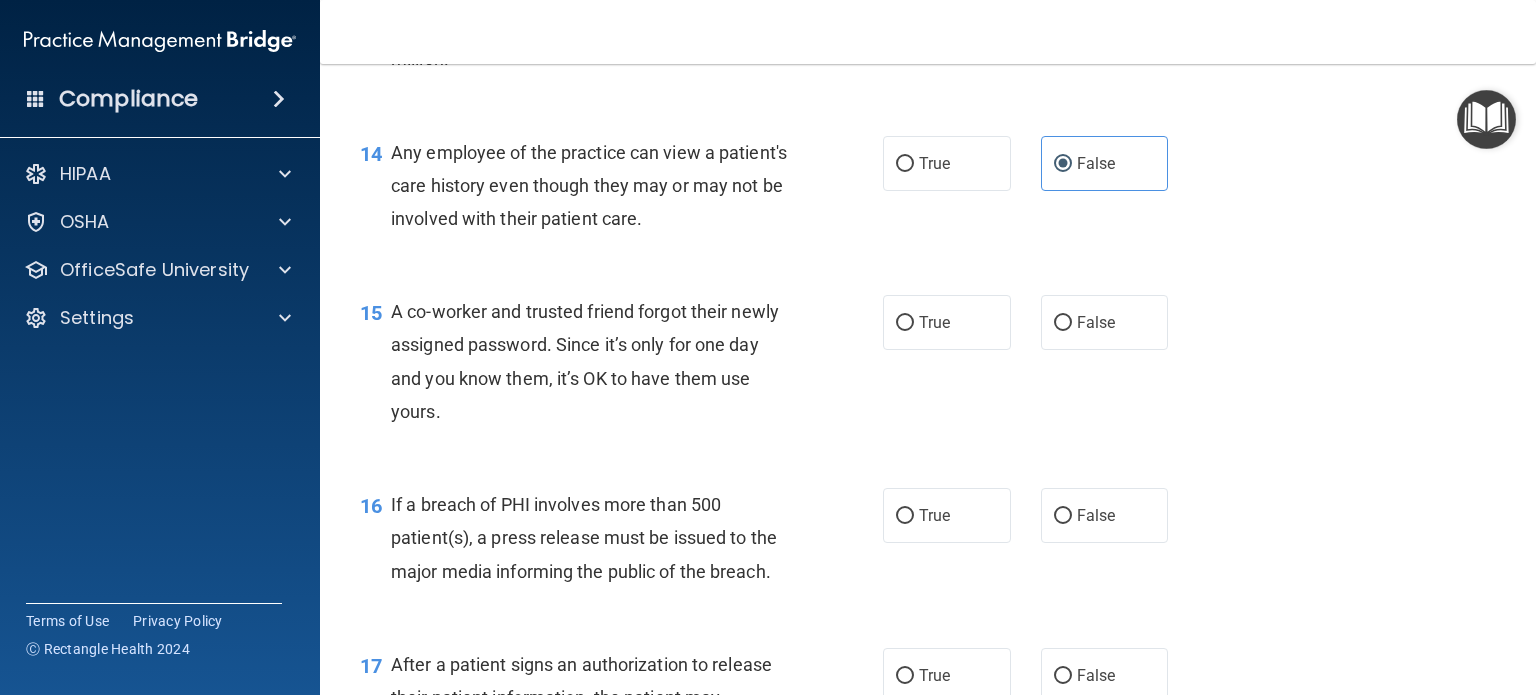 scroll, scrollTop: 2200, scrollLeft: 0, axis: vertical 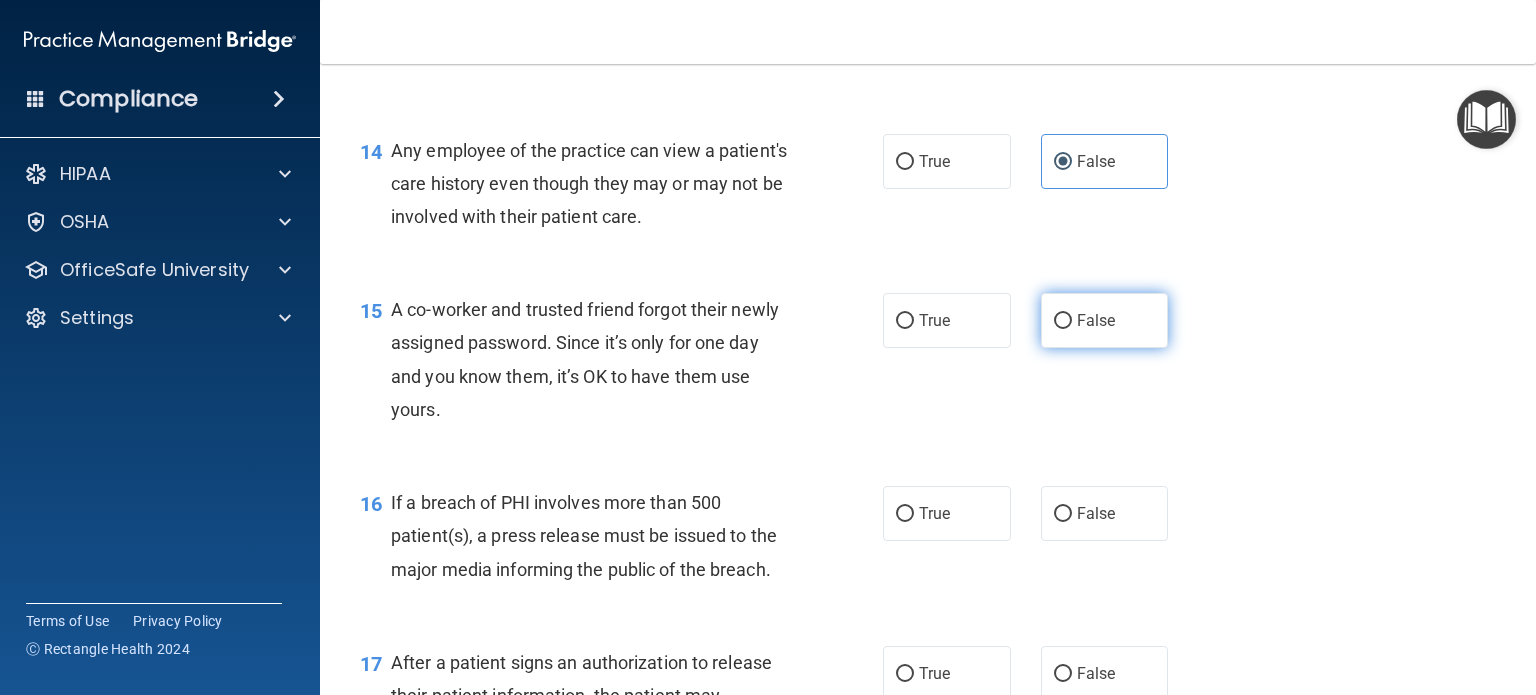 click on "False" at bounding box center (1096, 320) 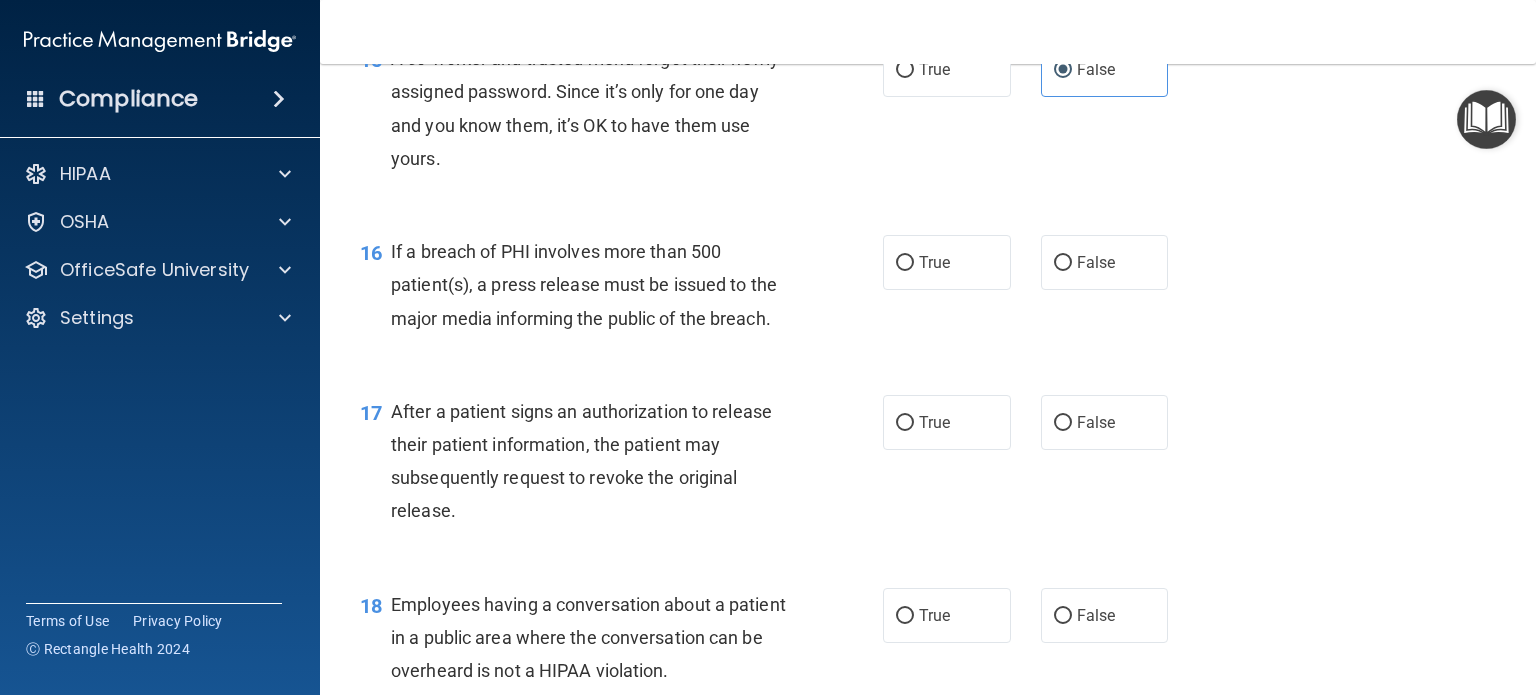 scroll, scrollTop: 2500, scrollLeft: 0, axis: vertical 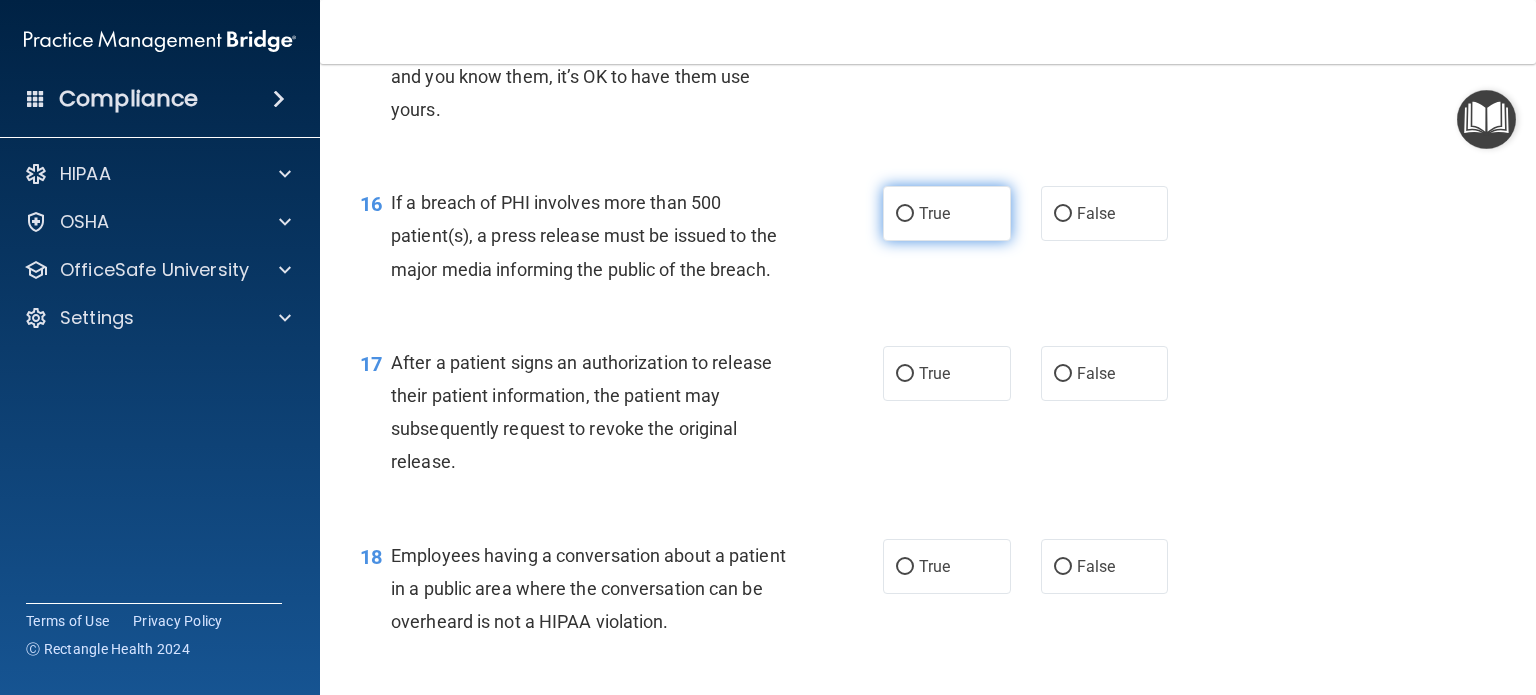 click on "True" at bounding box center (934, 213) 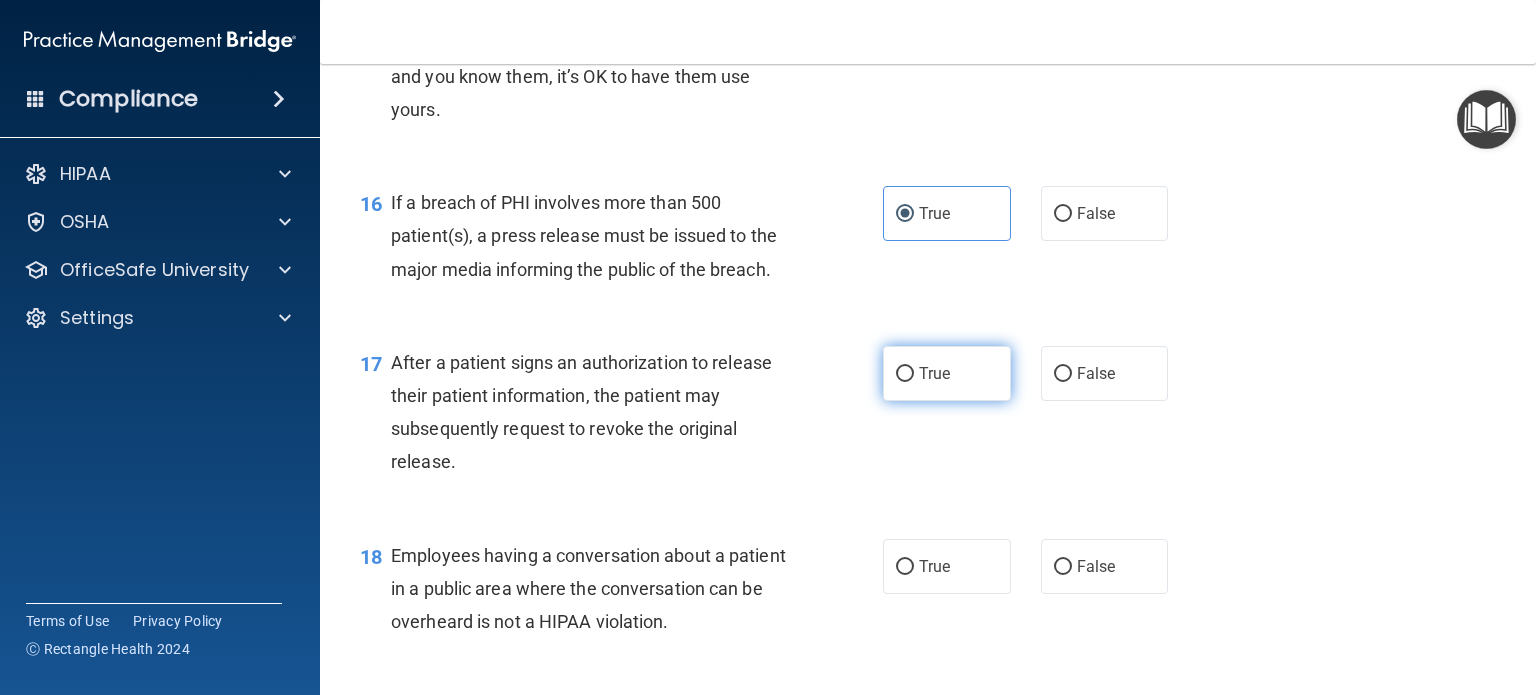 click on "True" at bounding box center (947, 373) 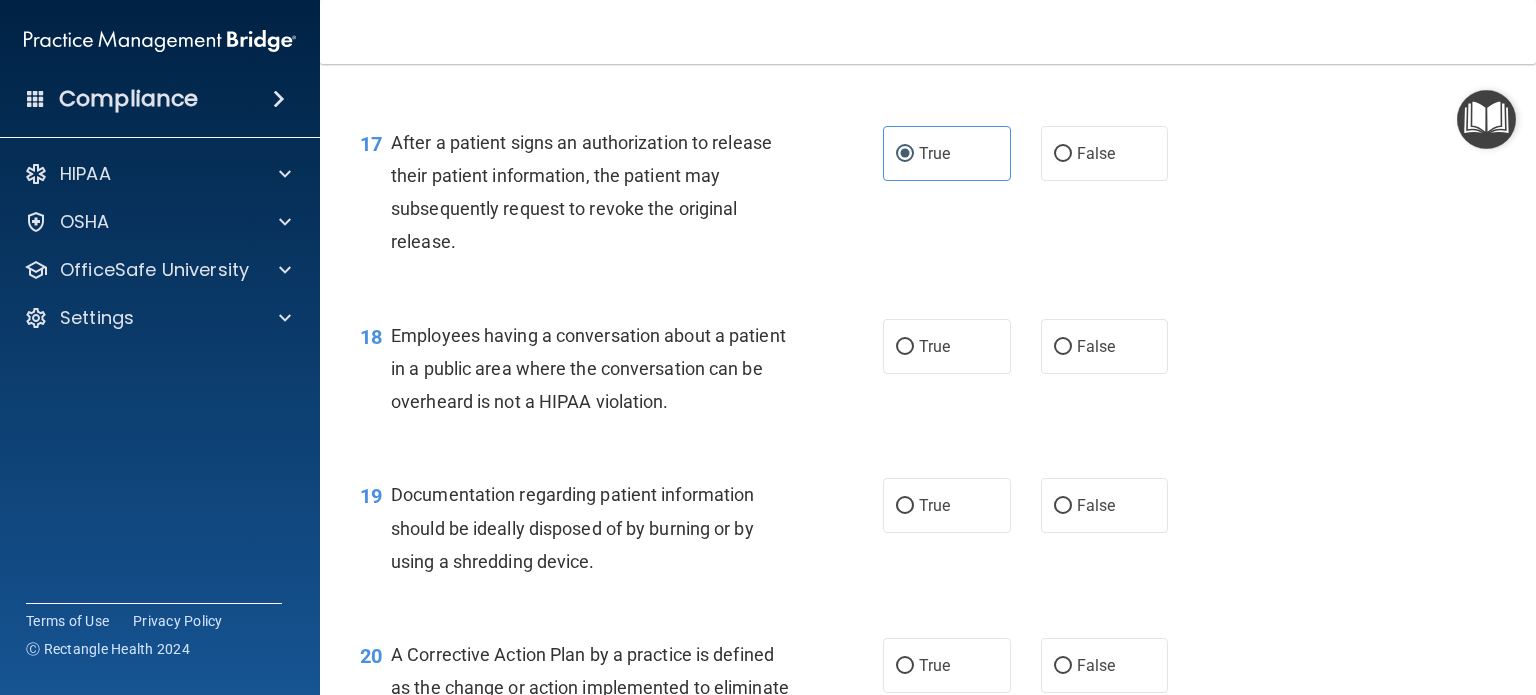 scroll, scrollTop: 2800, scrollLeft: 0, axis: vertical 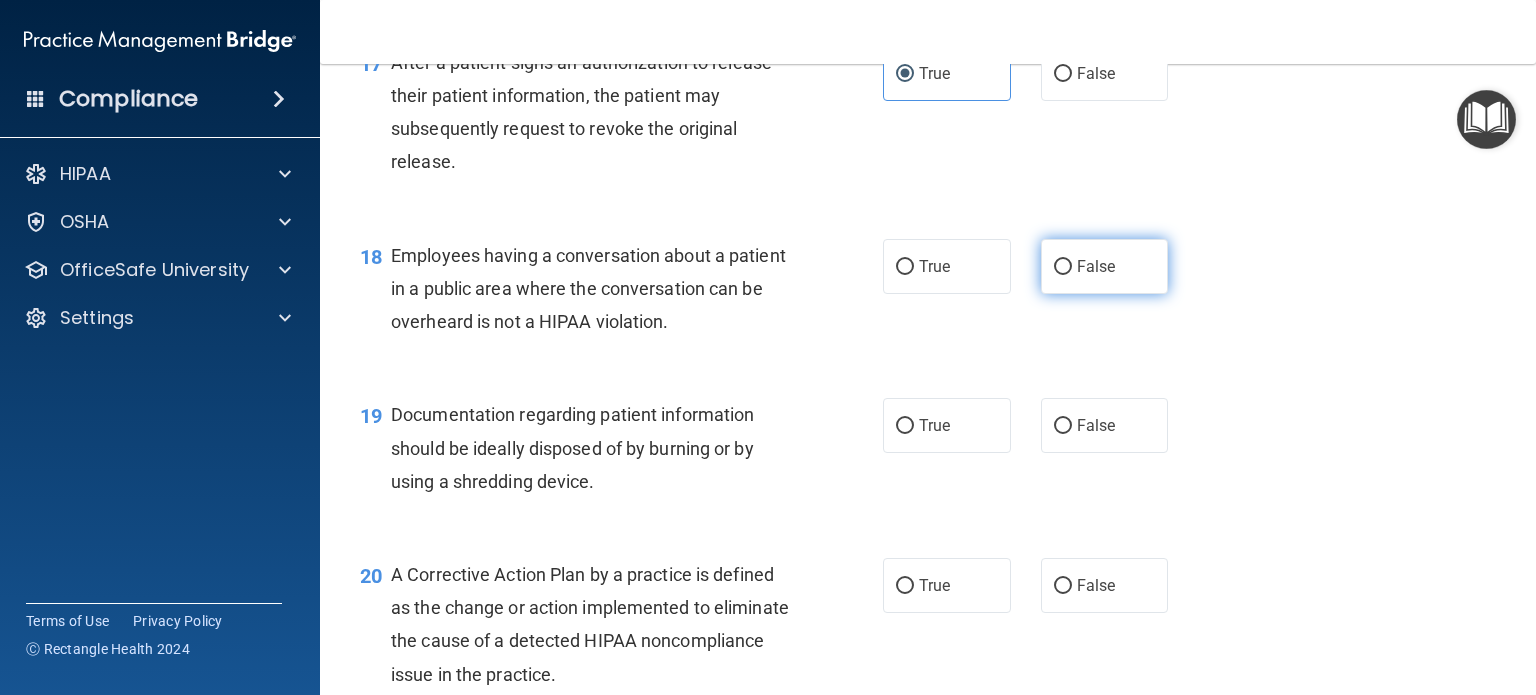 click on "False" at bounding box center [1063, 267] 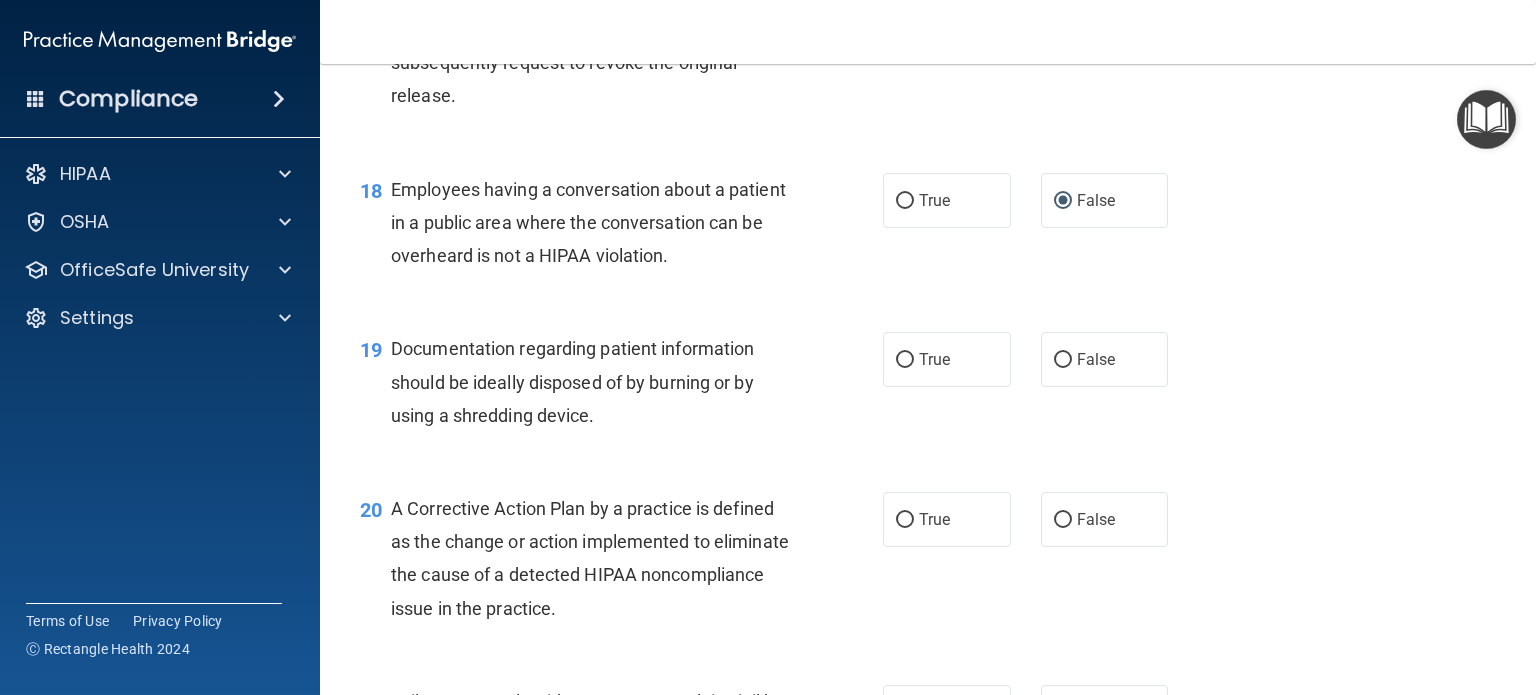 scroll, scrollTop: 2900, scrollLeft: 0, axis: vertical 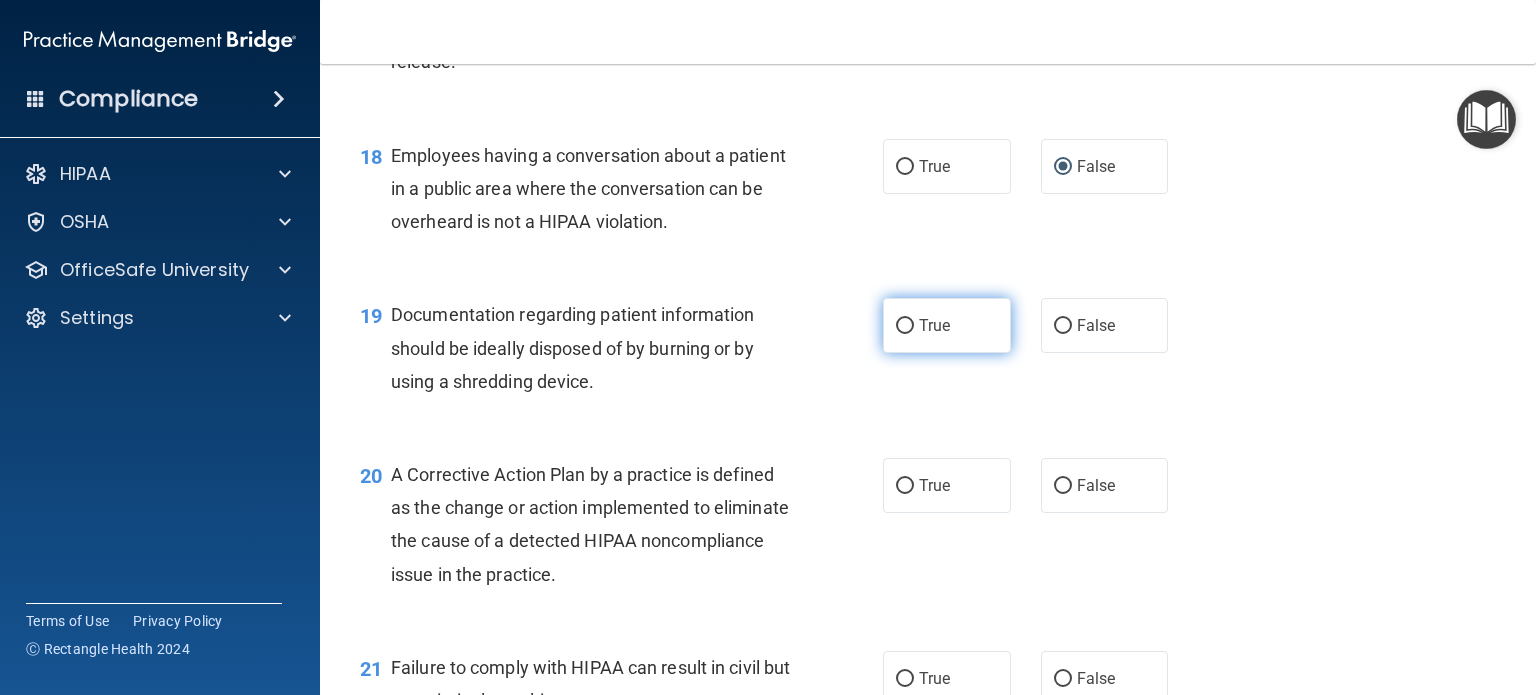 click on "True" at bounding box center (947, 325) 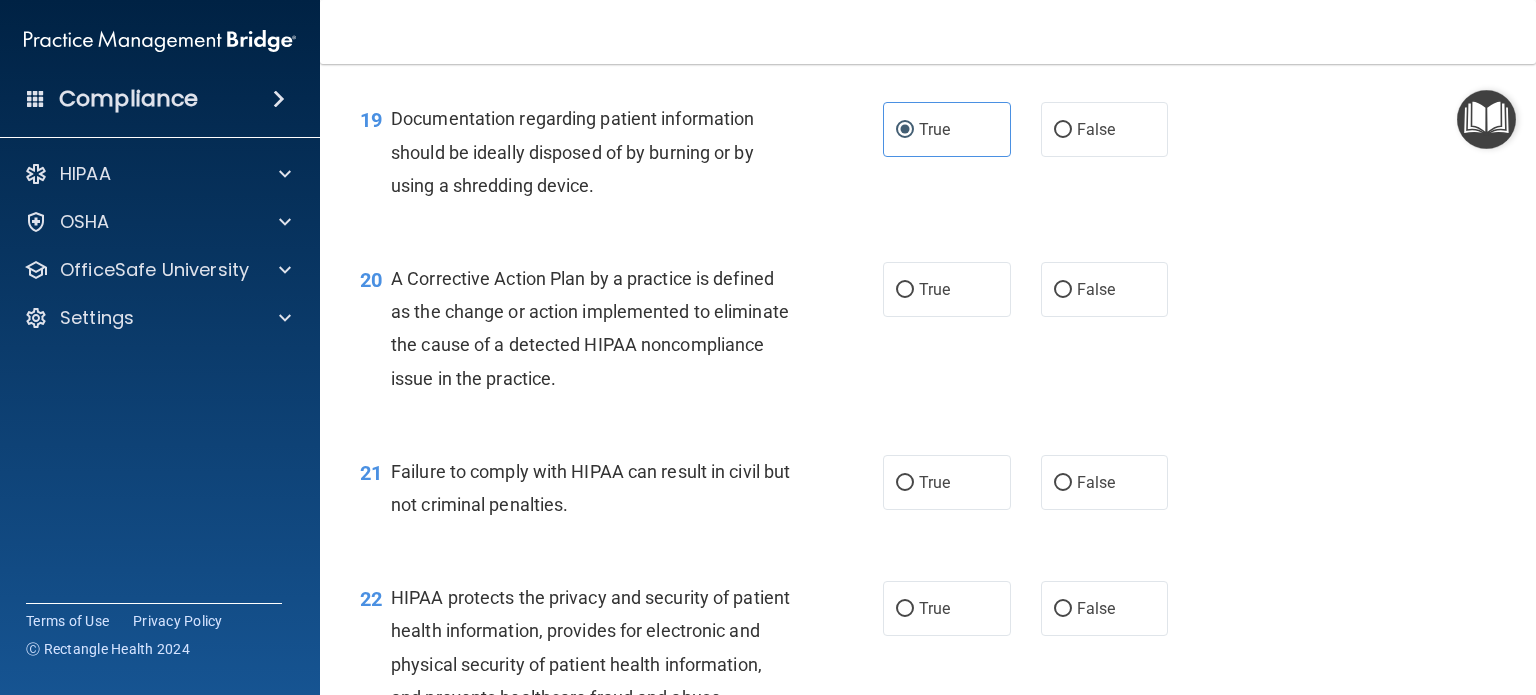 scroll, scrollTop: 3100, scrollLeft: 0, axis: vertical 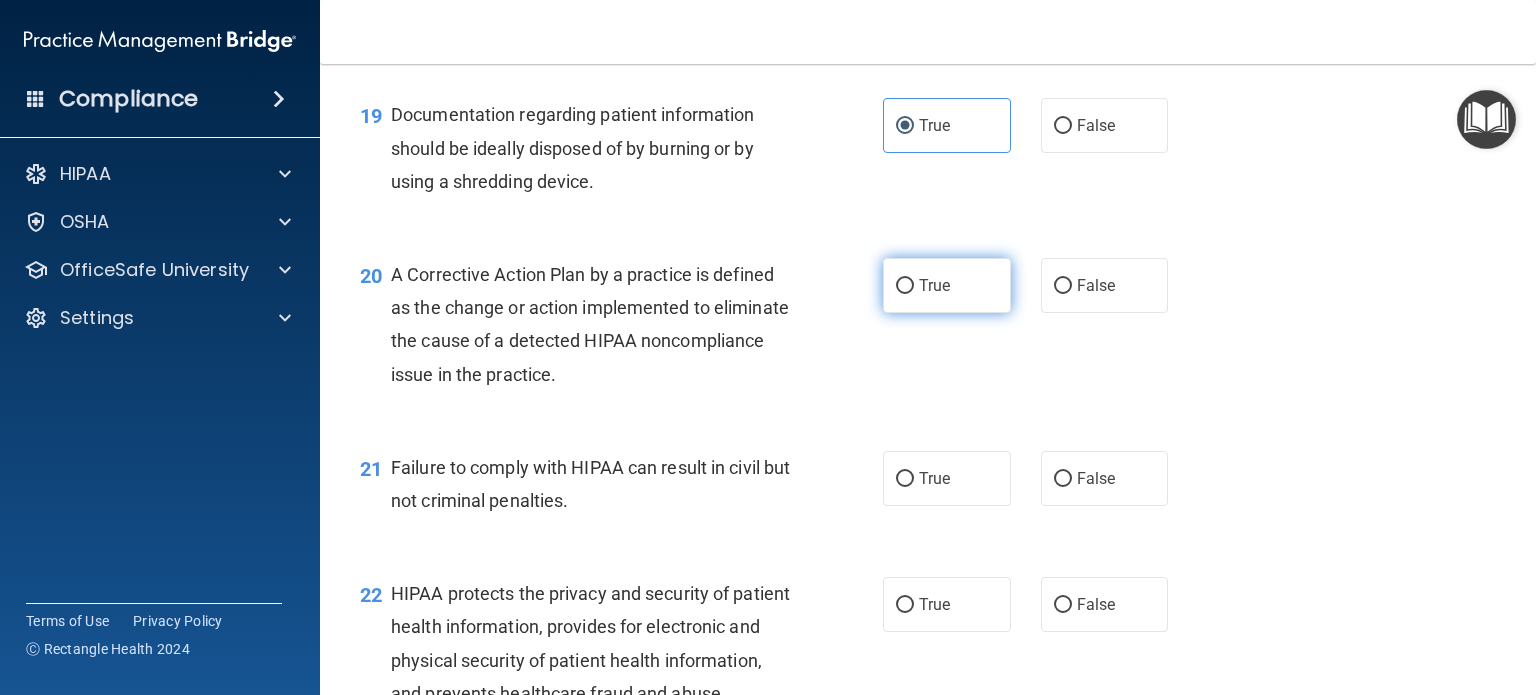 click on "True" at bounding box center (905, 286) 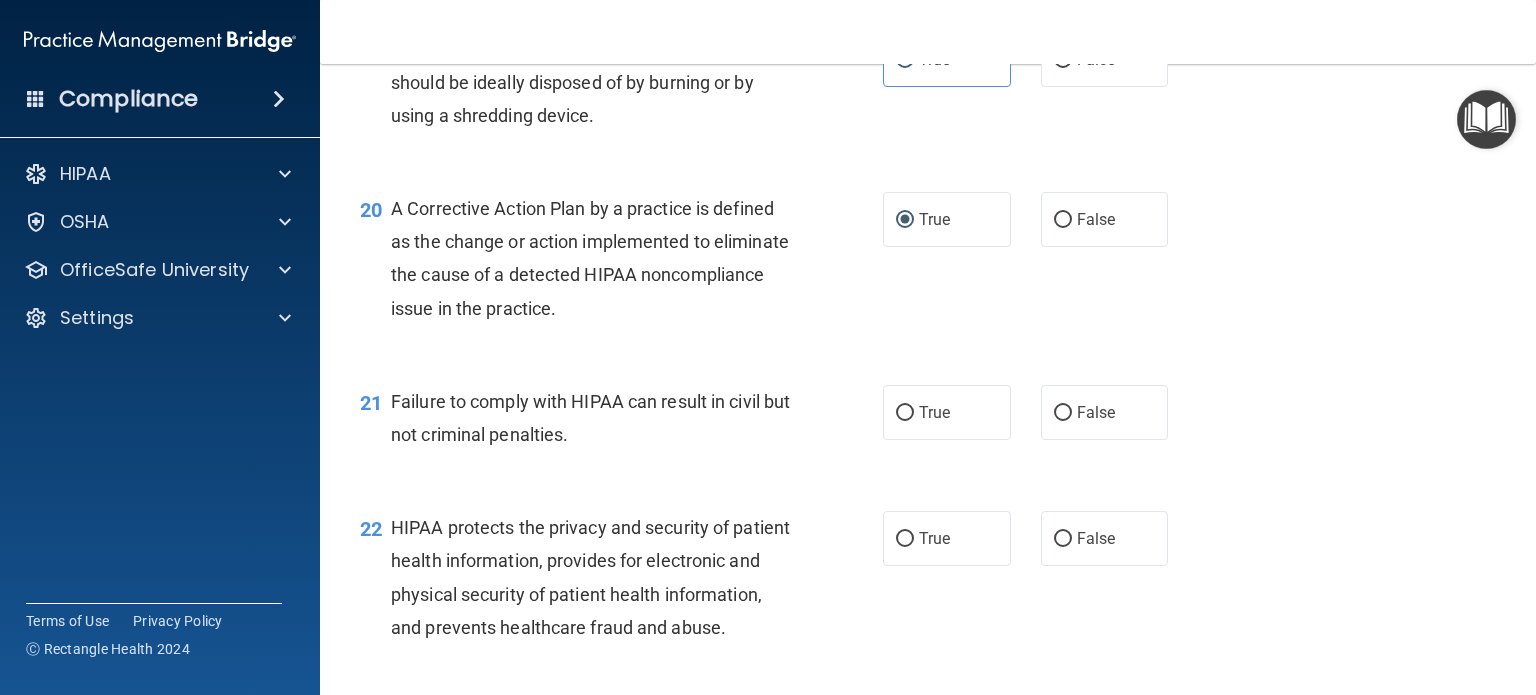 scroll, scrollTop: 3200, scrollLeft: 0, axis: vertical 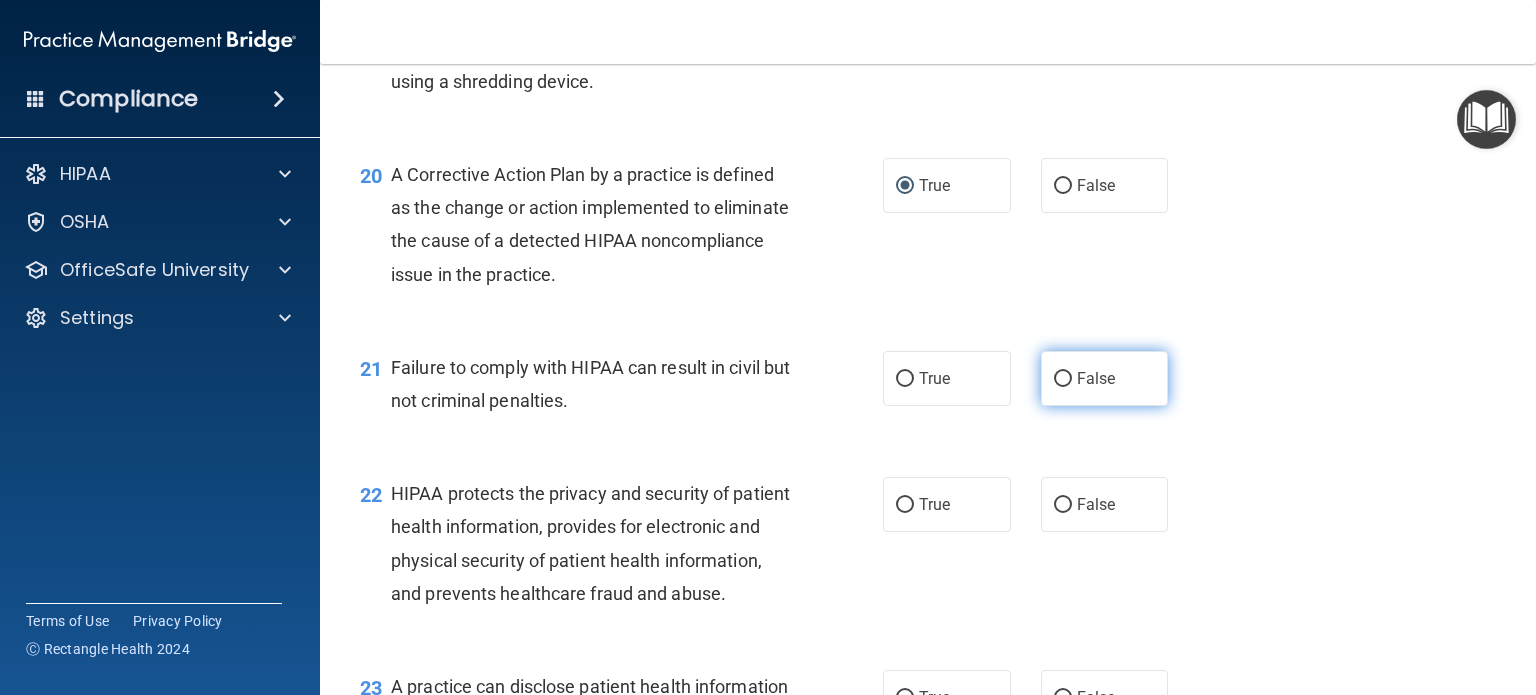 click on "False" at bounding box center [1063, 379] 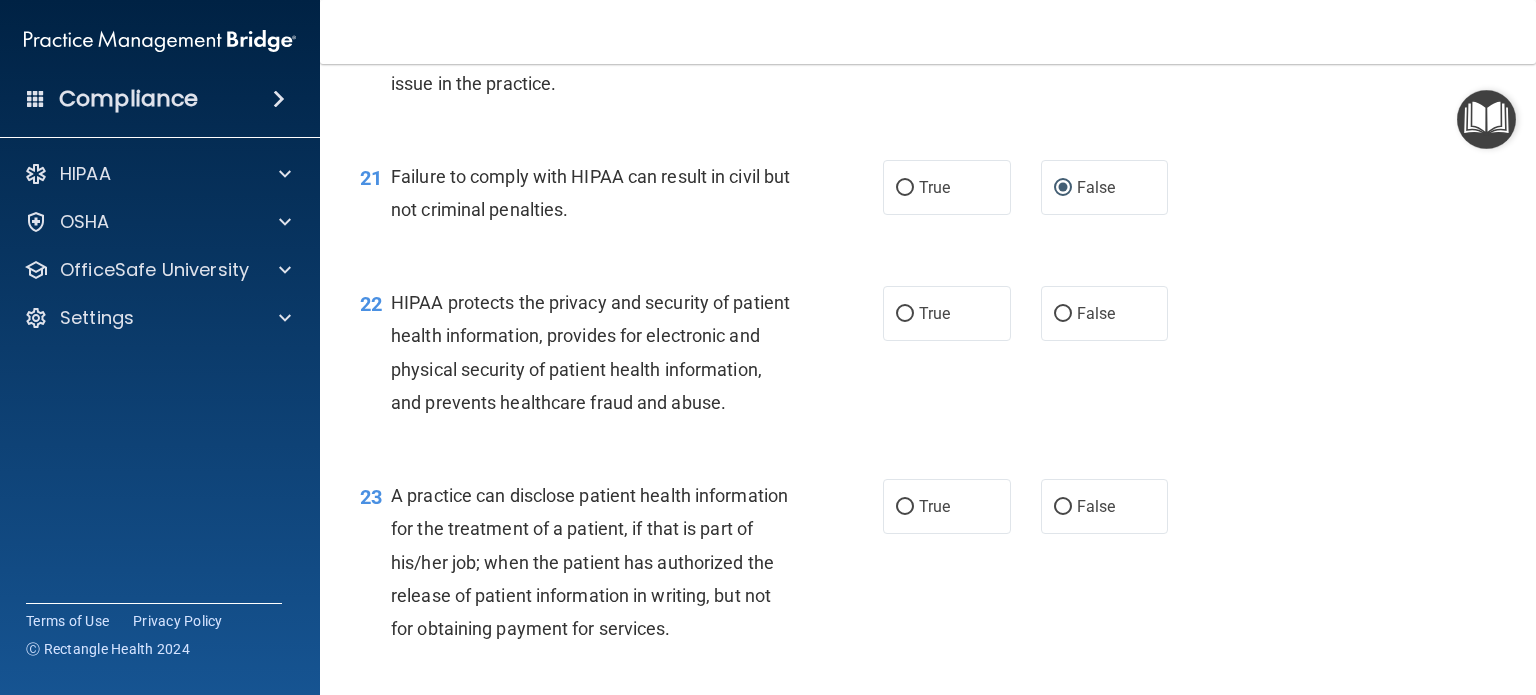 scroll, scrollTop: 3400, scrollLeft: 0, axis: vertical 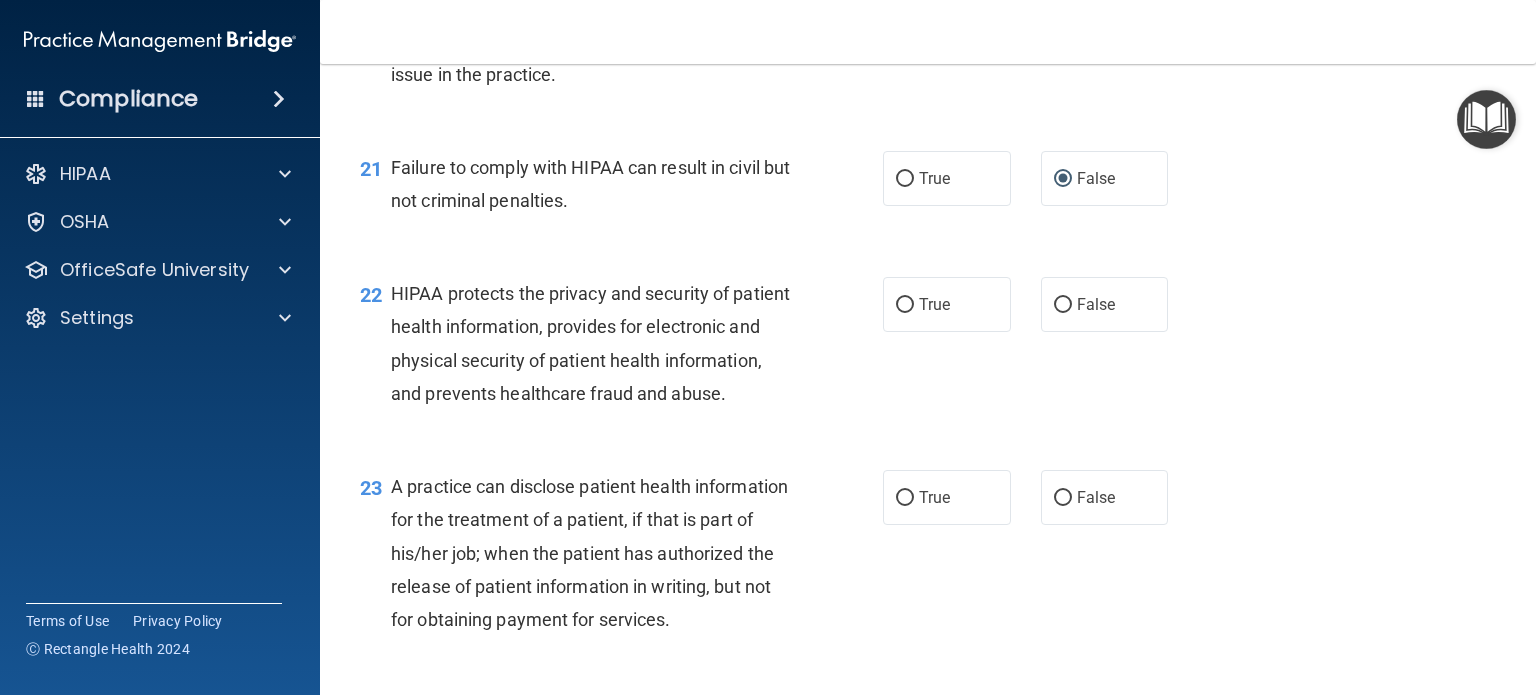 click on "HIPAA
Documents and Policies                 Report an Incident               Business Associates               Emergency Planning               Resources                 HIPAA Risk Assessment
OSHA
Documents               Safety Data Sheets               Self-Assessment                Injury and Illness Report                Resources
PCI
PCI Compliance                Merchant Savings Calculator
OfficeSafe University
HIPAA Training                   OSHA Training                   Continuing Education
Settings
My Account               My Users               Services                 Sign Out" at bounding box center (160, 291) 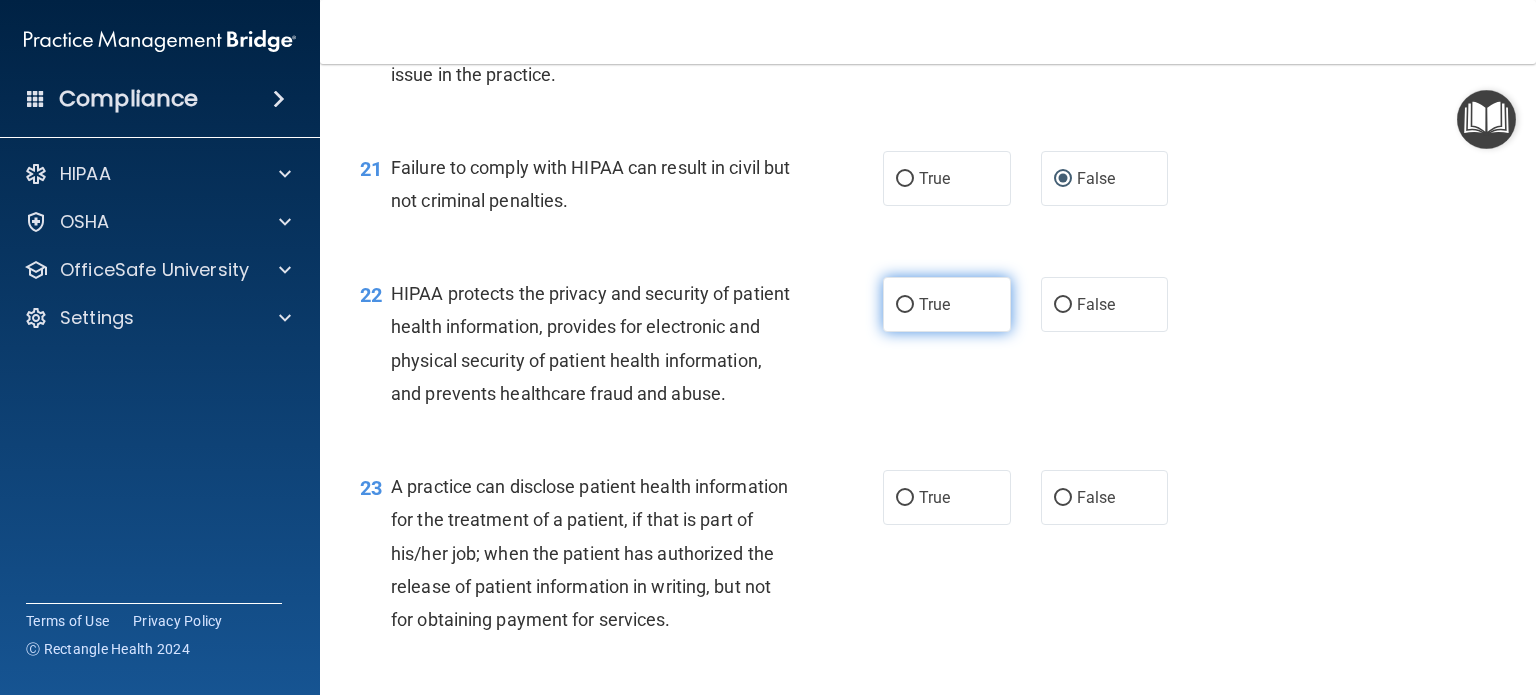 click on "True" at bounding box center [905, 305] 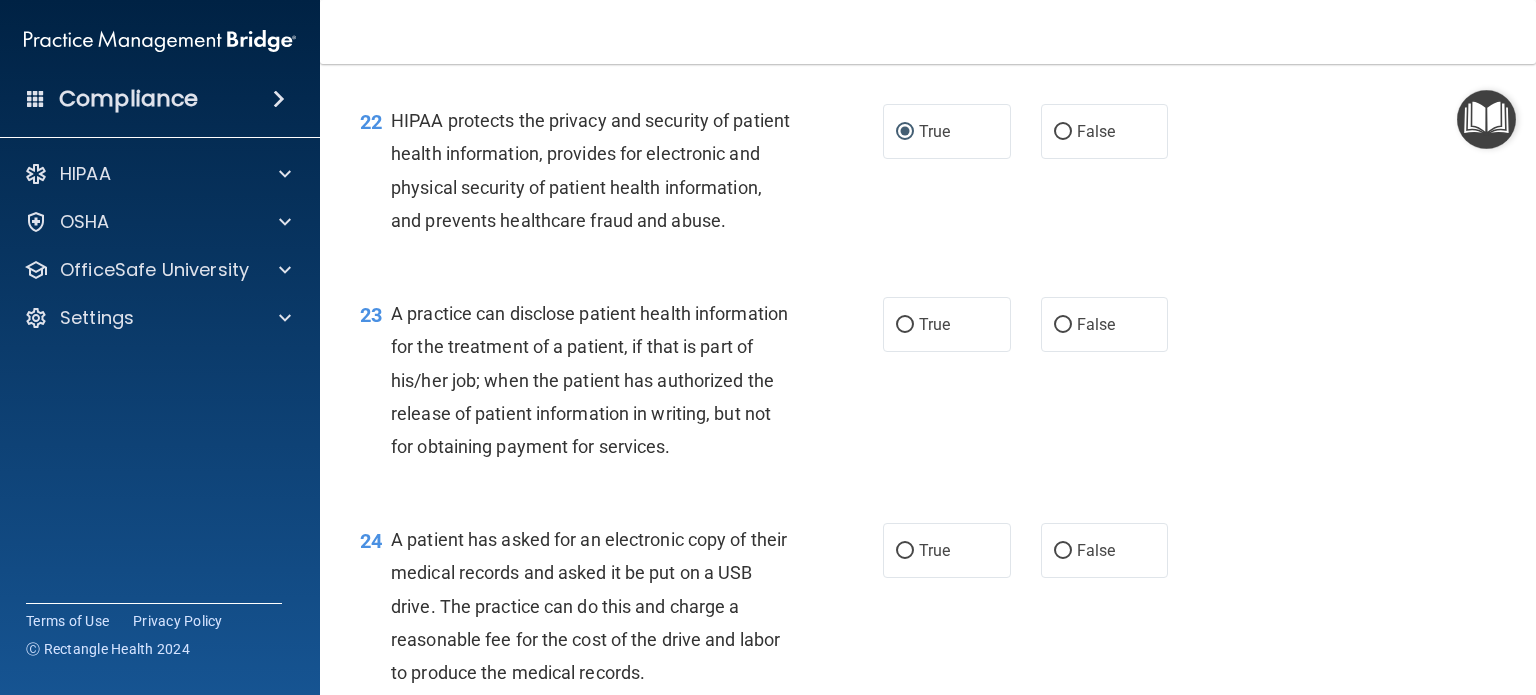 scroll, scrollTop: 3600, scrollLeft: 0, axis: vertical 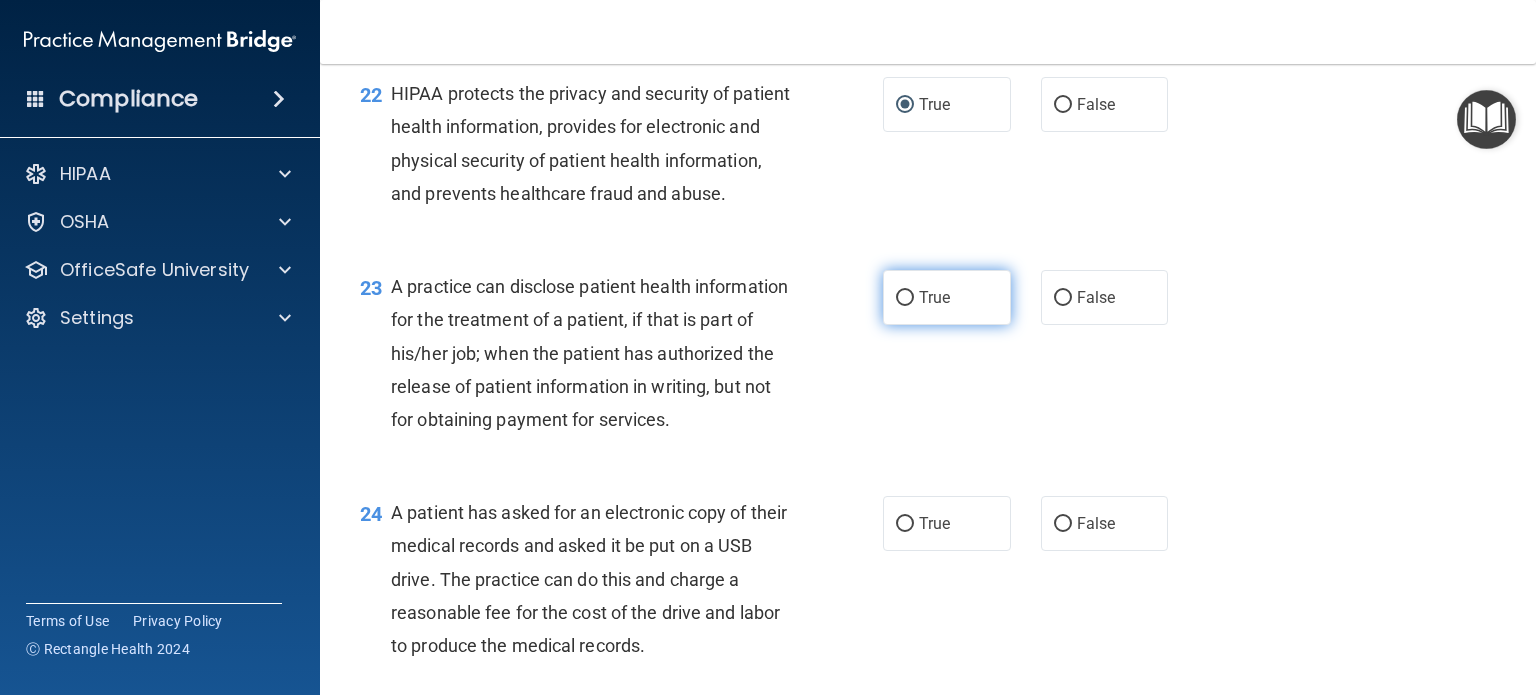 click on "True" at bounding box center [905, 298] 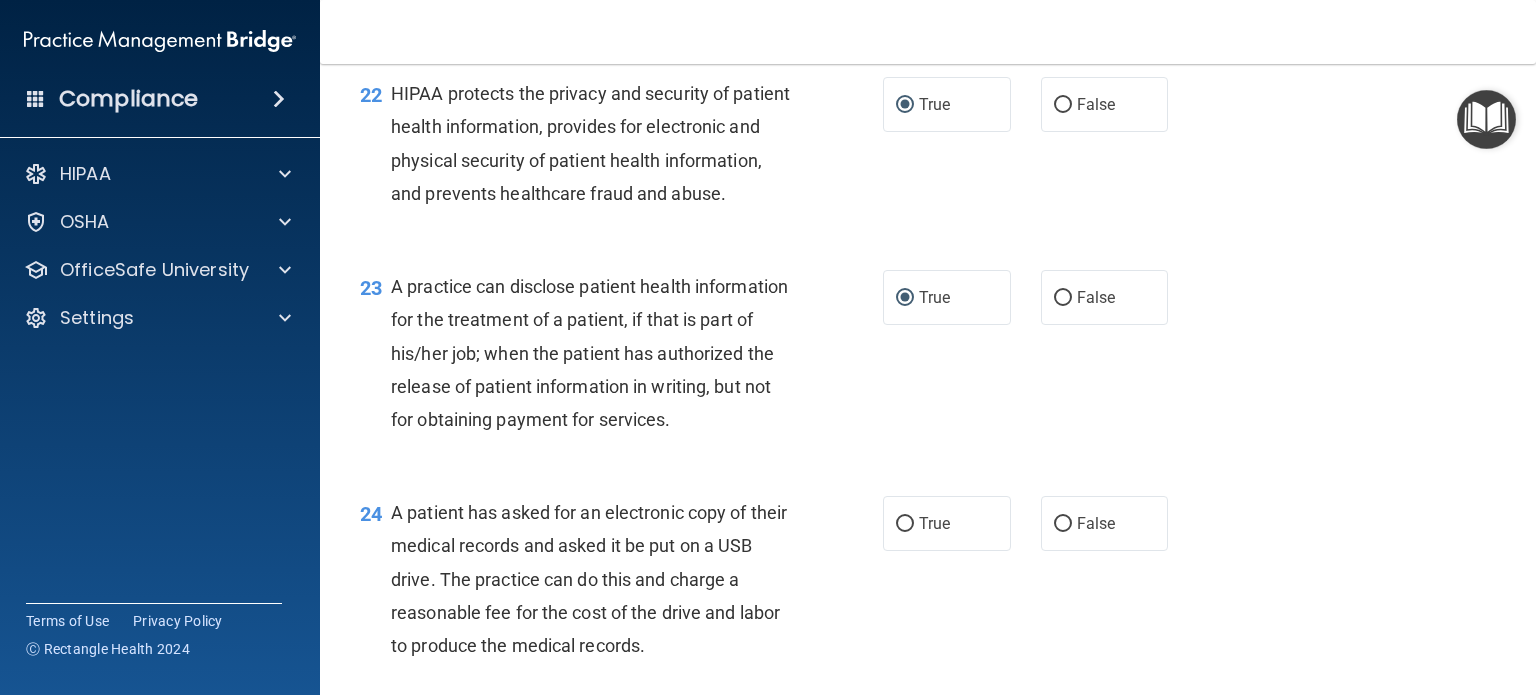 scroll, scrollTop: 3800, scrollLeft: 0, axis: vertical 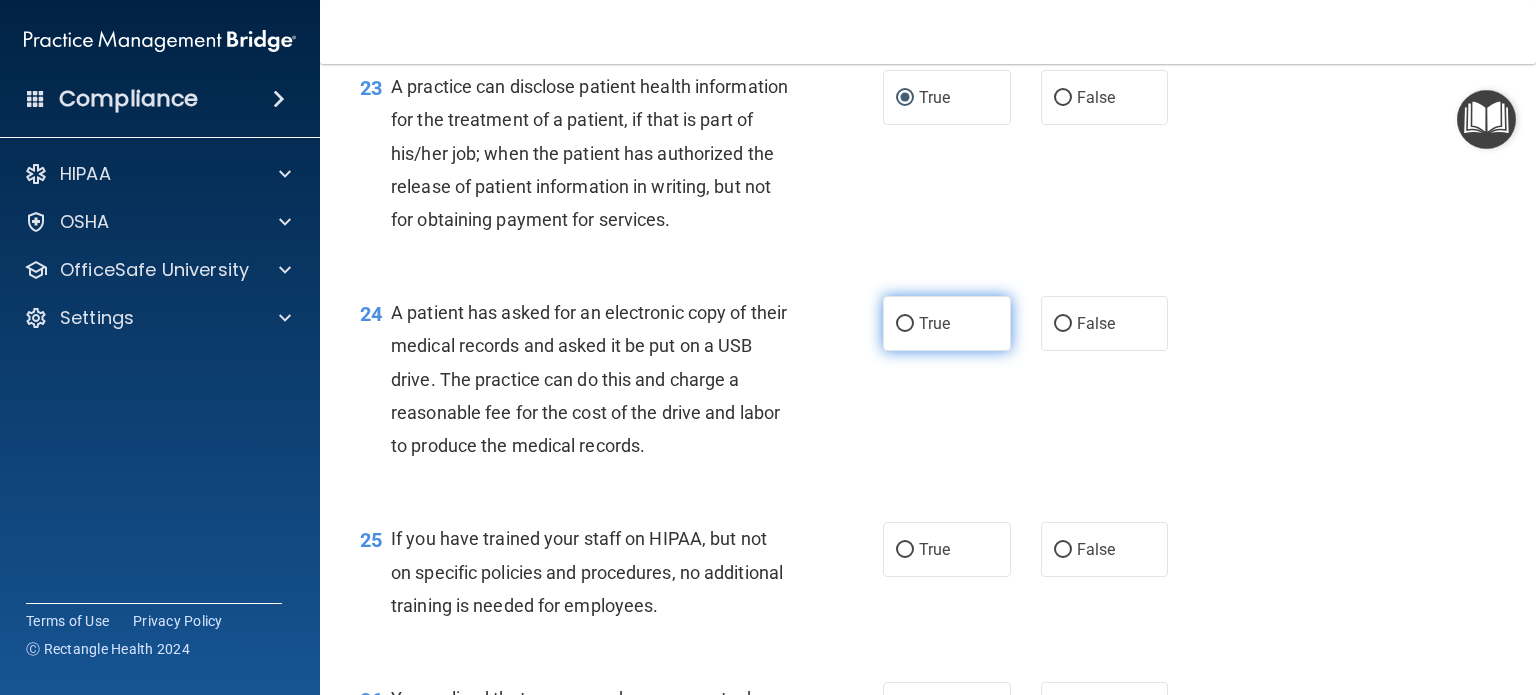 click on "True" at bounding box center [905, 324] 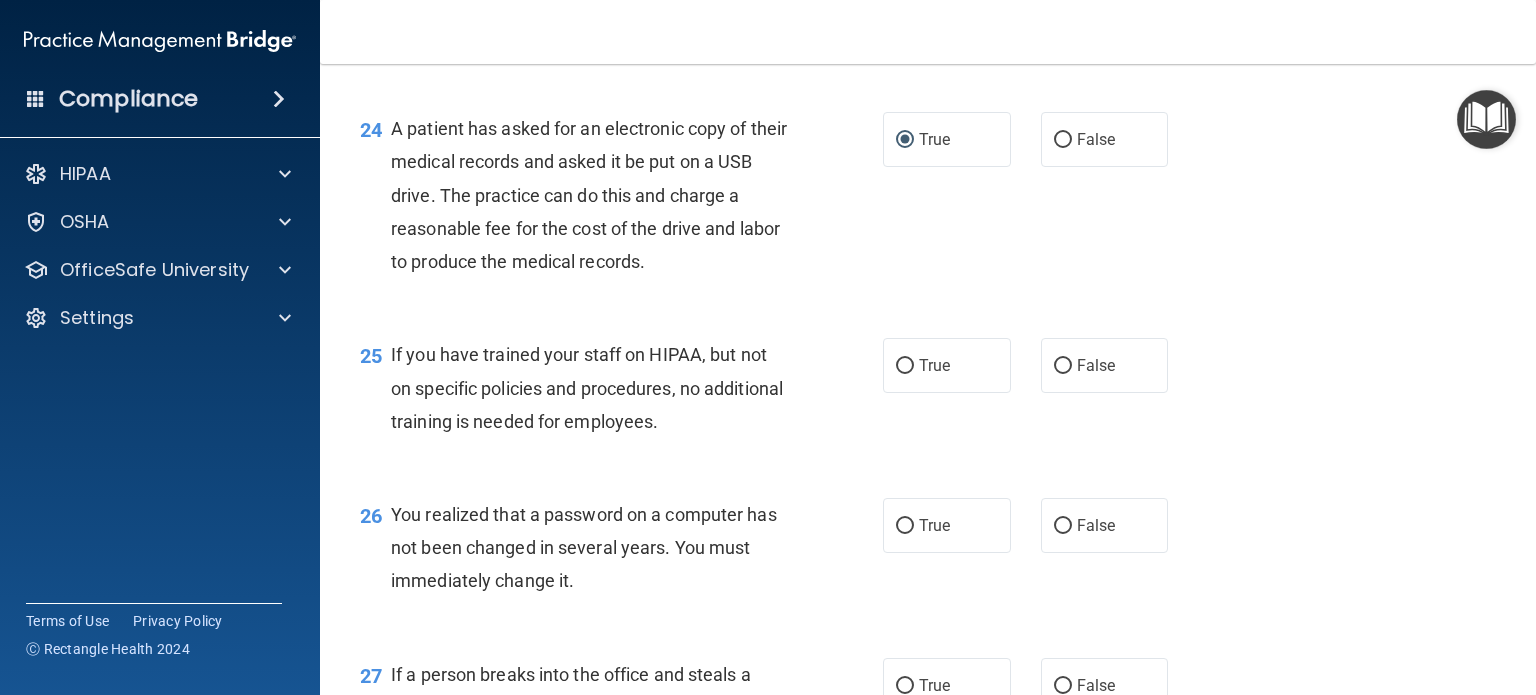 scroll, scrollTop: 4000, scrollLeft: 0, axis: vertical 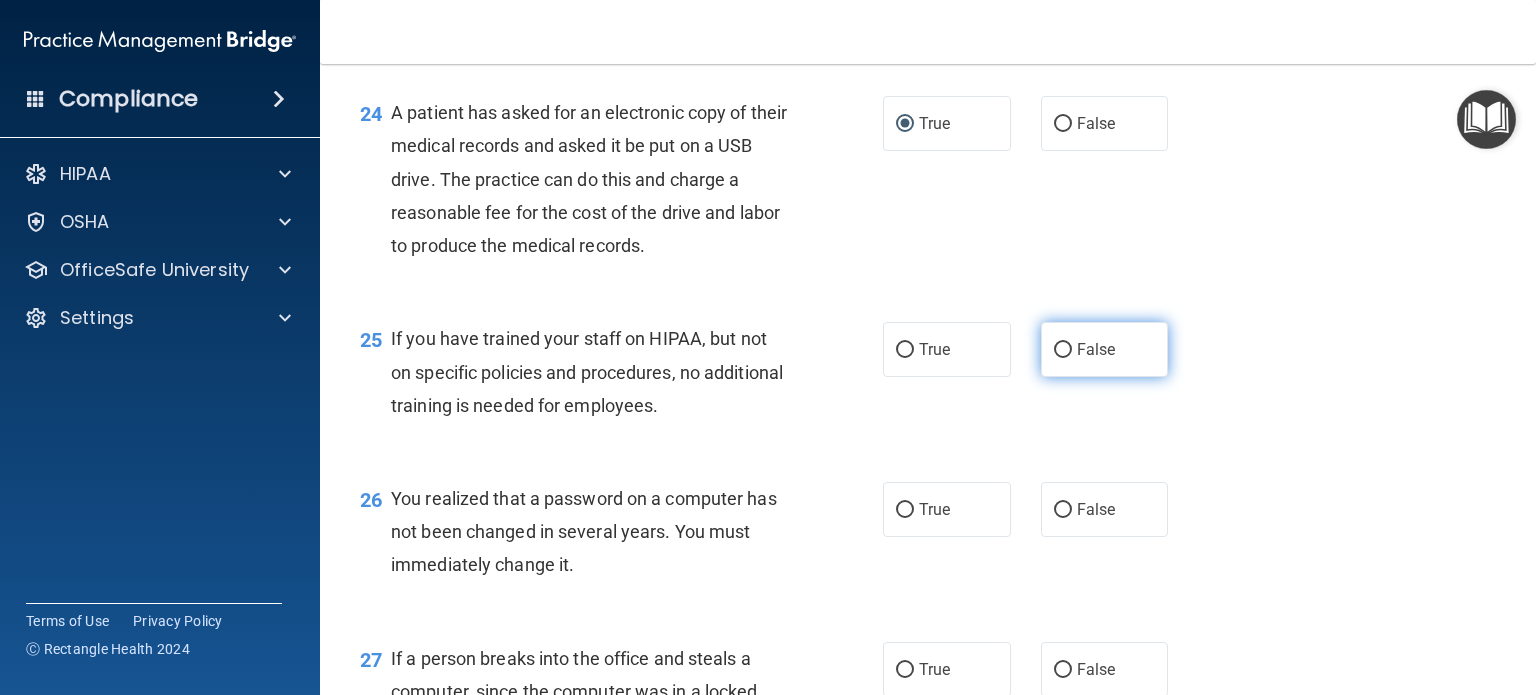 click on "False" at bounding box center [1105, 349] 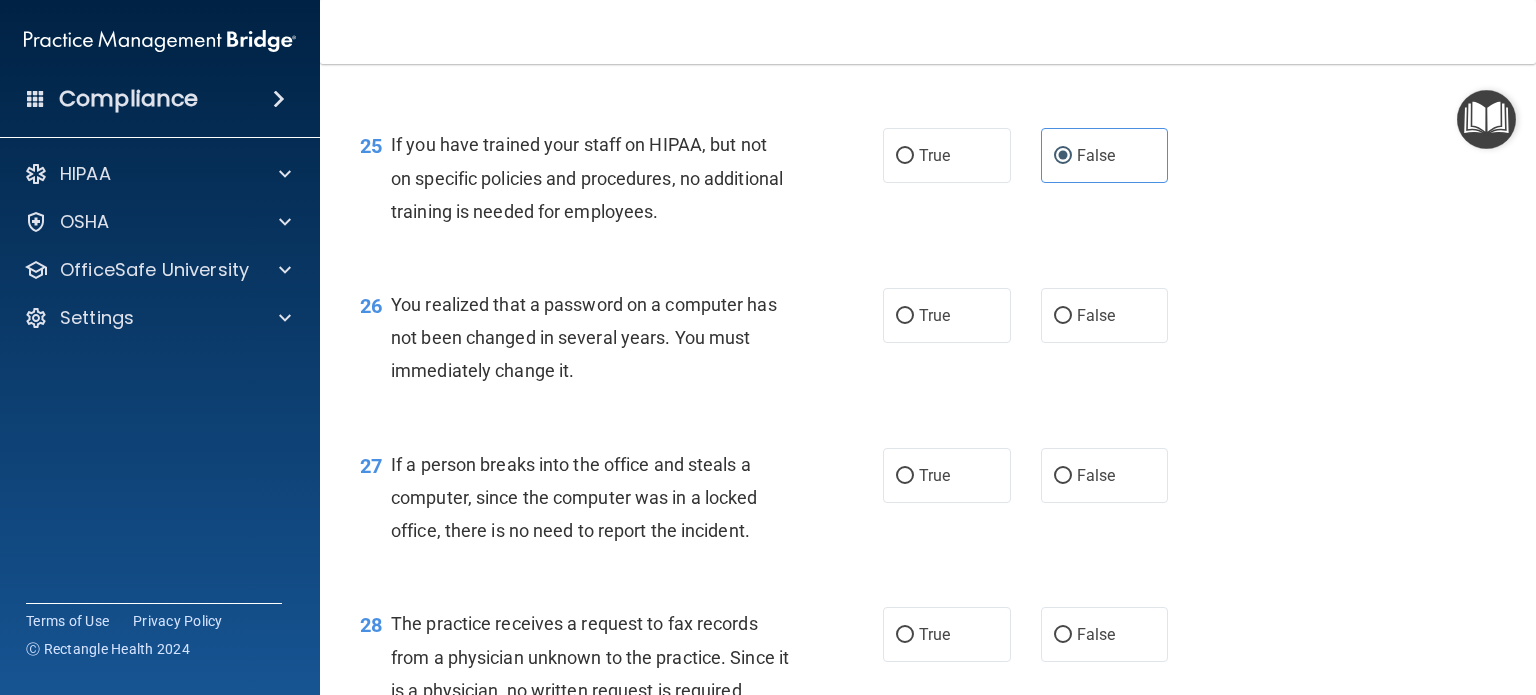 scroll, scrollTop: 4200, scrollLeft: 0, axis: vertical 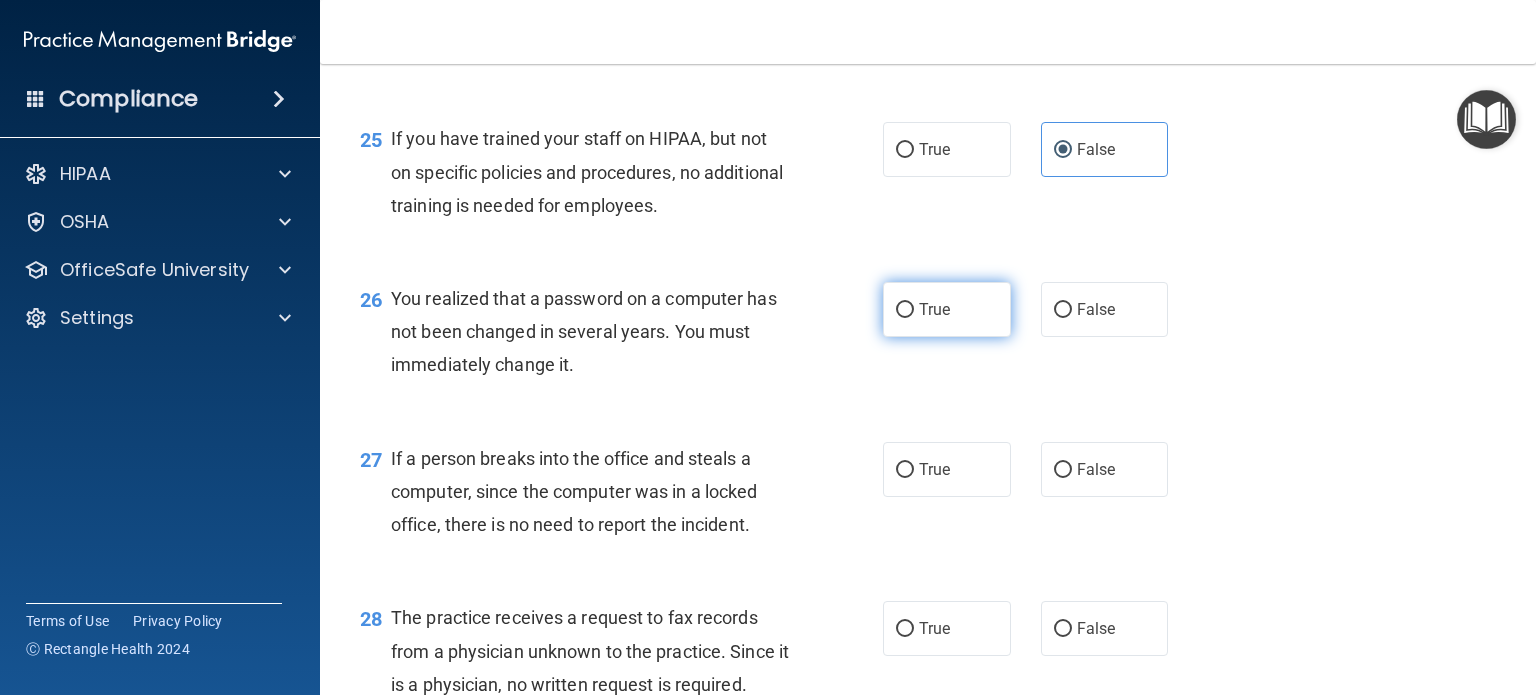 click on "True" at bounding box center (905, 310) 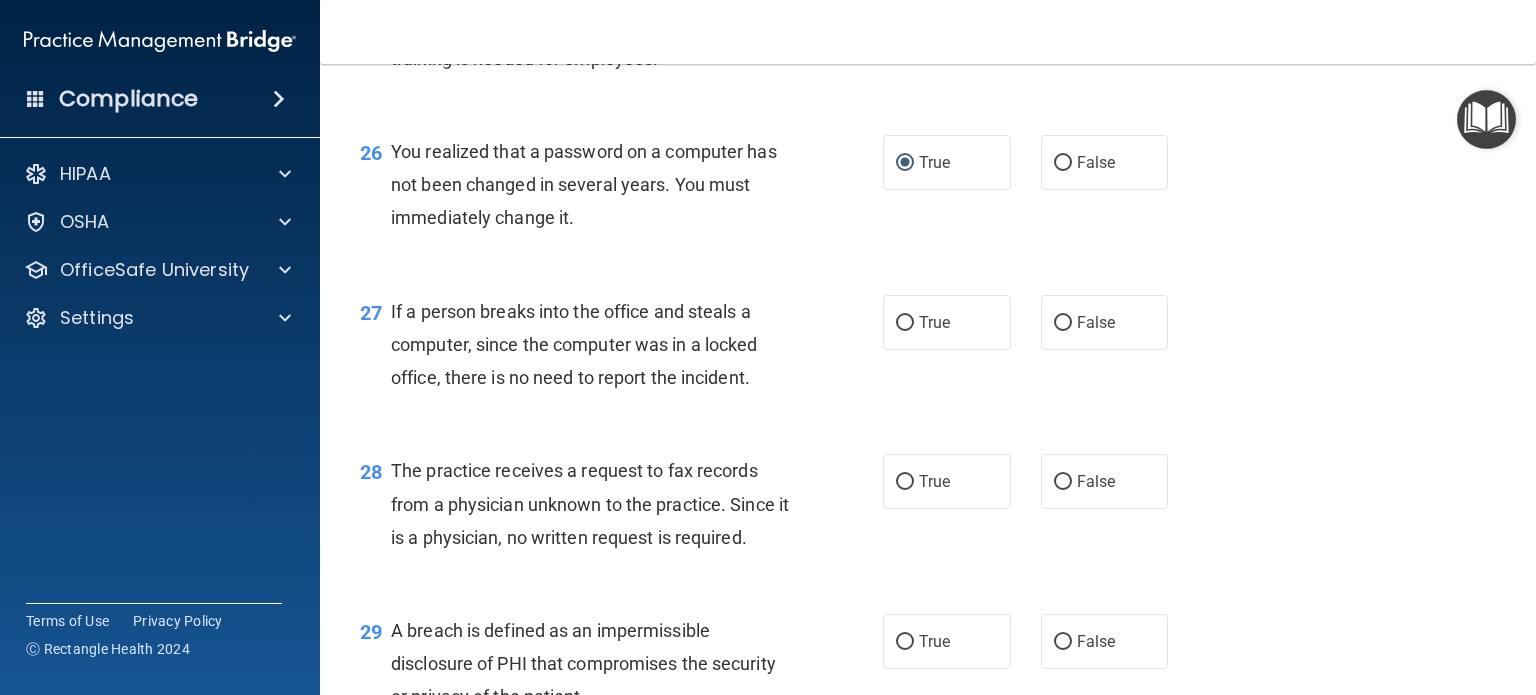 scroll, scrollTop: 4400, scrollLeft: 0, axis: vertical 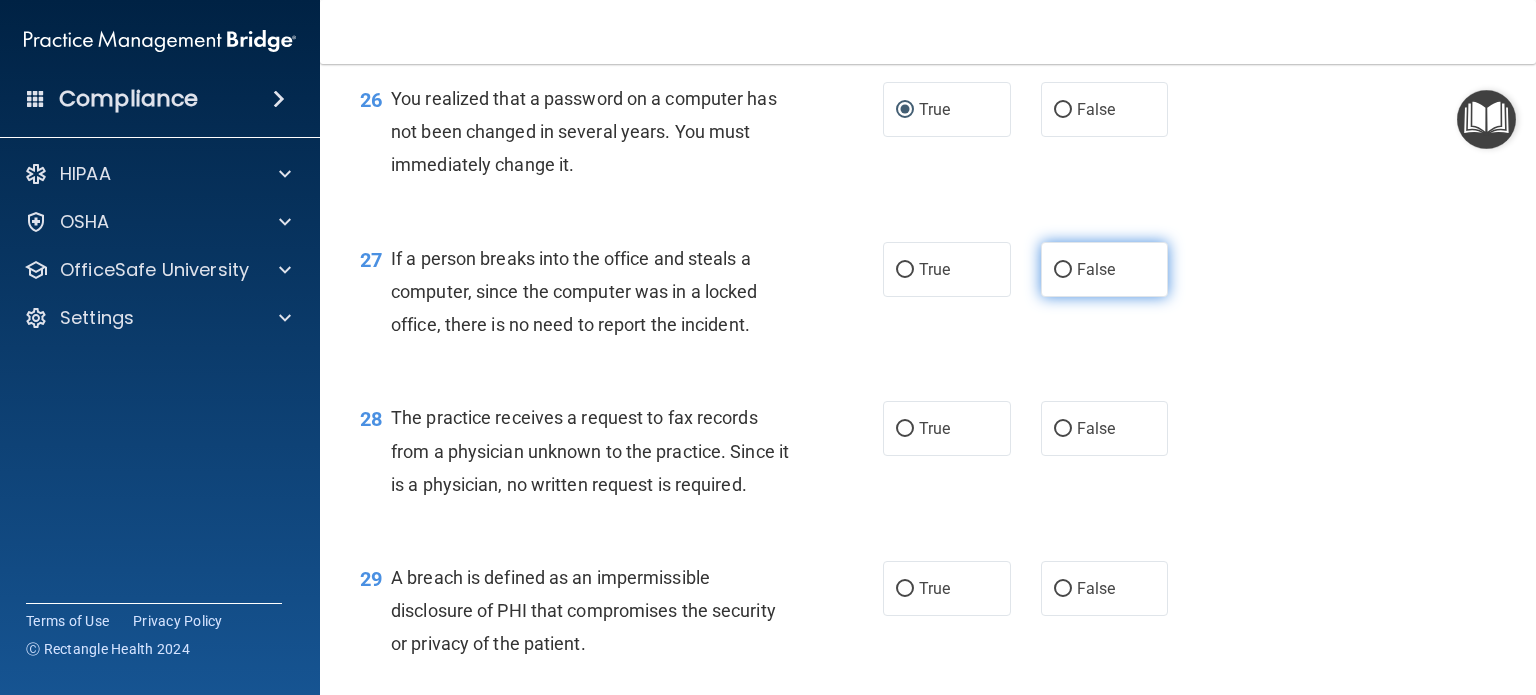 click on "False" at bounding box center [1063, 270] 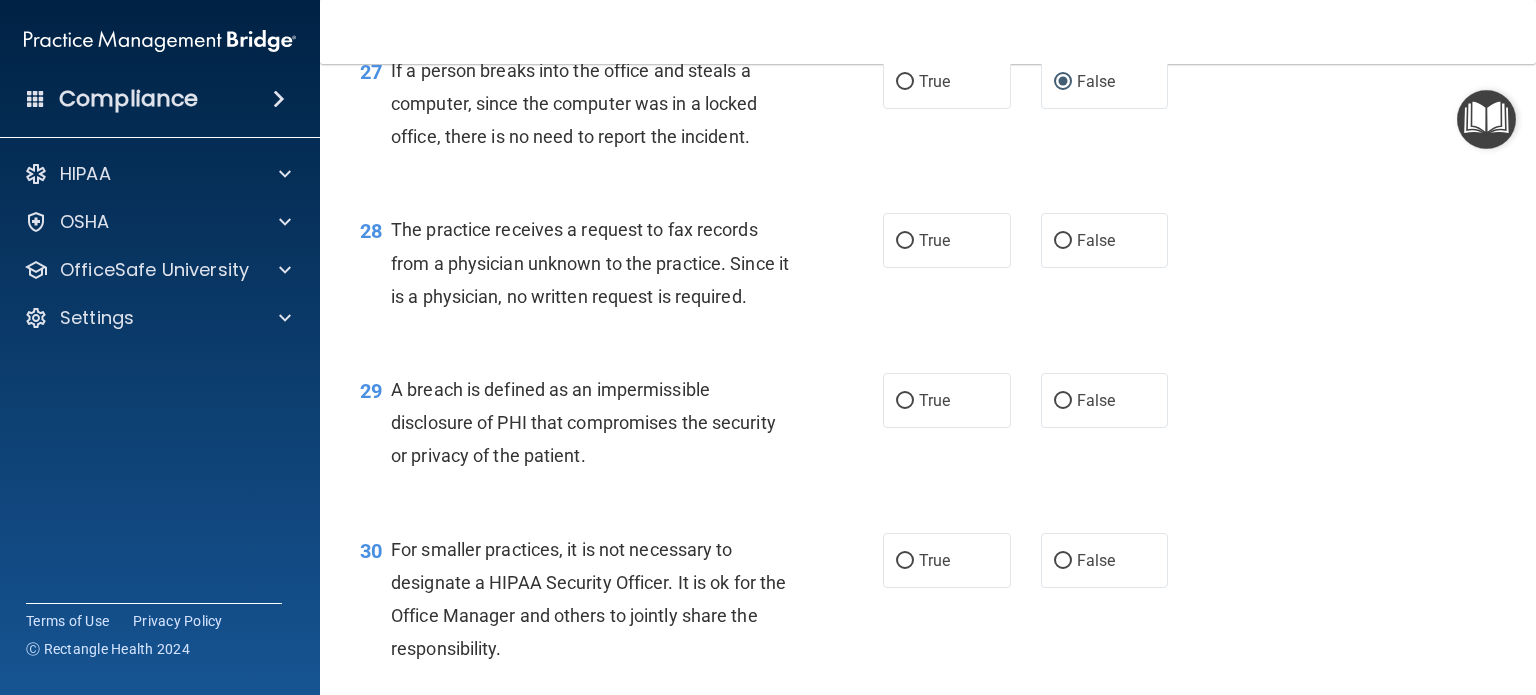 scroll, scrollTop: 4600, scrollLeft: 0, axis: vertical 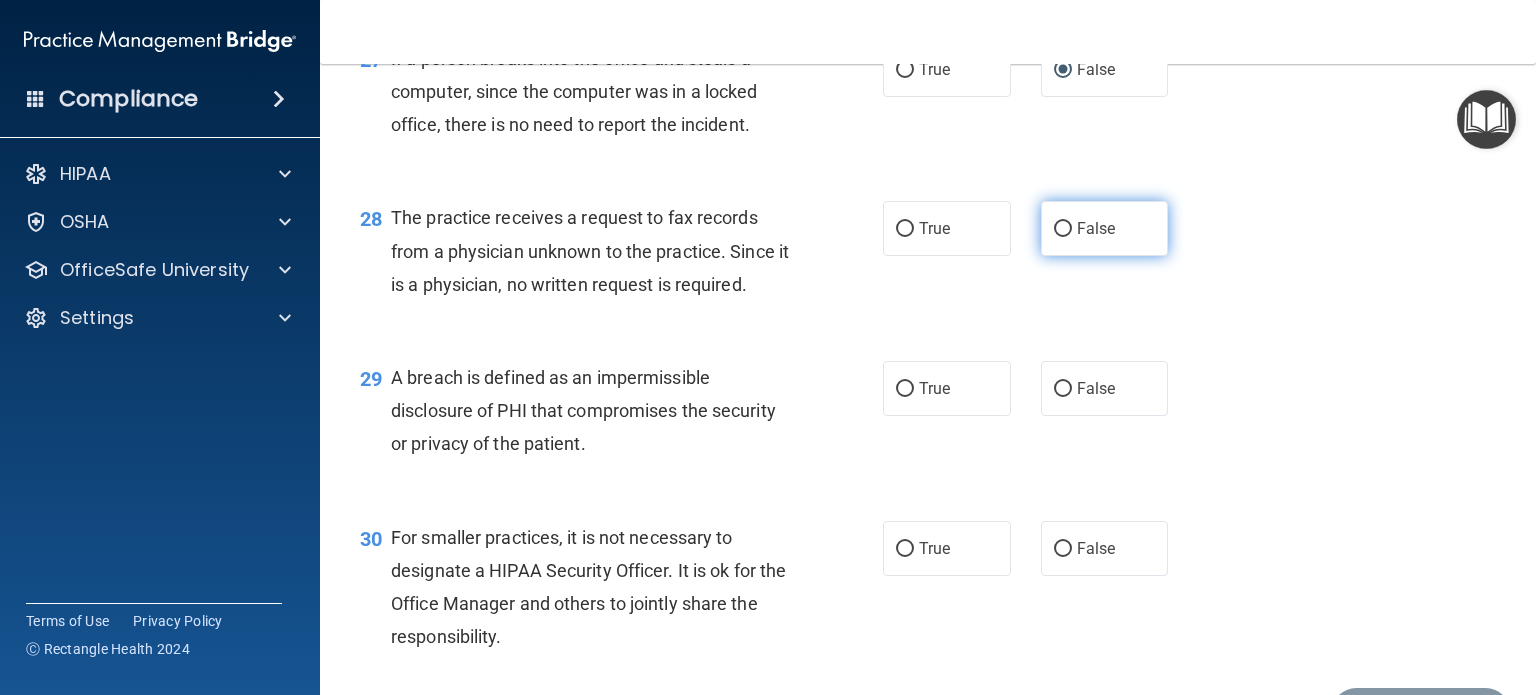 click on "False" at bounding box center [1063, 229] 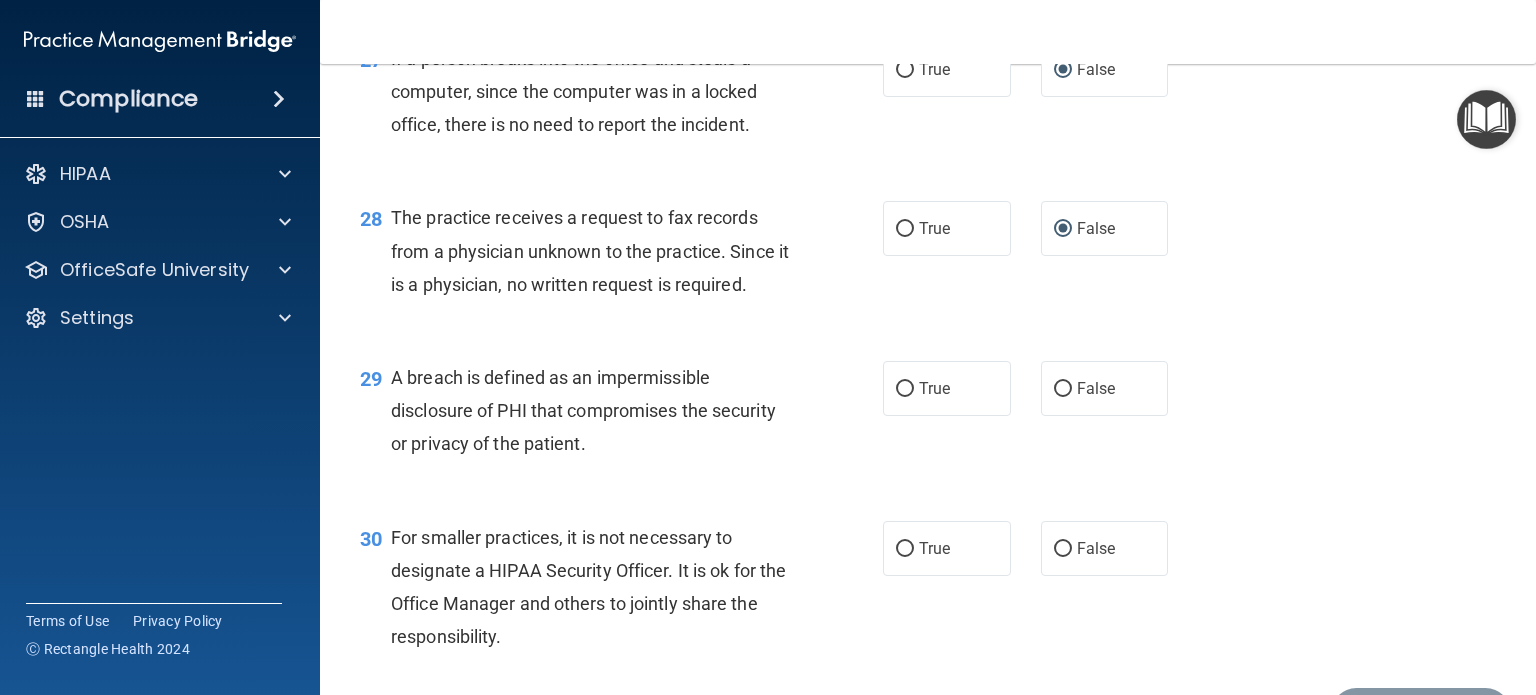 scroll, scrollTop: 4700, scrollLeft: 0, axis: vertical 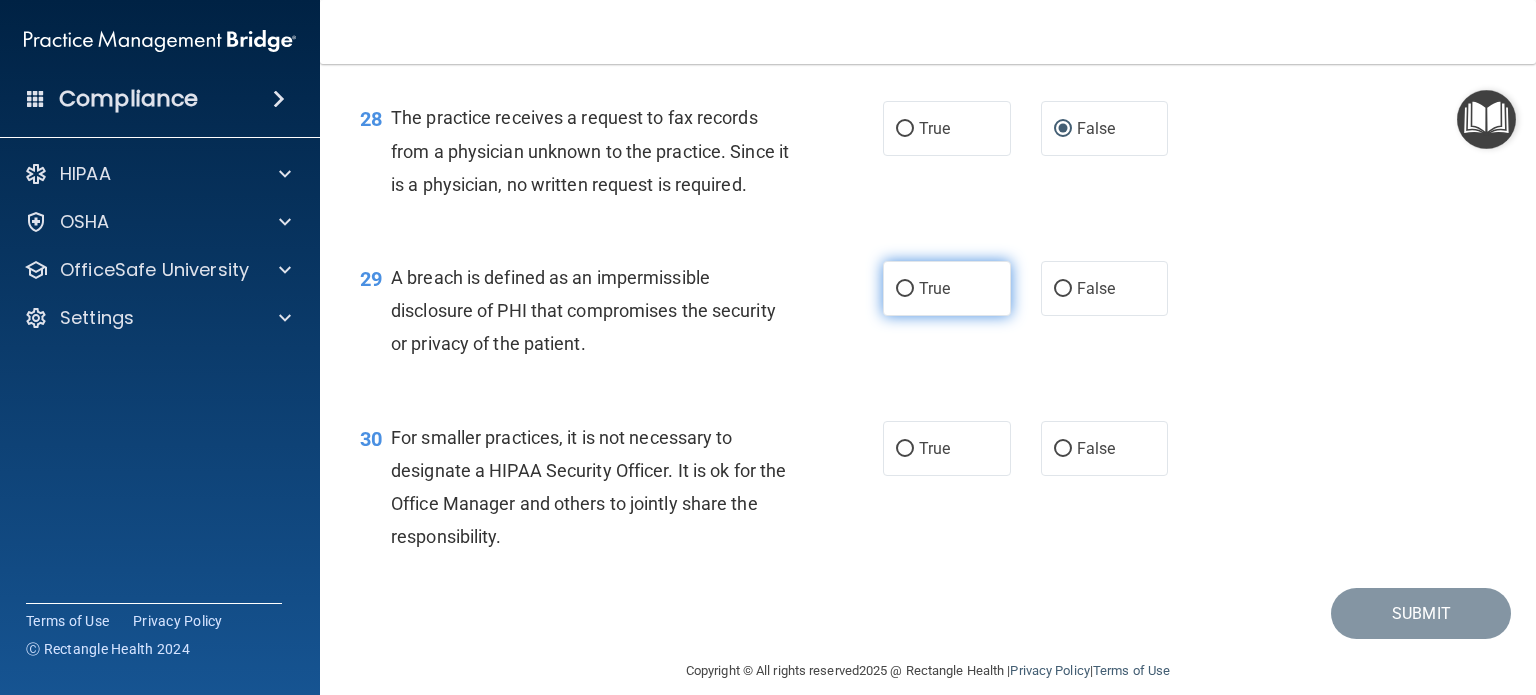 click on "True" at bounding box center [947, 288] 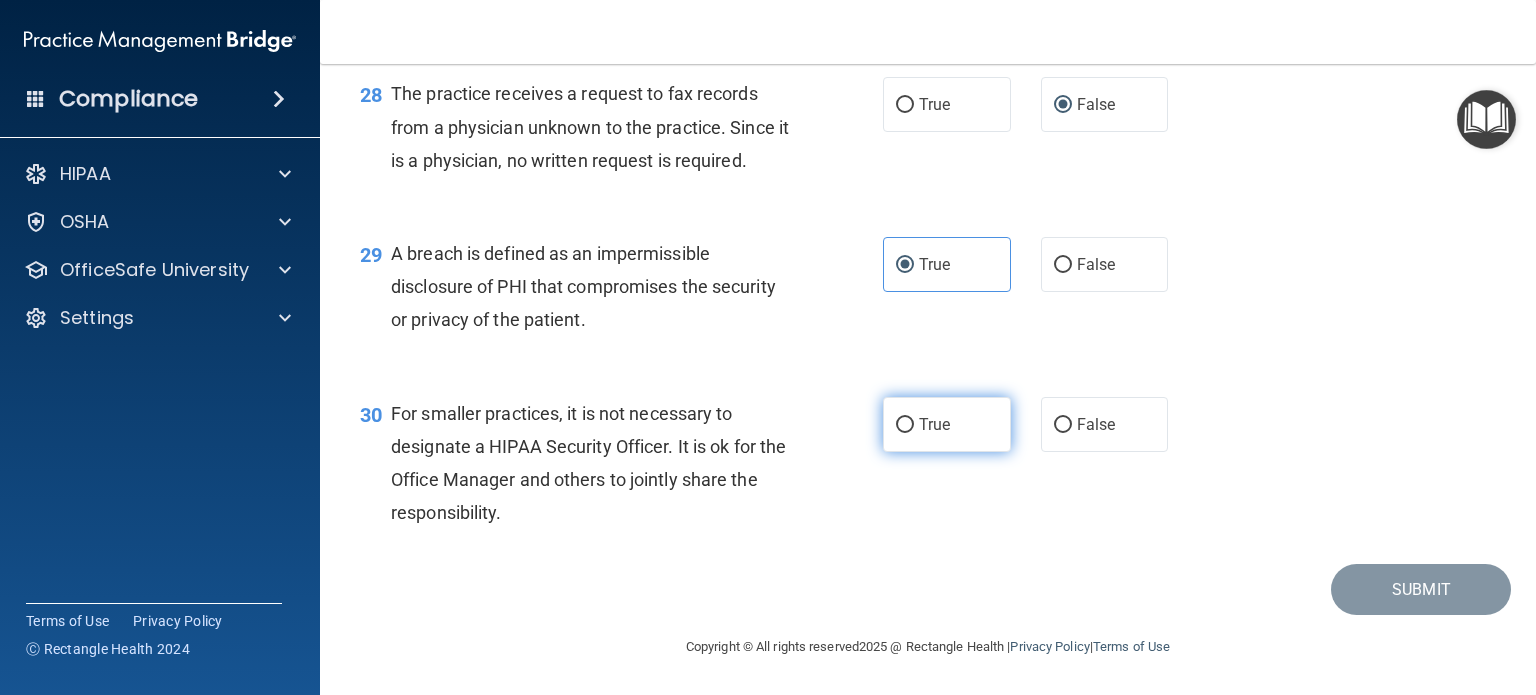 scroll, scrollTop: 4824, scrollLeft: 0, axis: vertical 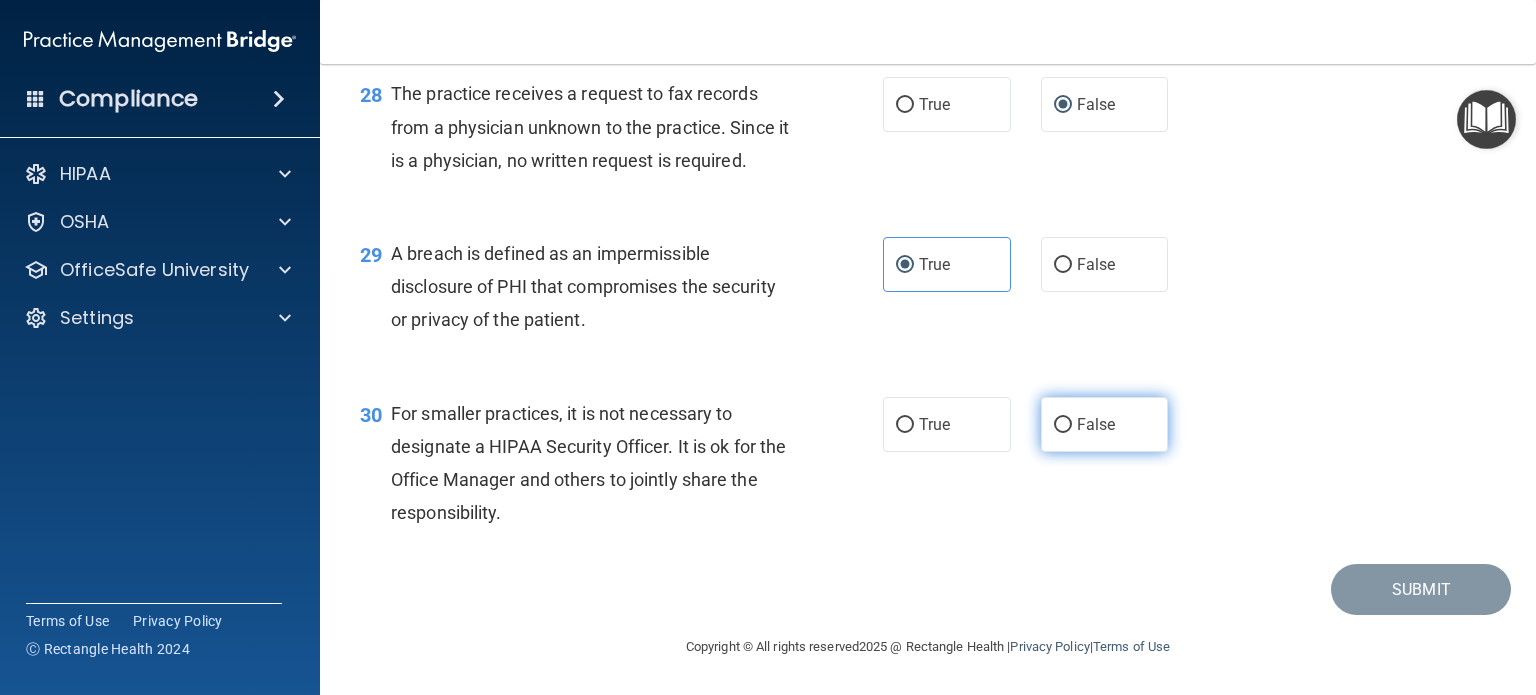 click on "False" at bounding box center [1063, 425] 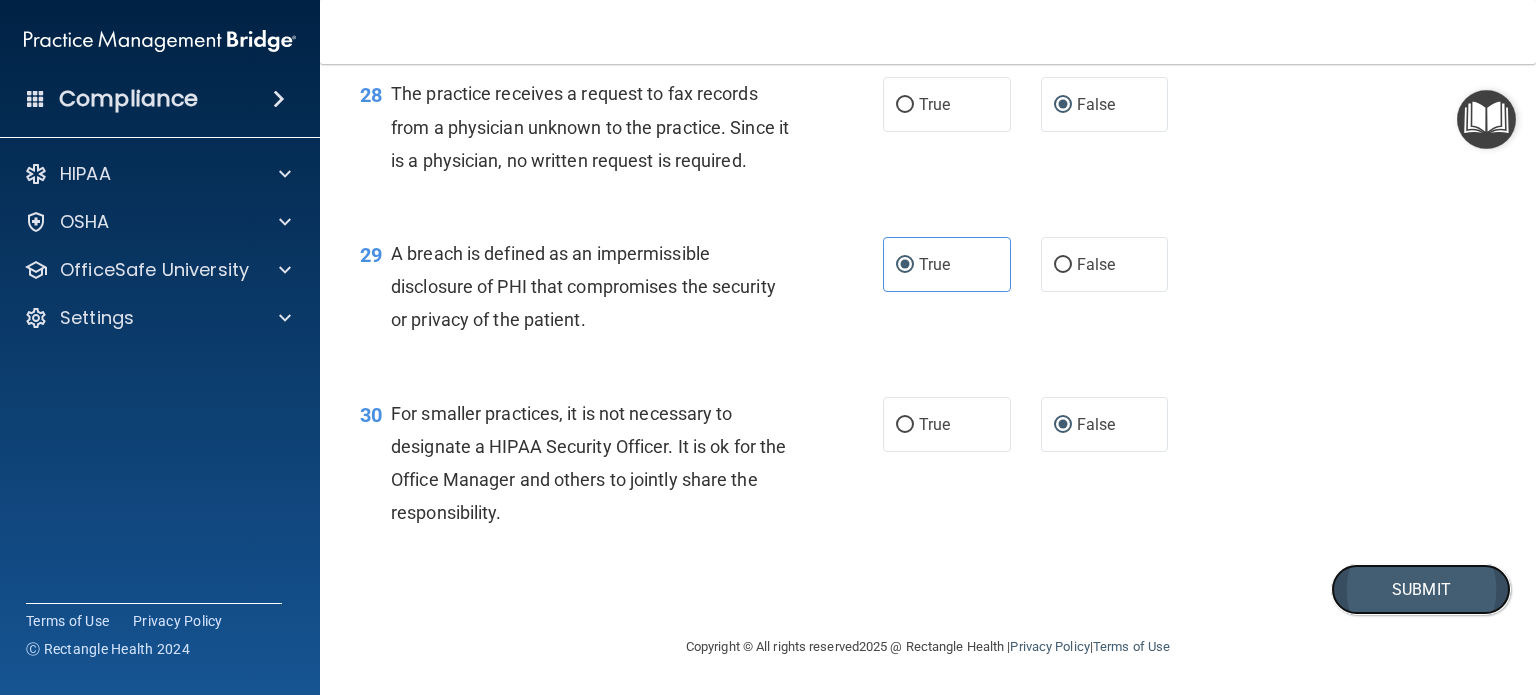 click on "Submit" at bounding box center [1421, 589] 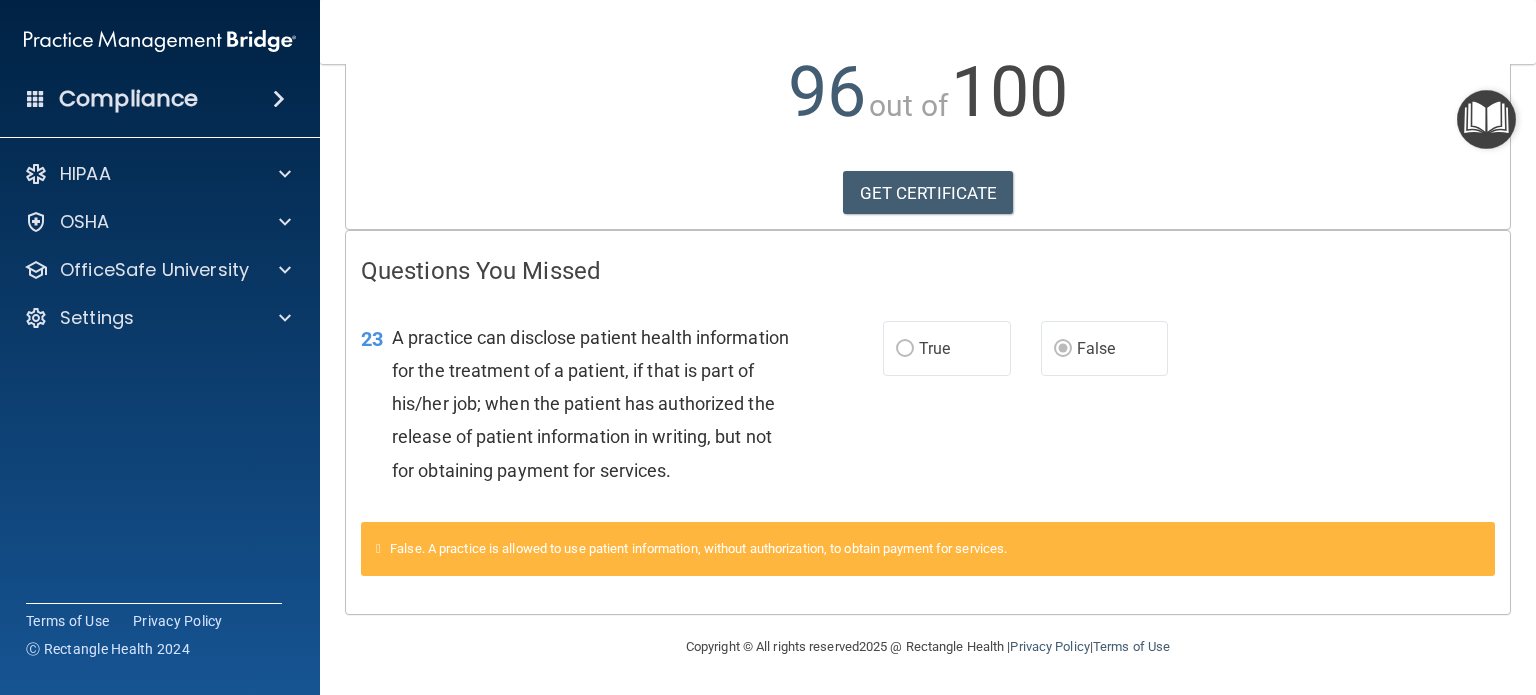 scroll, scrollTop: 272, scrollLeft: 0, axis: vertical 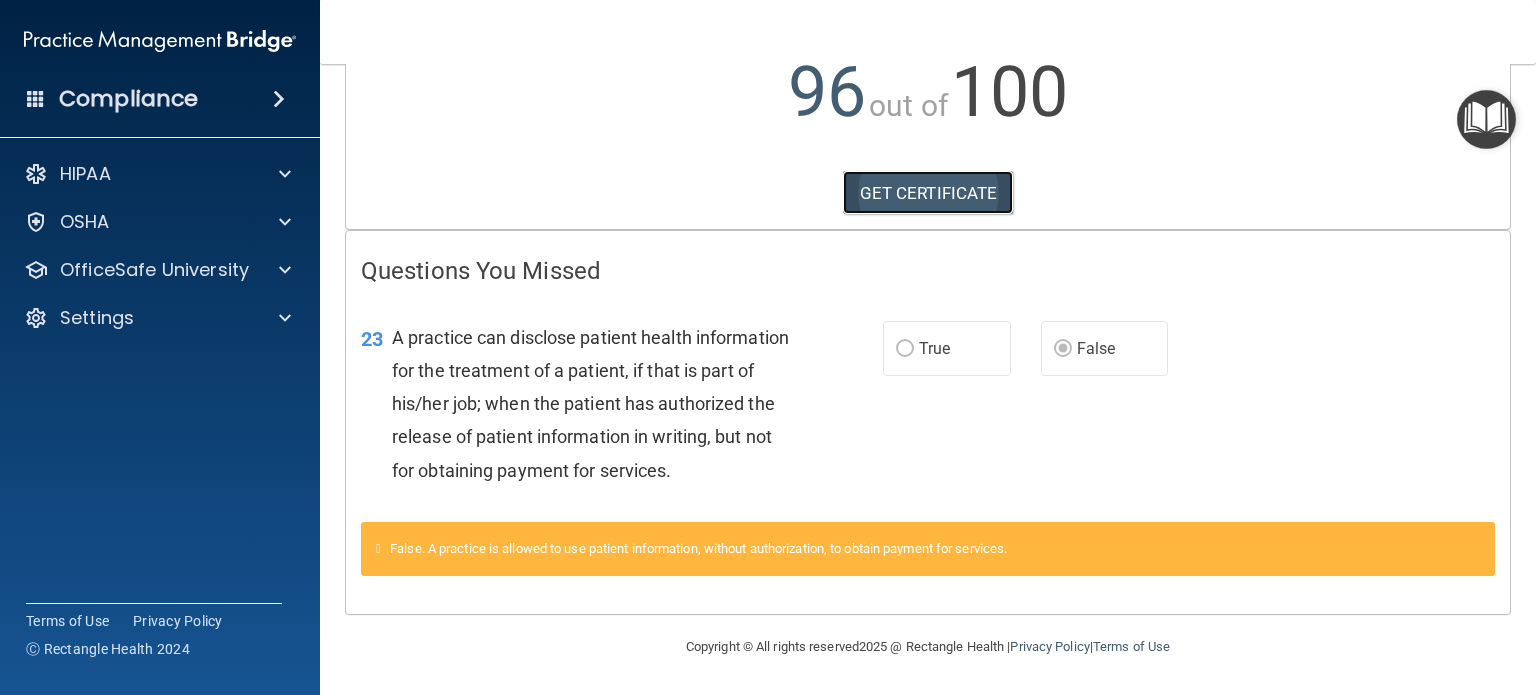 click on "GET CERTIFICATE" at bounding box center (928, 193) 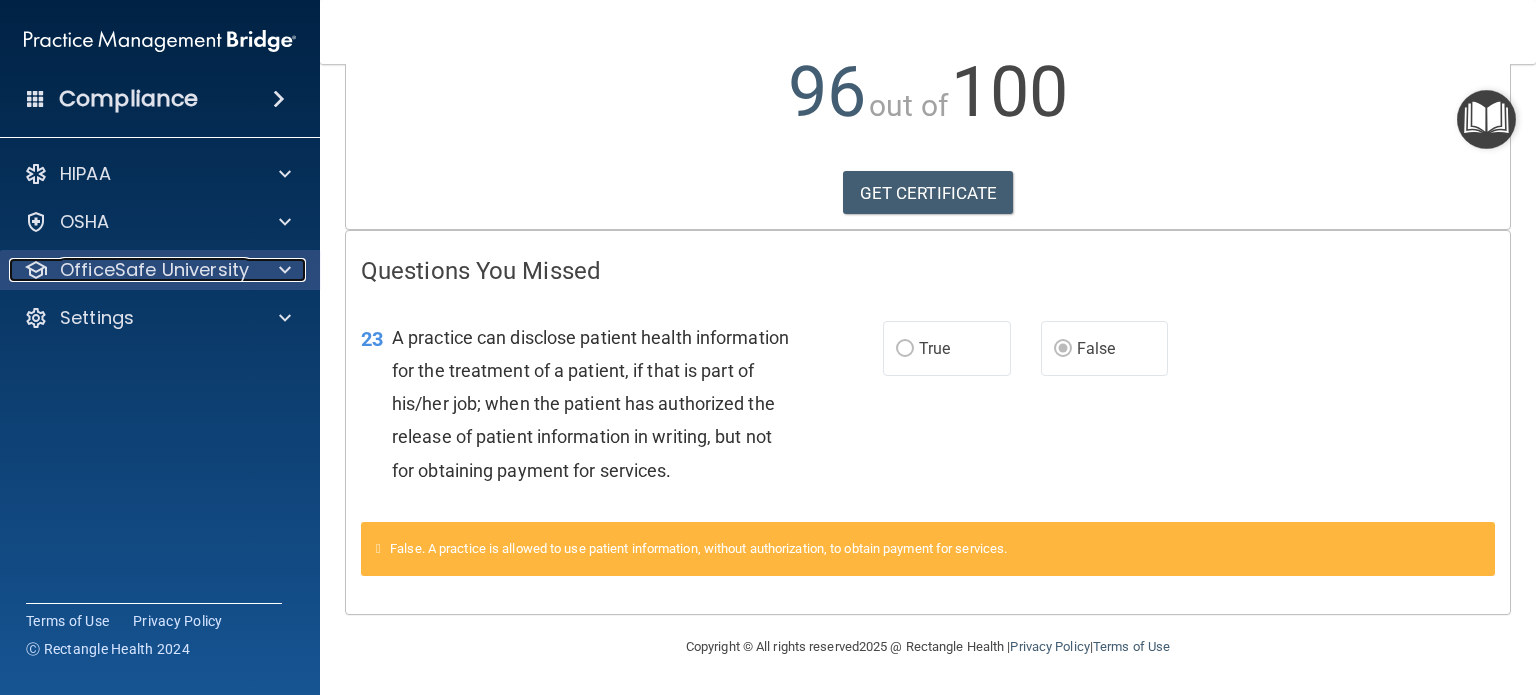 click at bounding box center (282, 270) 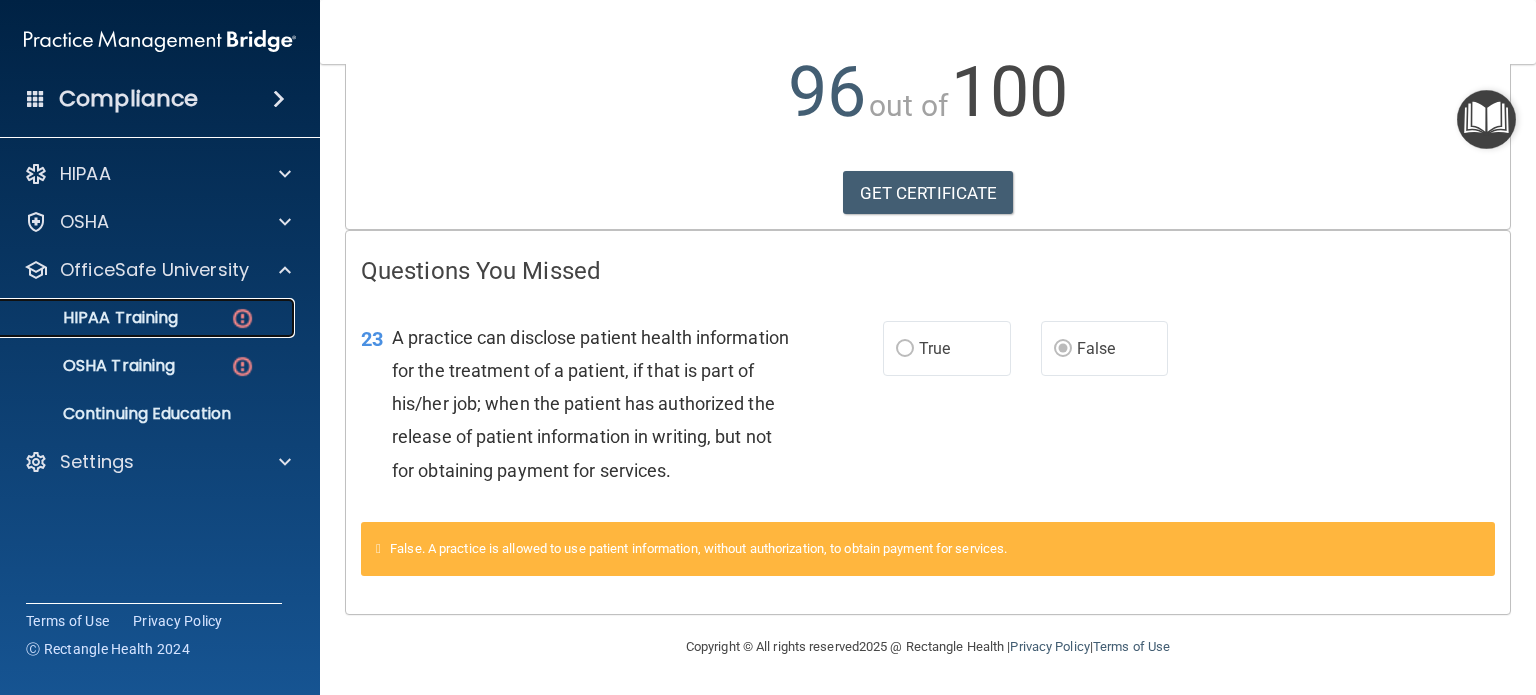 click on "HIPAA Training" at bounding box center [95, 318] 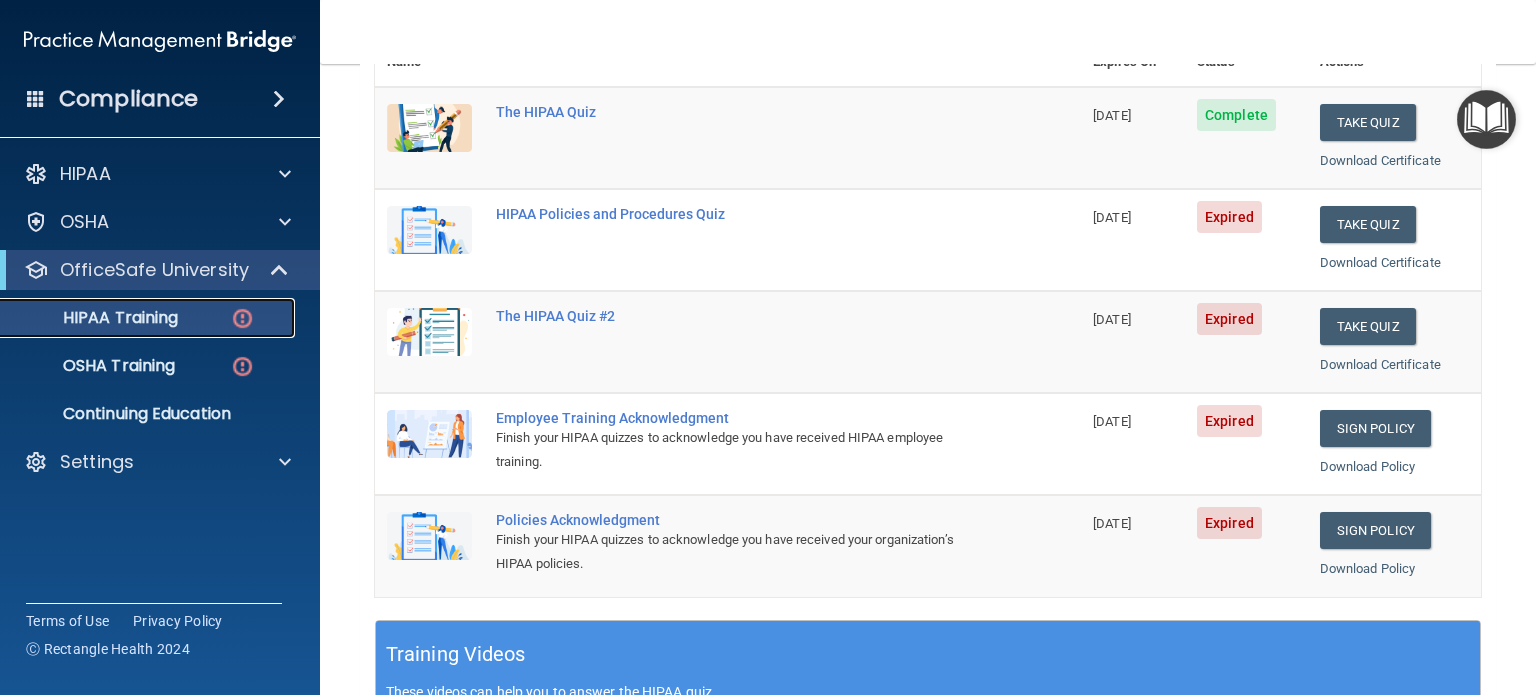 scroll, scrollTop: 300, scrollLeft: 0, axis: vertical 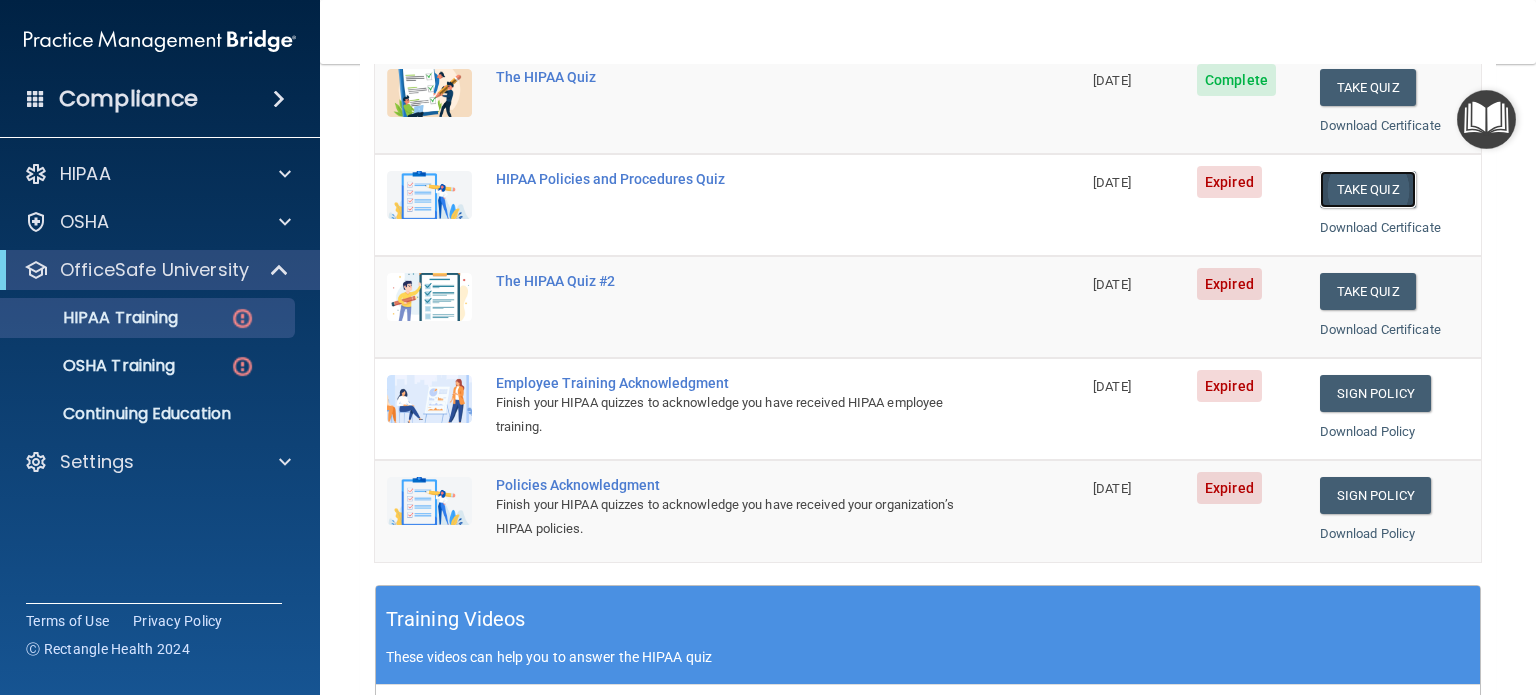 click on "Take Quiz" at bounding box center (1368, 189) 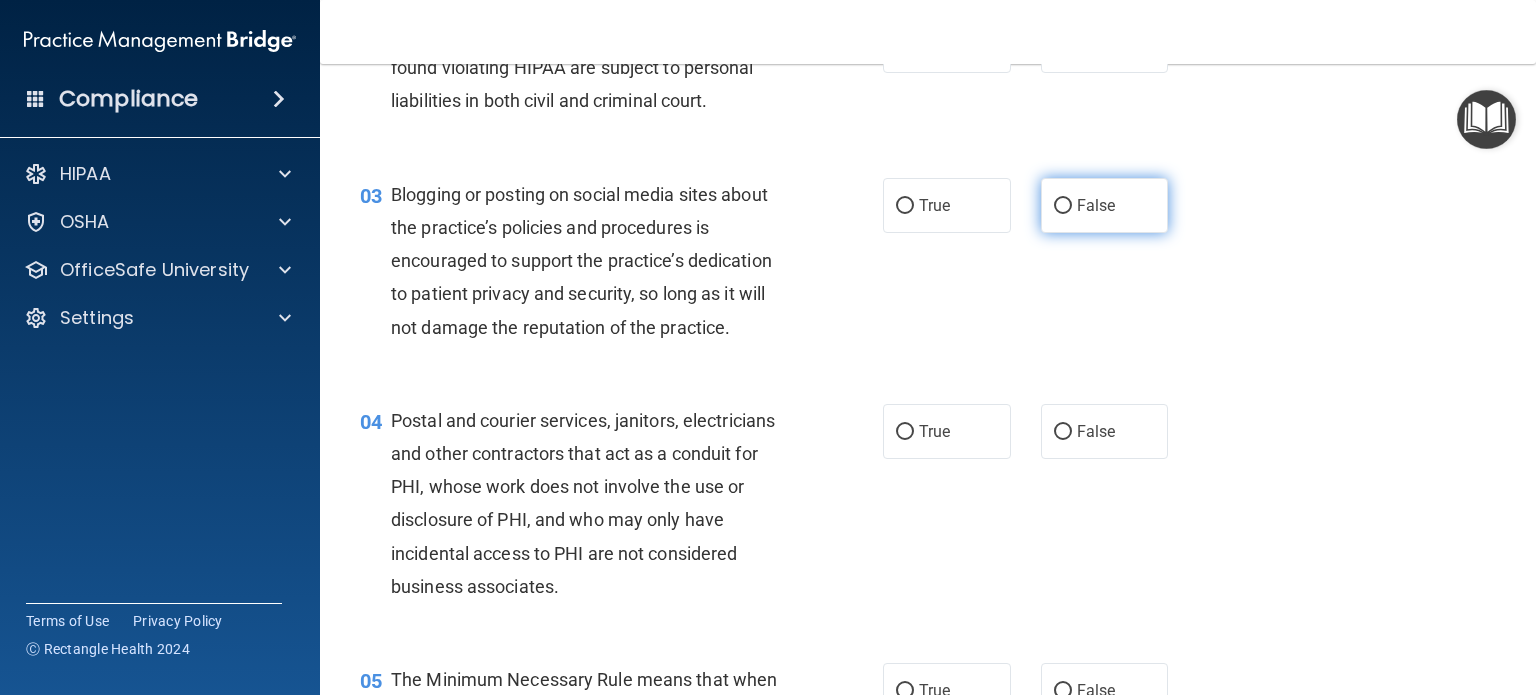 scroll, scrollTop: 0, scrollLeft: 0, axis: both 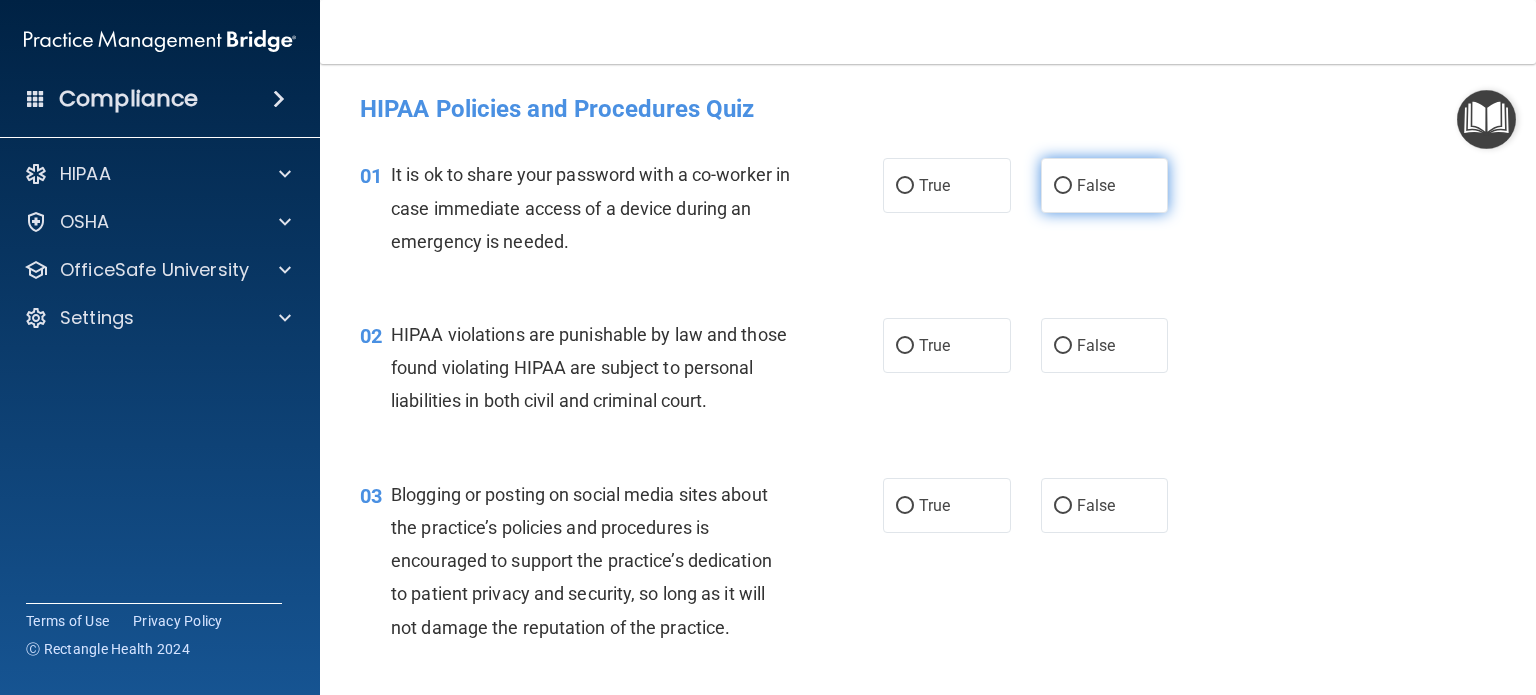 click on "False" at bounding box center [1105, 185] 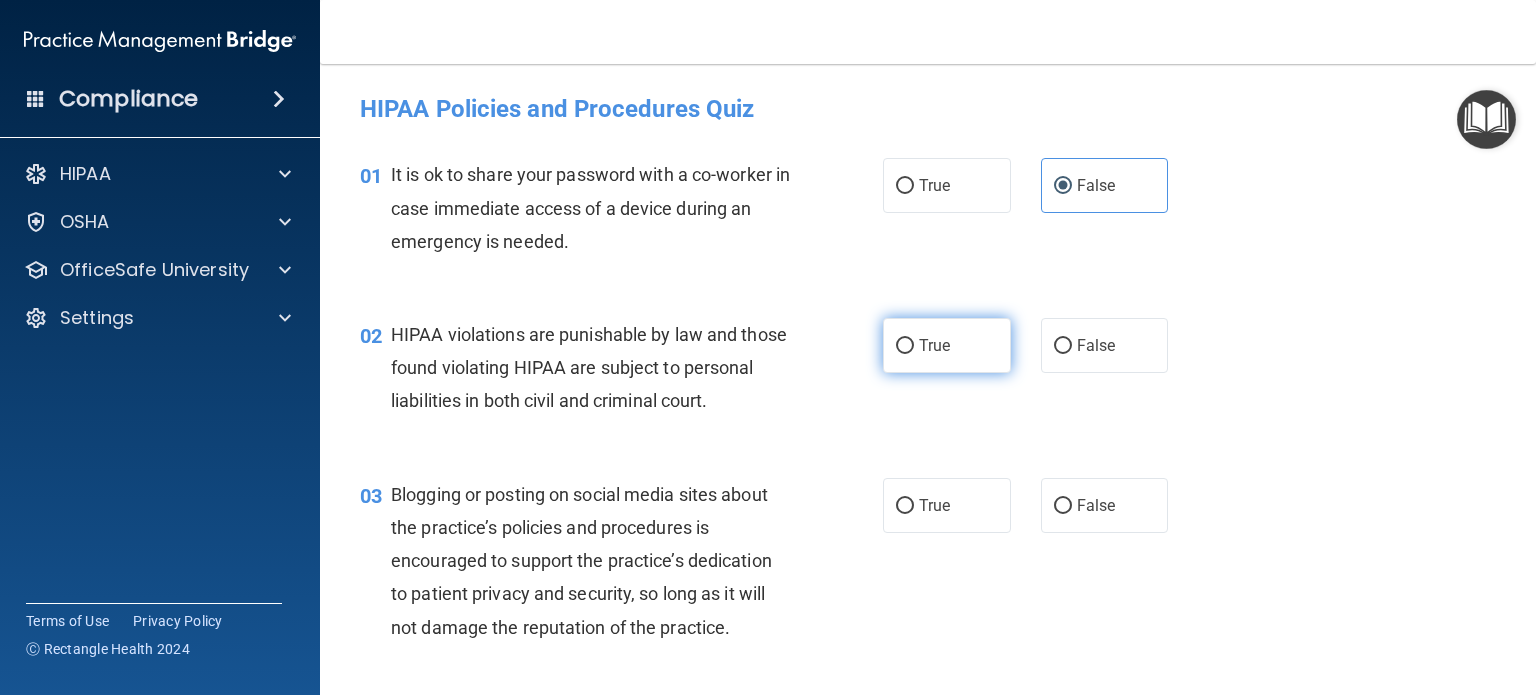 click on "True" at bounding box center (905, 346) 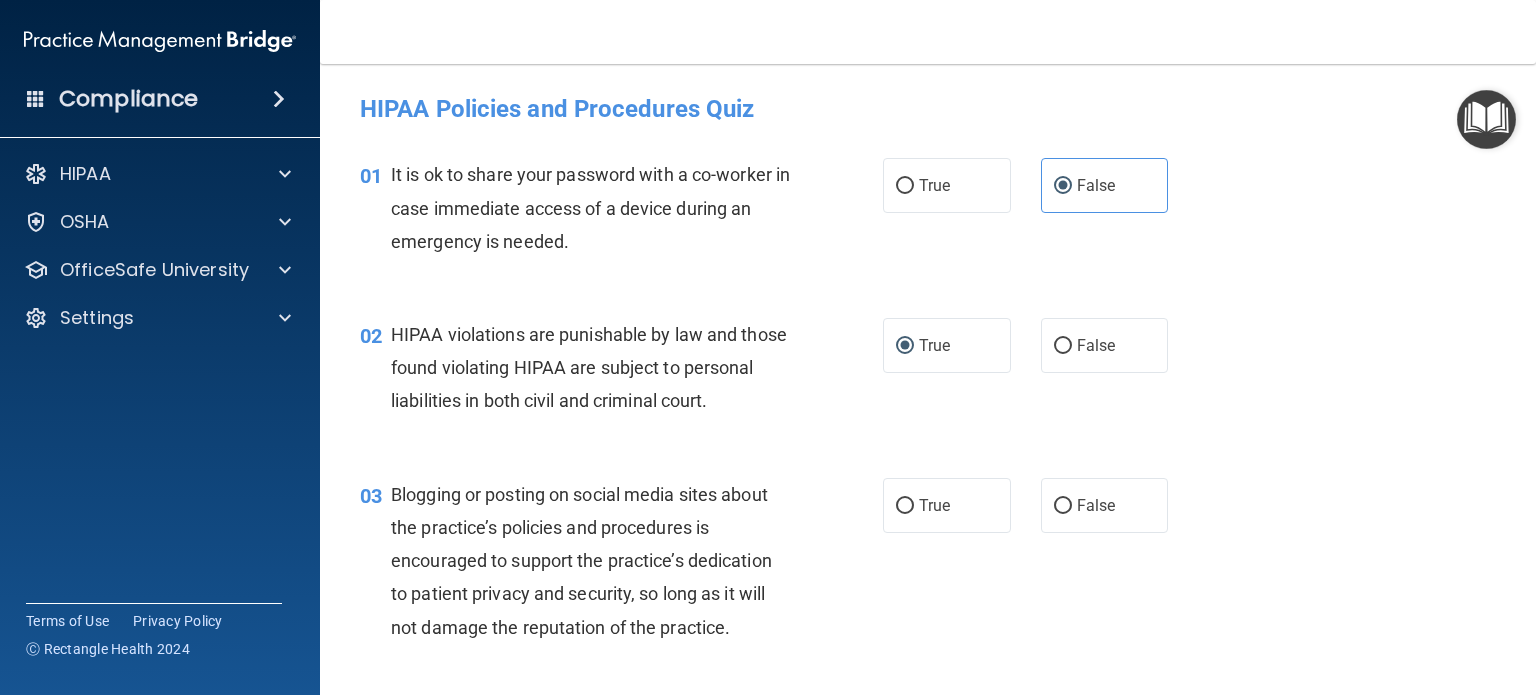 scroll, scrollTop: 300, scrollLeft: 0, axis: vertical 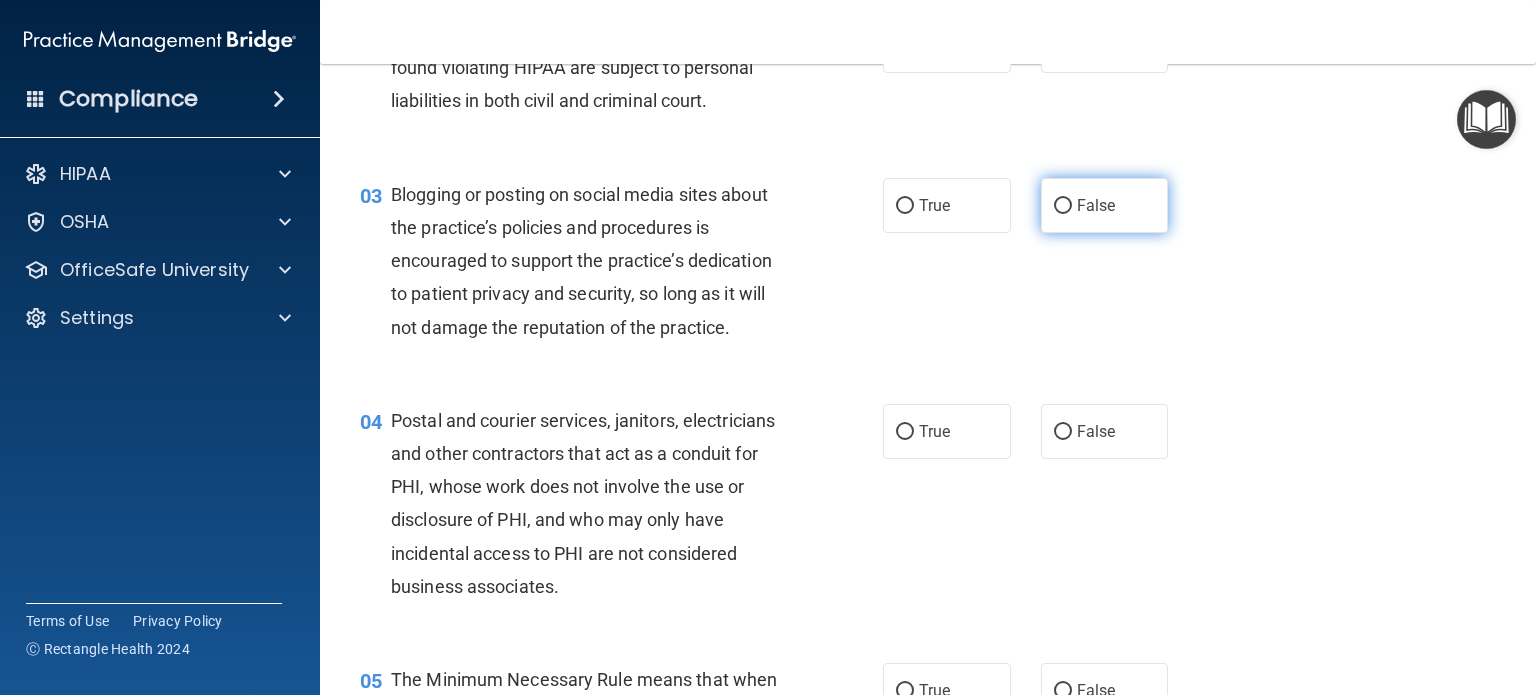 click on "False" at bounding box center [1096, 205] 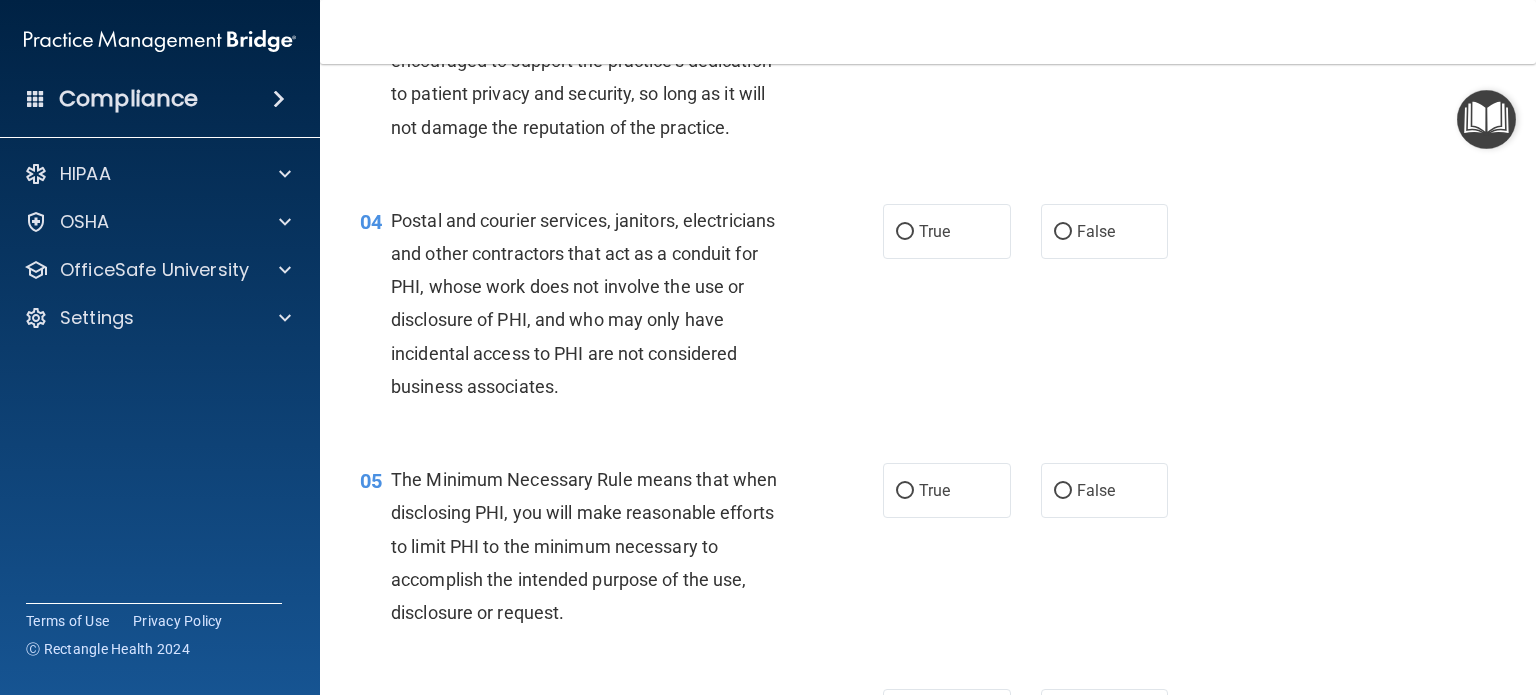 scroll, scrollTop: 600, scrollLeft: 0, axis: vertical 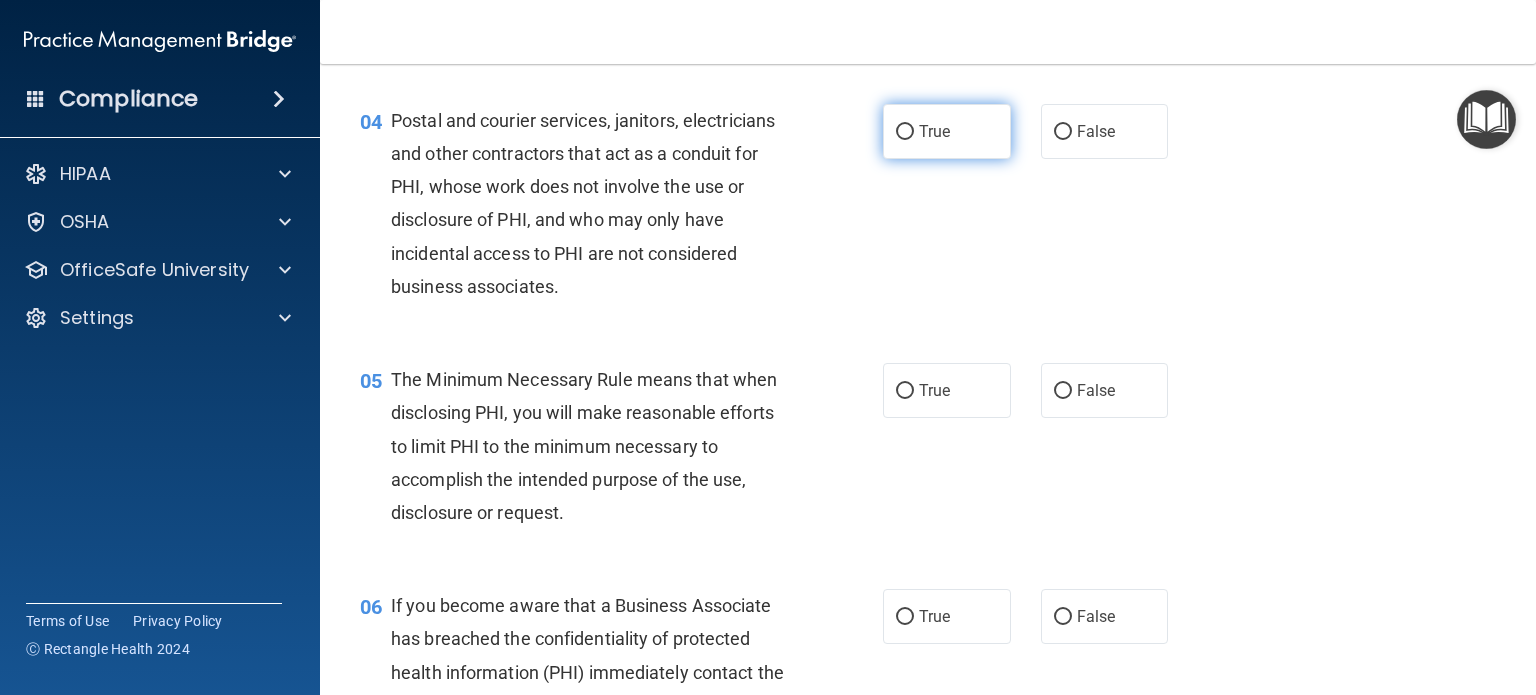 click on "True" at bounding box center [947, 131] 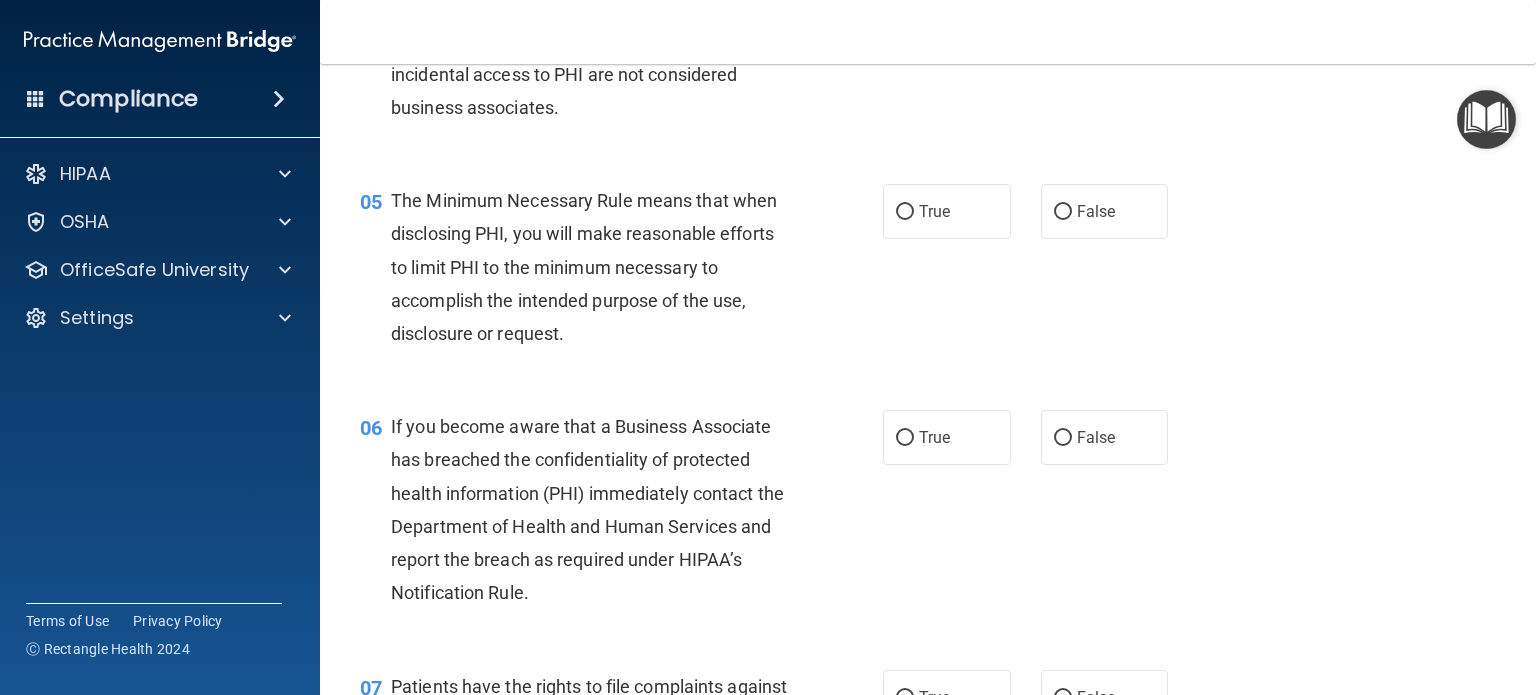 scroll, scrollTop: 800, scrollLeft: 0, axis: vertical 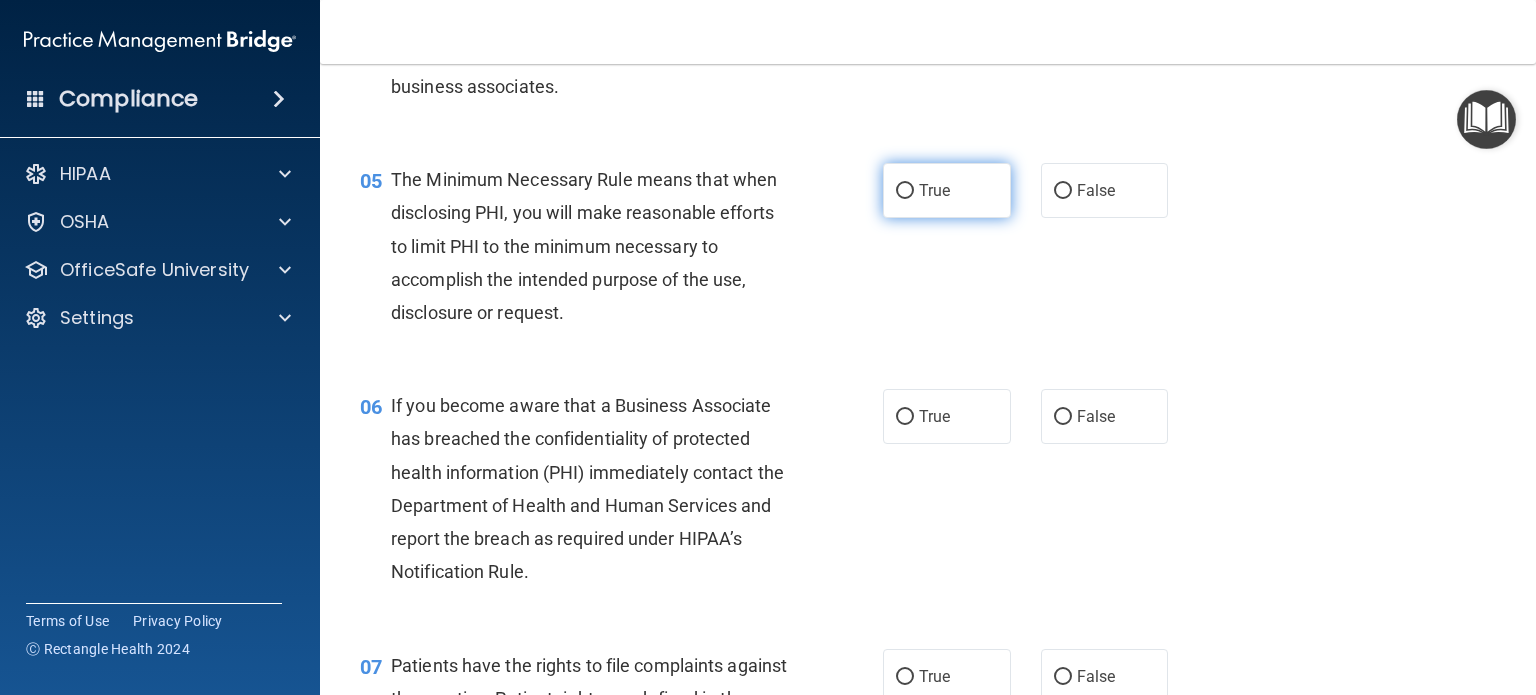 click on "True" at bounding box center (947, 190) 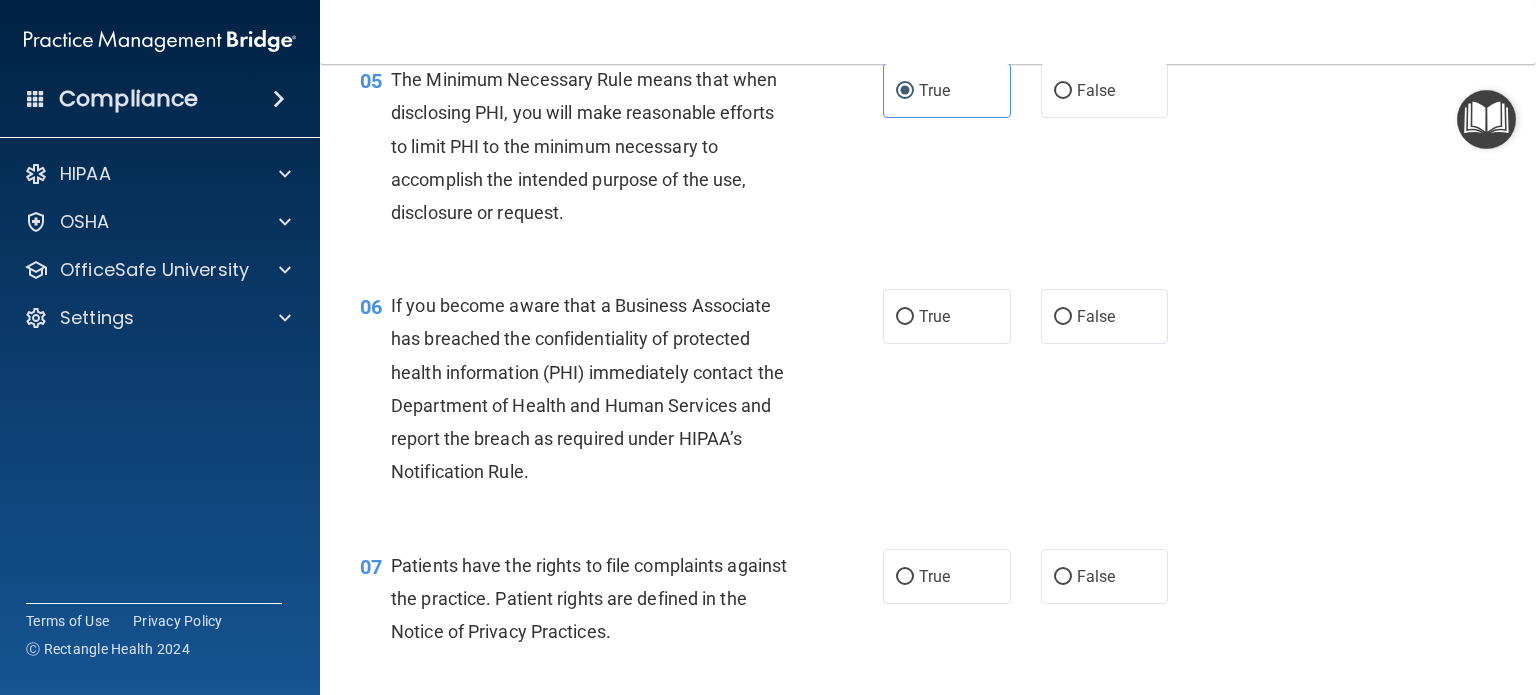 scroll, scrollTop: 1000, scrollLeft: 0, axis: vertical 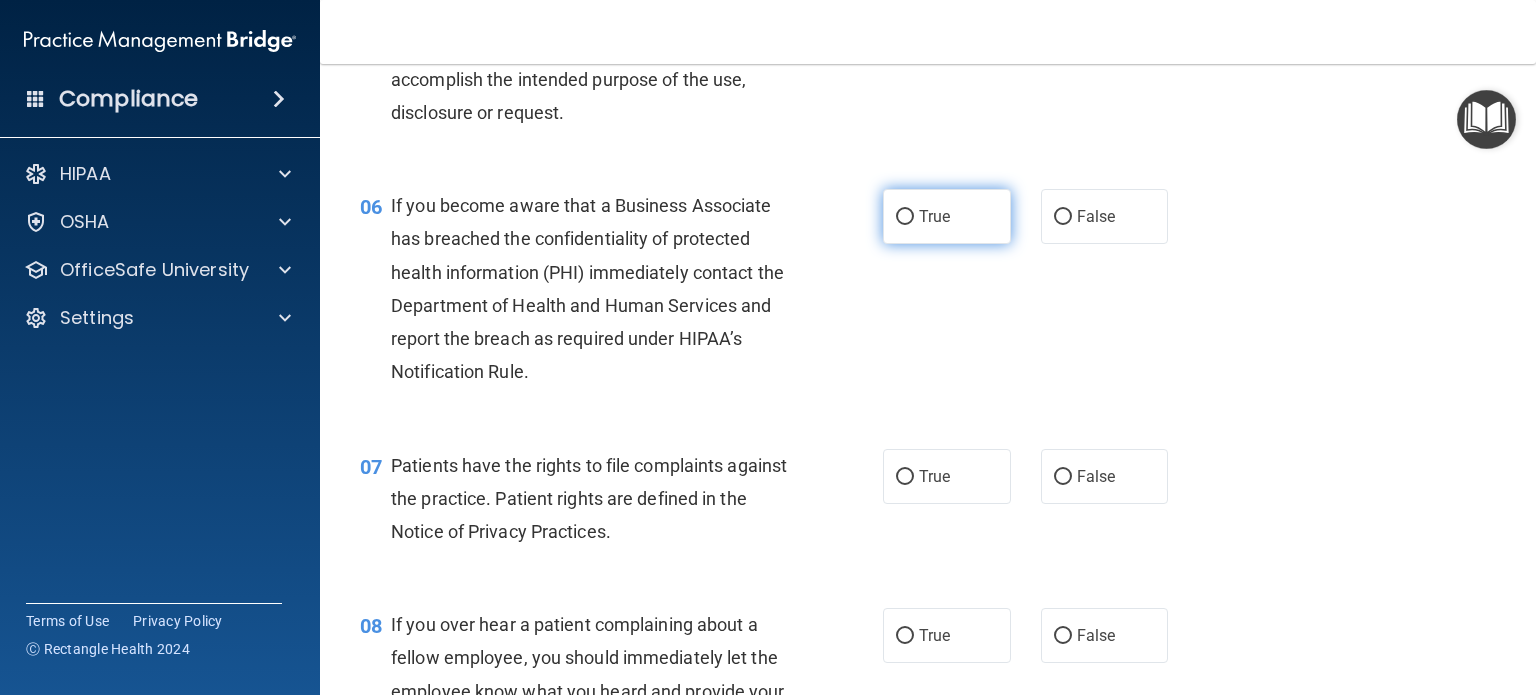 click on "True" at bounding box center [905, 217] 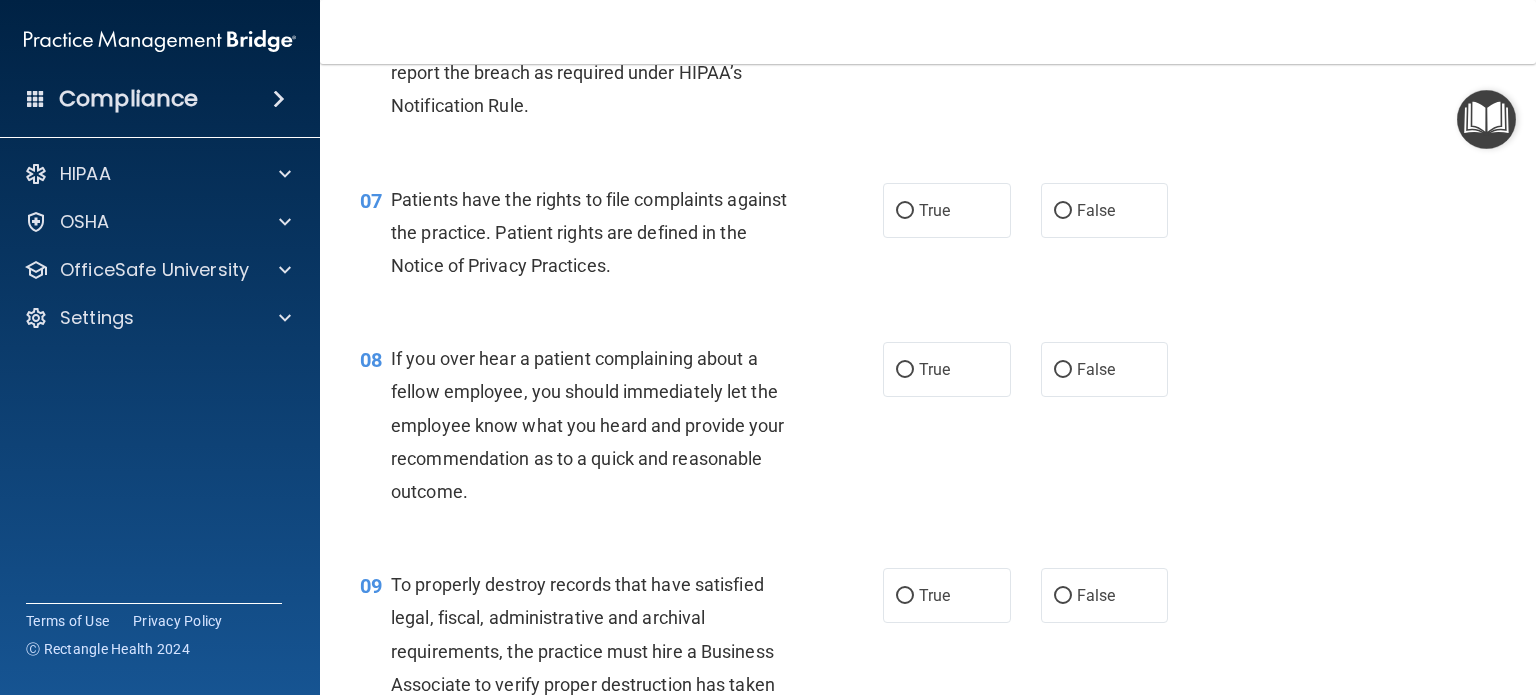 scroll, scrollTop: 1300, scrollLeft: 0, axis: vertical 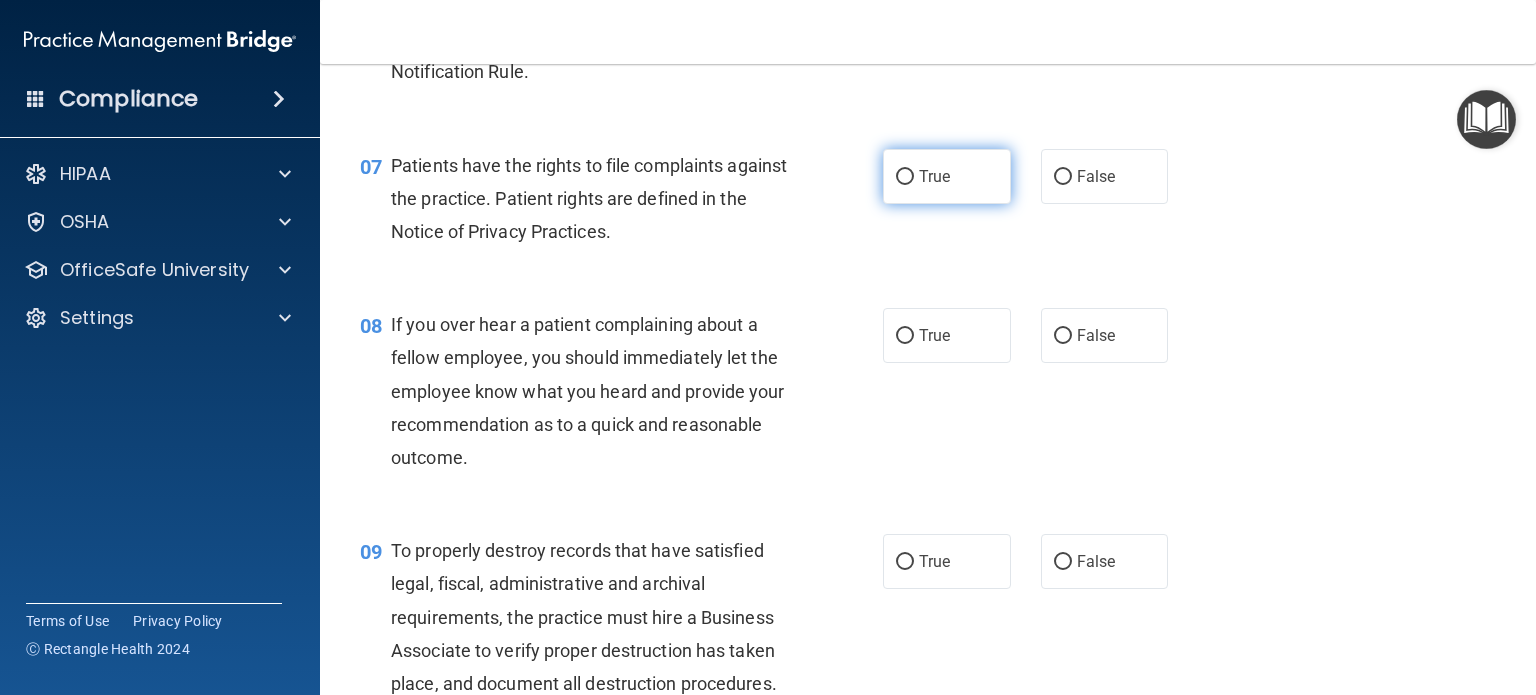 click on "True" at bounding box center [947, 176] 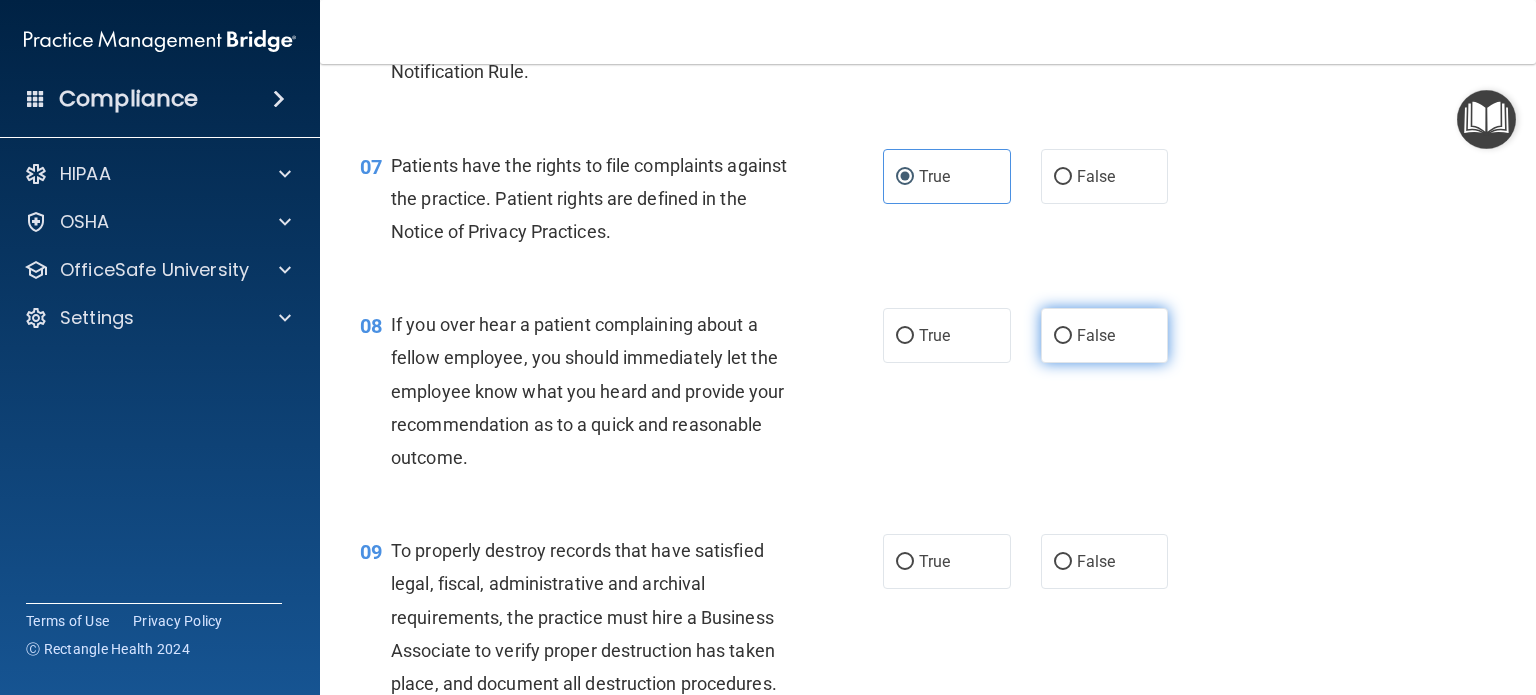 click on "False" at bounding box center [1063, 336] 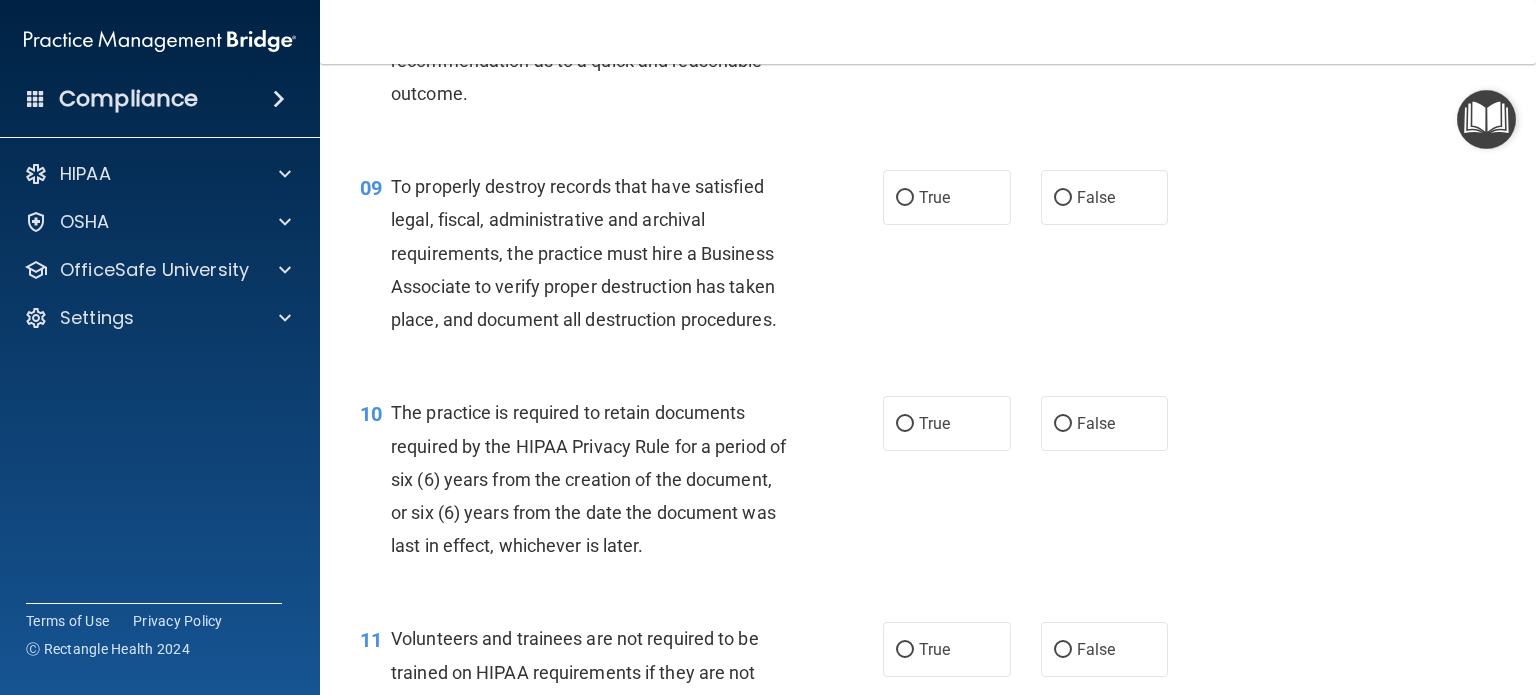 scroll, scrollTop: 1700, scrollLeft: 0, axis: vertical 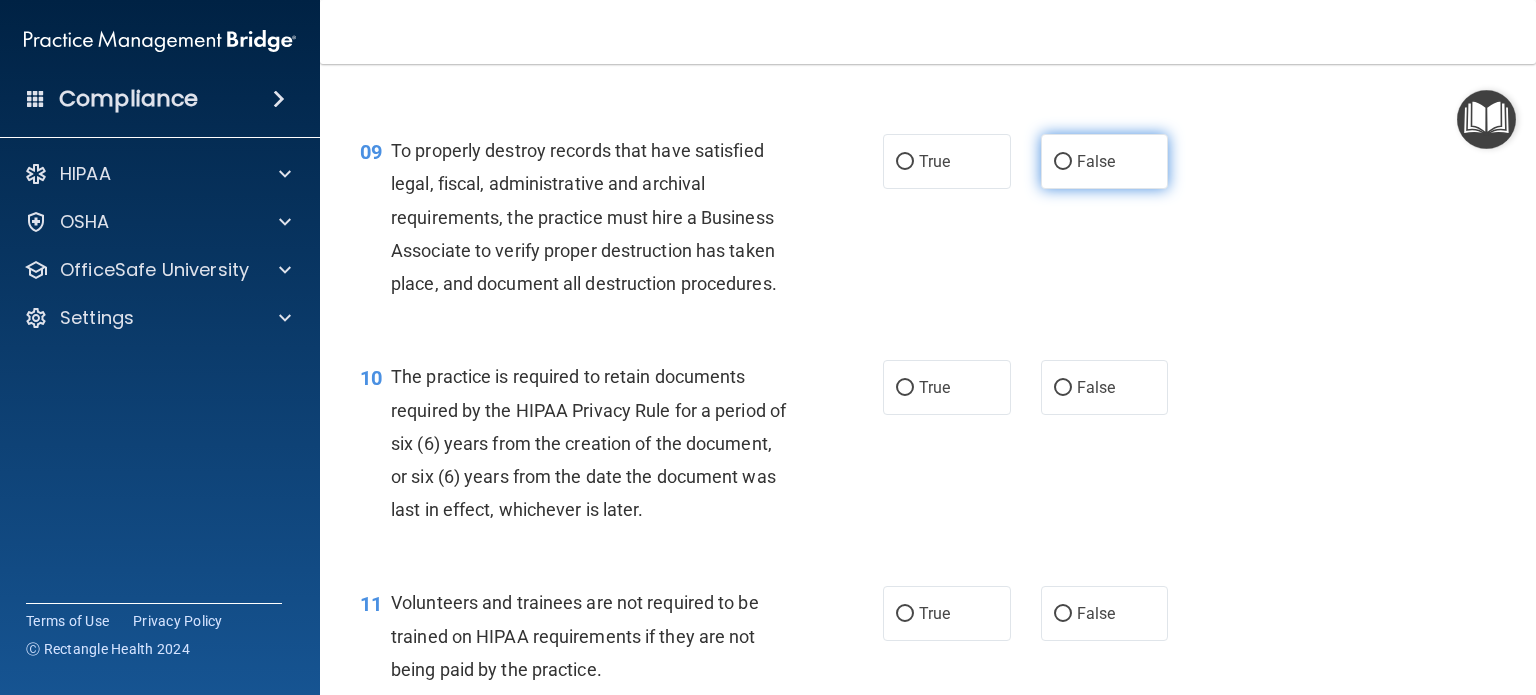 click on "False" at bounding box center [1096, 161] 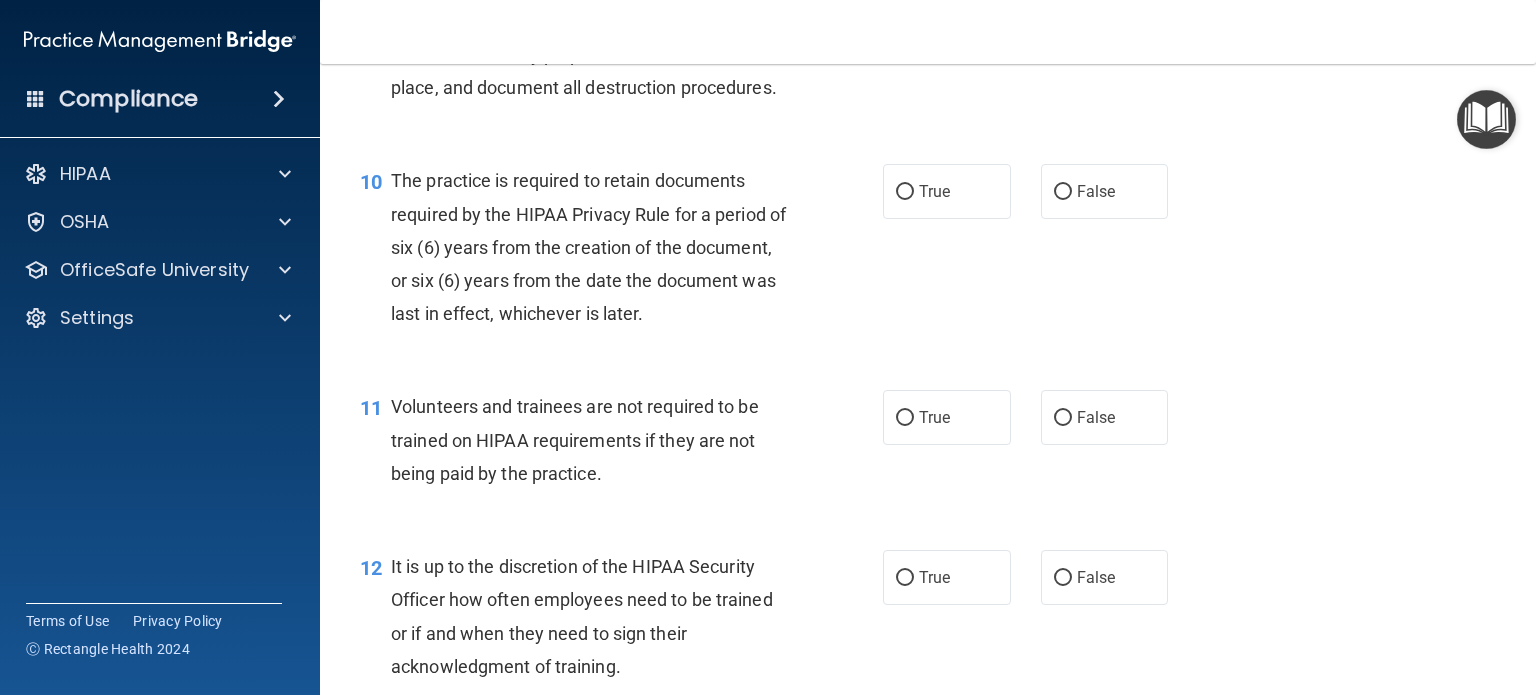 scroll, scrollTop: 1900, scrollLeft: 0, axis: vertical 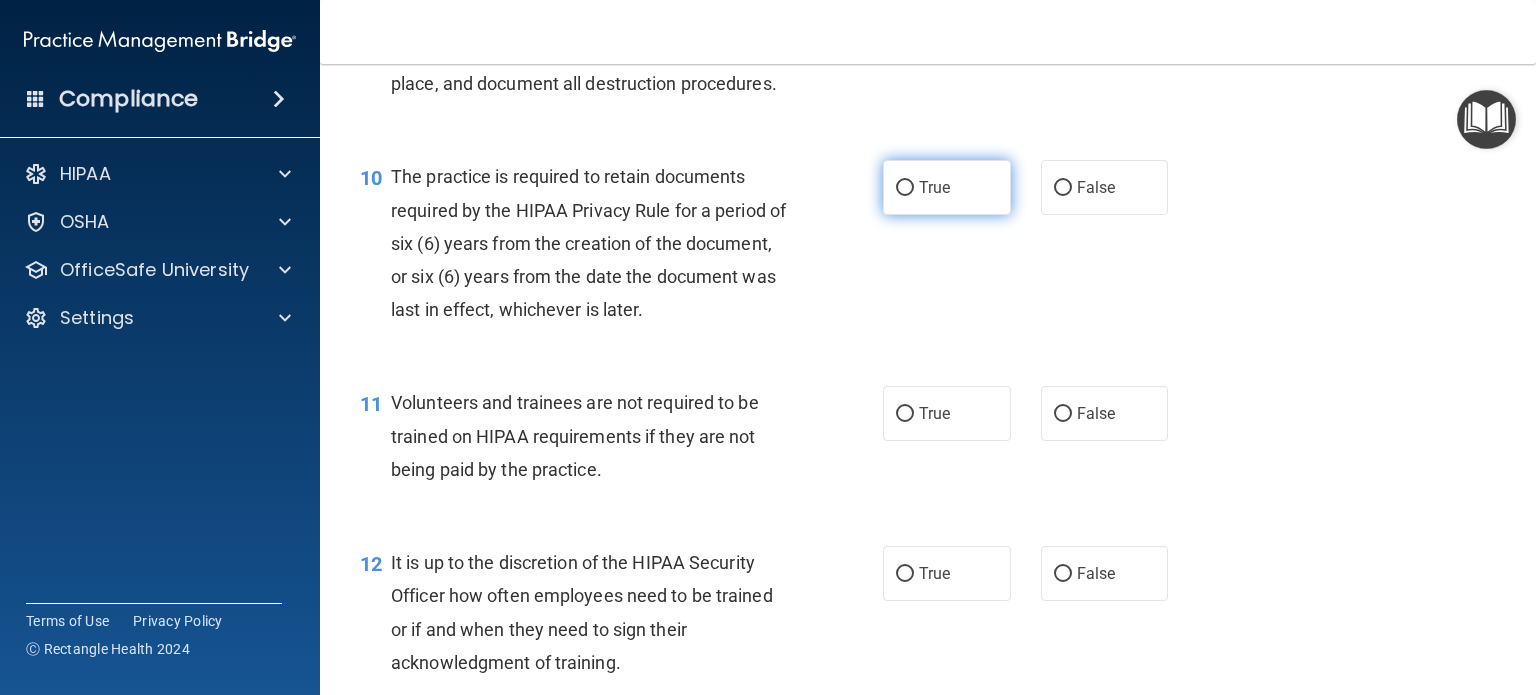click on "True" at bounding box center (905, 188) 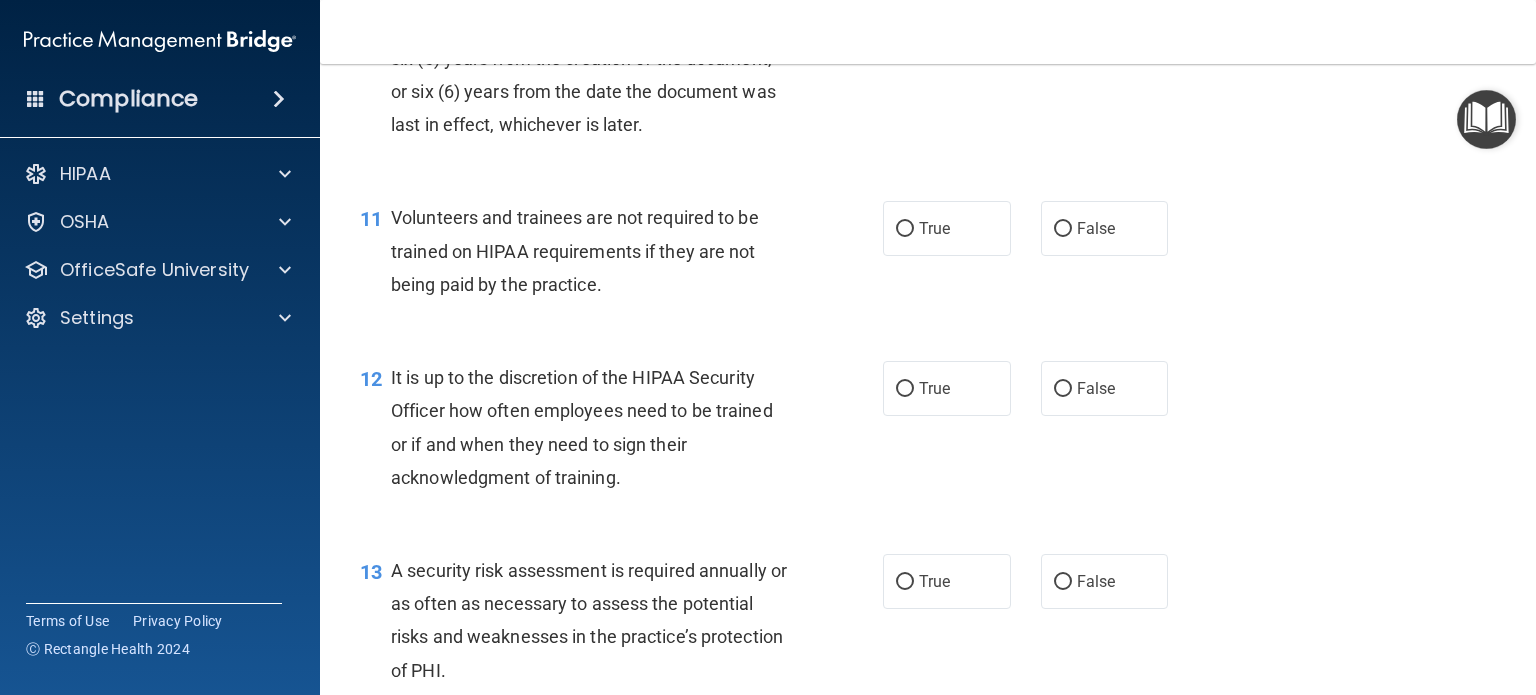 scroll, scrollTop: 2100, scrollLeft: 0, axis: vertical 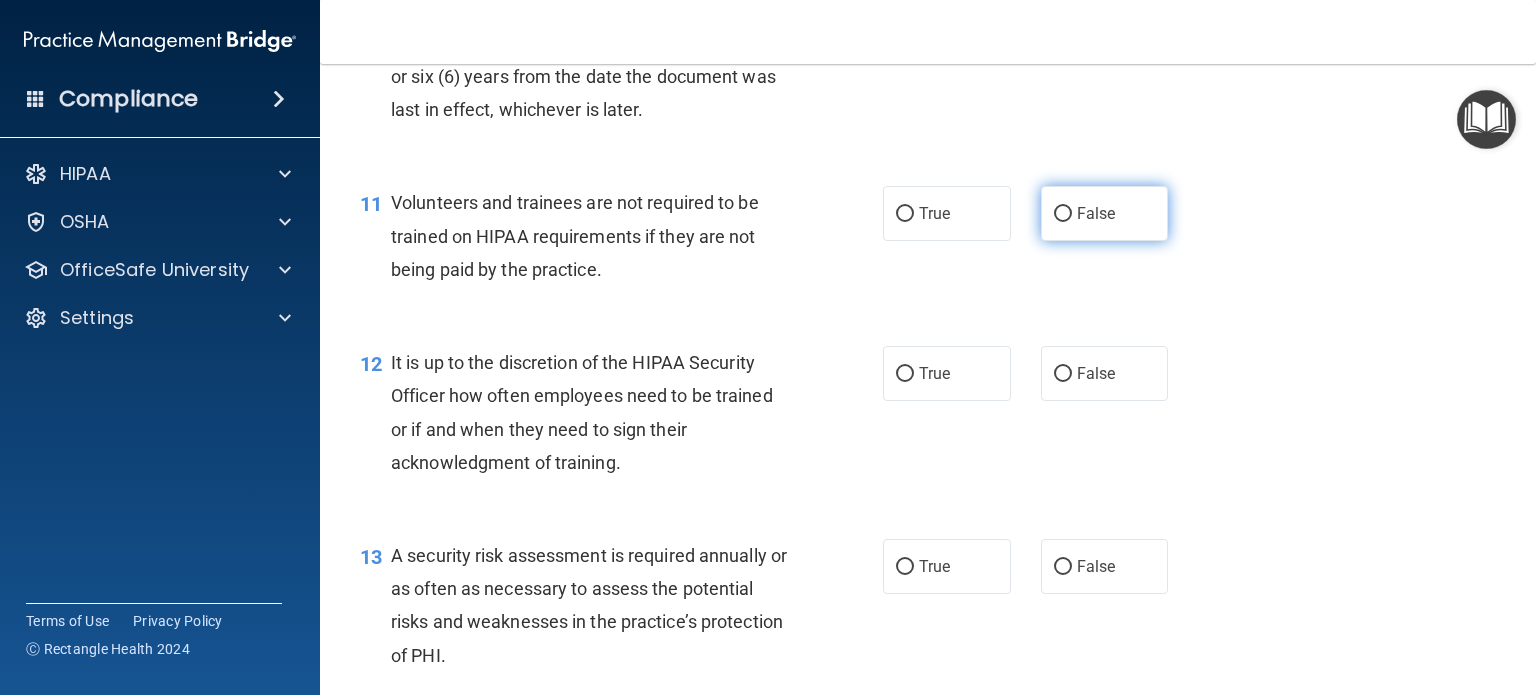 click on "False" at bounding box center (1105, 213) 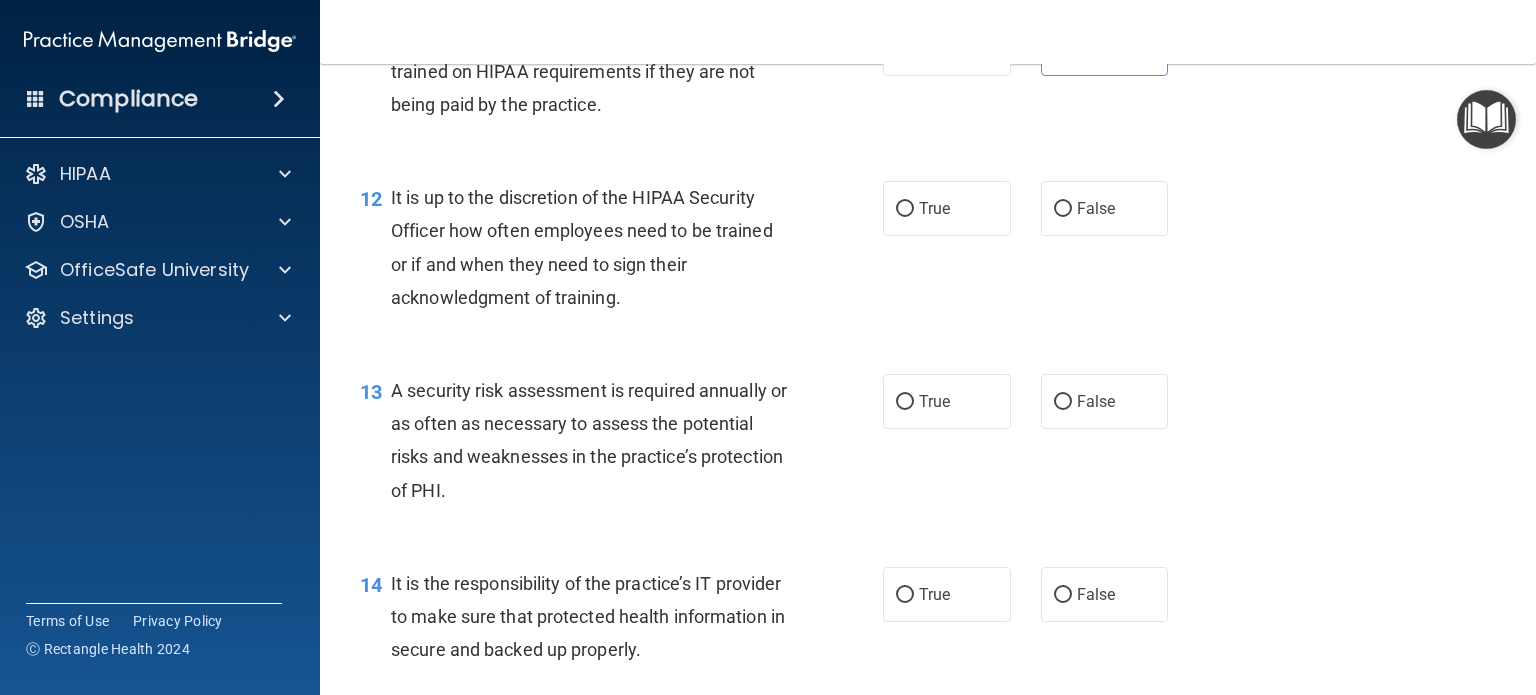 scroll, scrollTop: 2300, scrollLeft: 0, axis: vertical 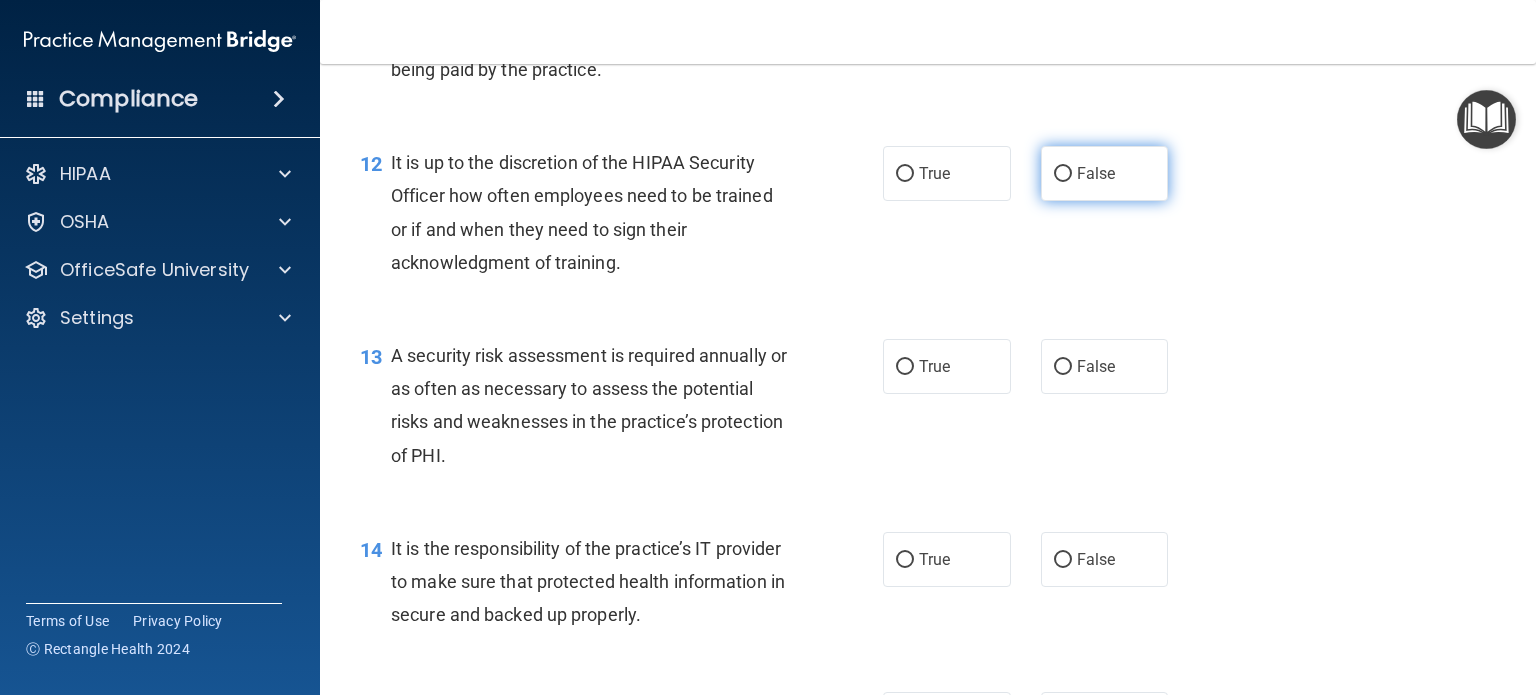 click on "False" at bounding box center (1105, 173) 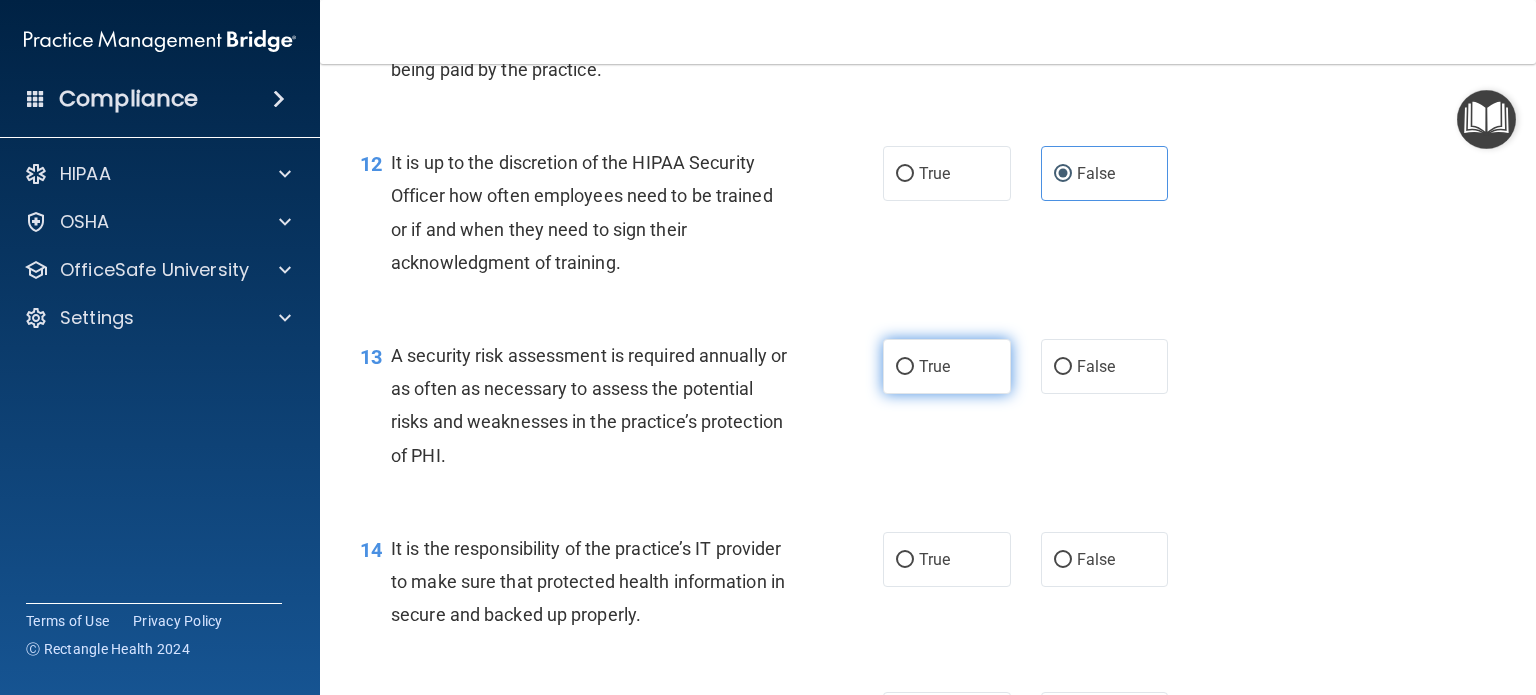 click on "True" at bounding box center (947, 366) 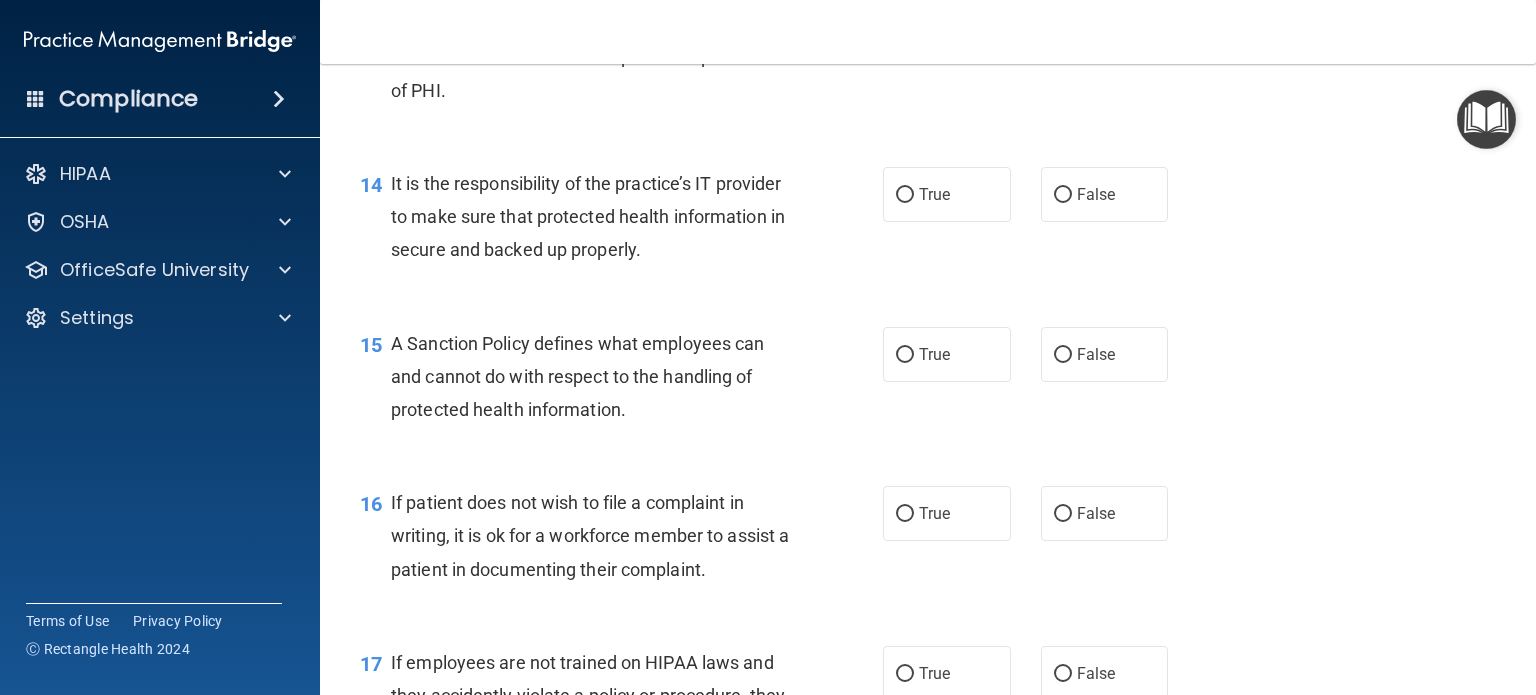 scroll, scrollTop: 2700, scrollLeft: 0, axis: vertical 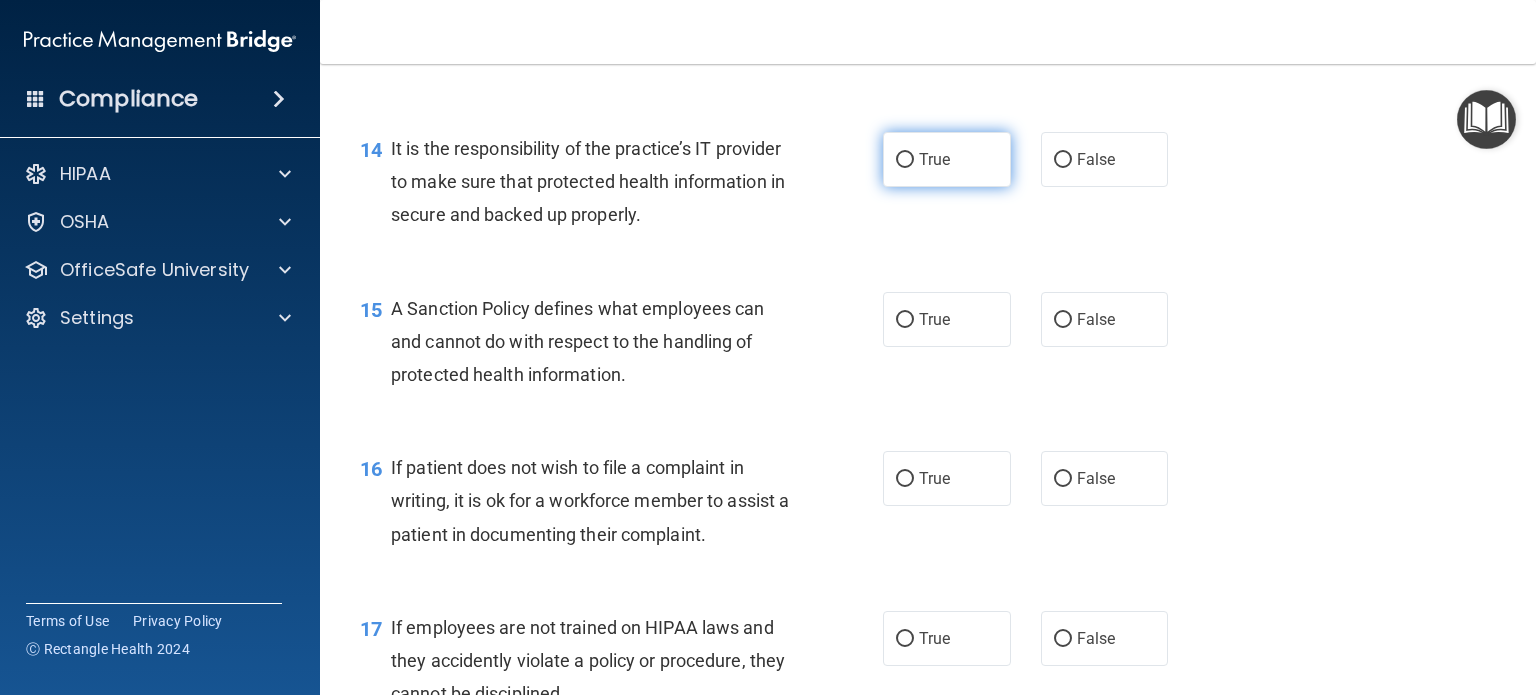 click on "True" at bounding box center (934, 159) 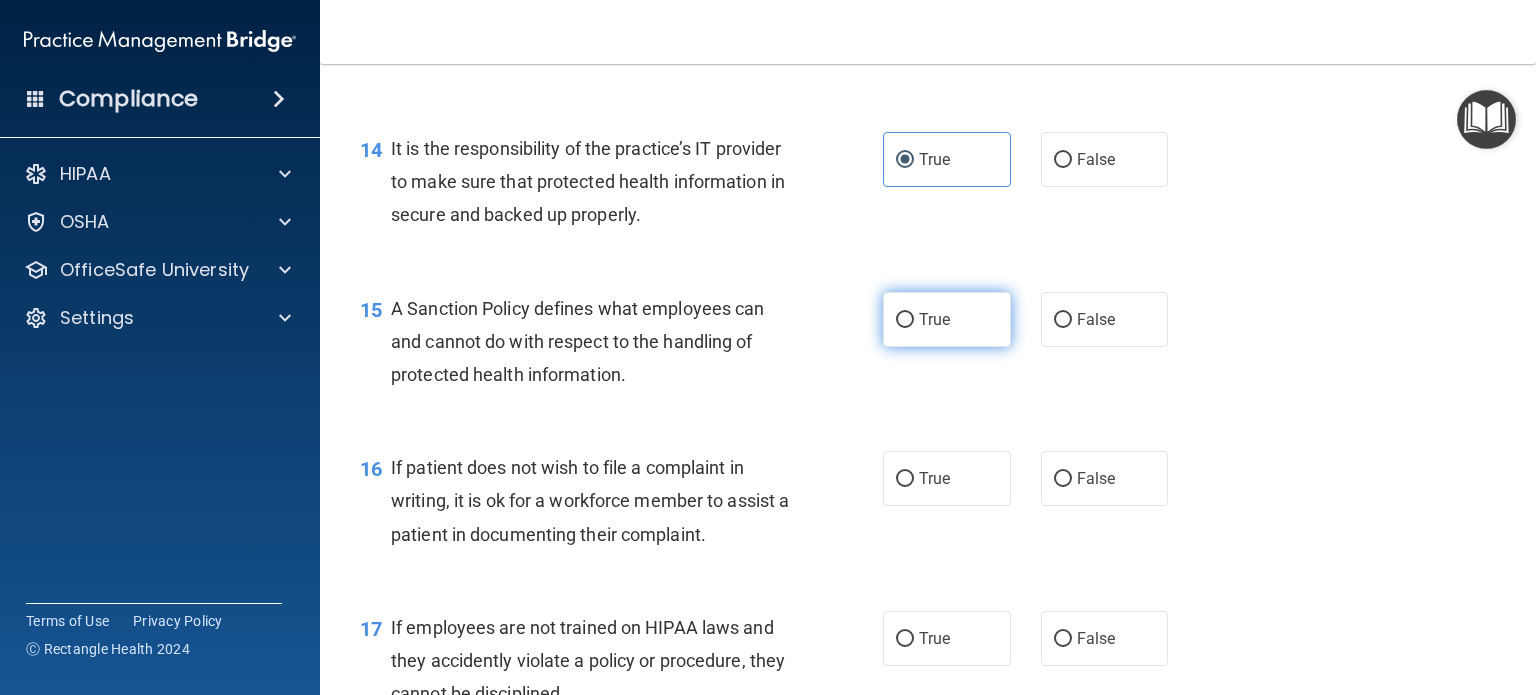 click on "True" at bounding box center [905, 320] 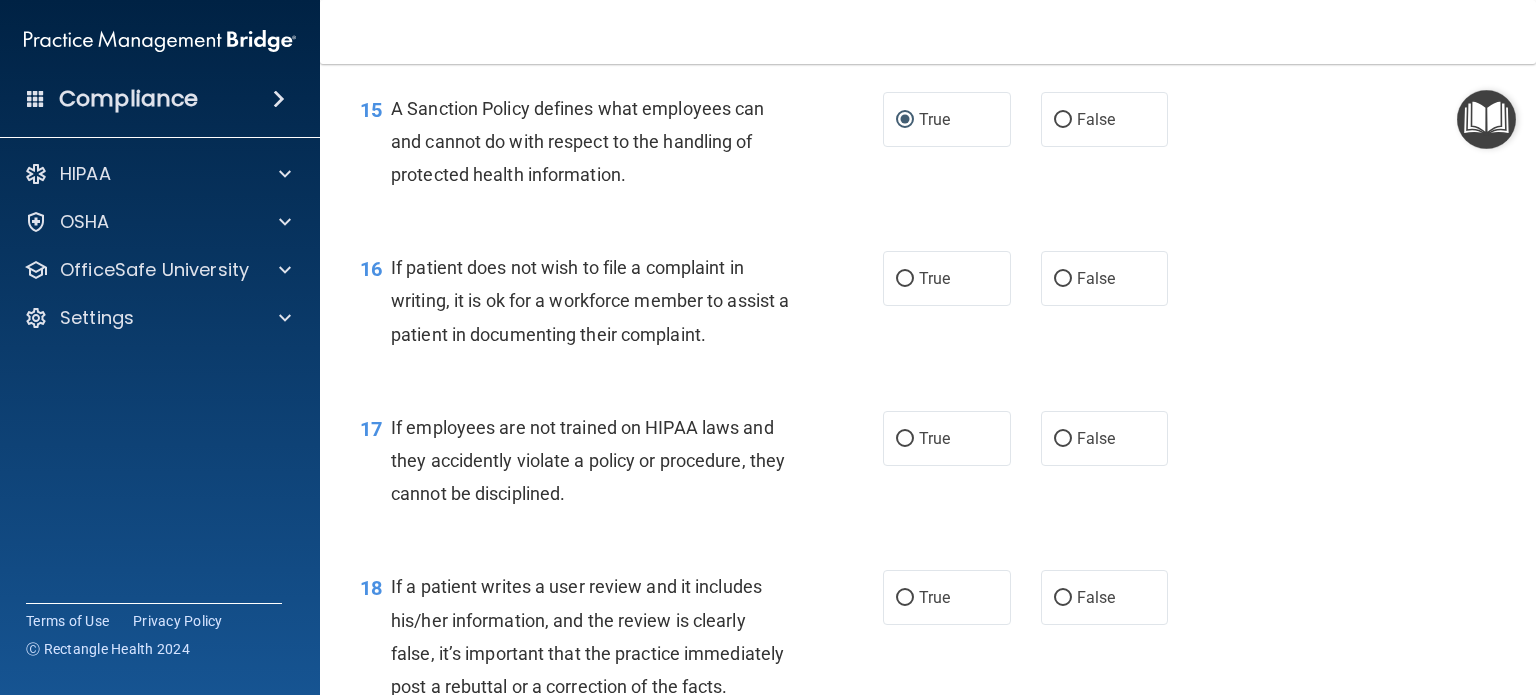 scroll, scrollTop: 3000, scrollLeft: 0, axis: vertical 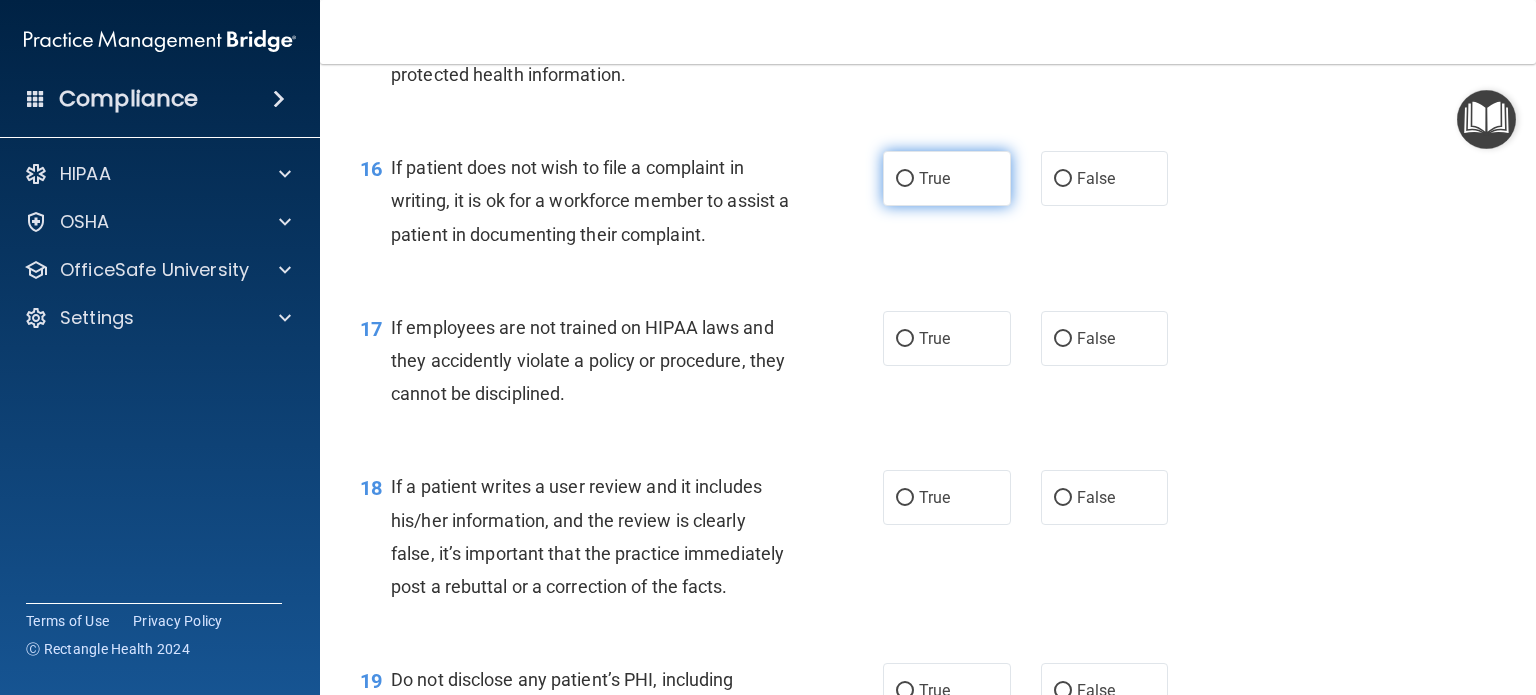 click on "True" at bounding box center [905, 179] 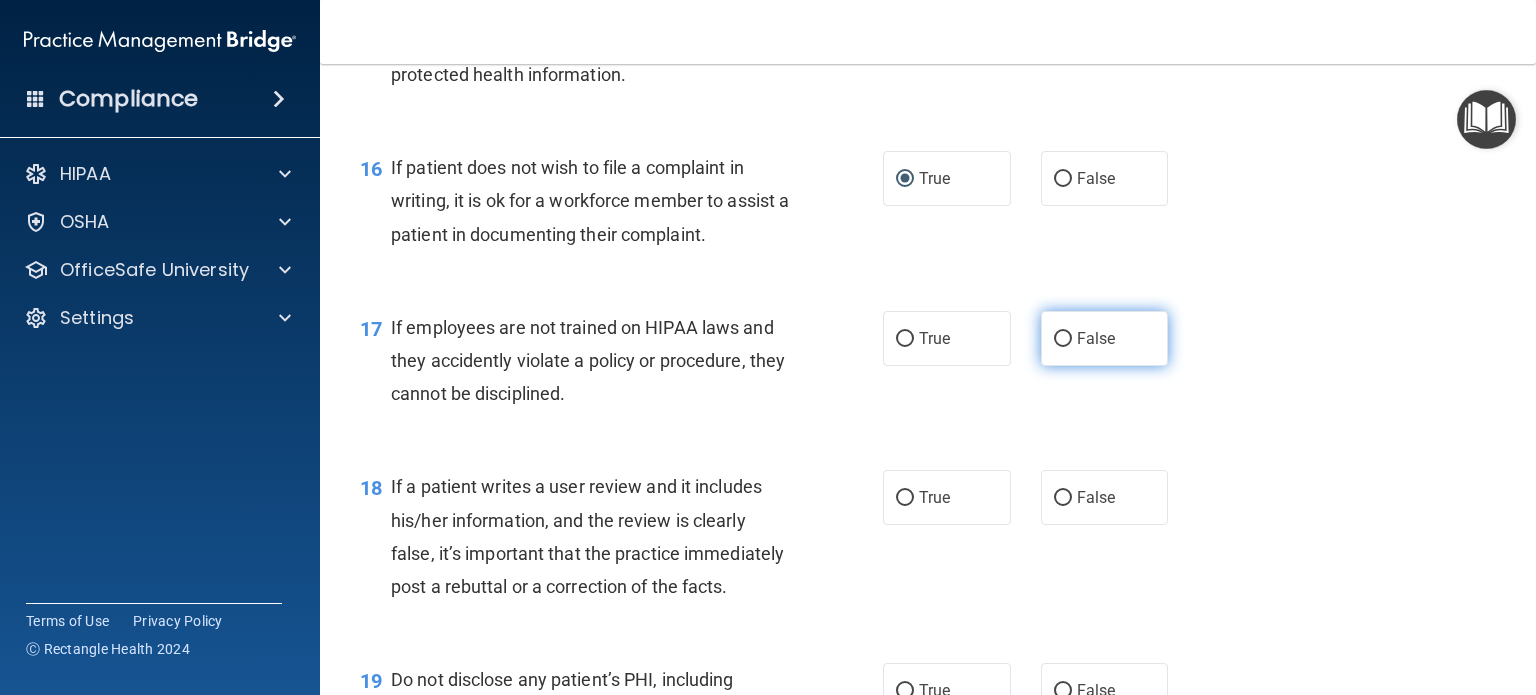 click on "False" at bounding box center [1063, 339] 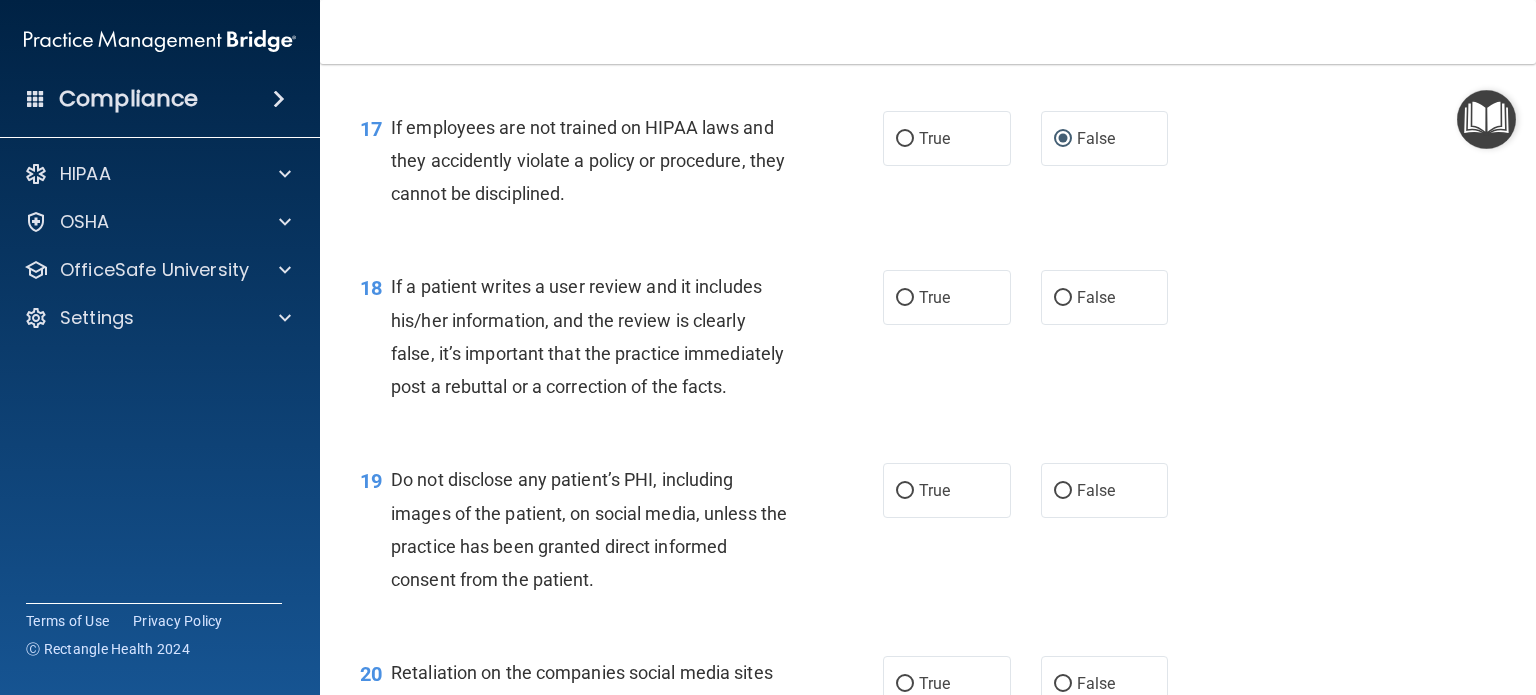 scroll, scrollTop: 3300, scrollLeft: 0, axis: vertical 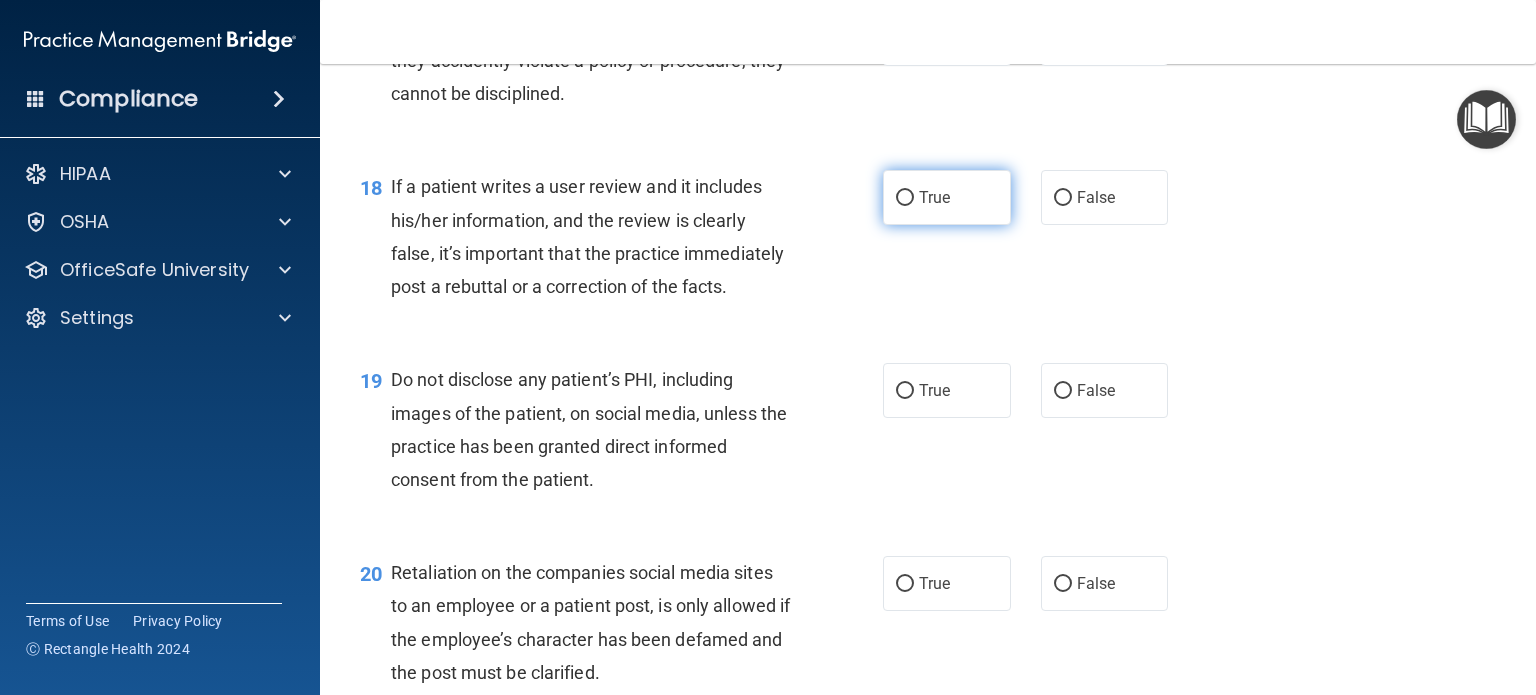 click on "True" at bounding box center [934, 197] 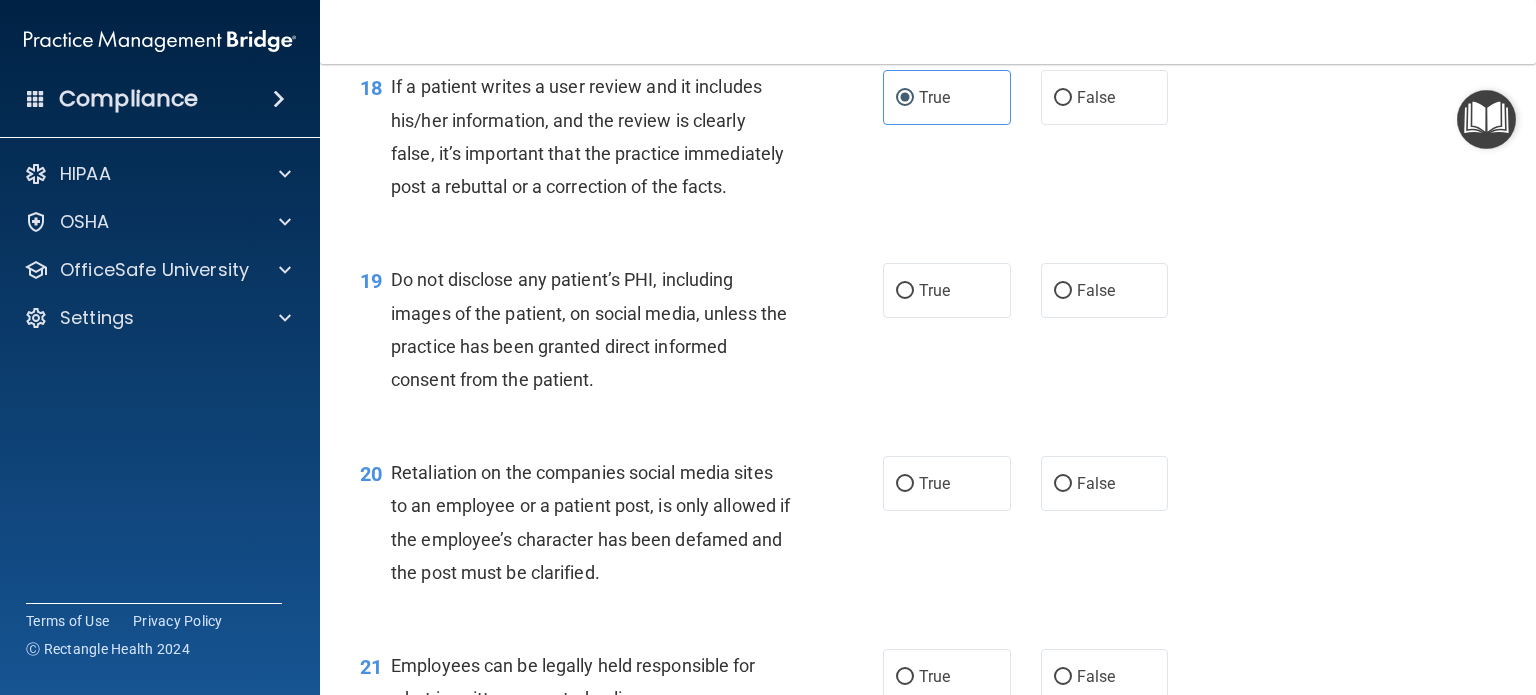 scroll, scrollTop: 3500, scrollLeft: 0, axis: vertical 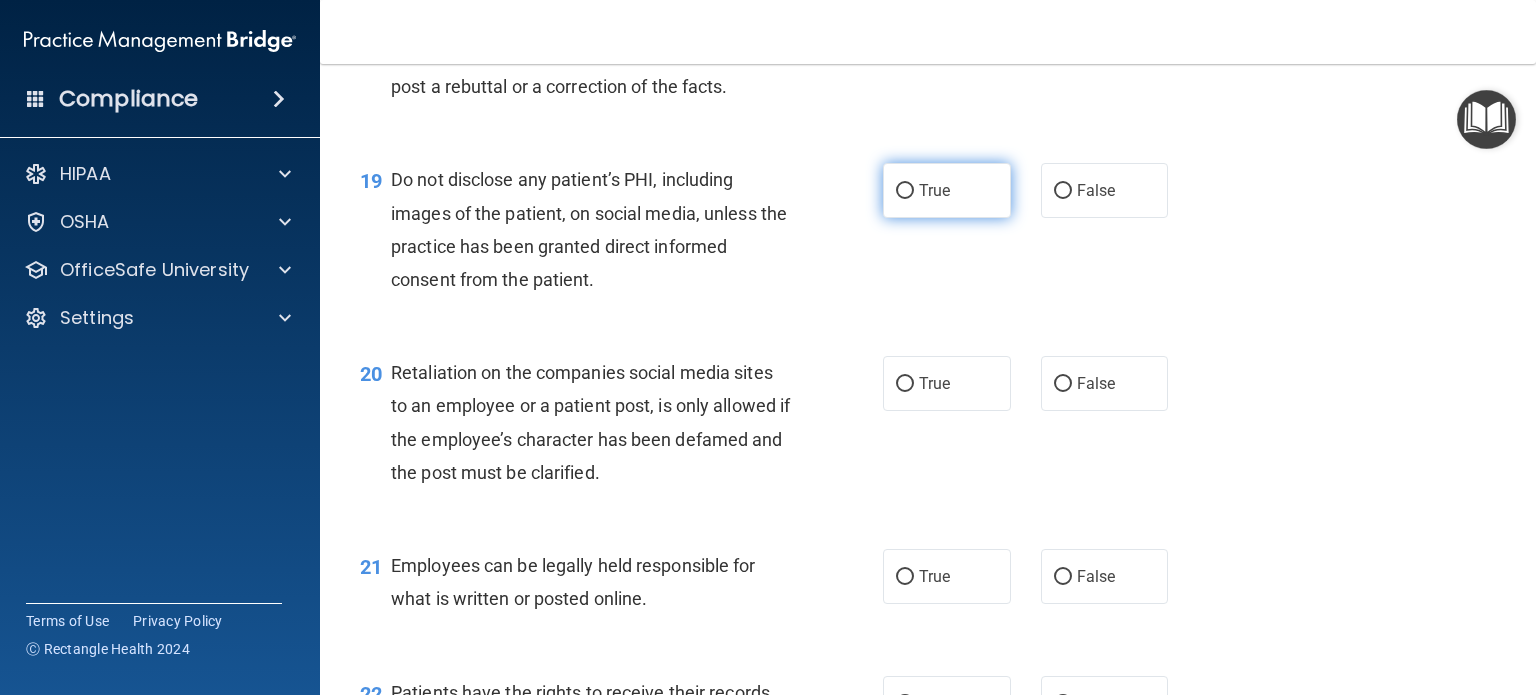 click on "True" at bounding box center [905, 191] 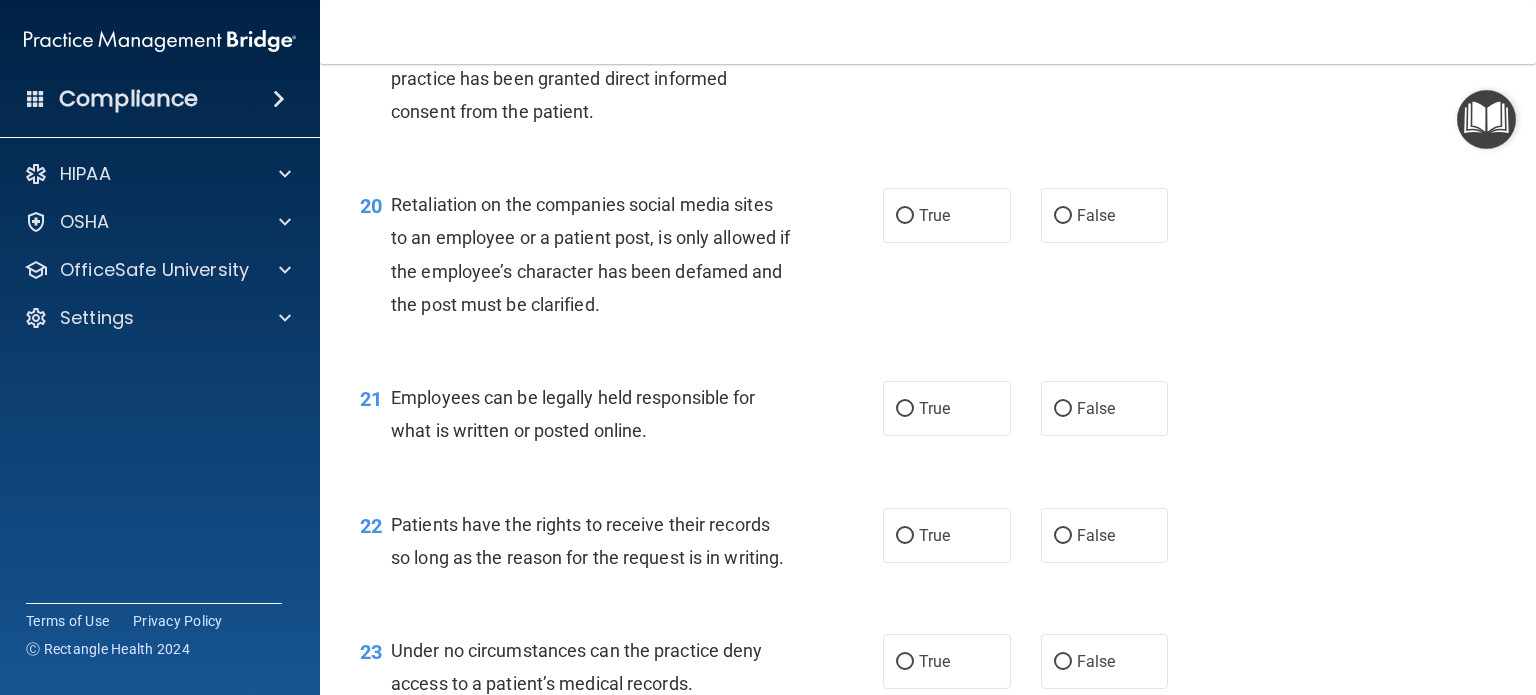 scroll, scrollTop: 3700, scrollLeft: 0, axis: vertical 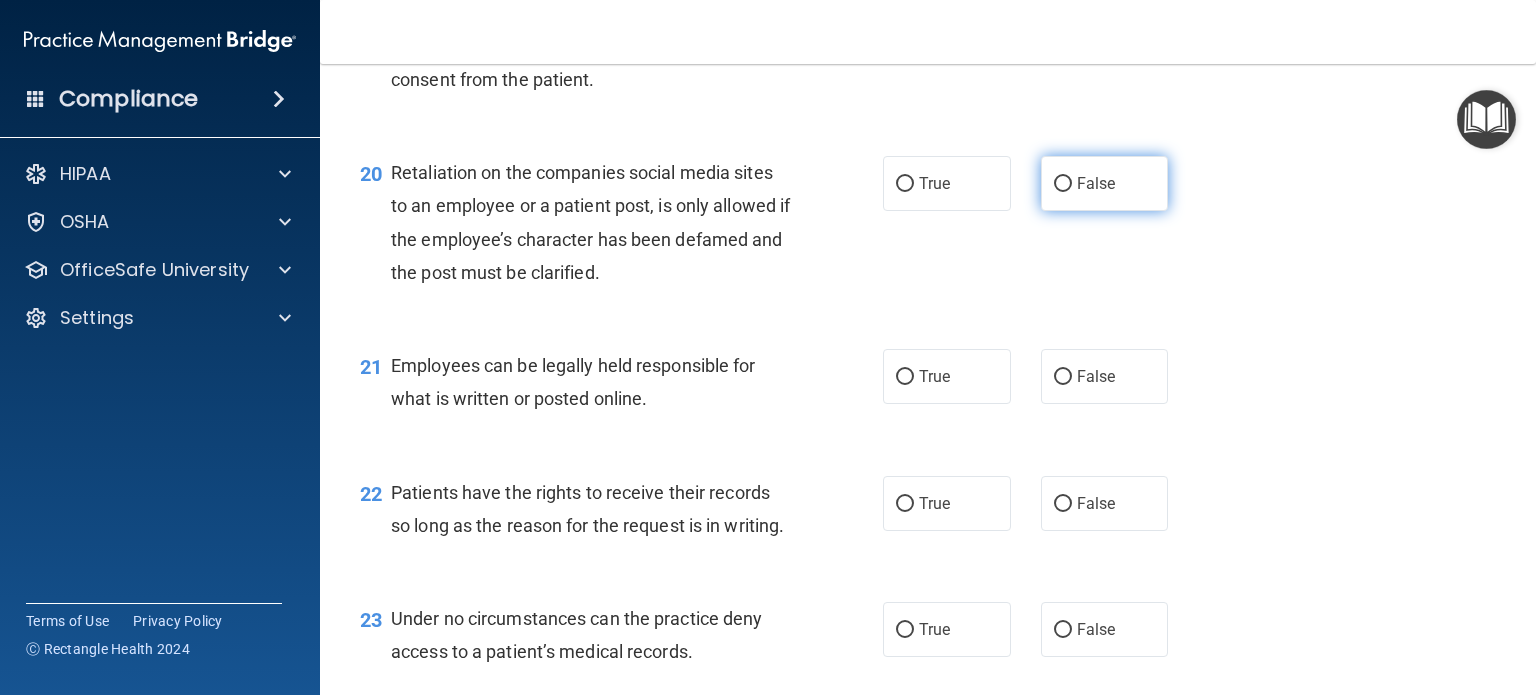 click on "False" at bounding box center [1063, 184] 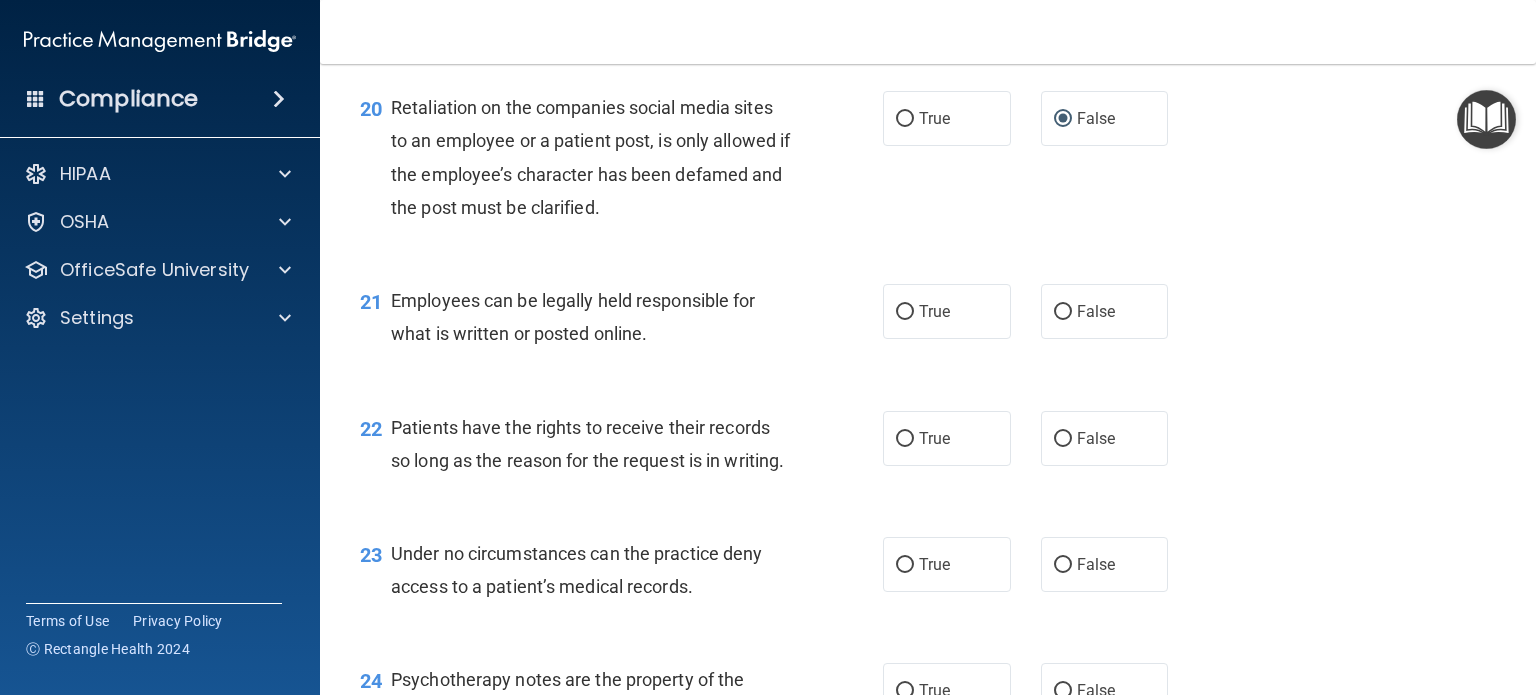 scroll, scrollTop: 3800, scrollLeft: 0, axis: vertical 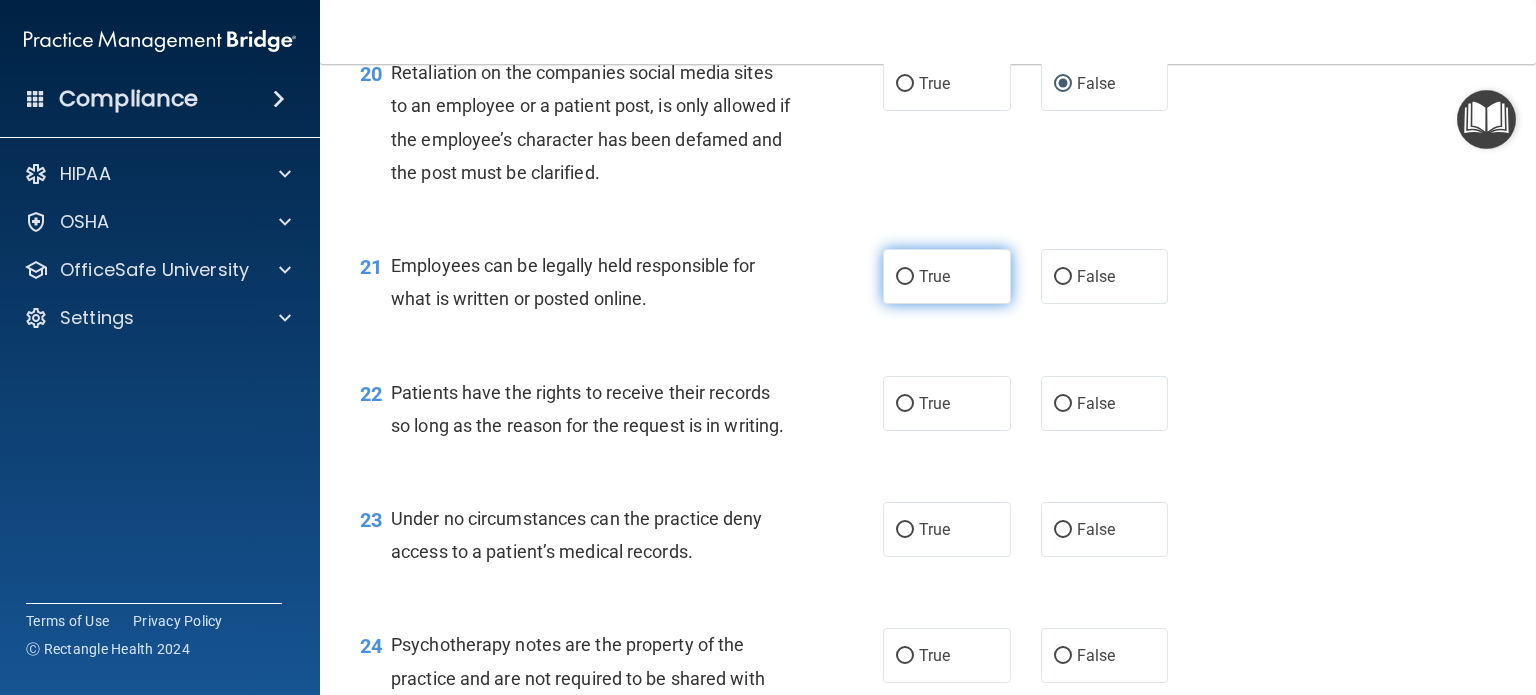 click on "True" at bounding box center (905, 277) 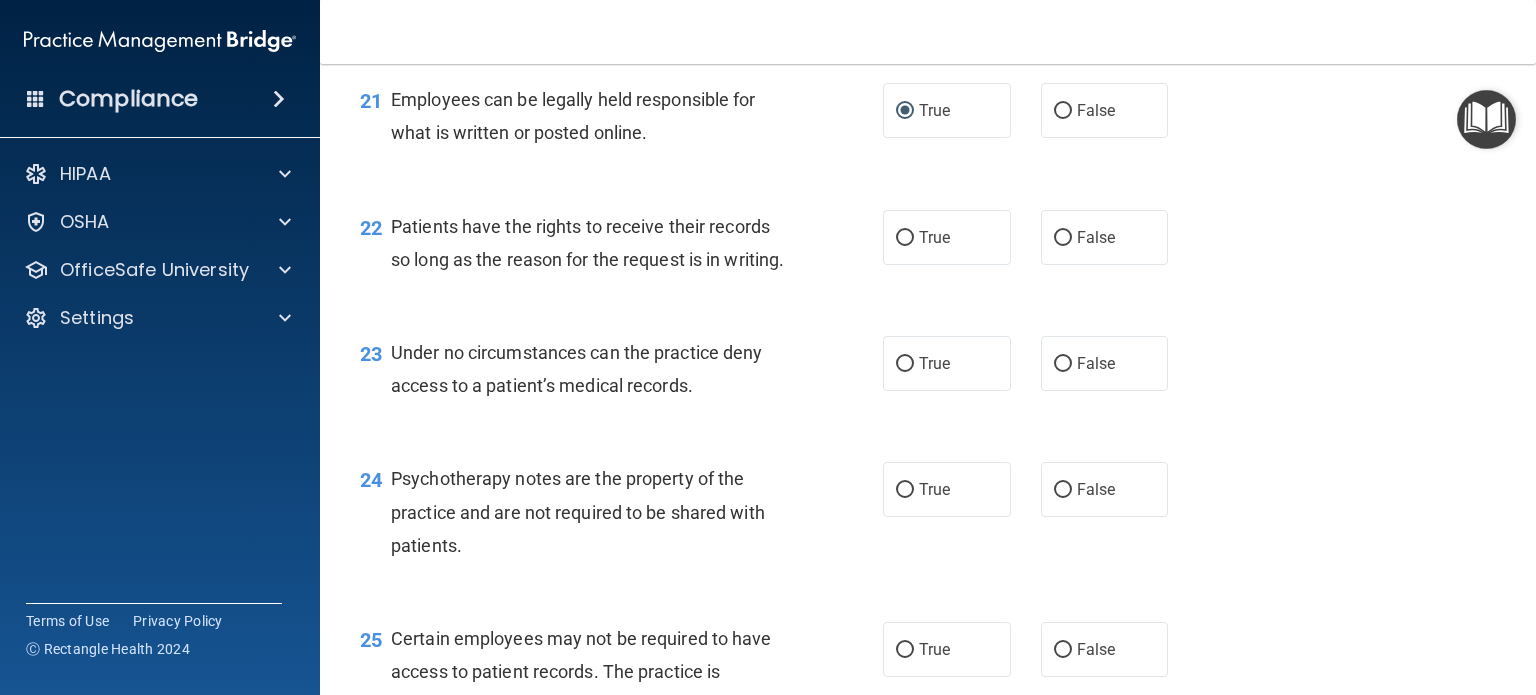 scroll, scrollTop: 4000, scrollLeft: 0, axis: vertical 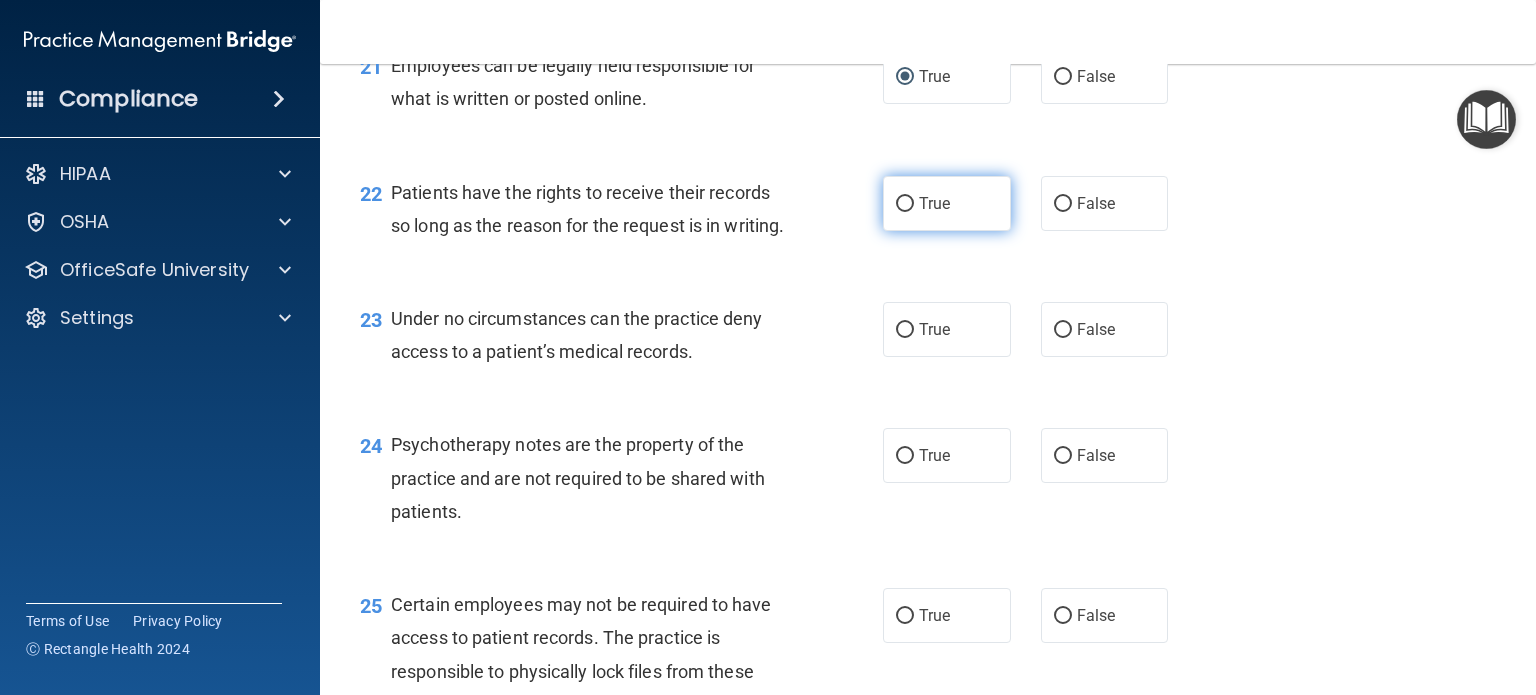 click on "True" at bounding box center [947, 203] 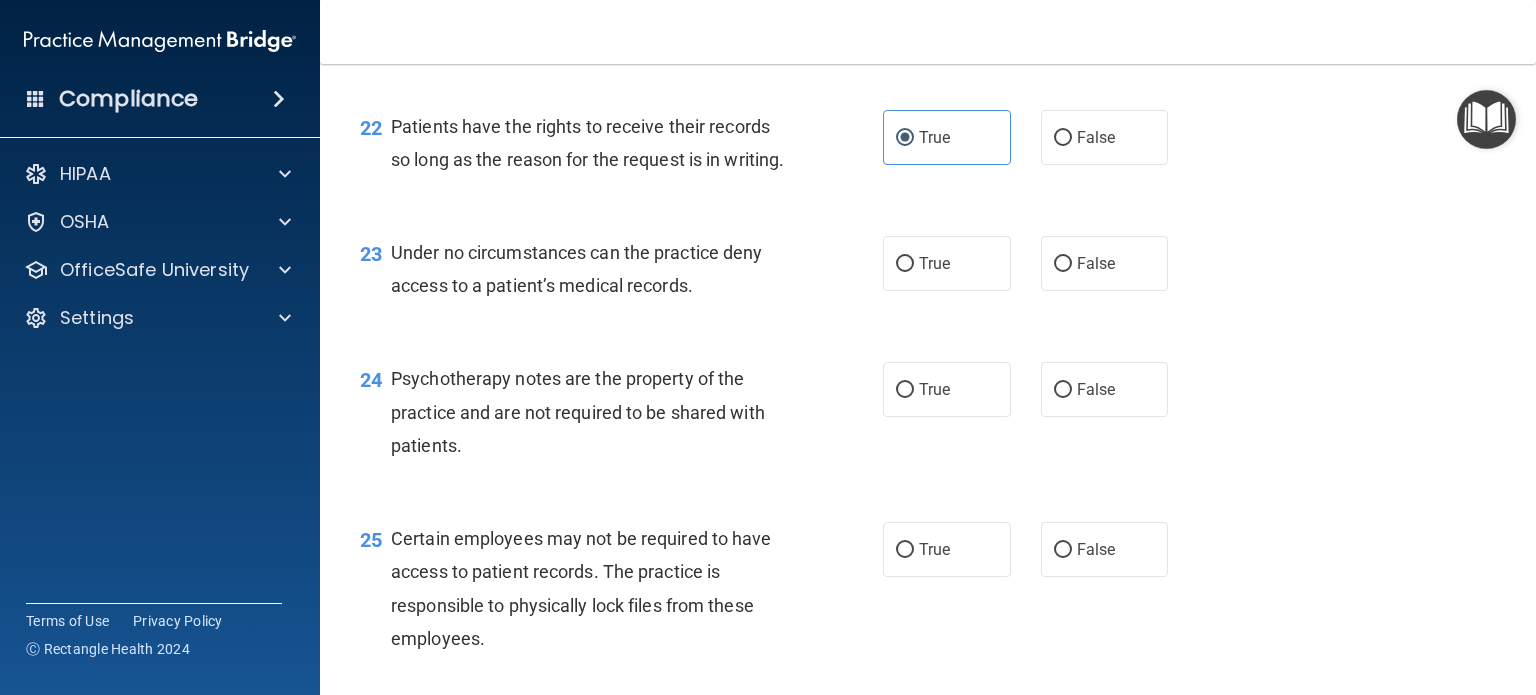 scroll, scrollTop: 4100, scrollLeft: 0, axis: vertical 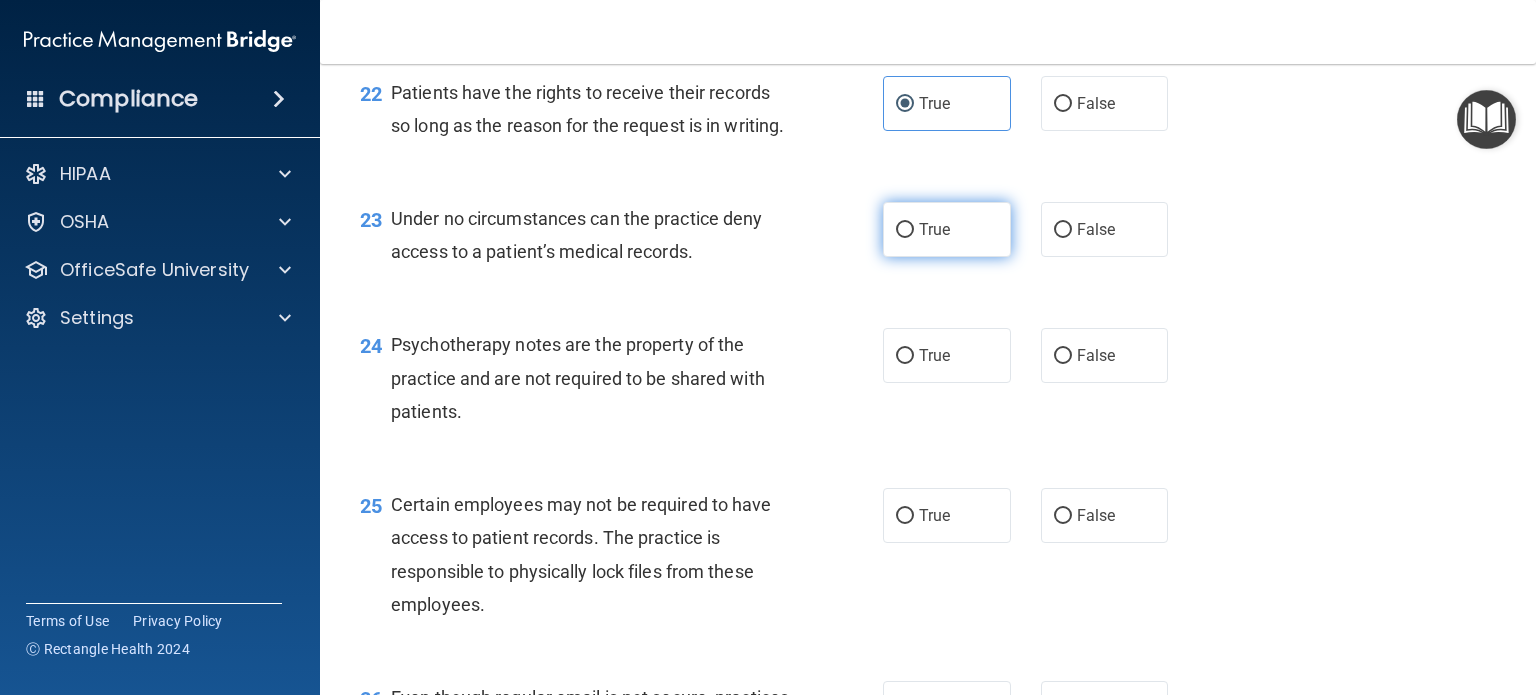 click on "True" at bounding box center (947, 229) 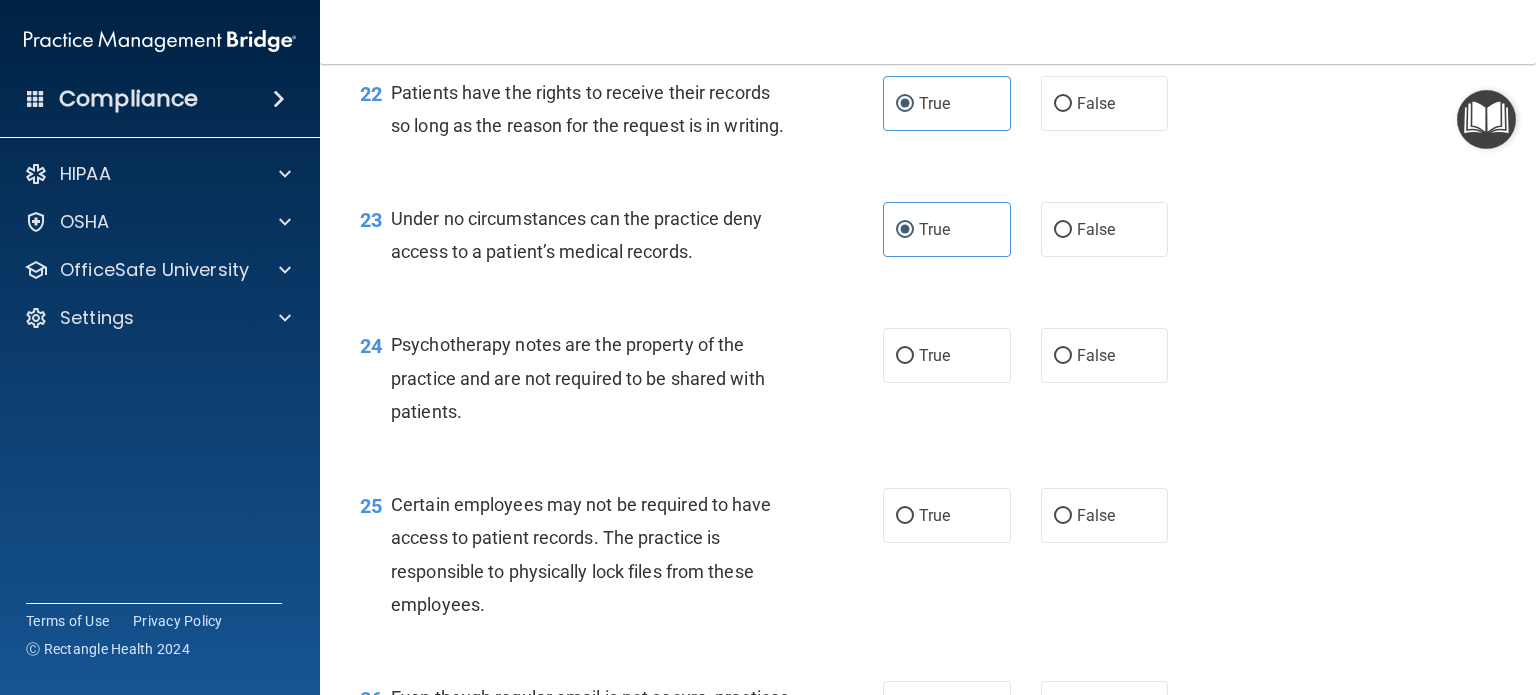 scroll, scrollTop: 4300, scrollLeft: 0, axis: vertical 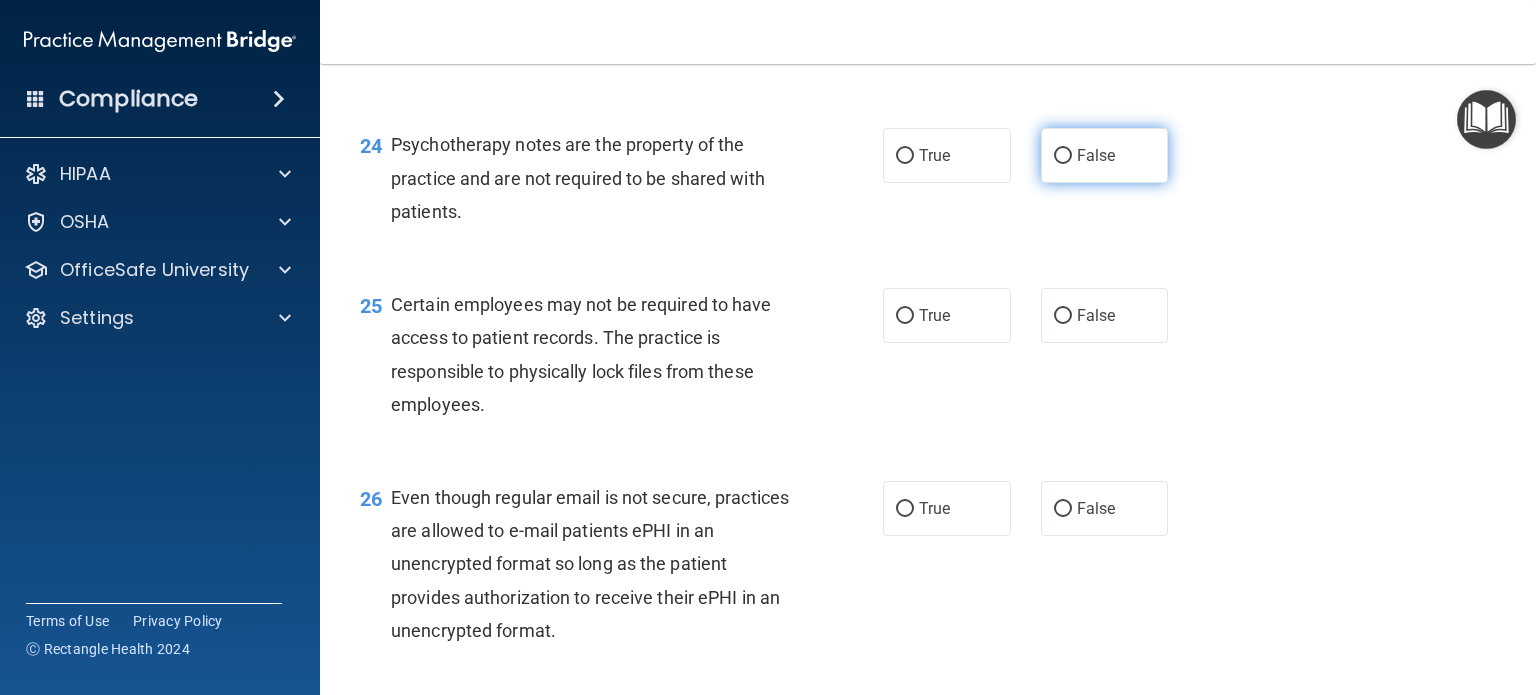 click on "False" at bounding box center [1063, 156] 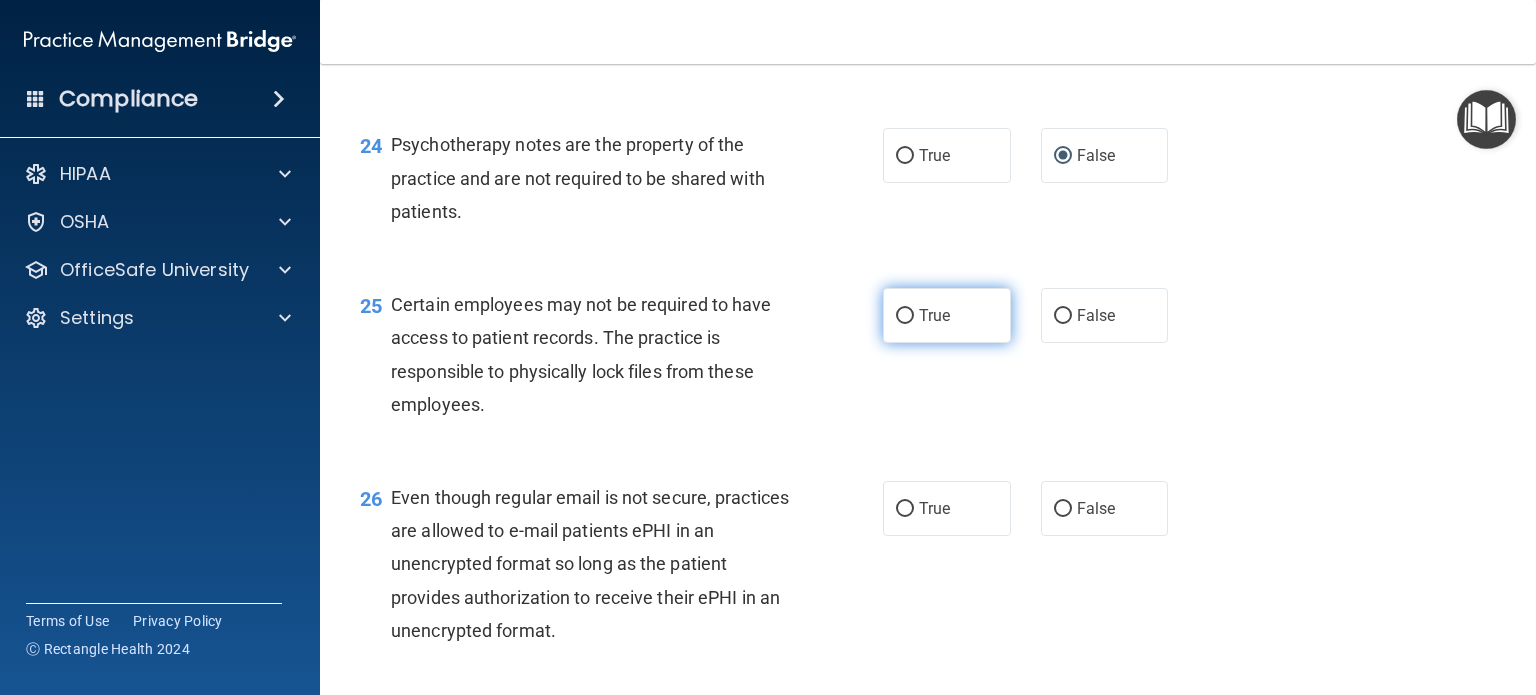 click on "True" at bounding box center [905, 316] 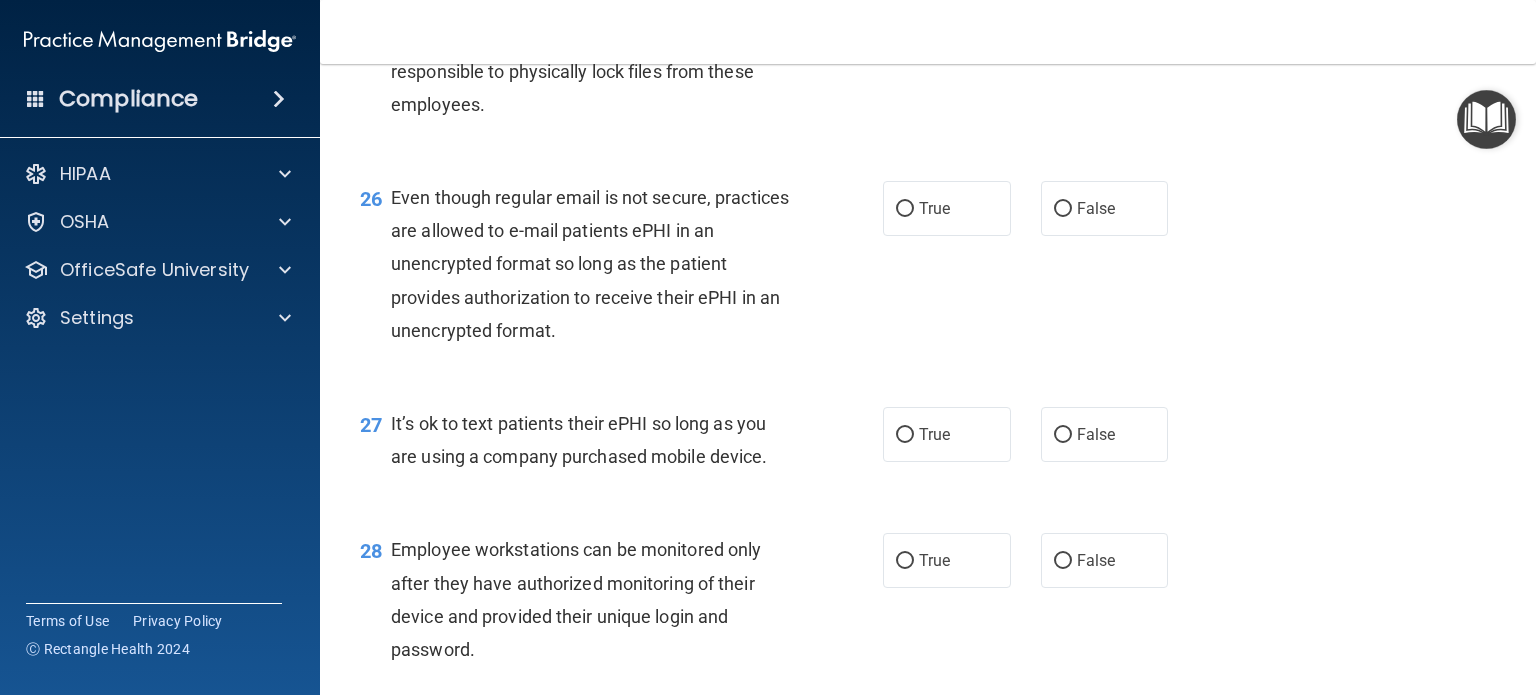 scroll, scrollTop: 4700, scrollLeft: 0, axis: vertical 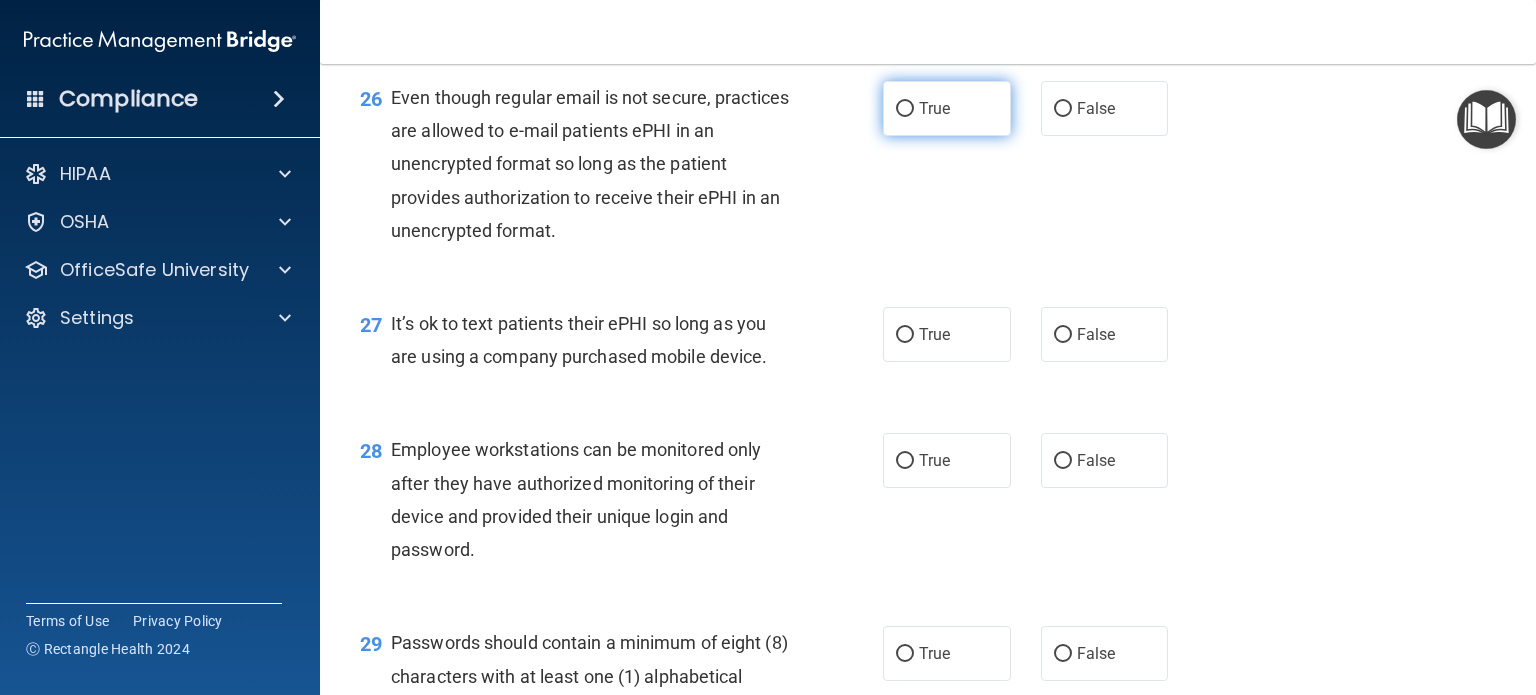 click on "True" at bounding box center [905, 109] 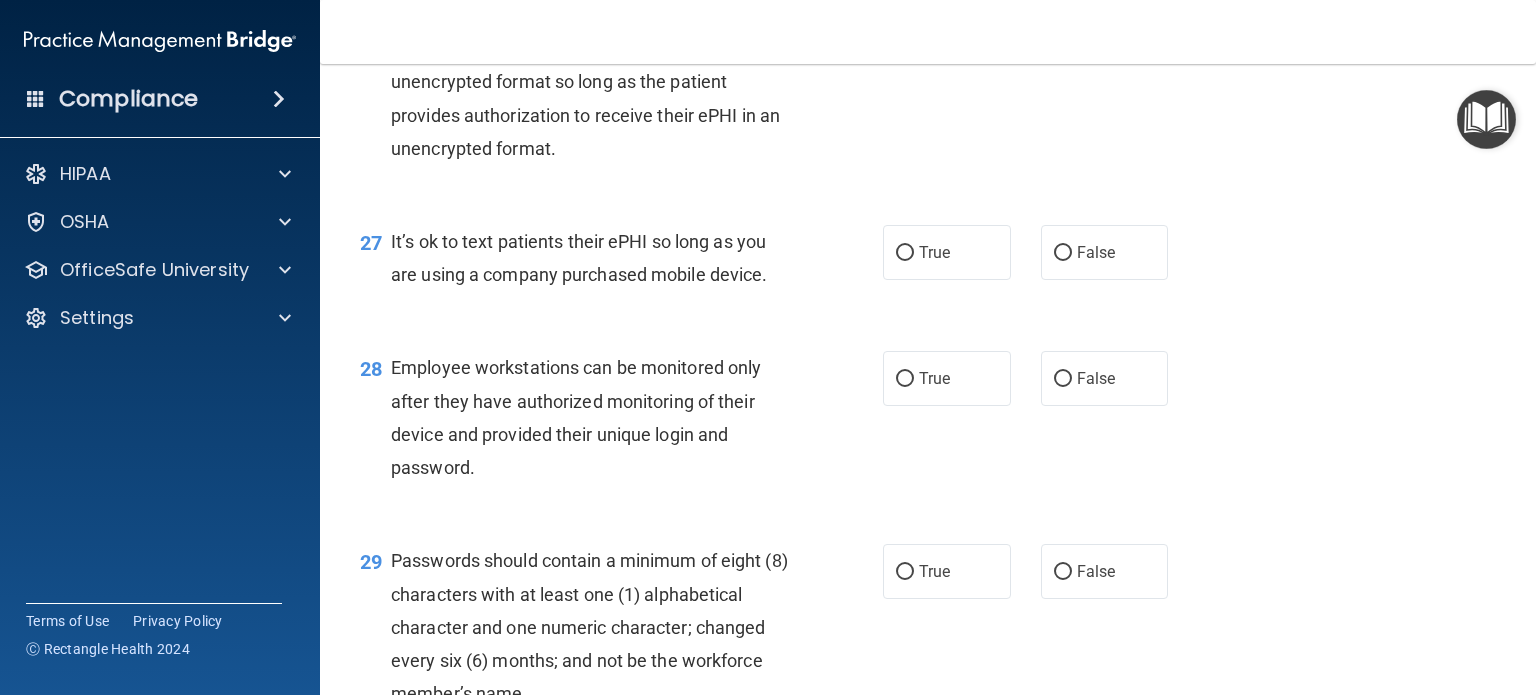 scroll, scrollTop: 4900, scrollLeft: 0, axis: vertical 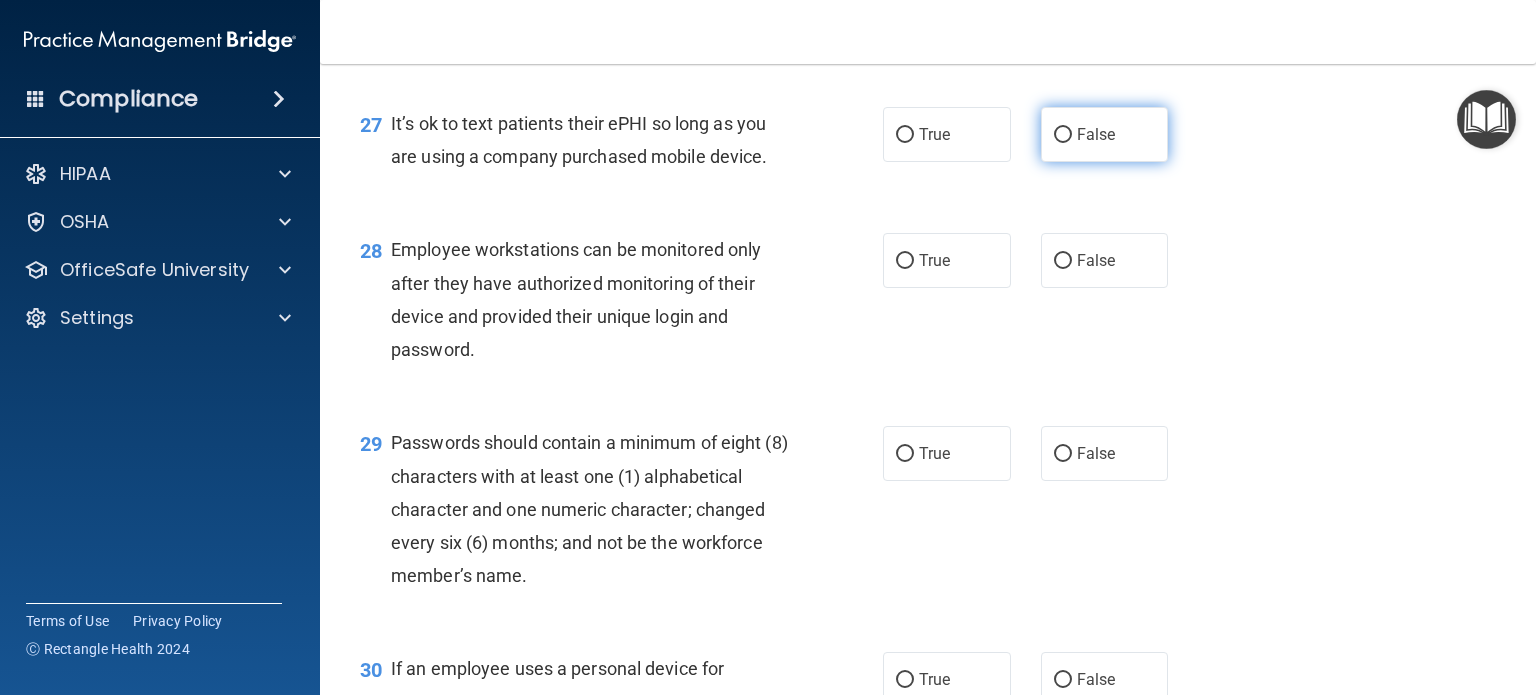 click on "False" at bounding box center [1096, 134] 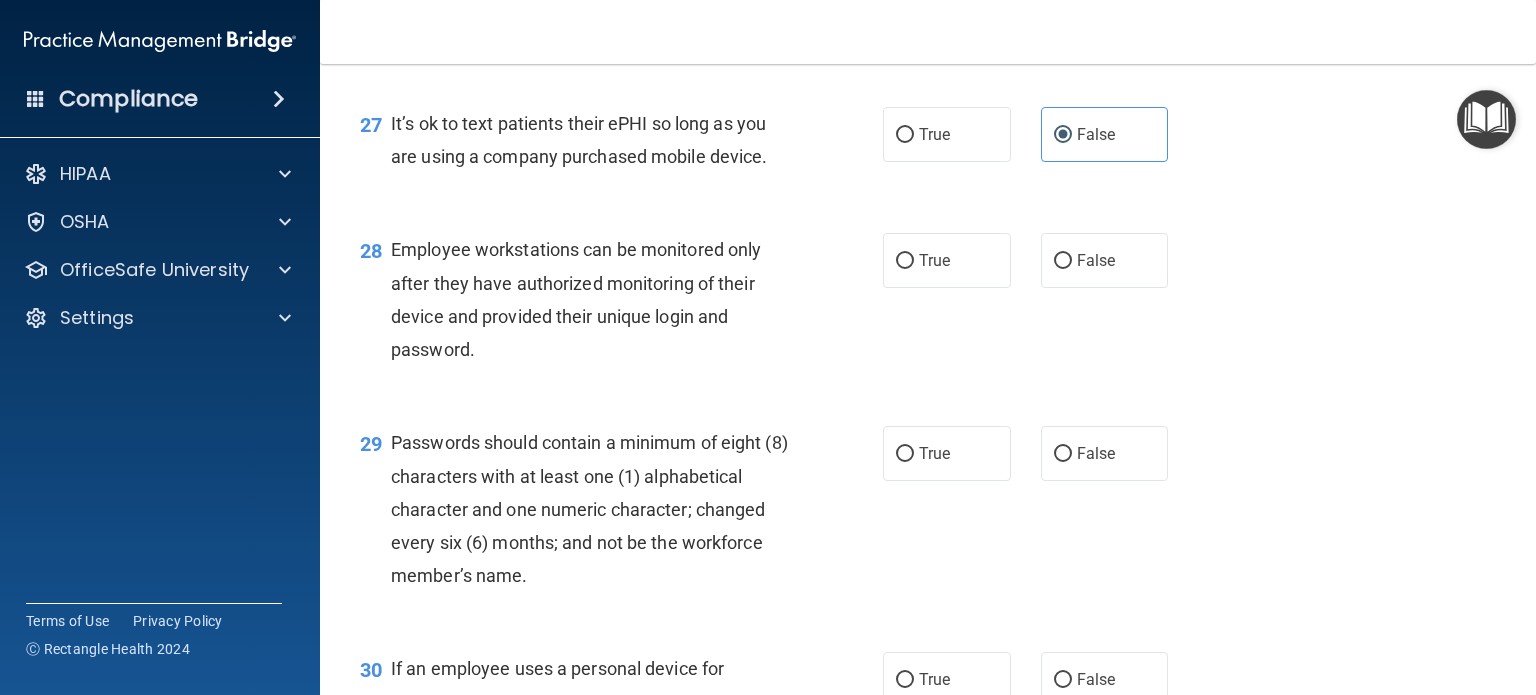 scroll, scrollTop: 5000, scrollLeft: 0, axis: vertical 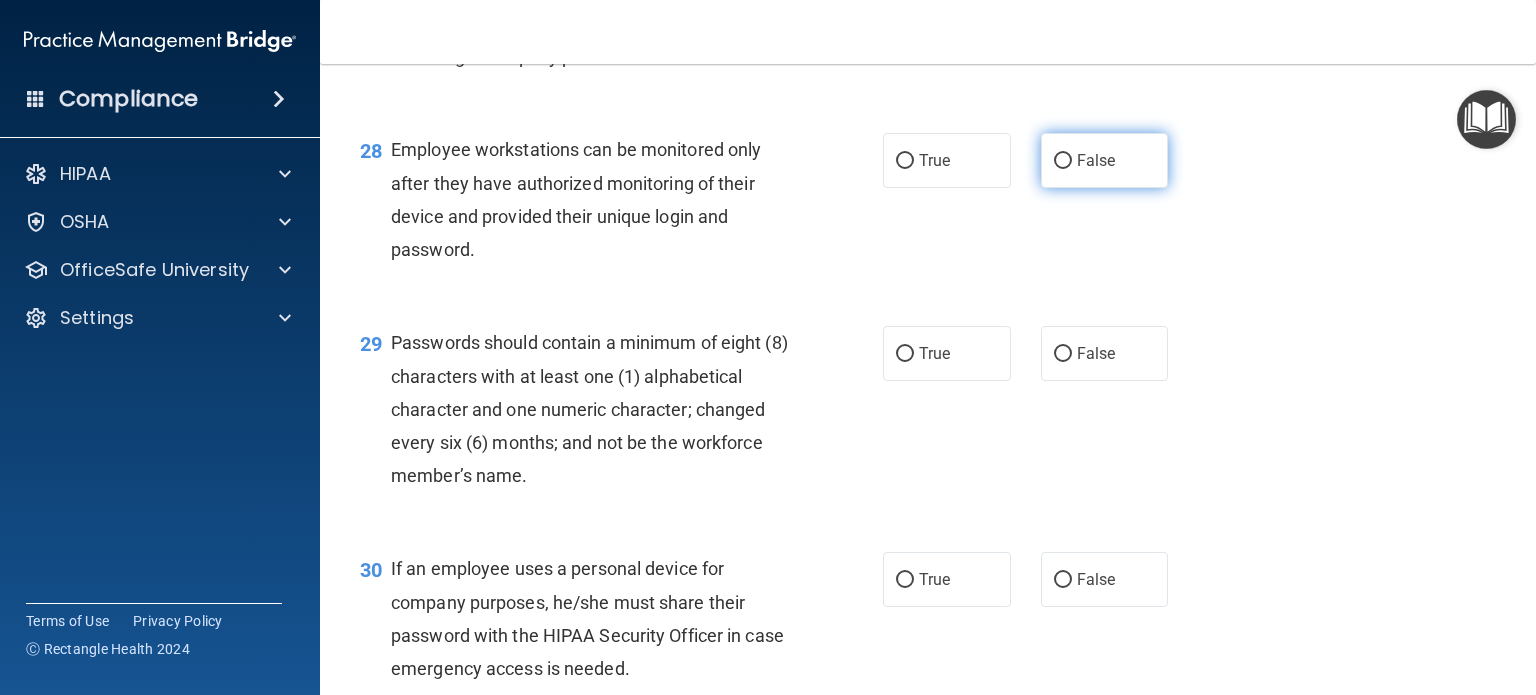 click on "False" at bounding box center [1096, 160] 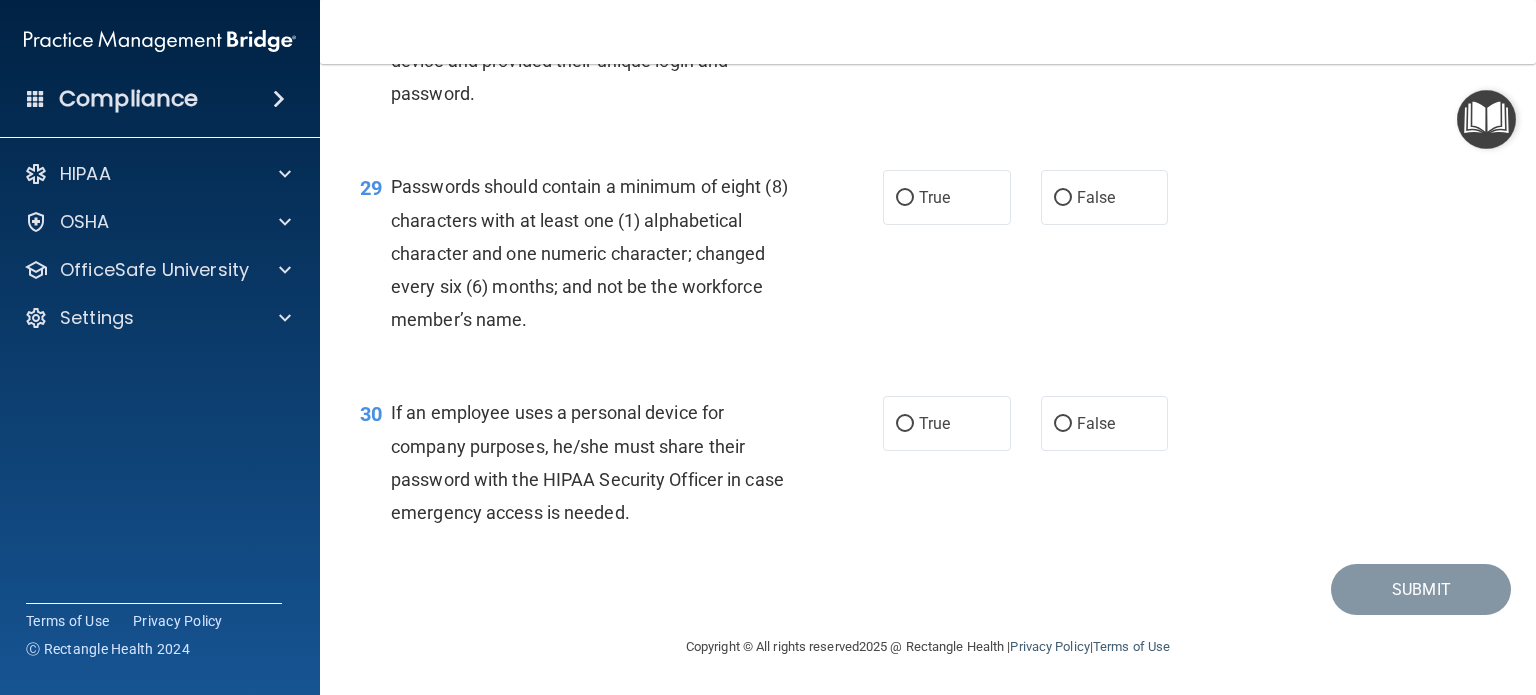 scroll, scrollTop: 5256, scrollLeft: 0, axis: vertical 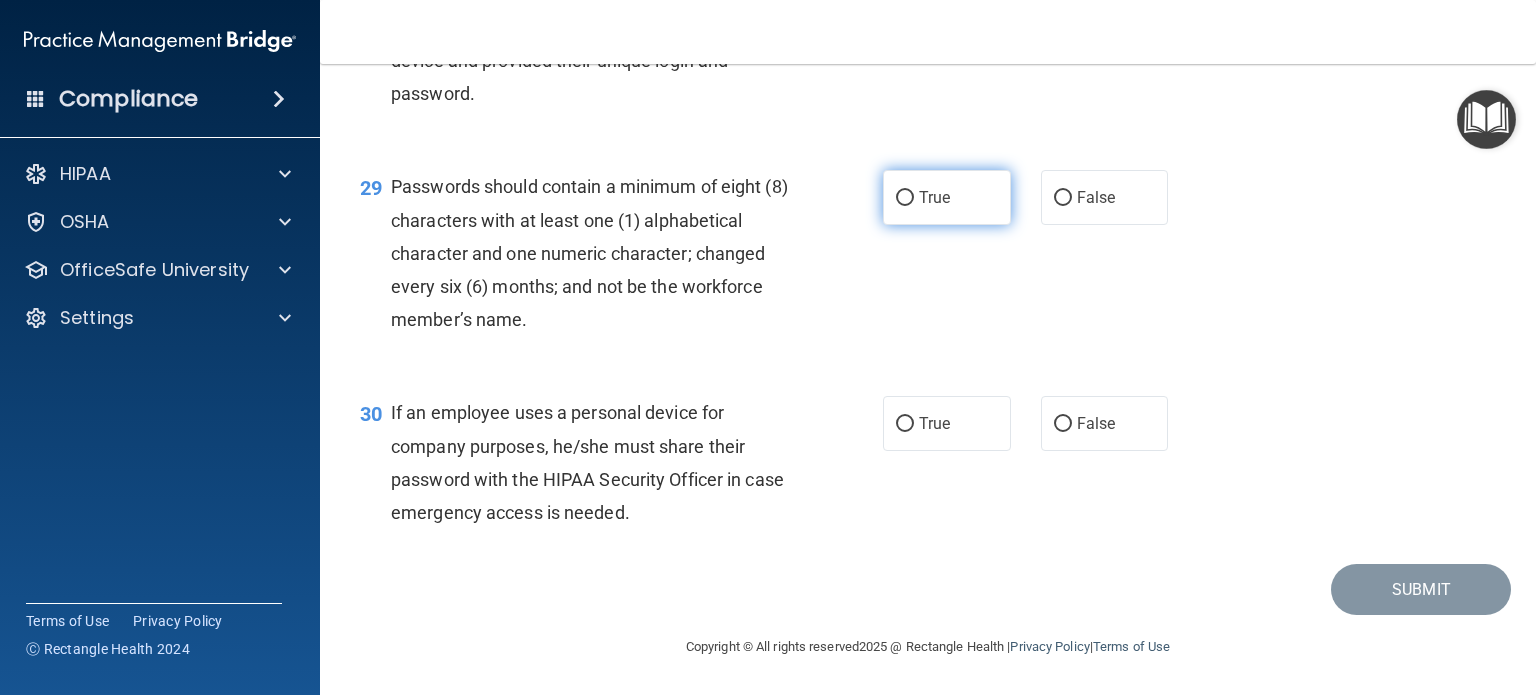 click on "True" at bounding box center [934, 197] 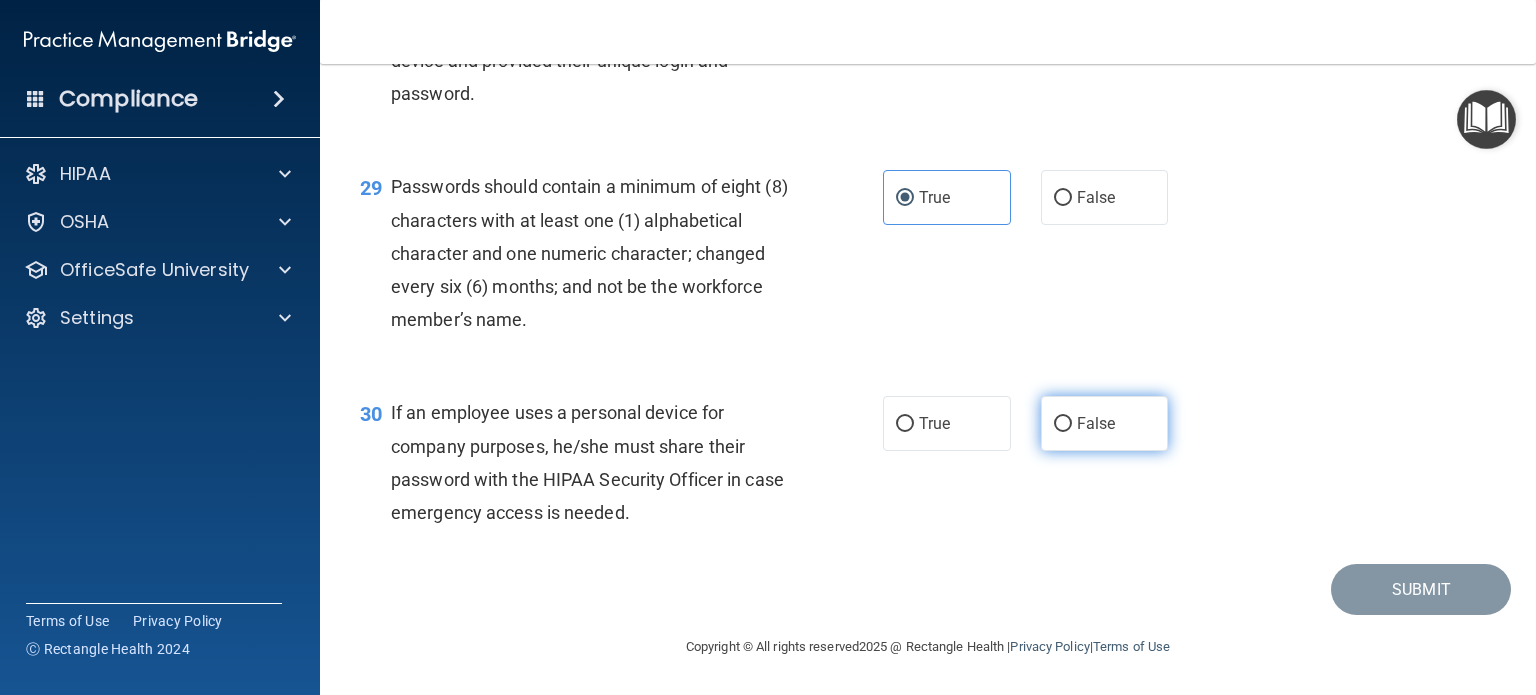 click on "False" at bounding box center [1063, 424] 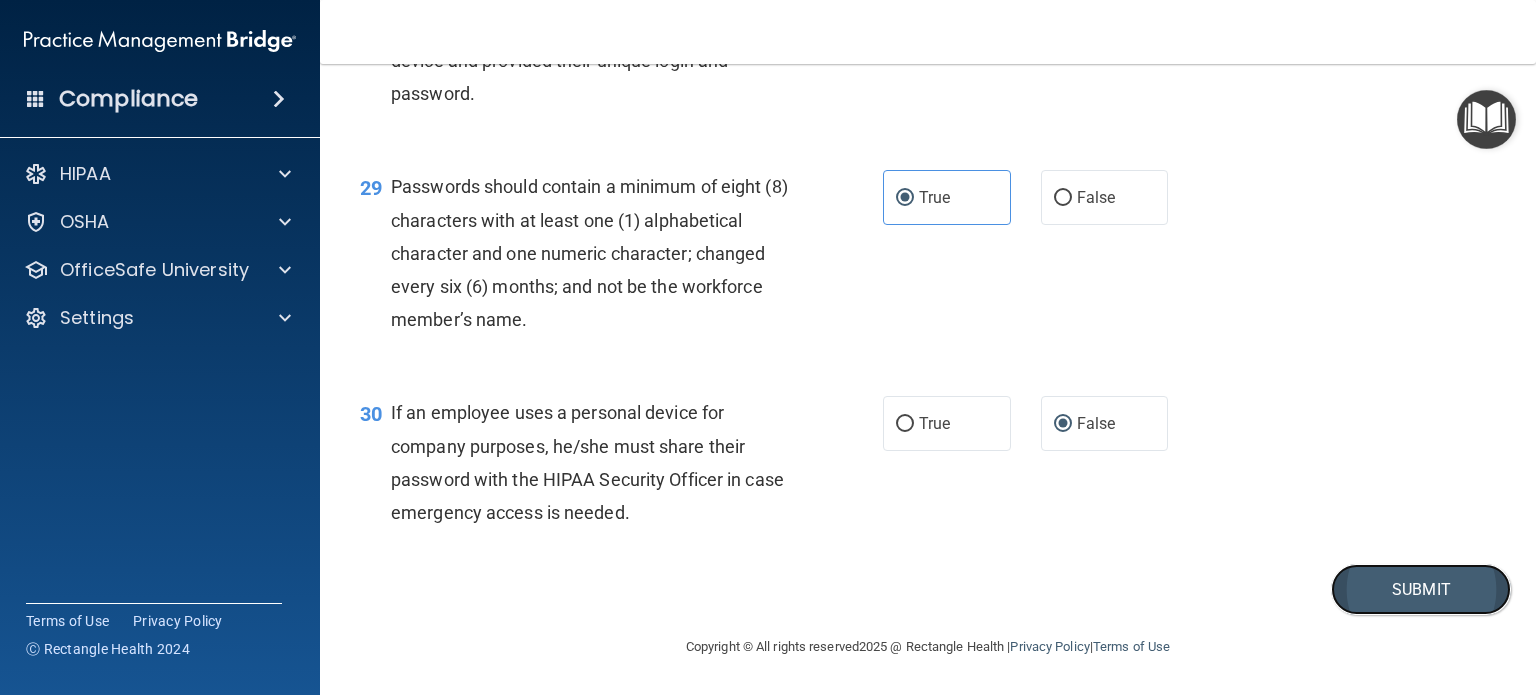 drag, startPoint x: 1360, startPoint y: 589, endPoint x: 1333, endPoint y: 572, distance: 31.906113 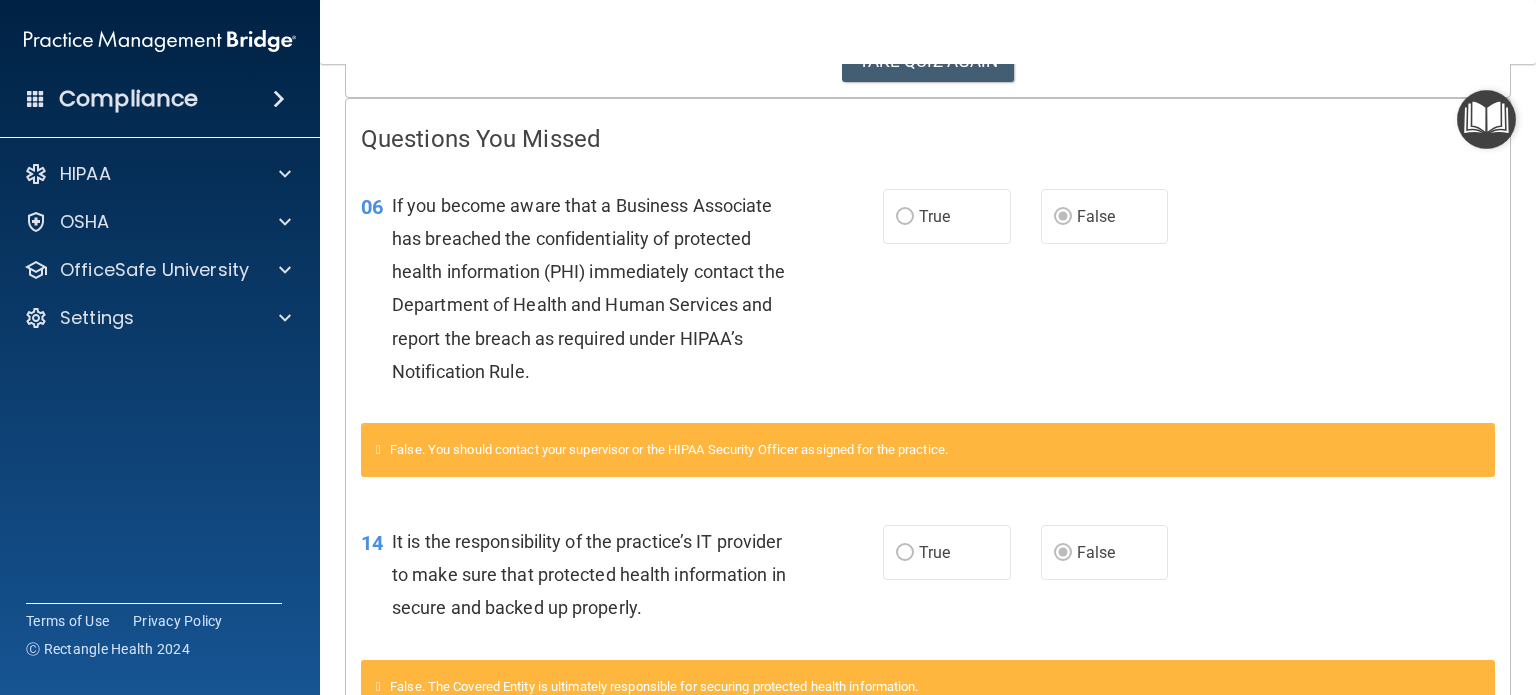 scroll, scrollTop: 0, scrollLeft: 0, axis: both 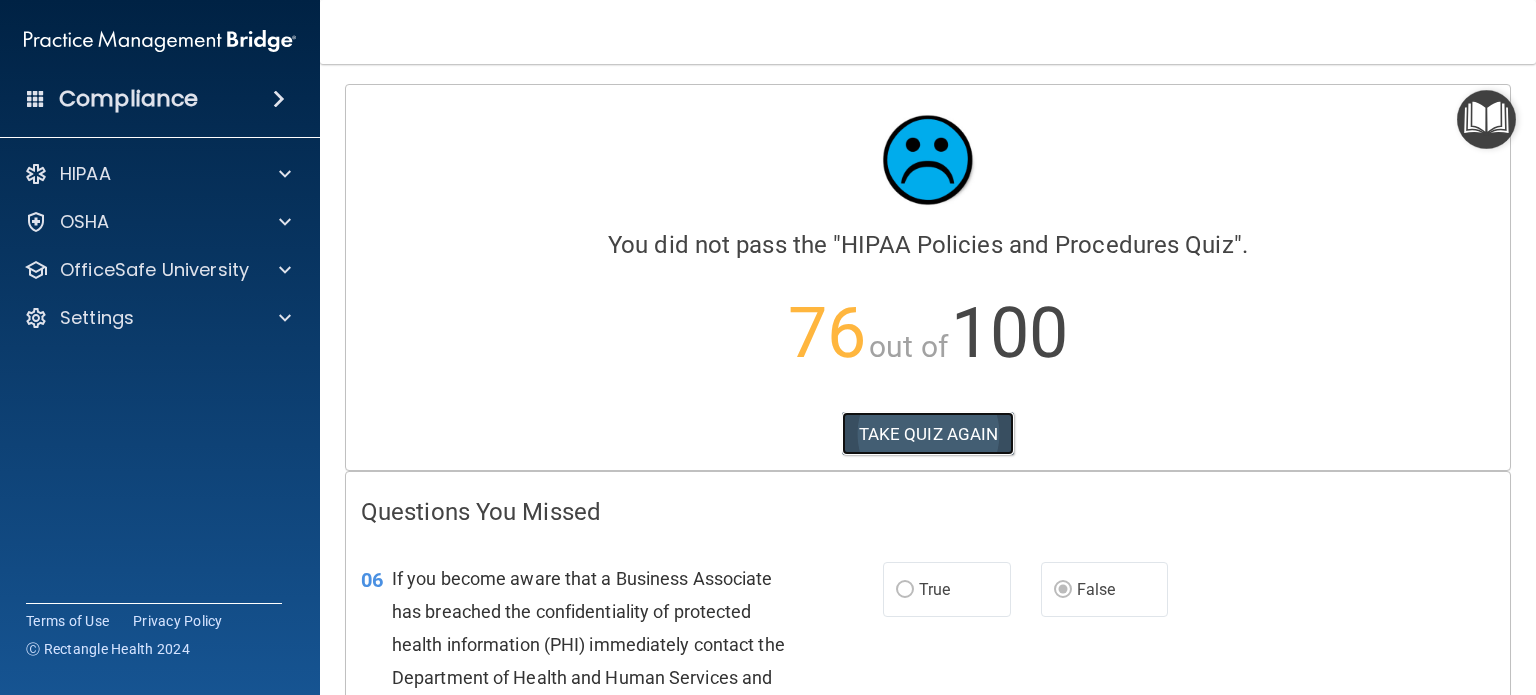 click on "TAKE QUIZ AGAIN" at bounding box center [928, 434] 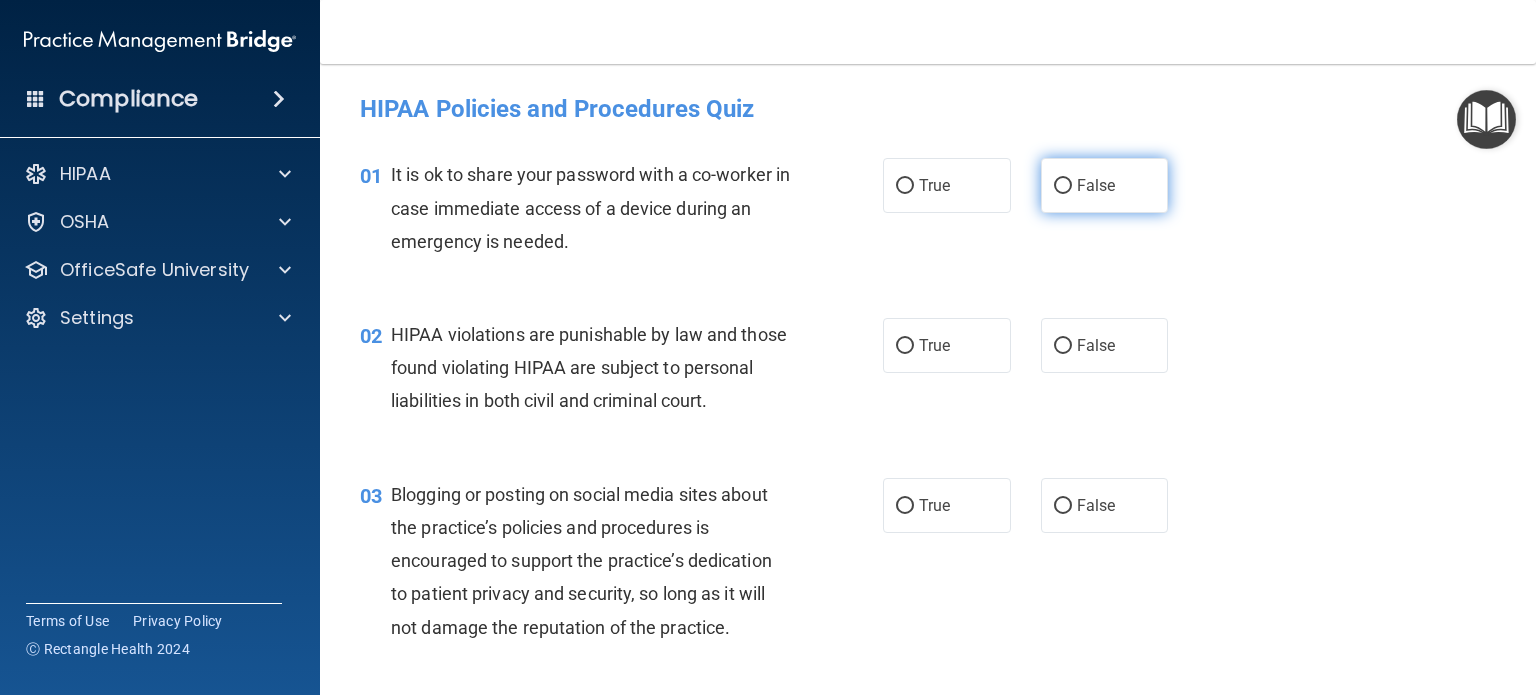 click on "False" at bounding box center [1096, 185] 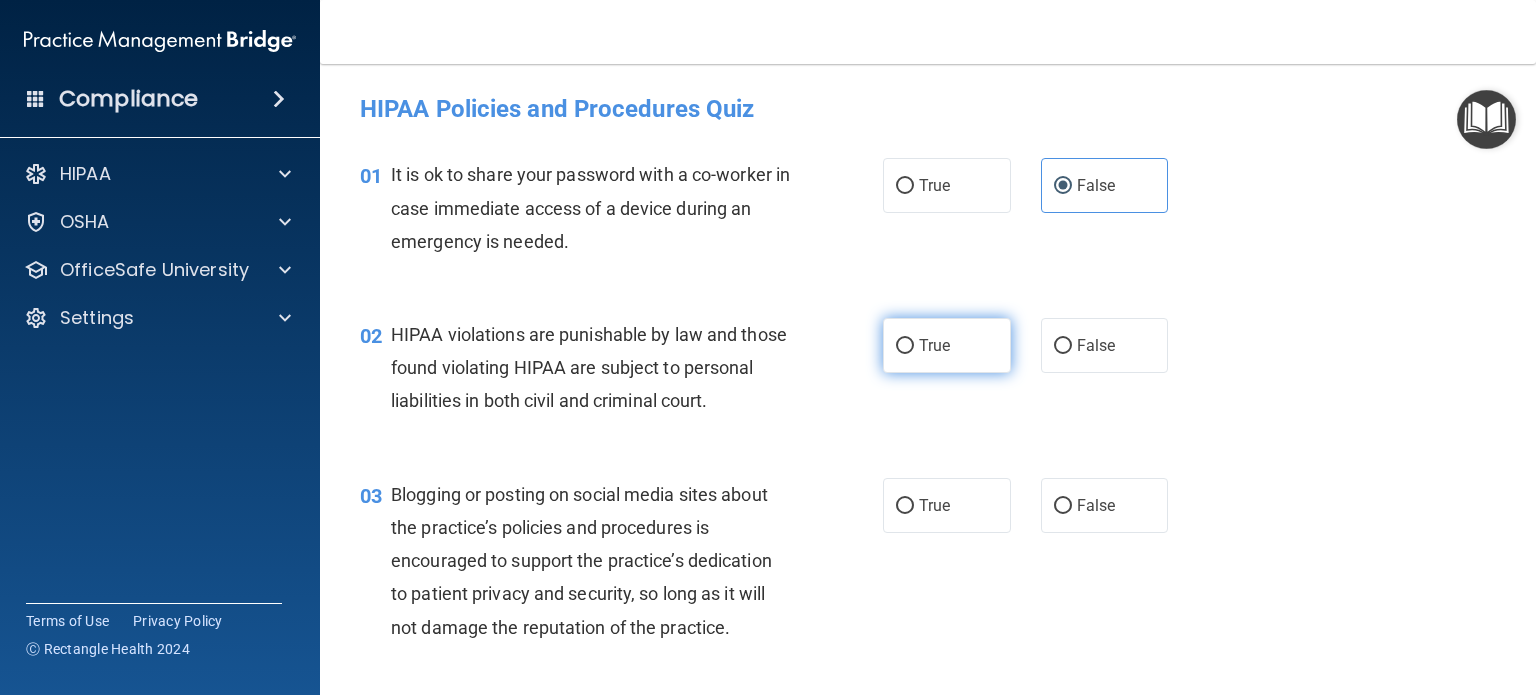 click on "True" at bounding box center [947, 345] 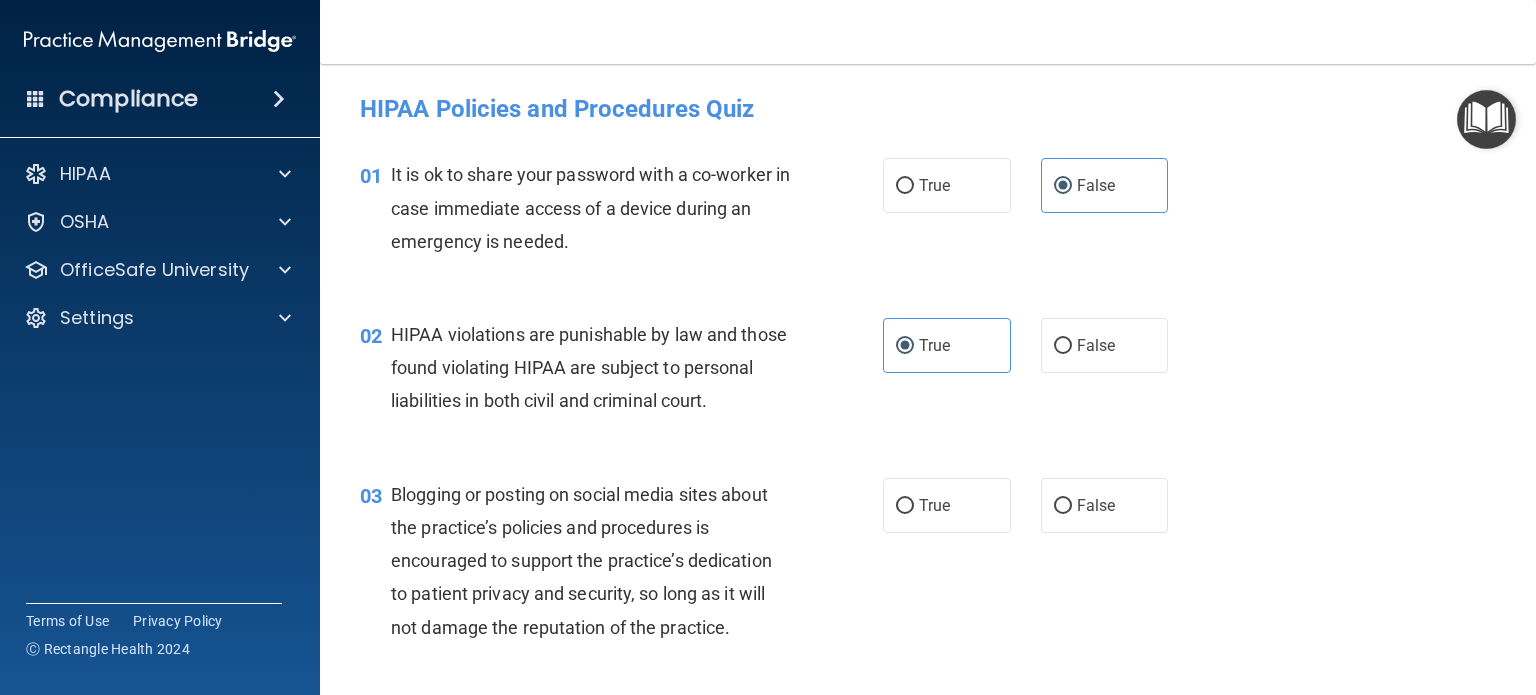 scroll, scrollTop: 300, scrollLeft: 0, axis: vertical 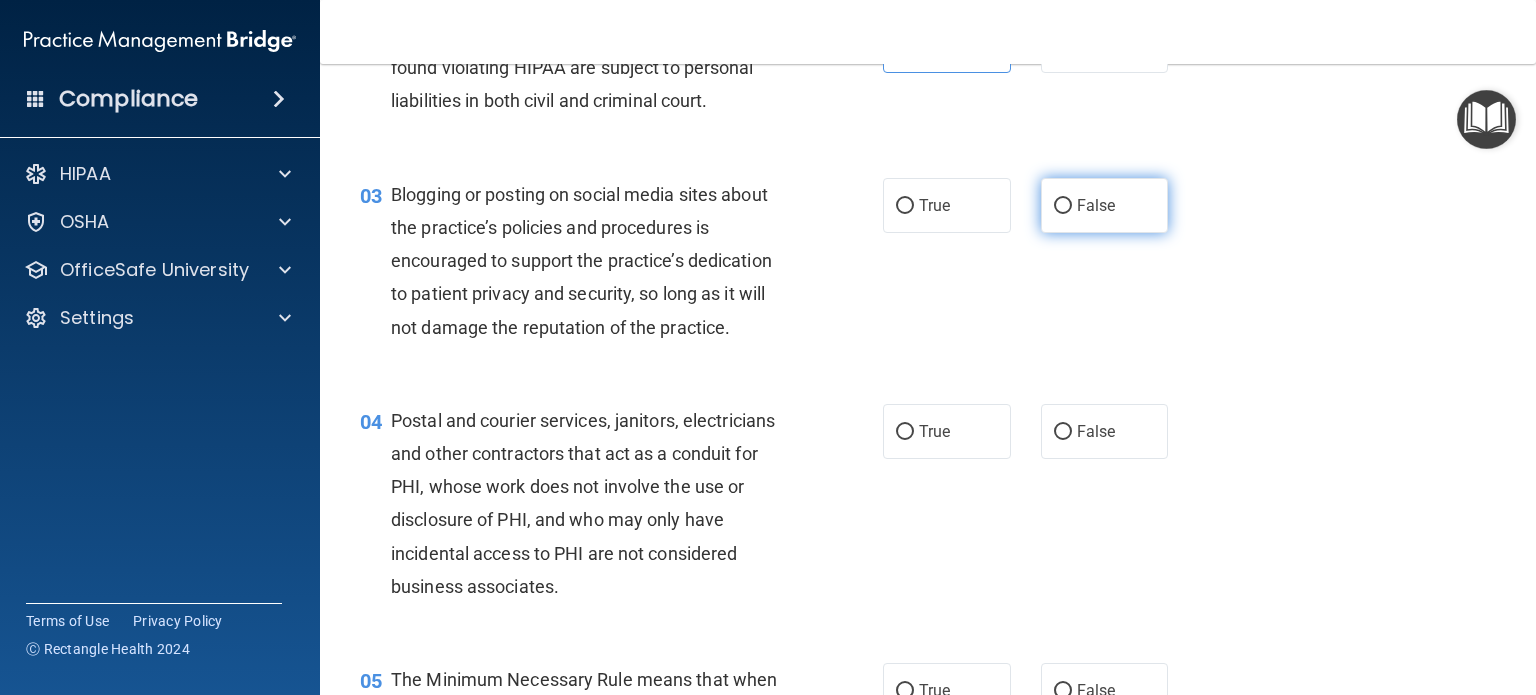 click on "False" at bounding box center (1105, 205) 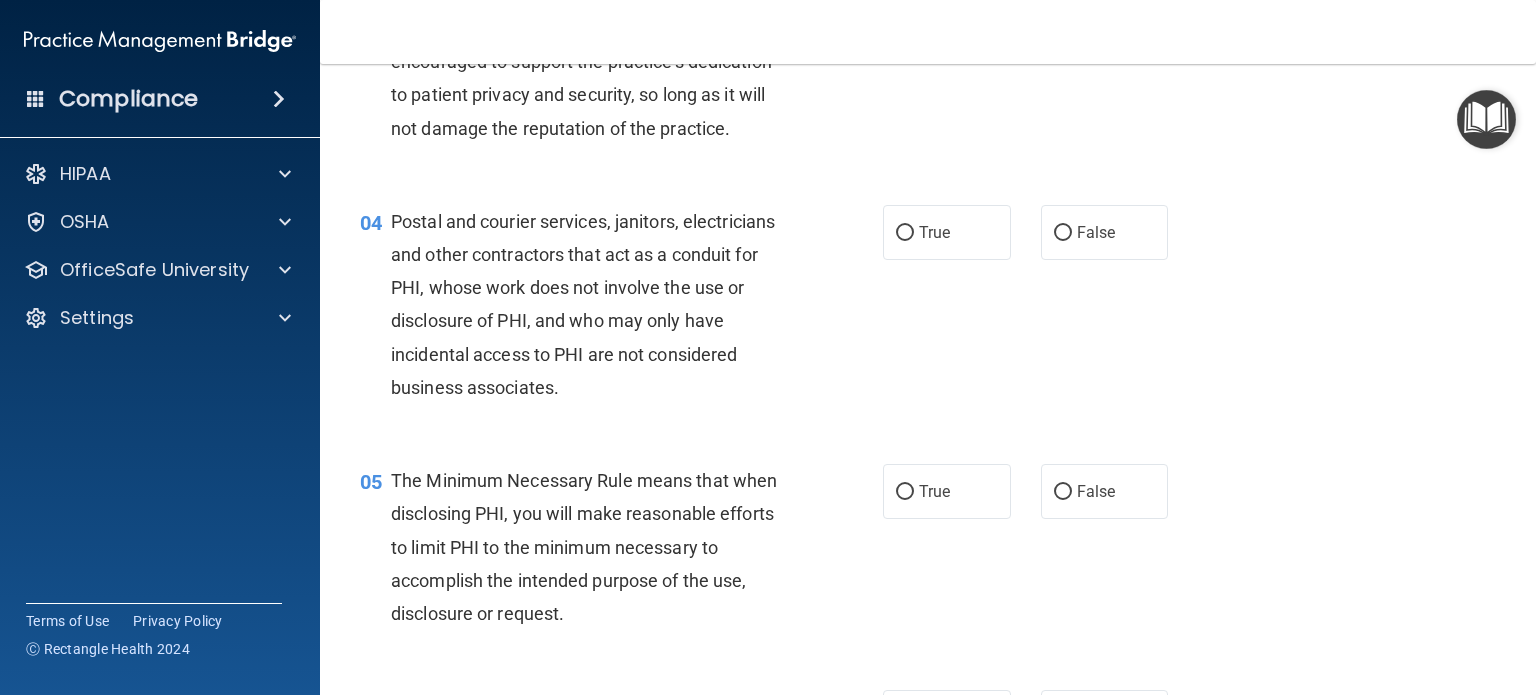 scroll, scrollTop: 500, scrollLeft: 0, axis: vertical 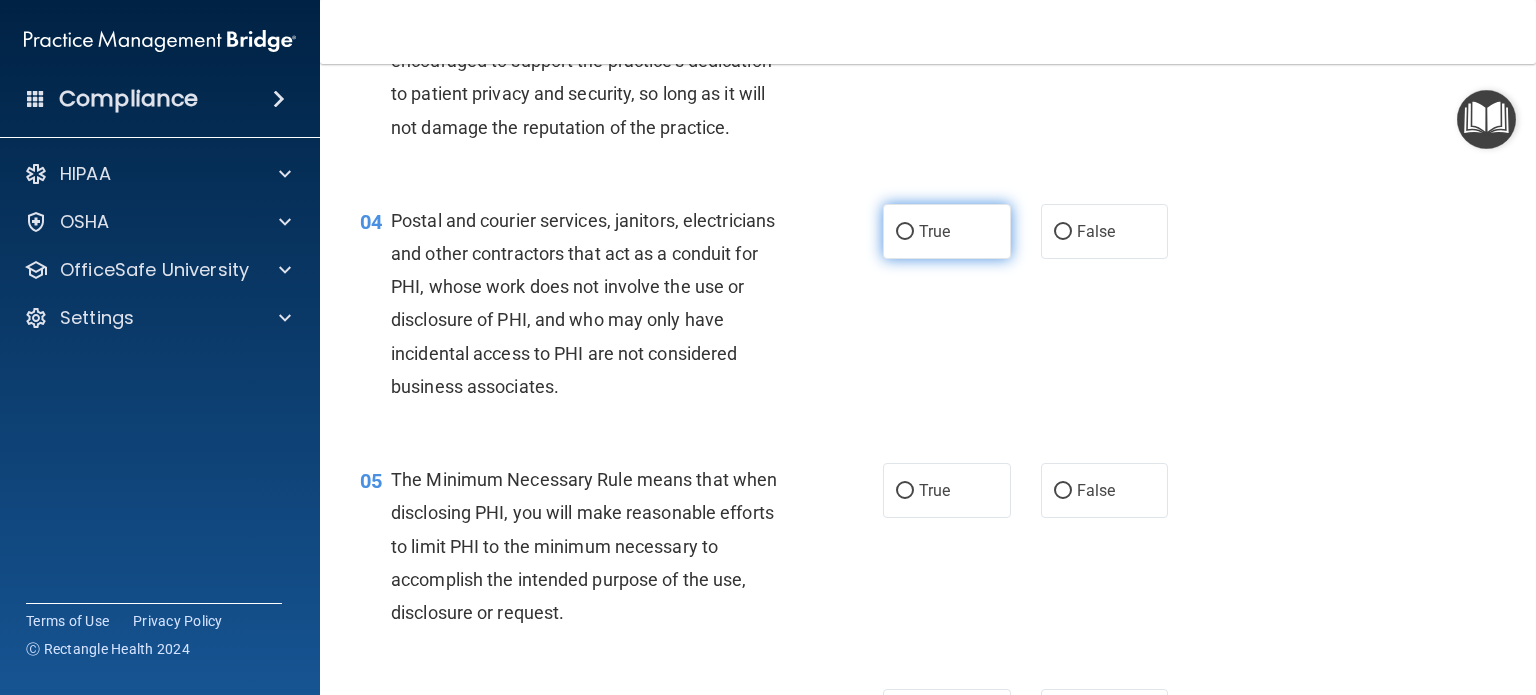 click on "True" at bounding box center [947, 231] 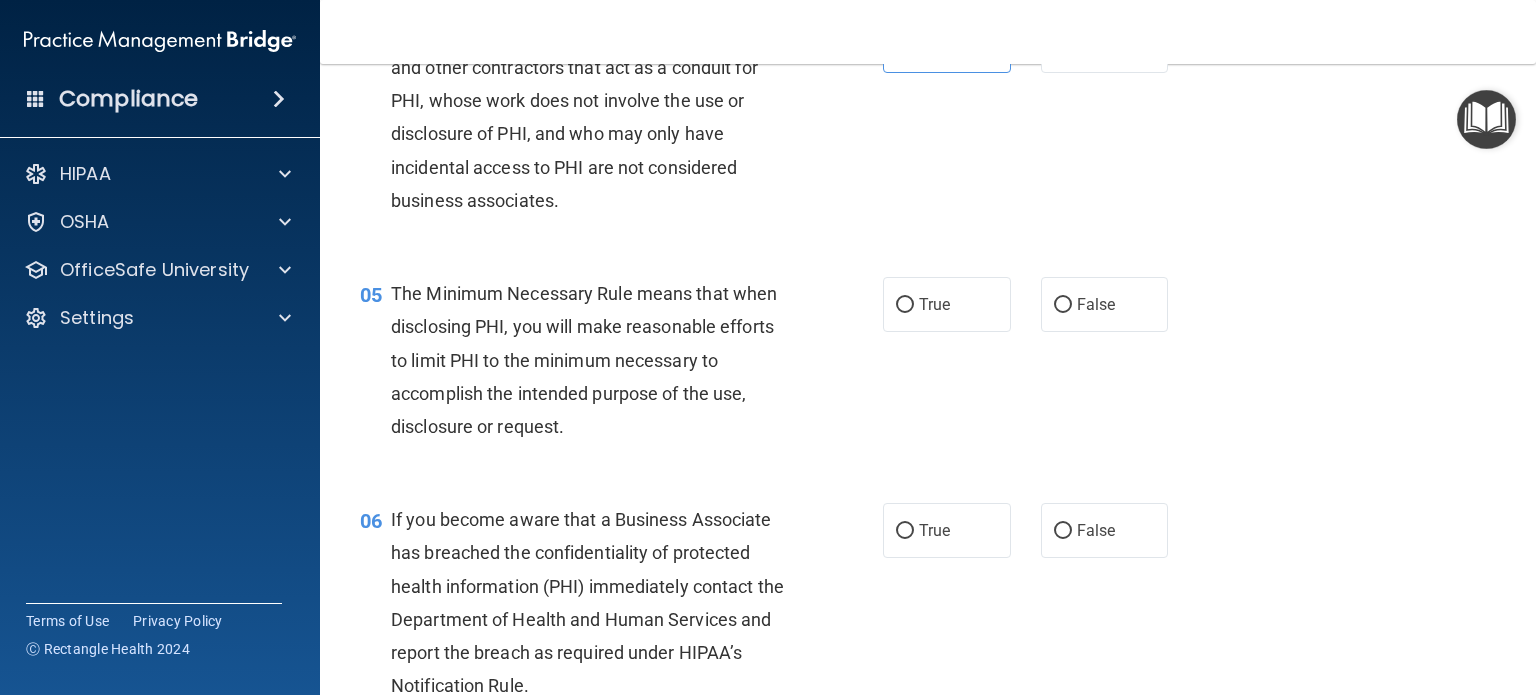scroll, scrollTop: 700, scrollLeft: 0, axis: vertical 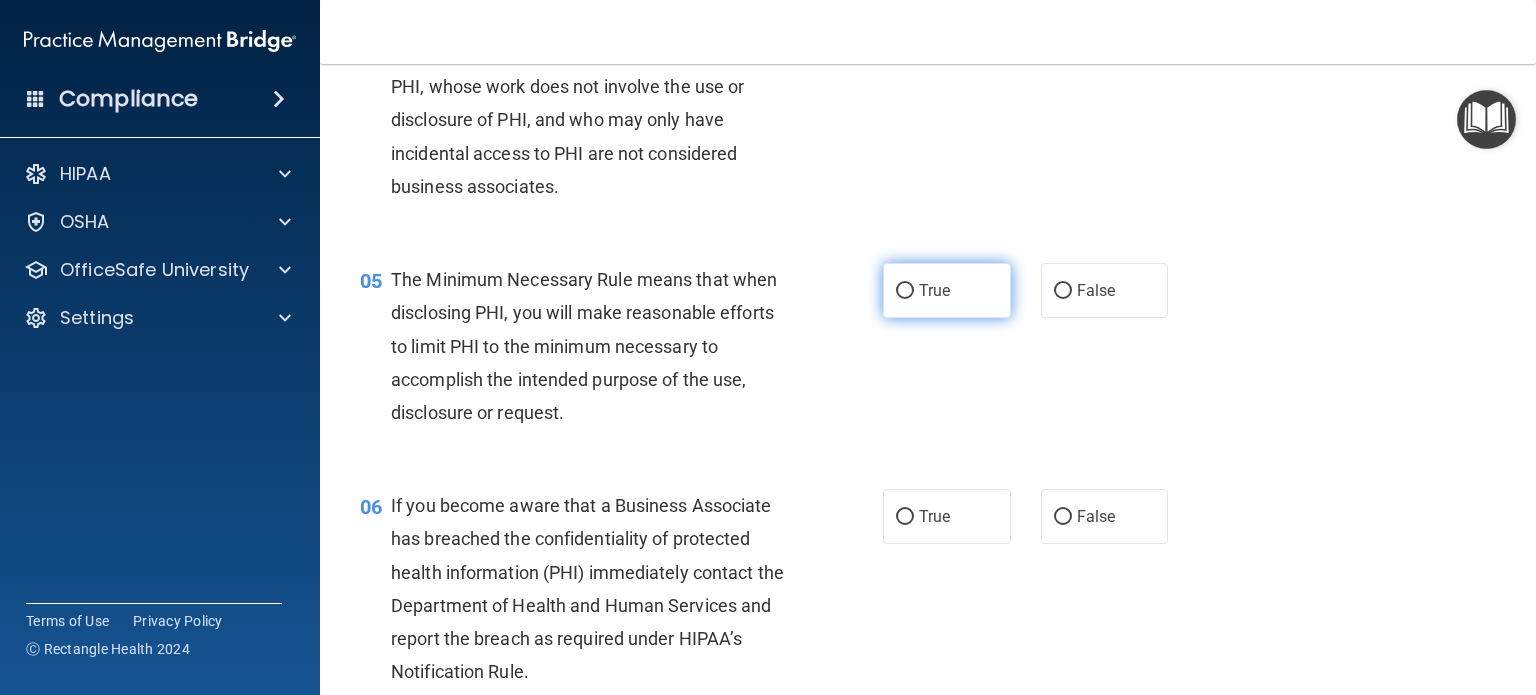 click on "True" at bounding box center [947, 290] 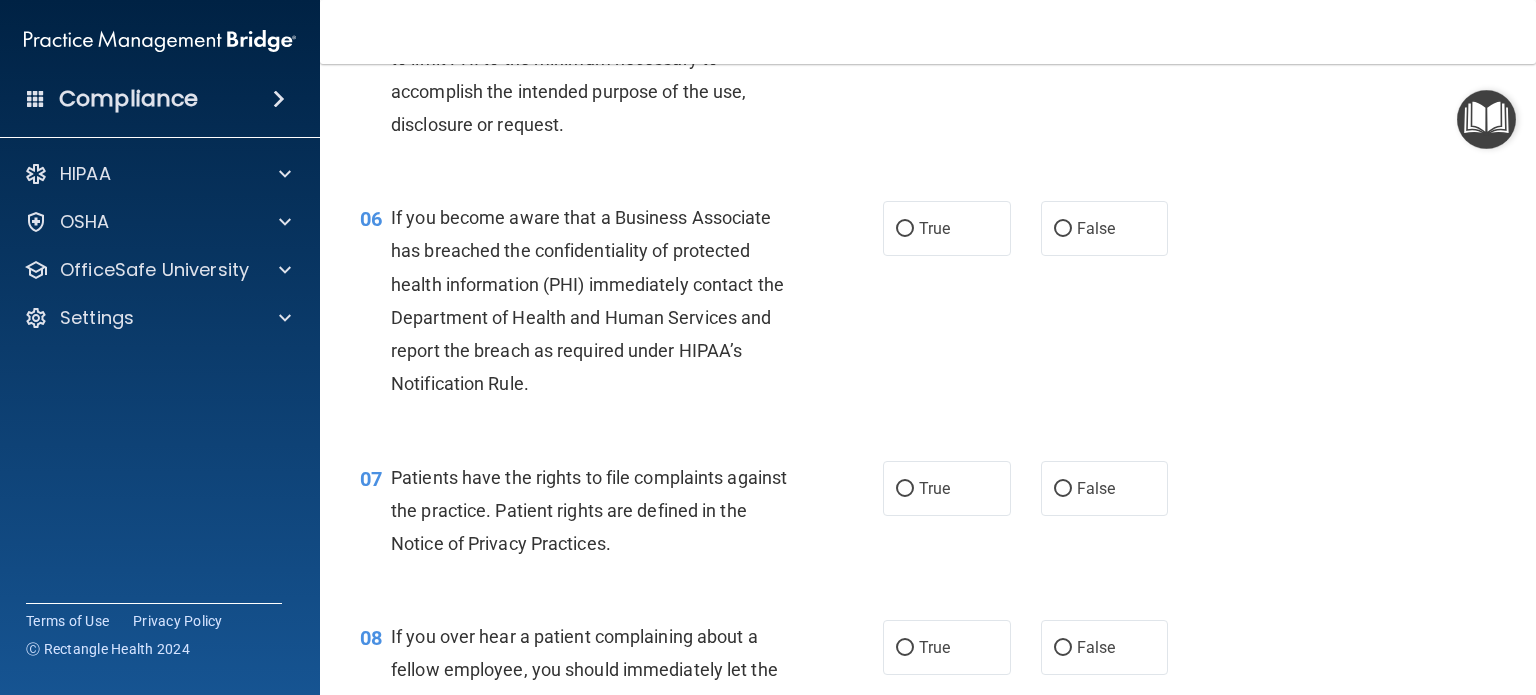 scroll, scrollTop: 1000, scrollLeft: 0, axis: vertical 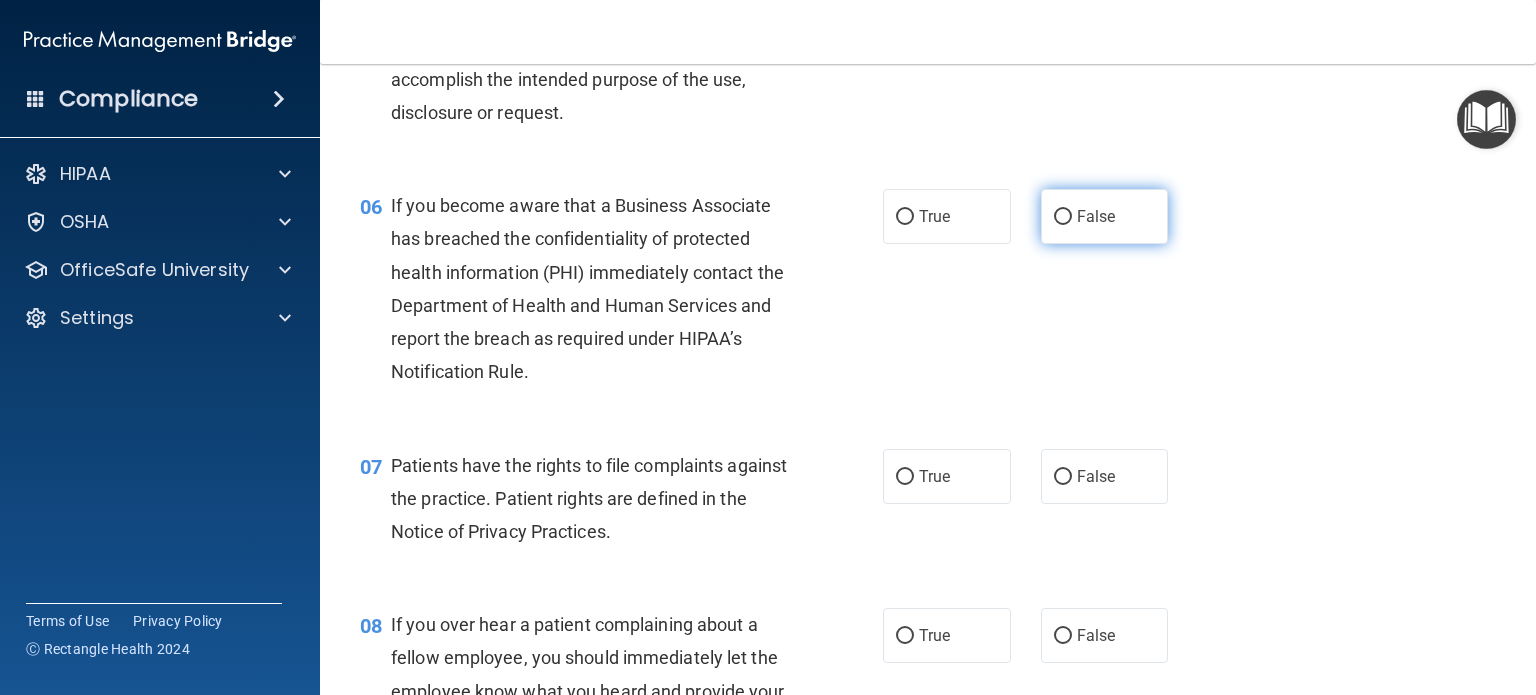 click on "False" at bounding box center (1096, 216) 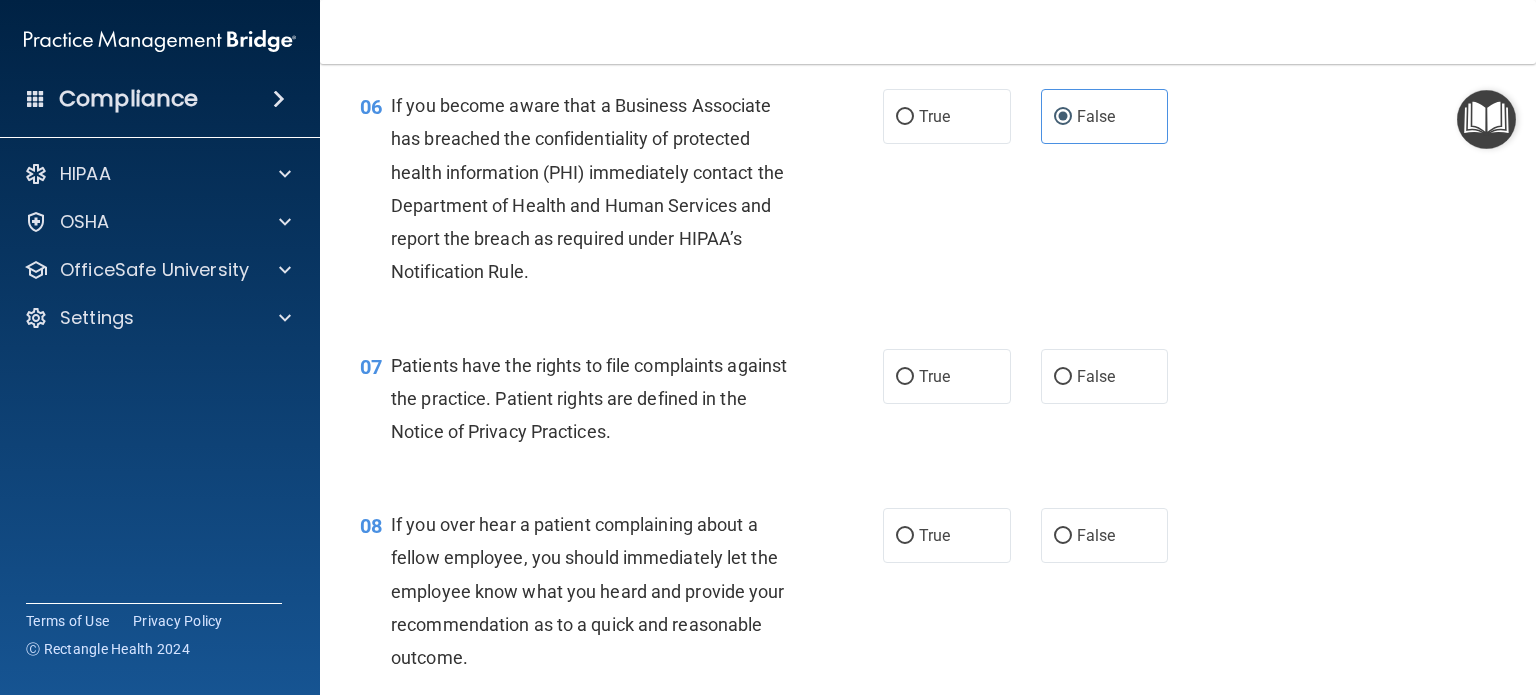 scroll, scrollTop: 1200, scrollLeft: 0, axis: vertical 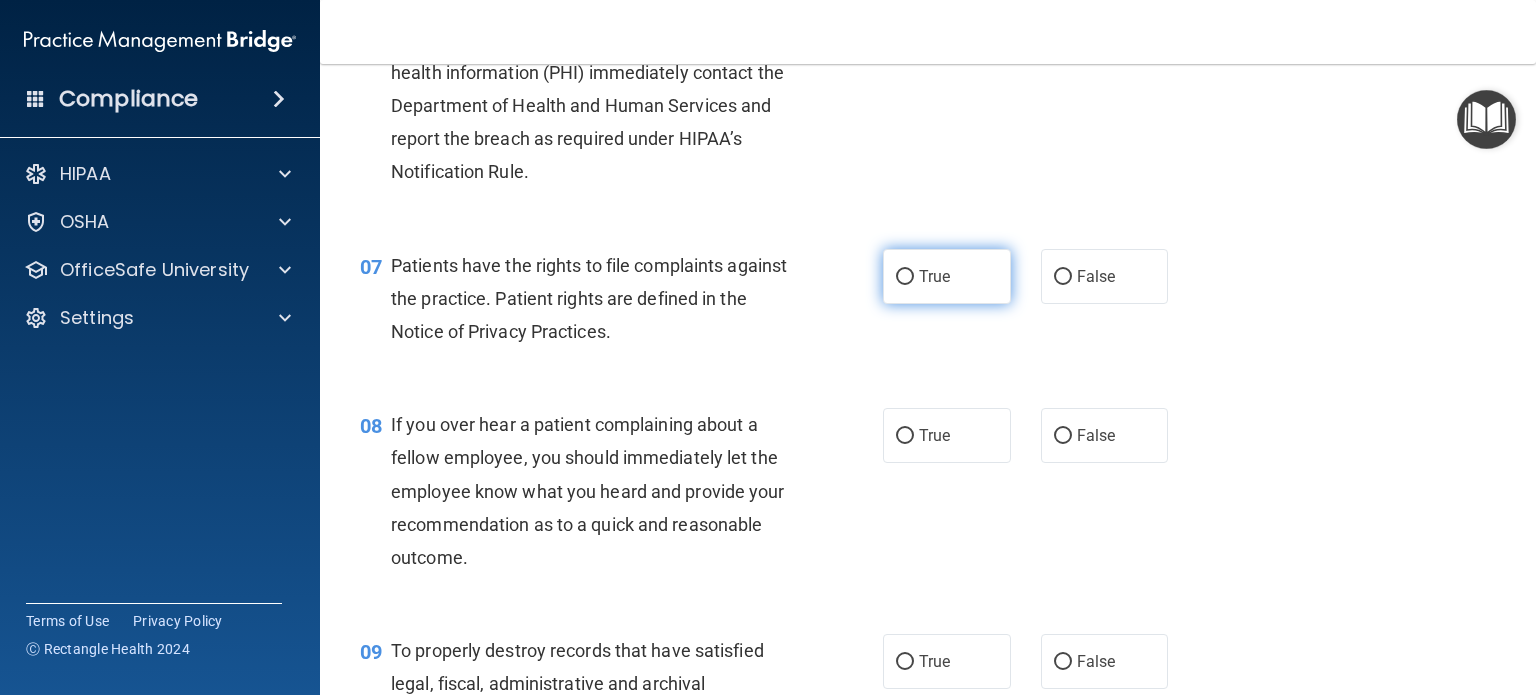click on "True" at bounding box center (905, 277) 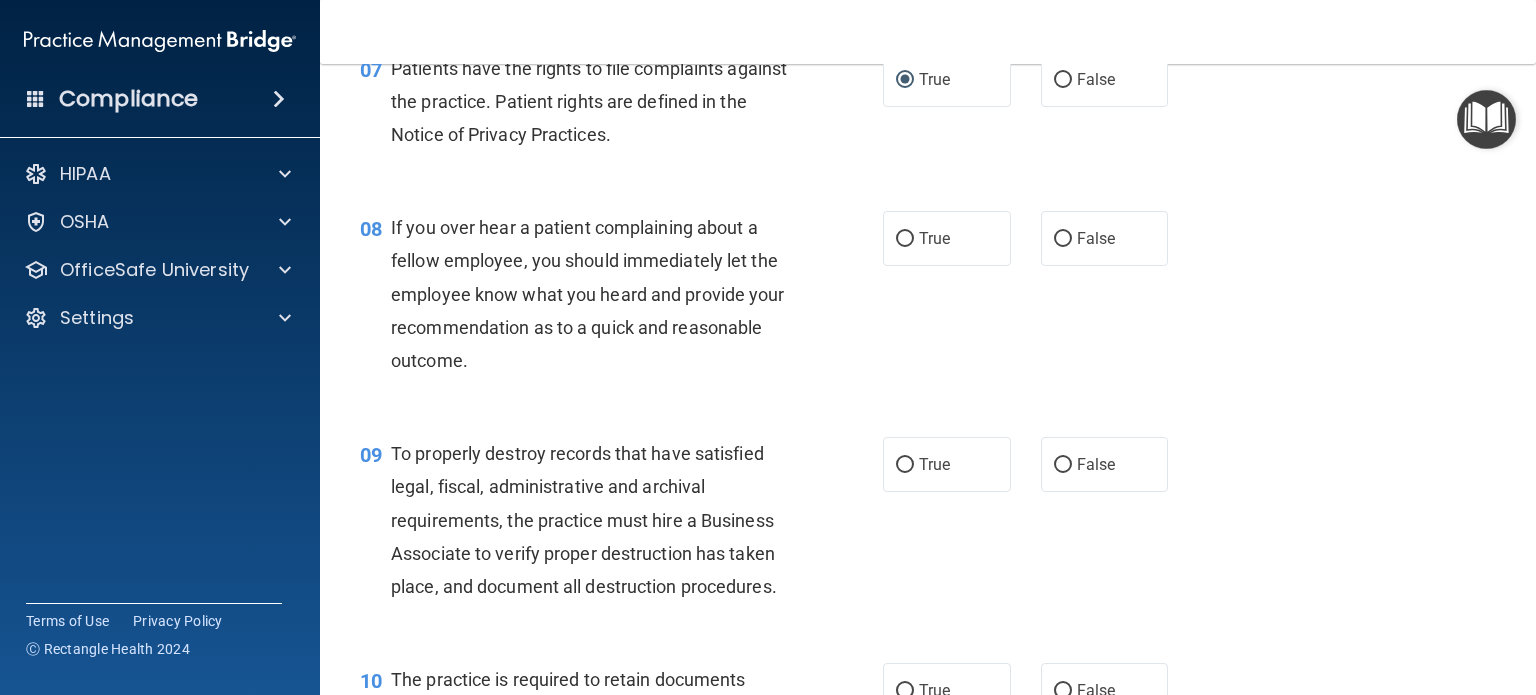 scroll, scrollTop: 1400, scrollLeft: 0, axis: vertical 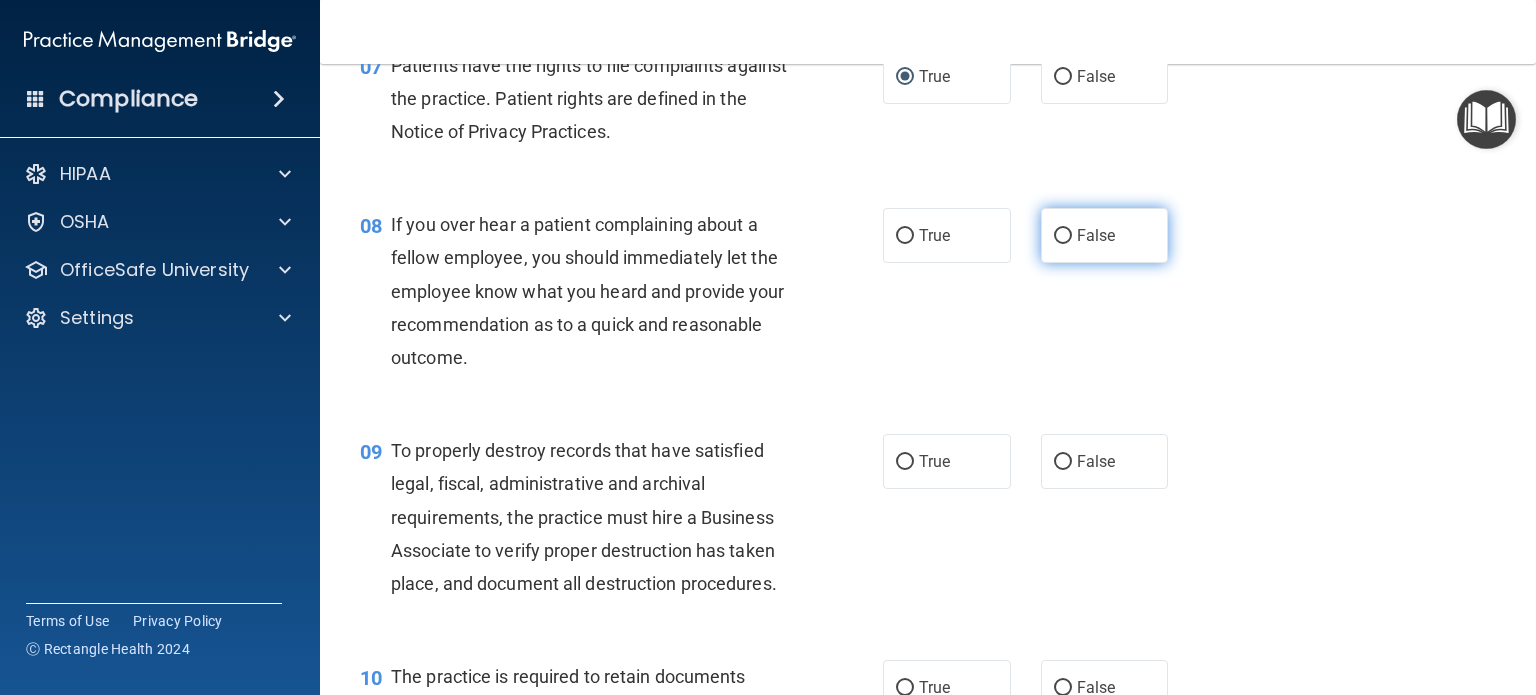 click on "False" at bounding box center (1105, 235) 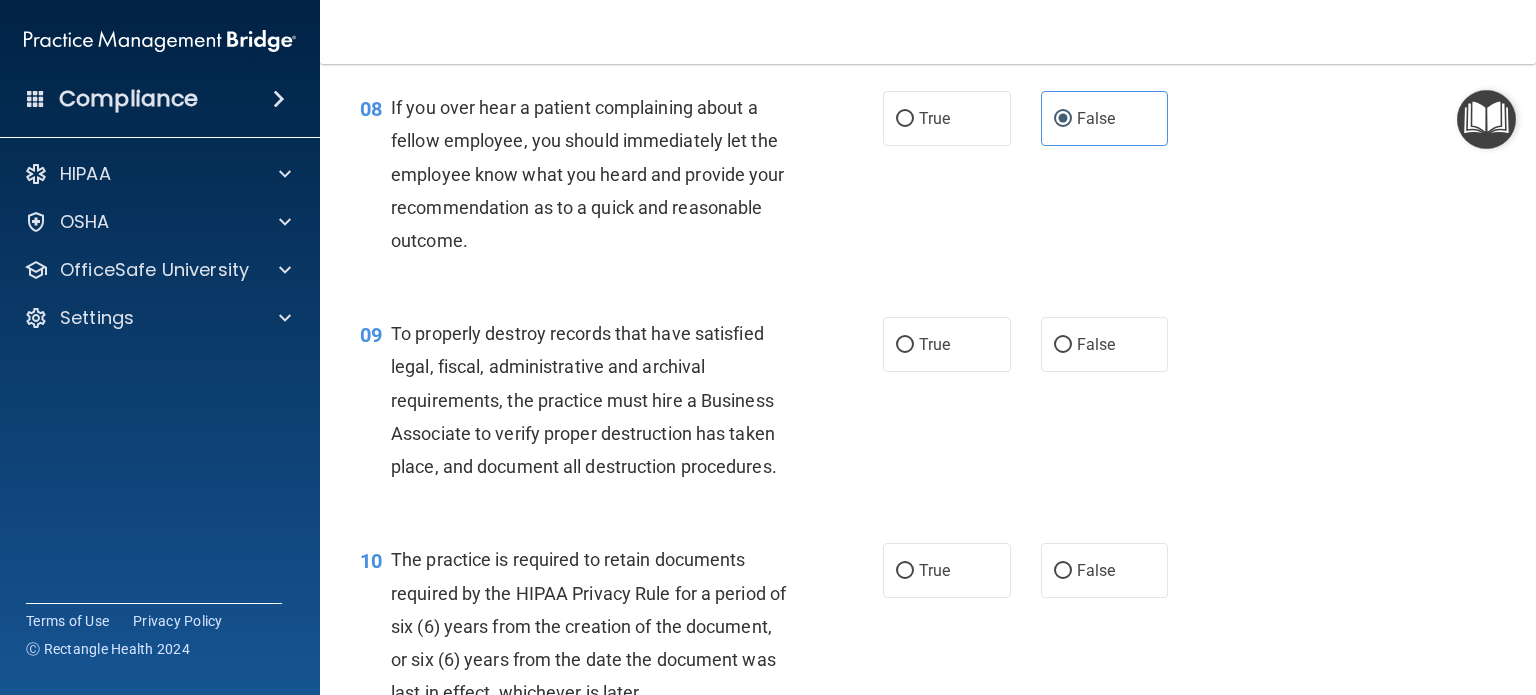 scroll, scrollTop: 1600, scrollLeft: 0, axis: vertical 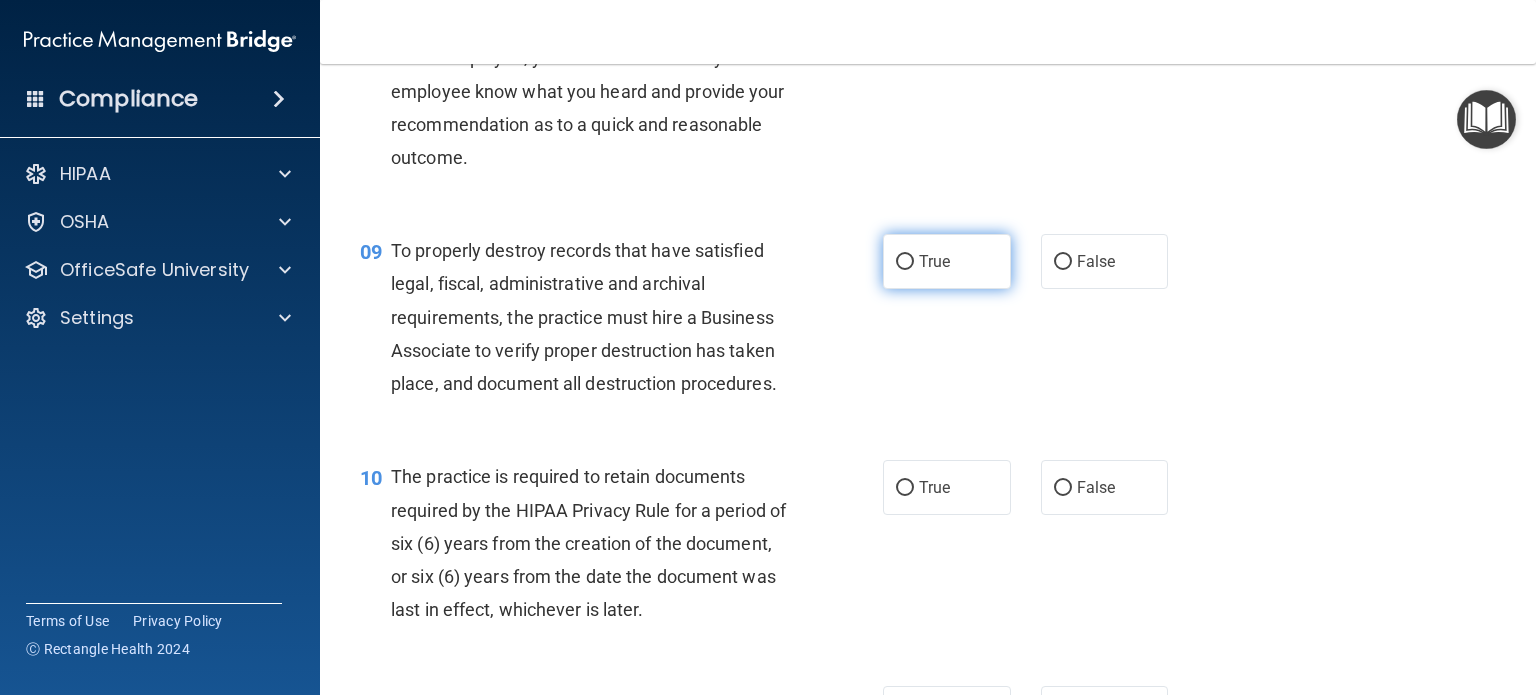 click on "True" at bounding box center (947, 261) 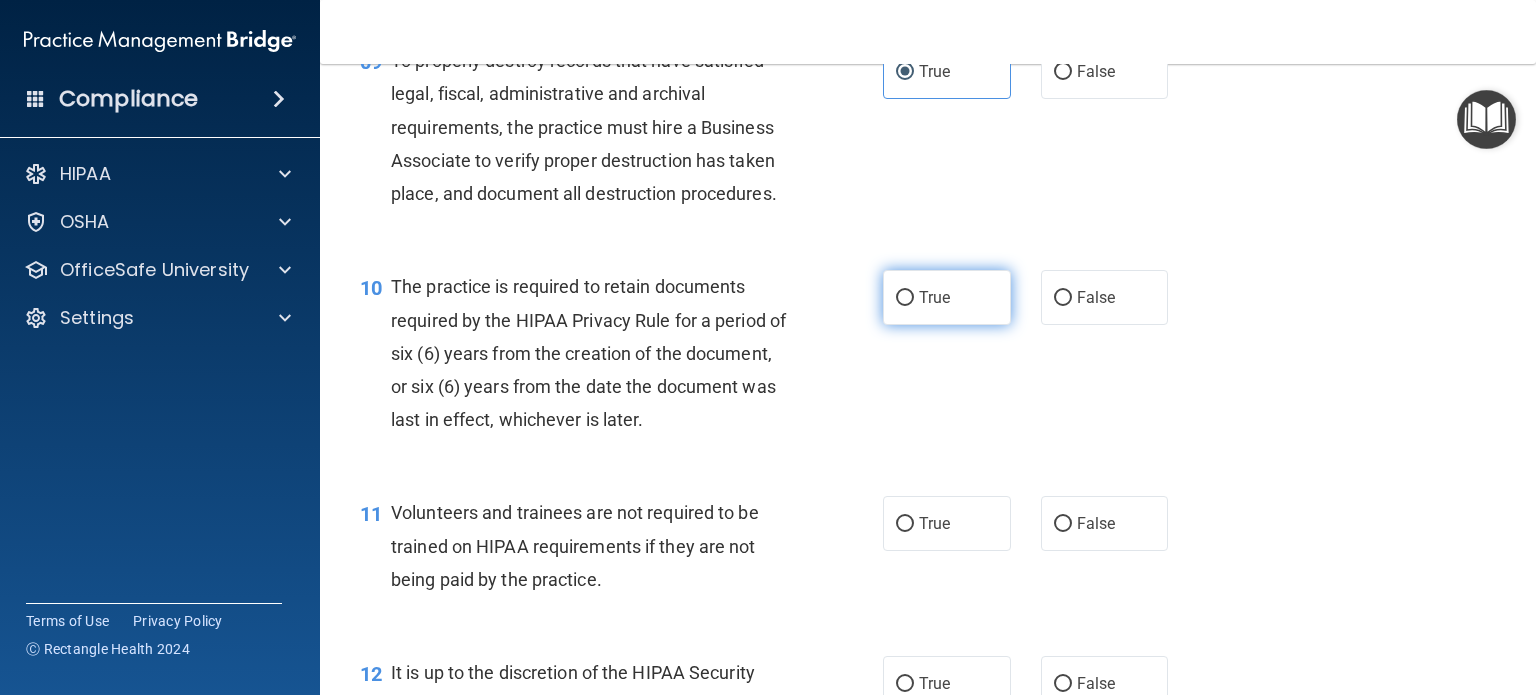 scroll, scrollTop: 1800, scrollLeft: 0, axis: vertical 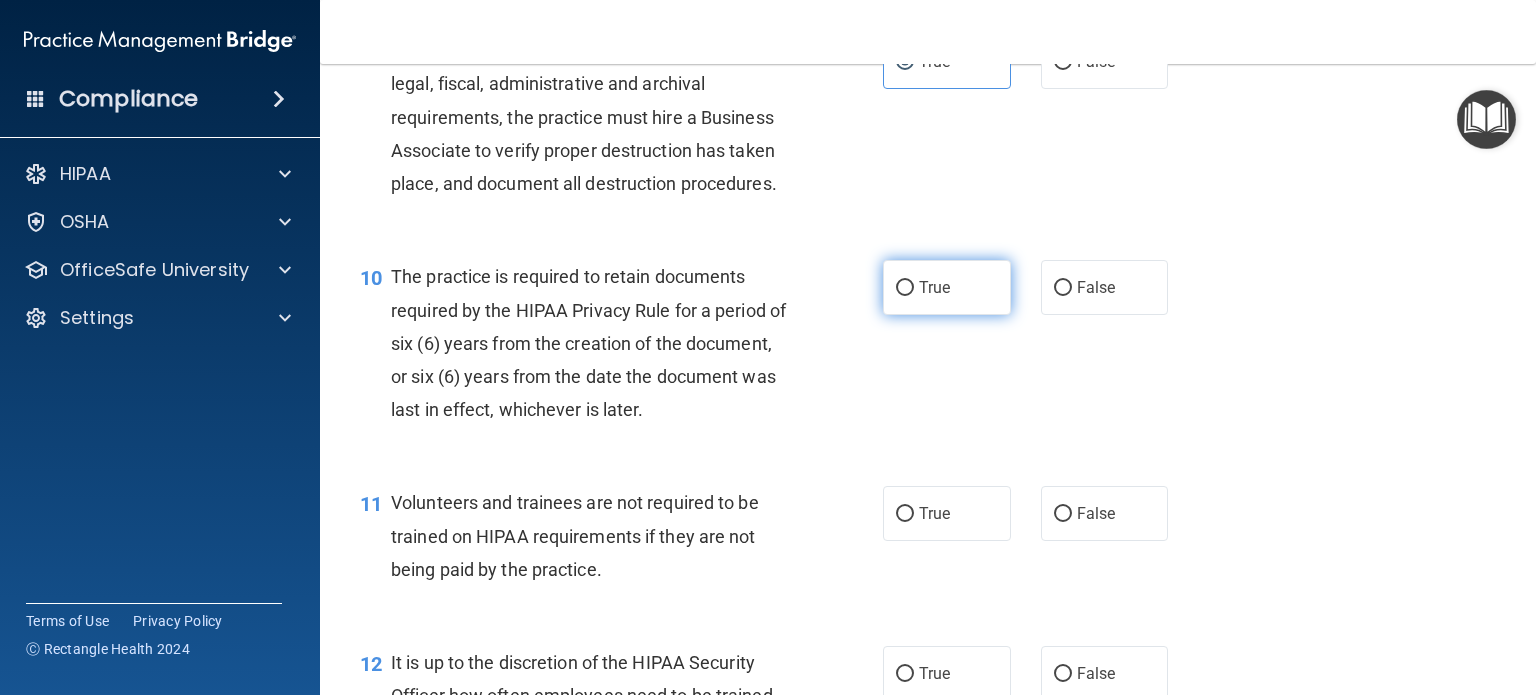 click on "True" at bounding box center [947, 287] 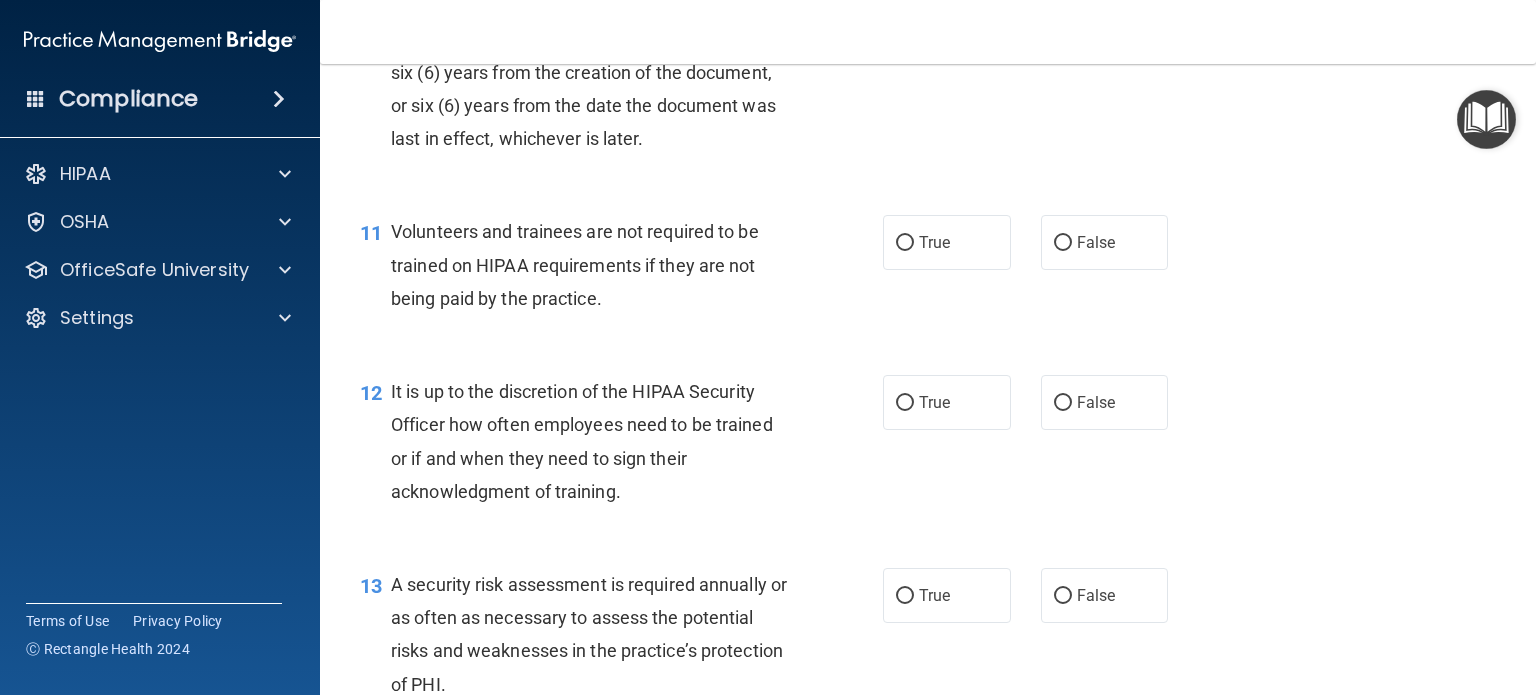 scroll, scrollTop: 2100, scrollLeft: 0, axis: vertical 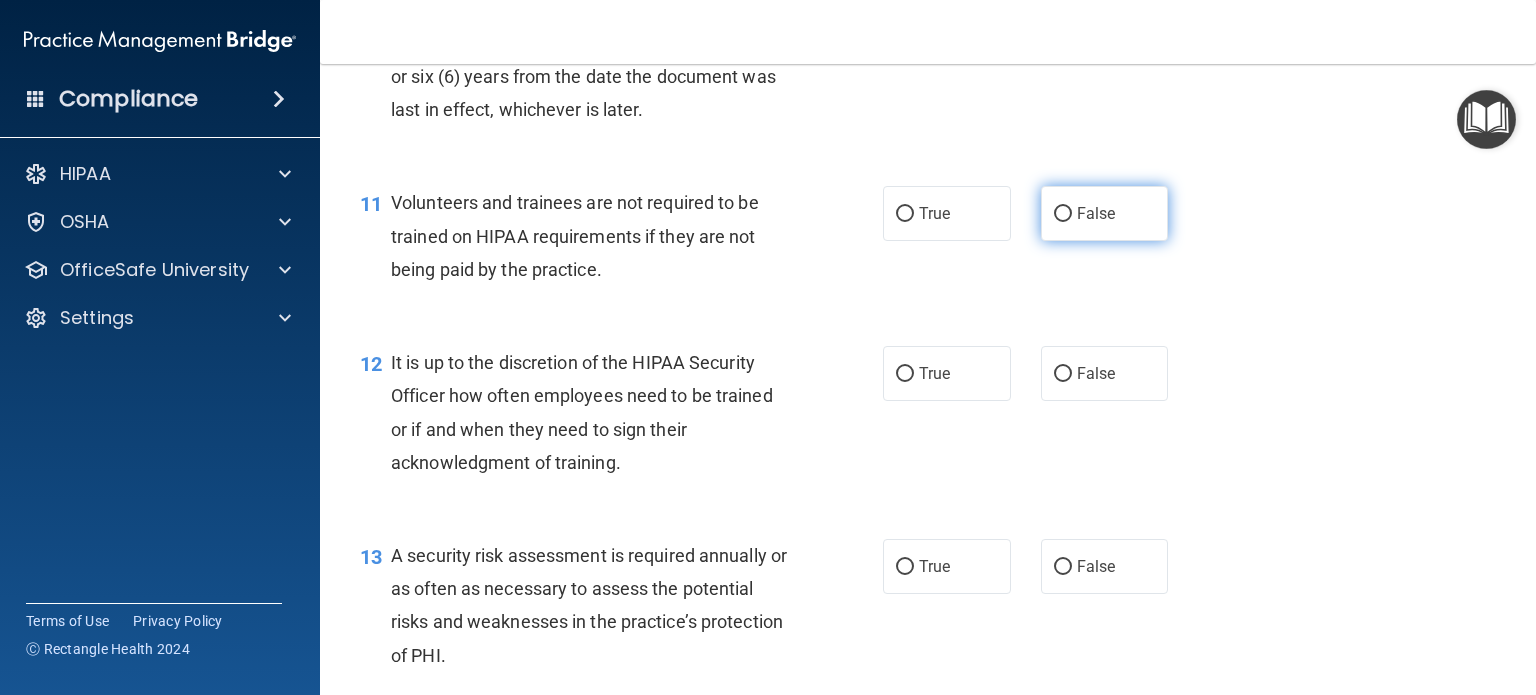 click on "False" at bounding box center [1096, 213] 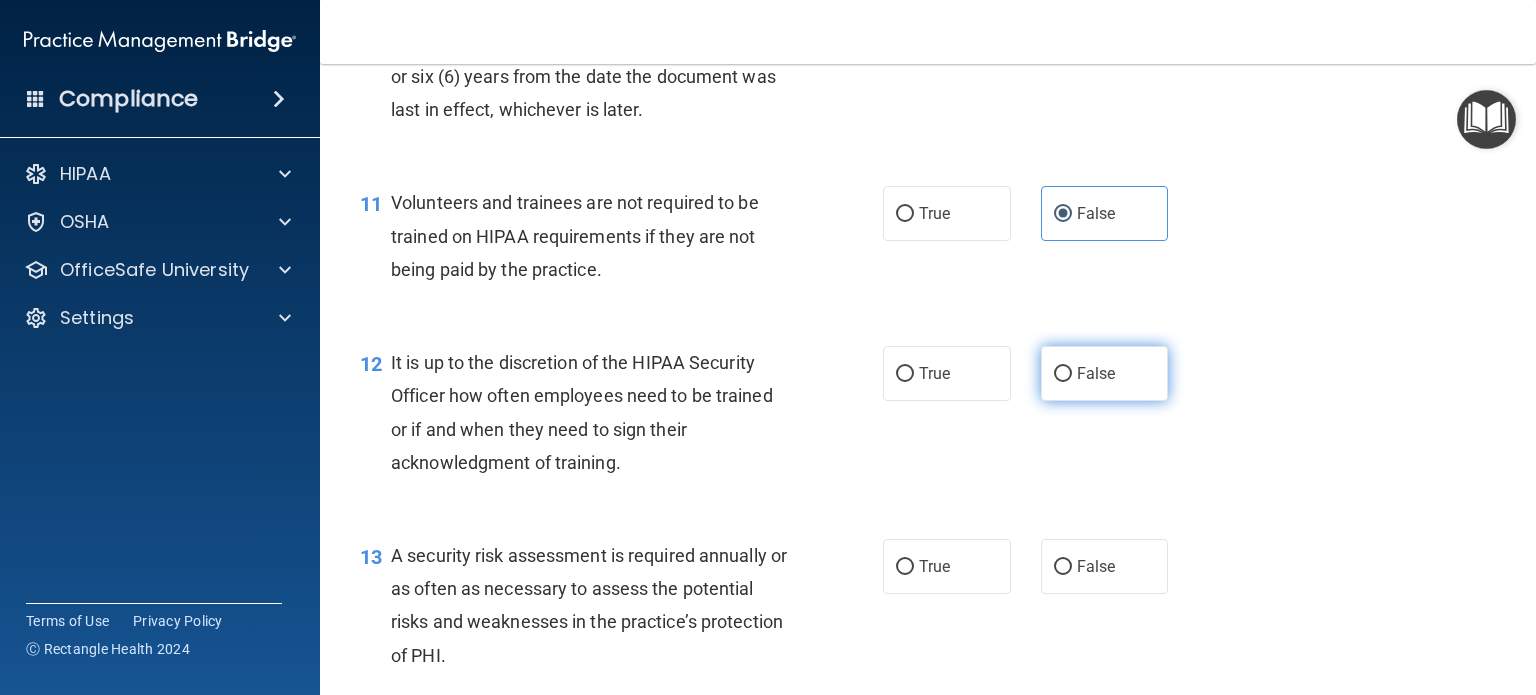 drag, startPoint x: 1040, startPoint y: 392, endPoint x: 1052, endPoint y: 388, distance: 12.649111 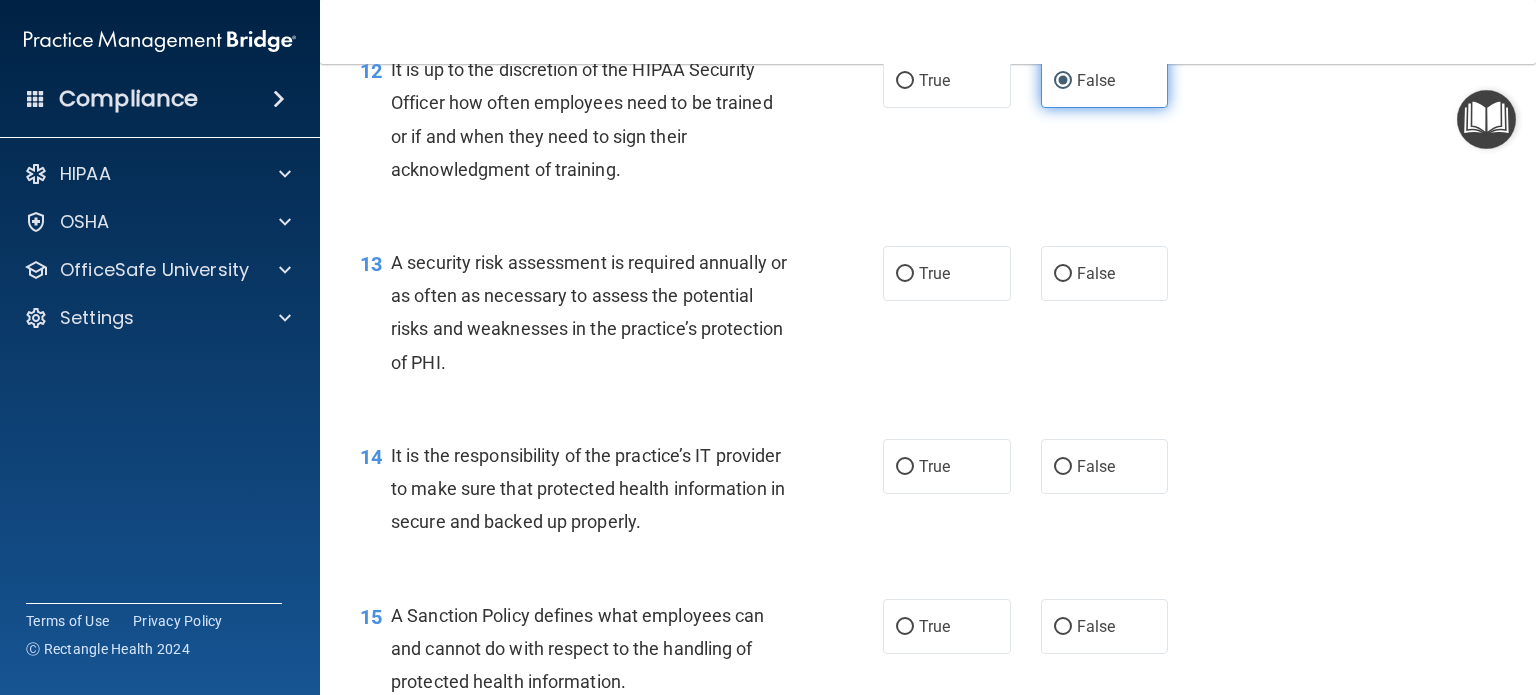 scroll, scrollTop: 2400, scrollLeft: 0, axis: vertical 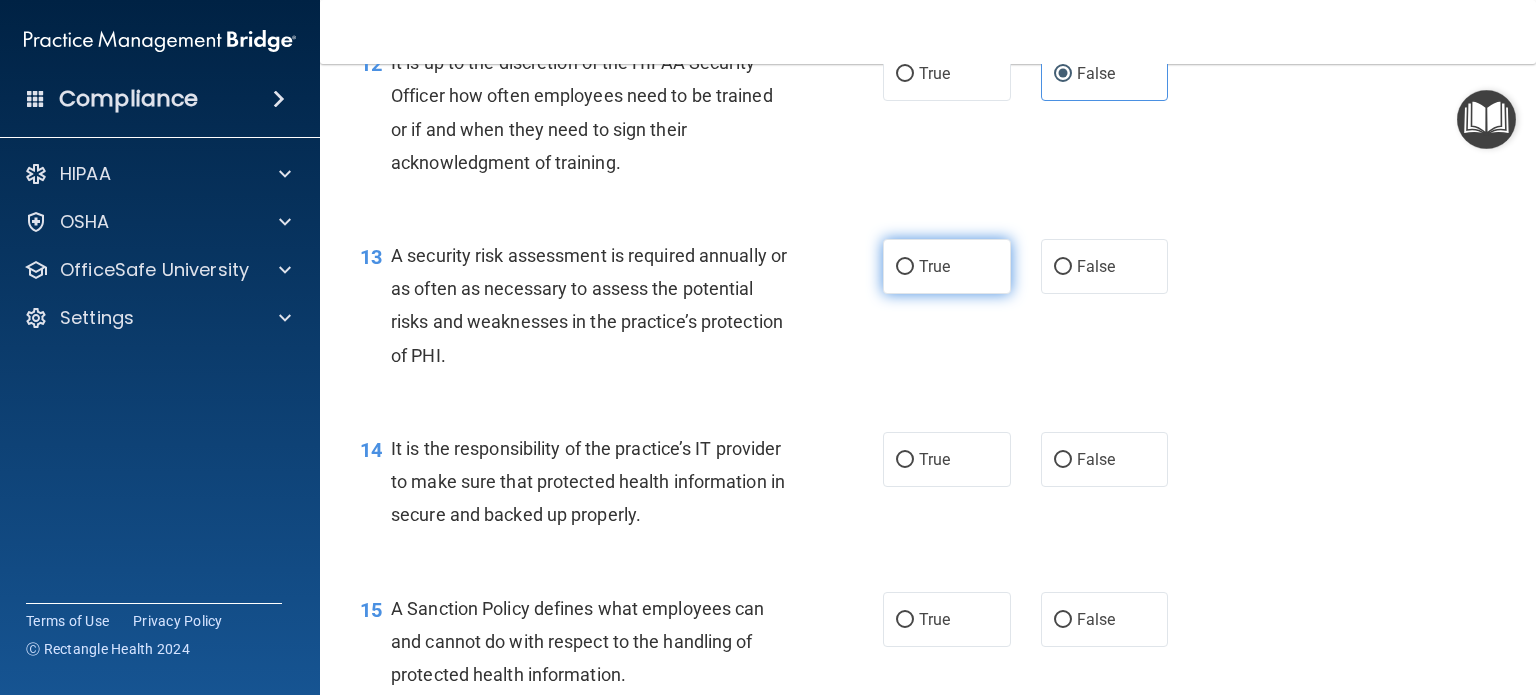 click on "True" at bounding box center [947, 266] 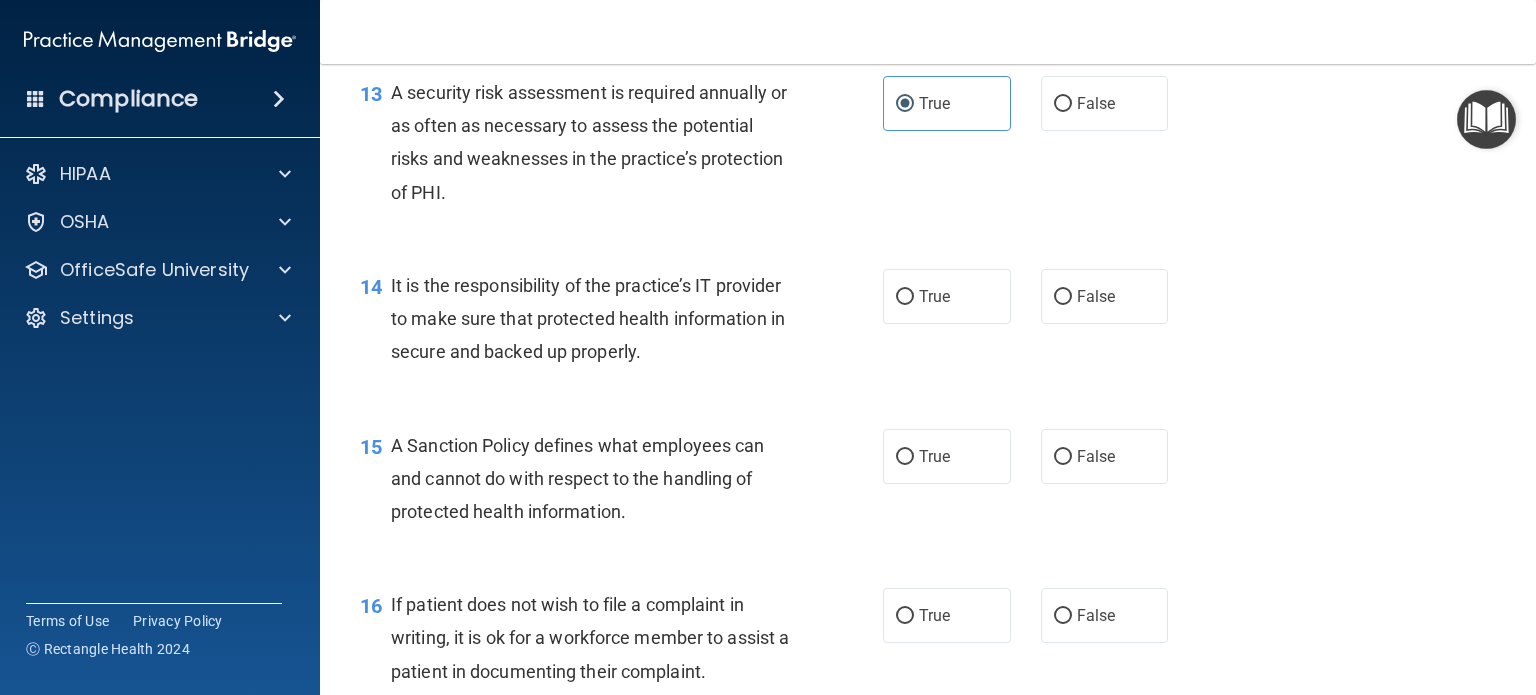 scroll, scrollTop: 2600, scrollLeft: 0, axis: vertical 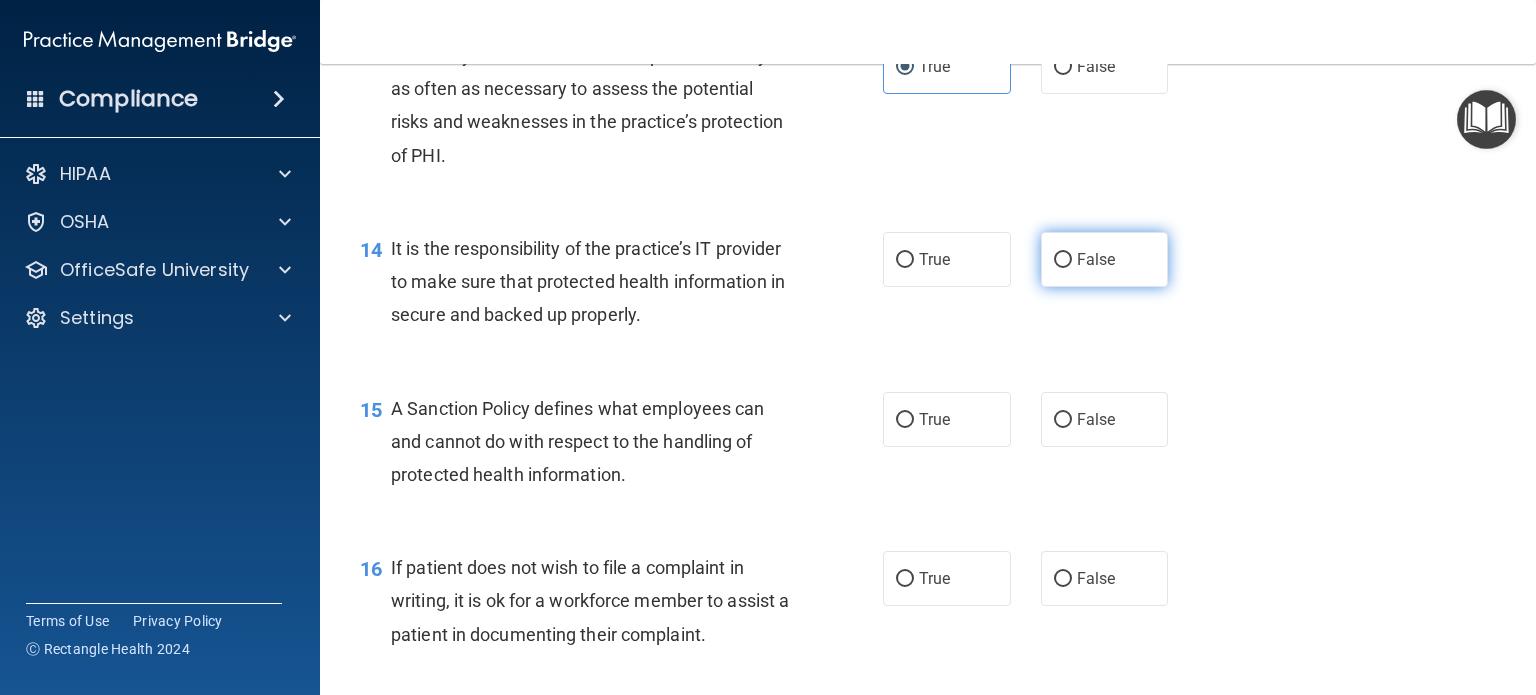 click on "False" at bounding box center [1105, 259] 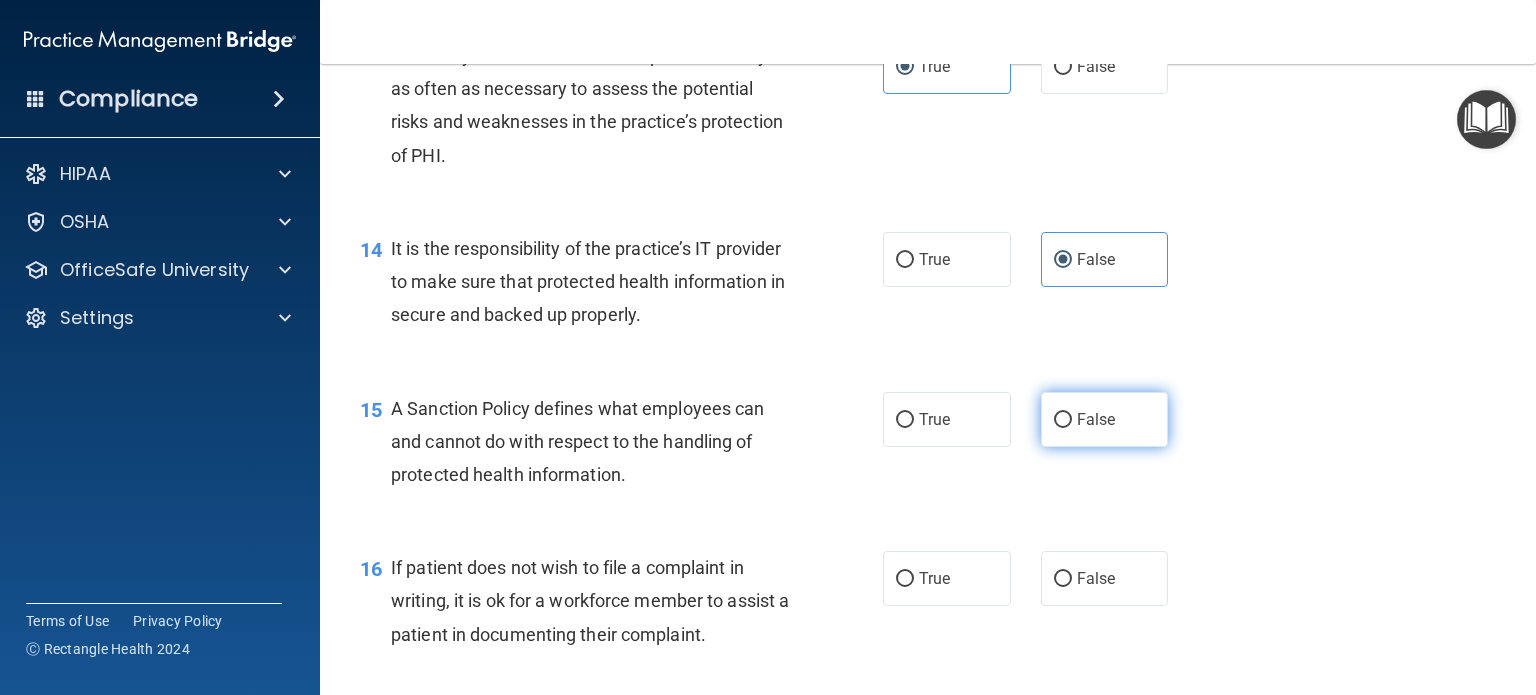 click on "False" at bounding box center [1105, 419] 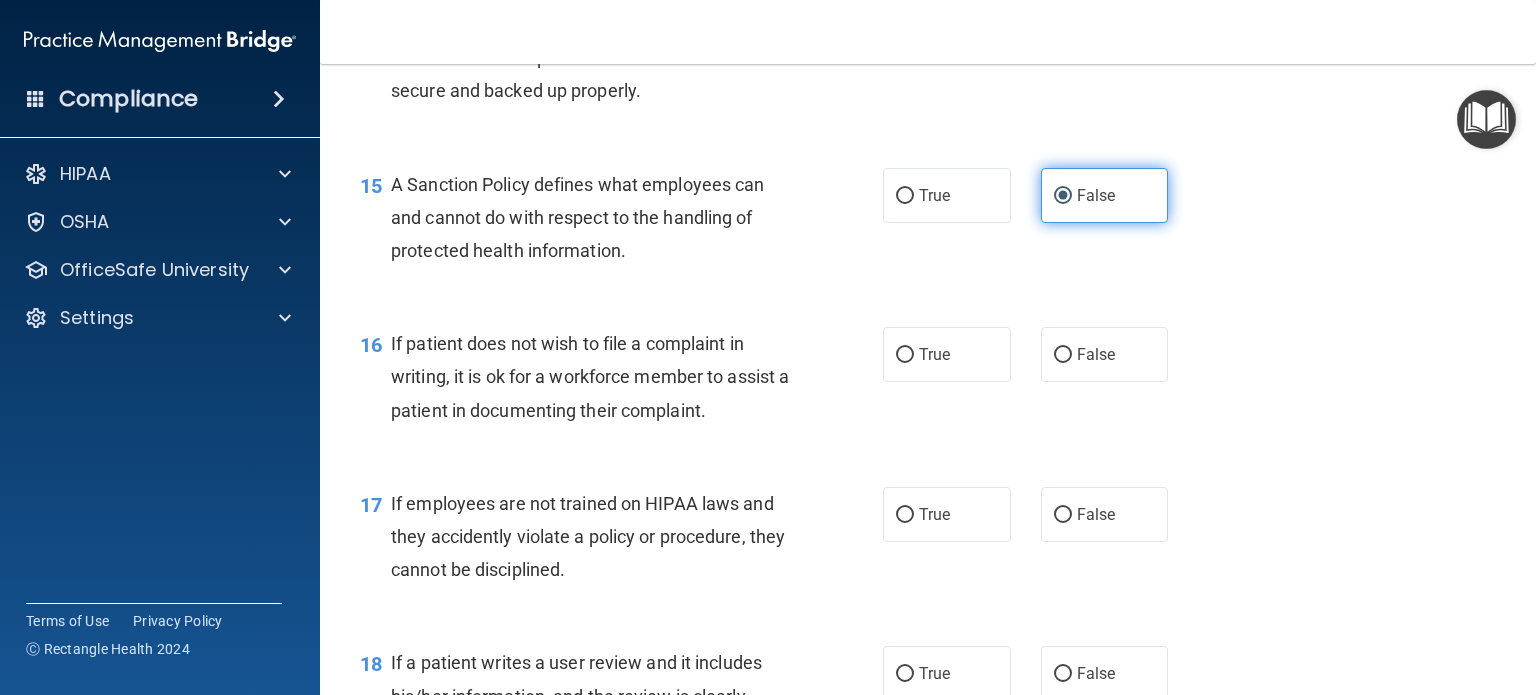 scroll, scrollTop: 2900, scrollLeft: 0, axis: vertical 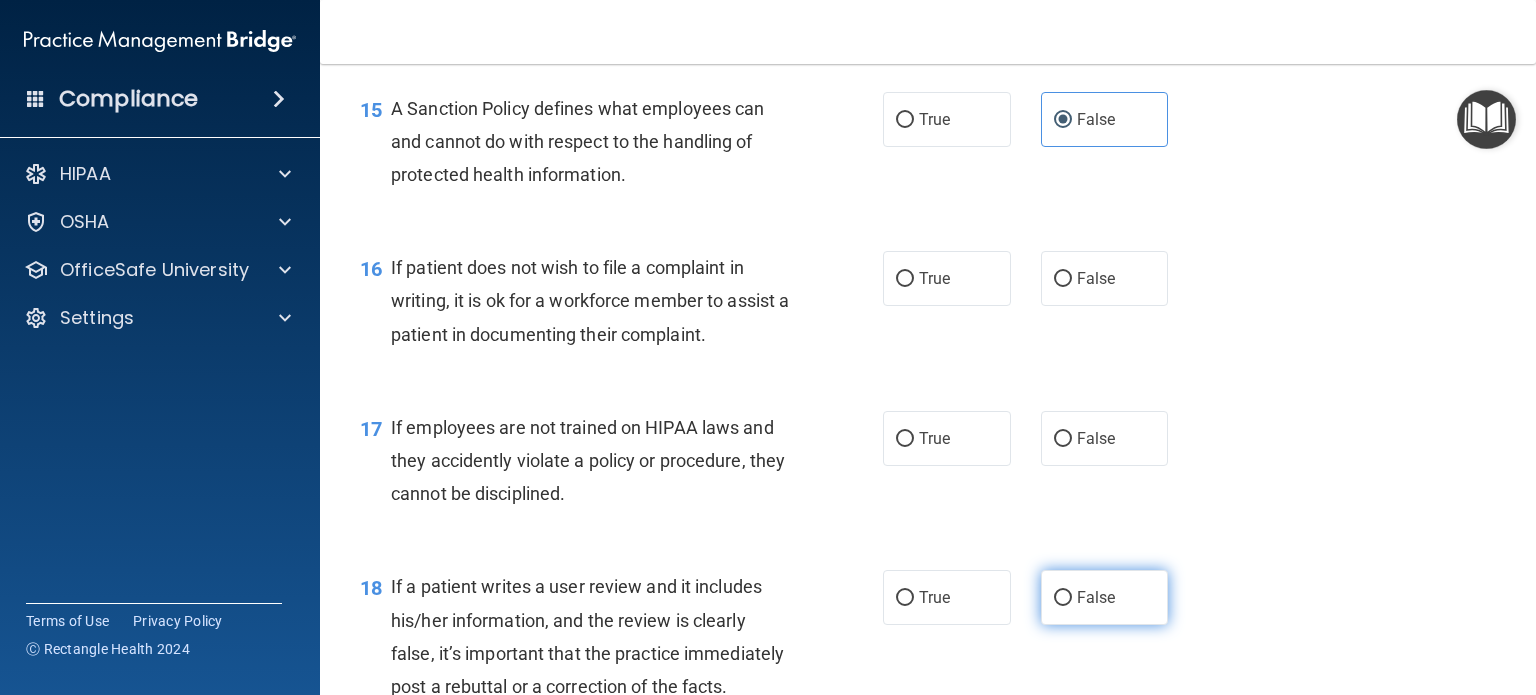 drag, startPoint x: 1076, startPoint y: 626, endPoint x: 1068, endPoint y: 619, distance: 10.630146 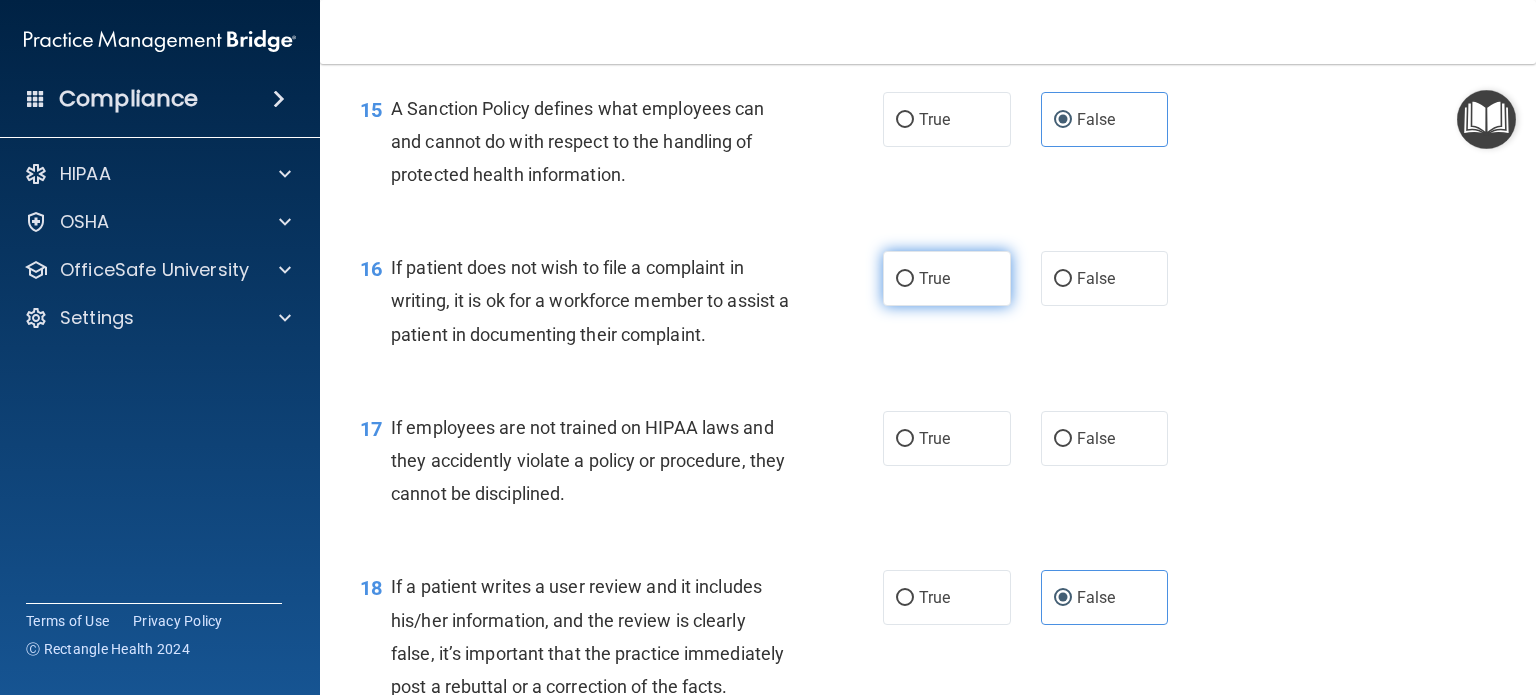 click on "True" at bounding box center (905, 279) 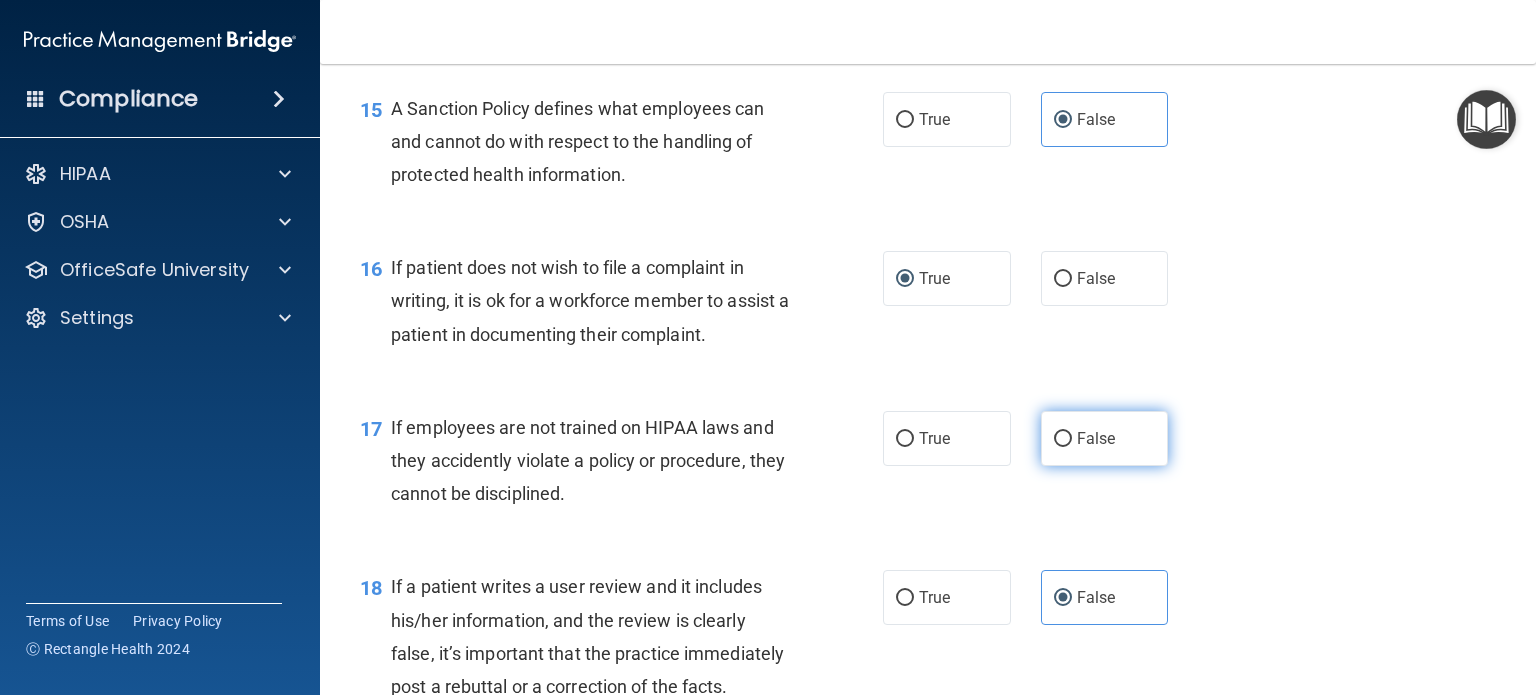 click on "False" at bounding box center [1063, 439] 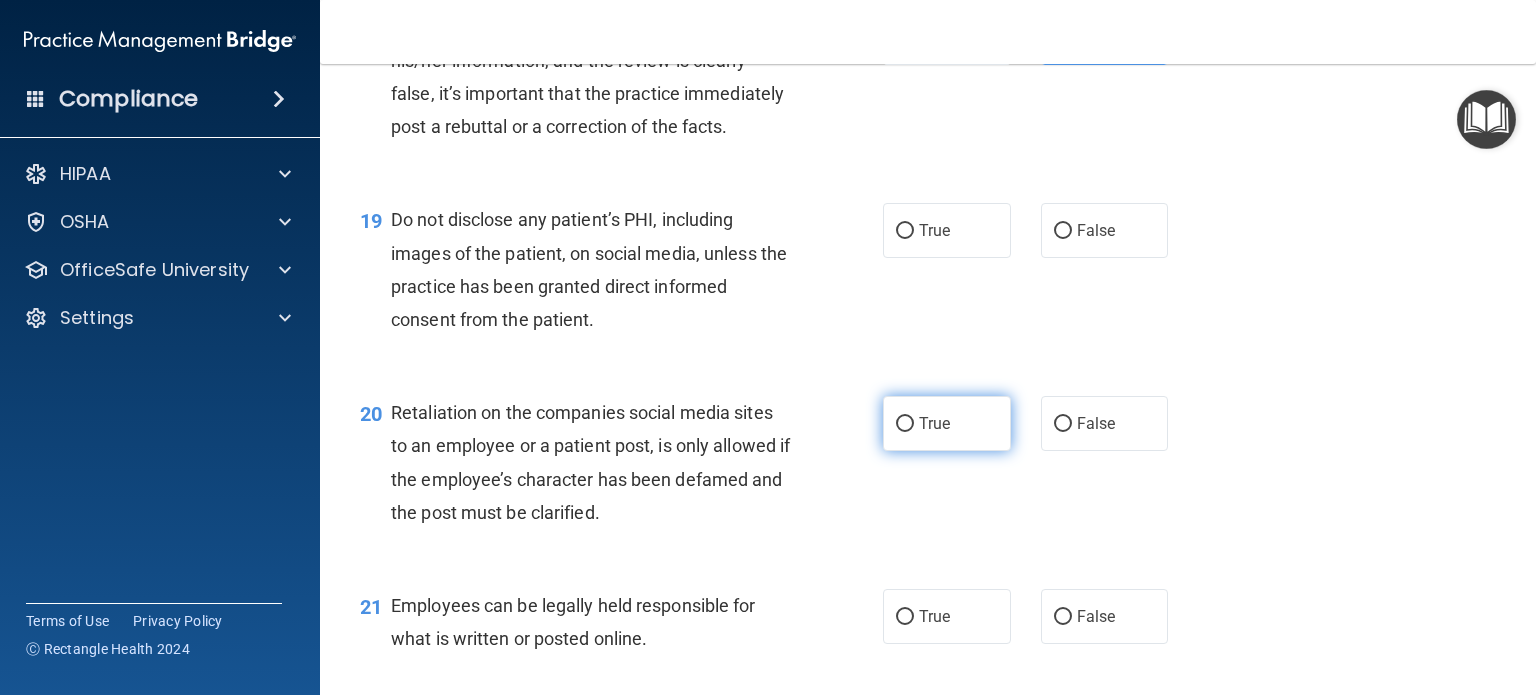 scroll, scrollTop: 3500, scrollLeft: 0, axis: vertical 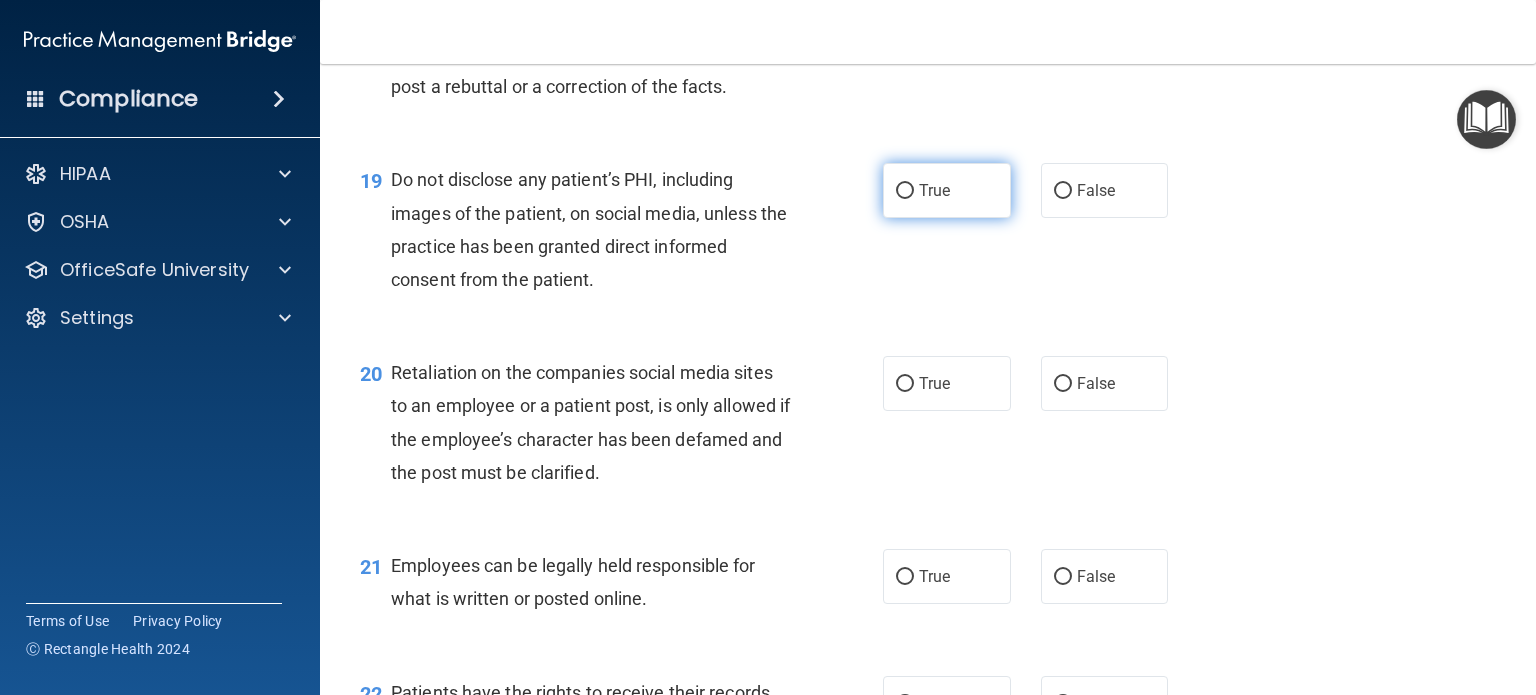 click on "True" at bounding box center (905, 191) 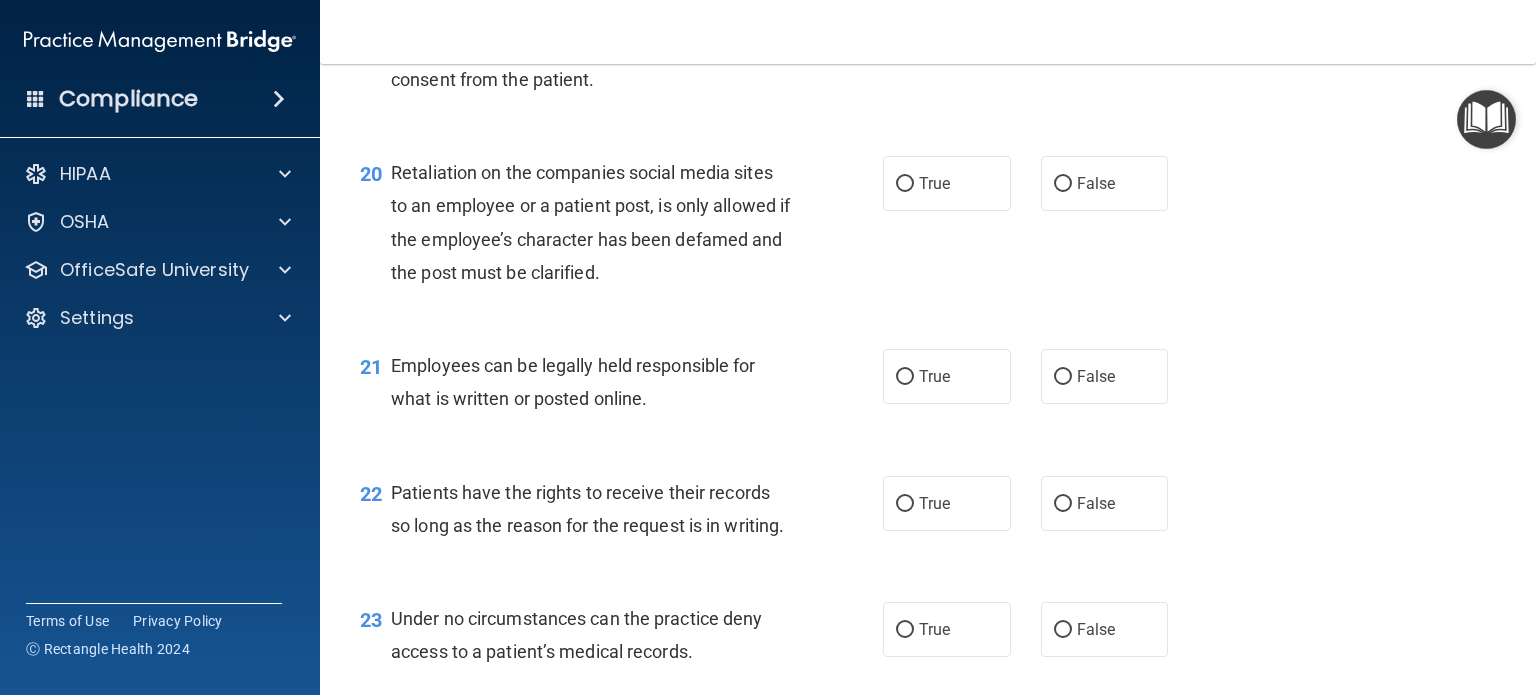 scroll, scrollTop: 3800, scrollLeft: 0, axis: vertical 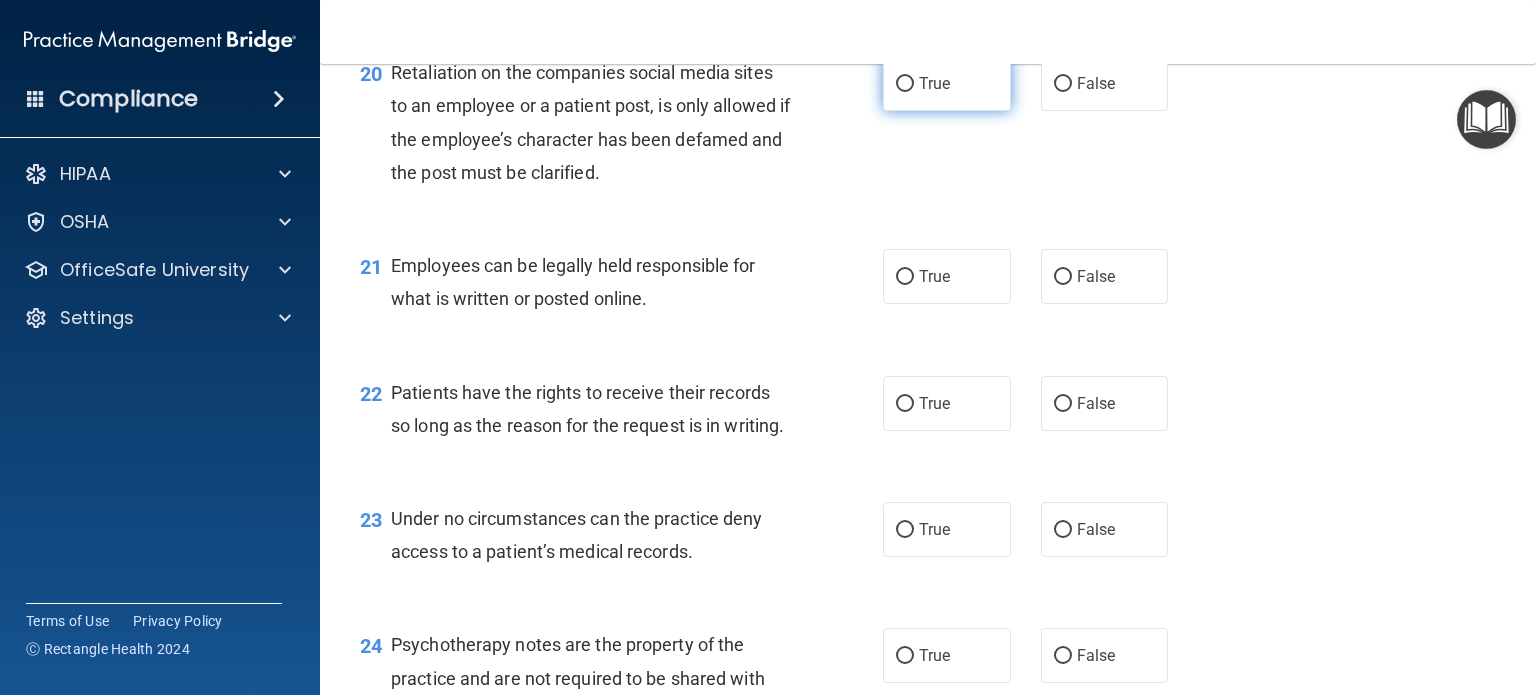 click on "True" at bounding box center [947, 83] 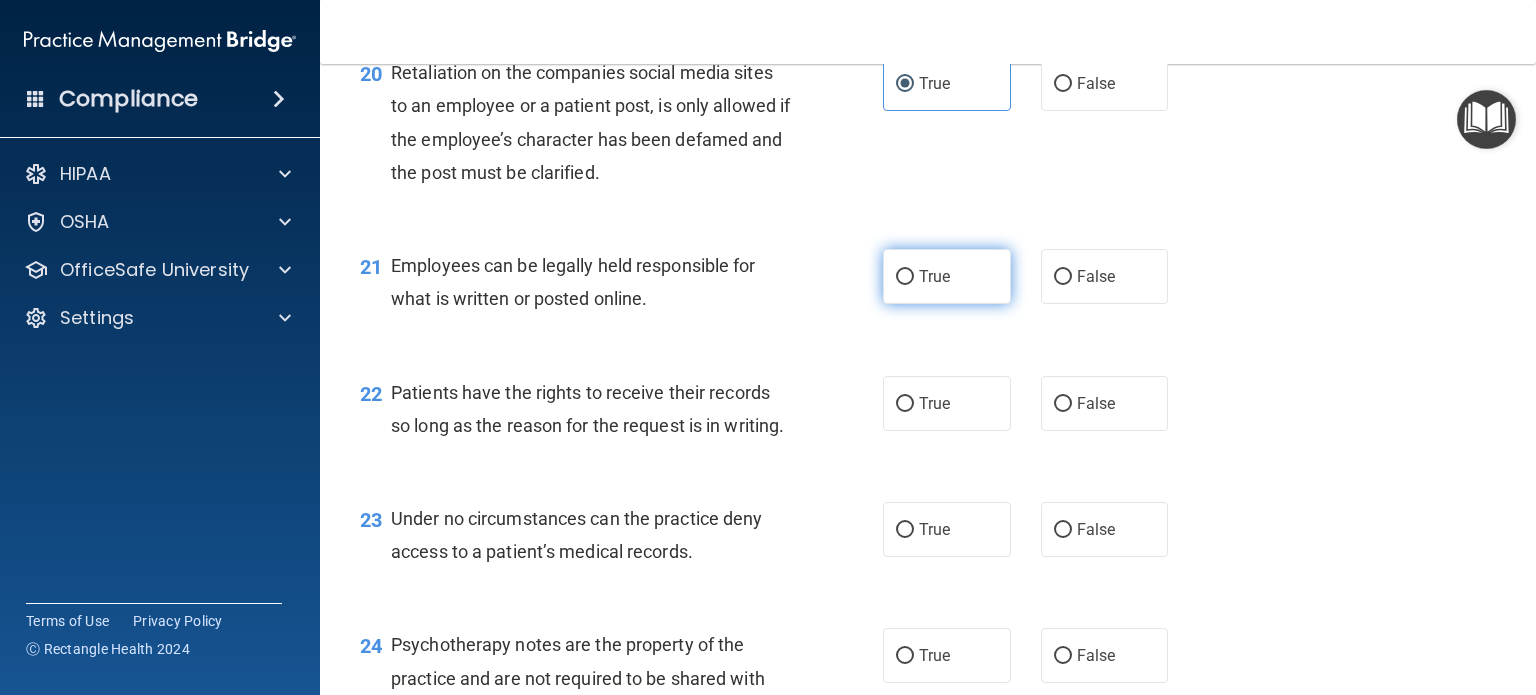 click on "True" at bounding box center (905, 277) 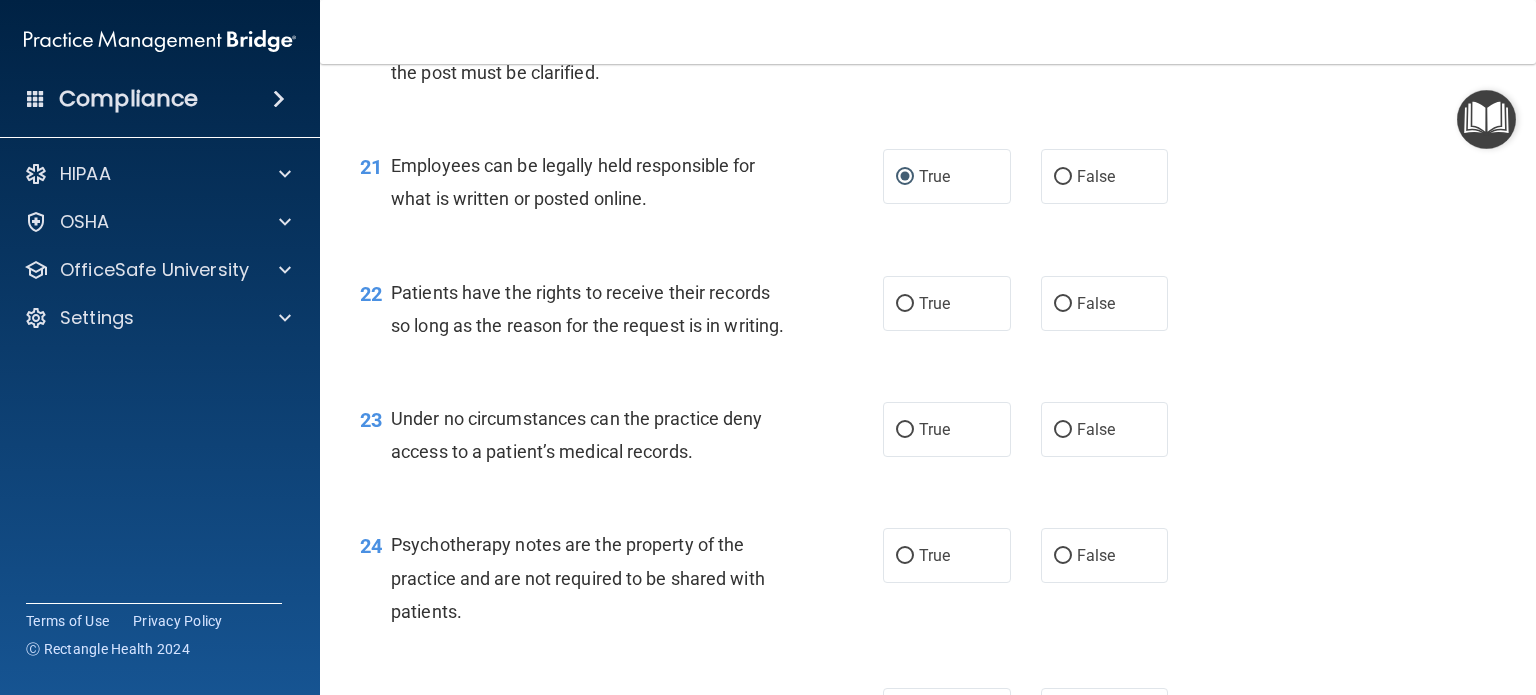 scroll, scrollTop: 4000, scrollLeft: 0, axis: vertical 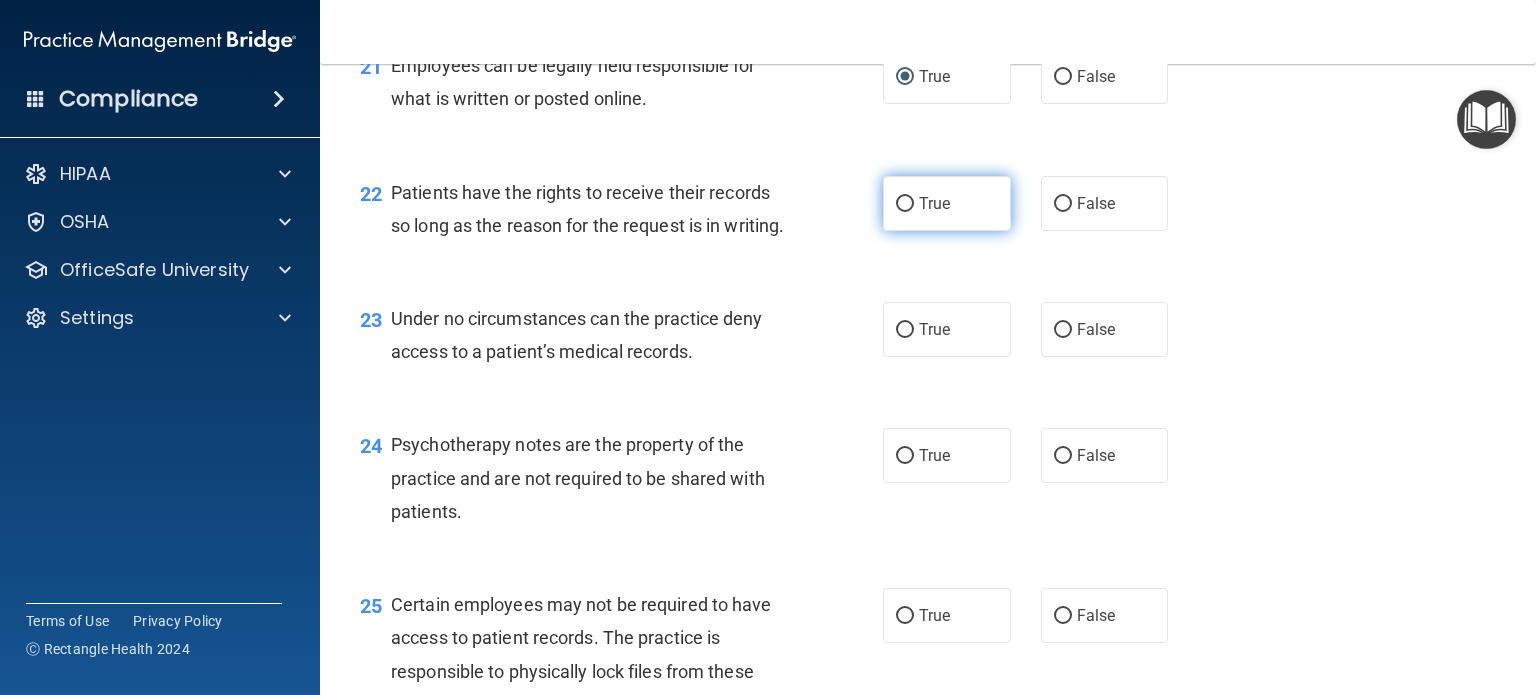 click on "True" at bounding box center (905, 204) 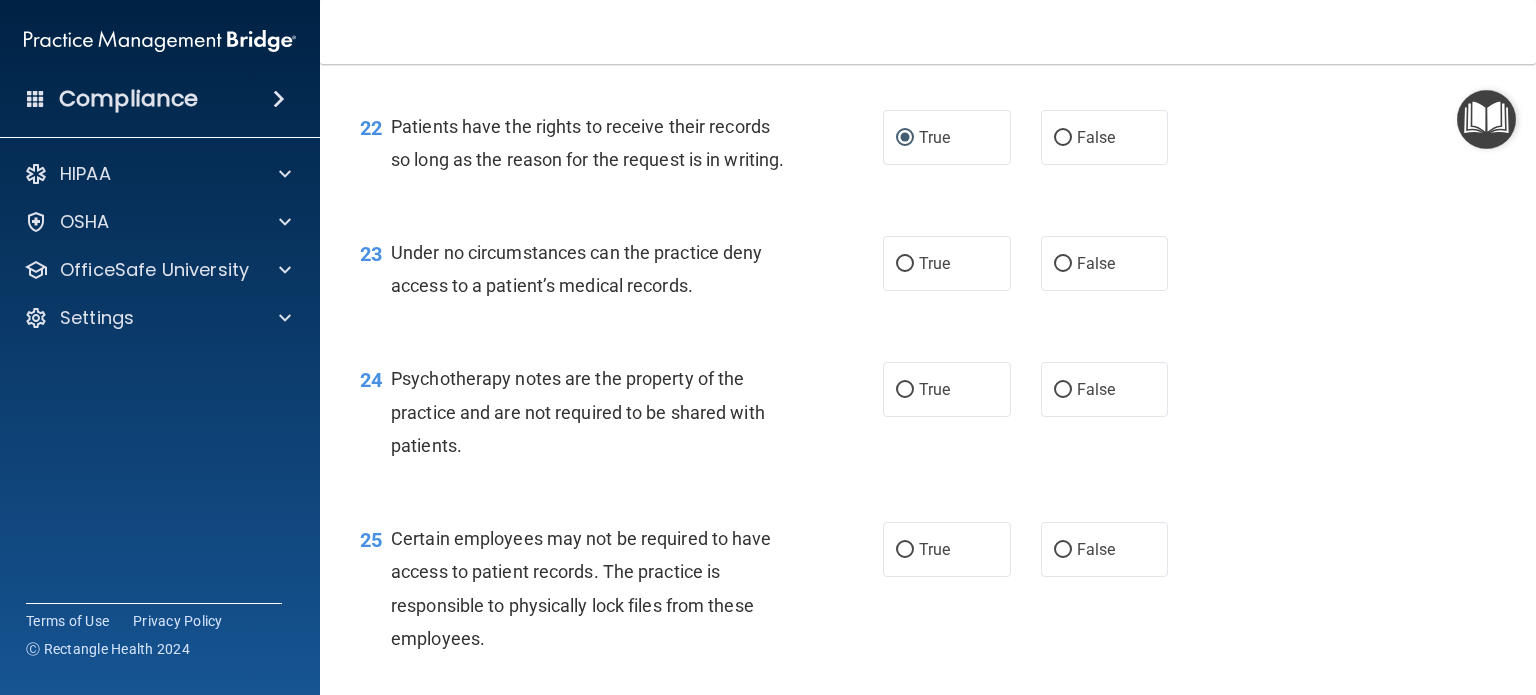 scroll, scrollTop: 4100, scrollLeft: 0, axis: vertical 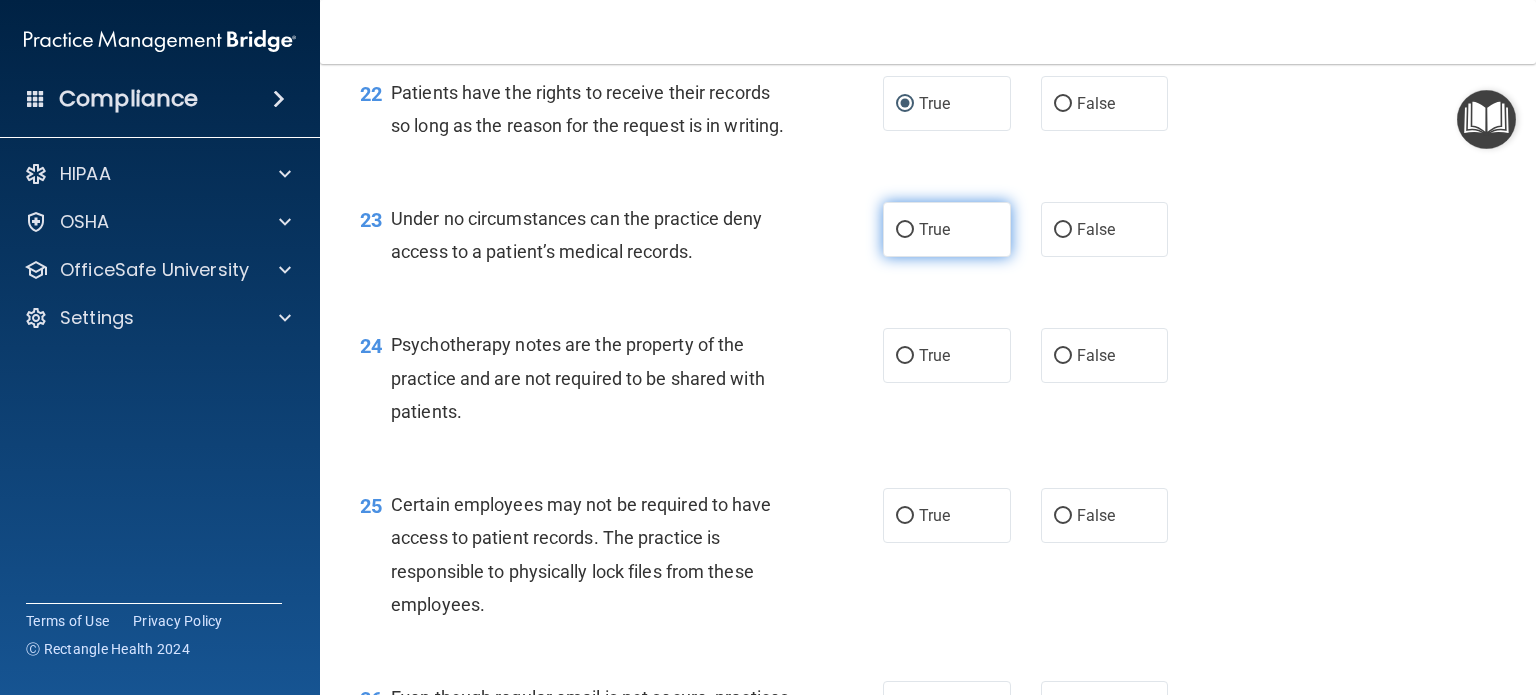 click on "True" at bounding box center (947, 229) 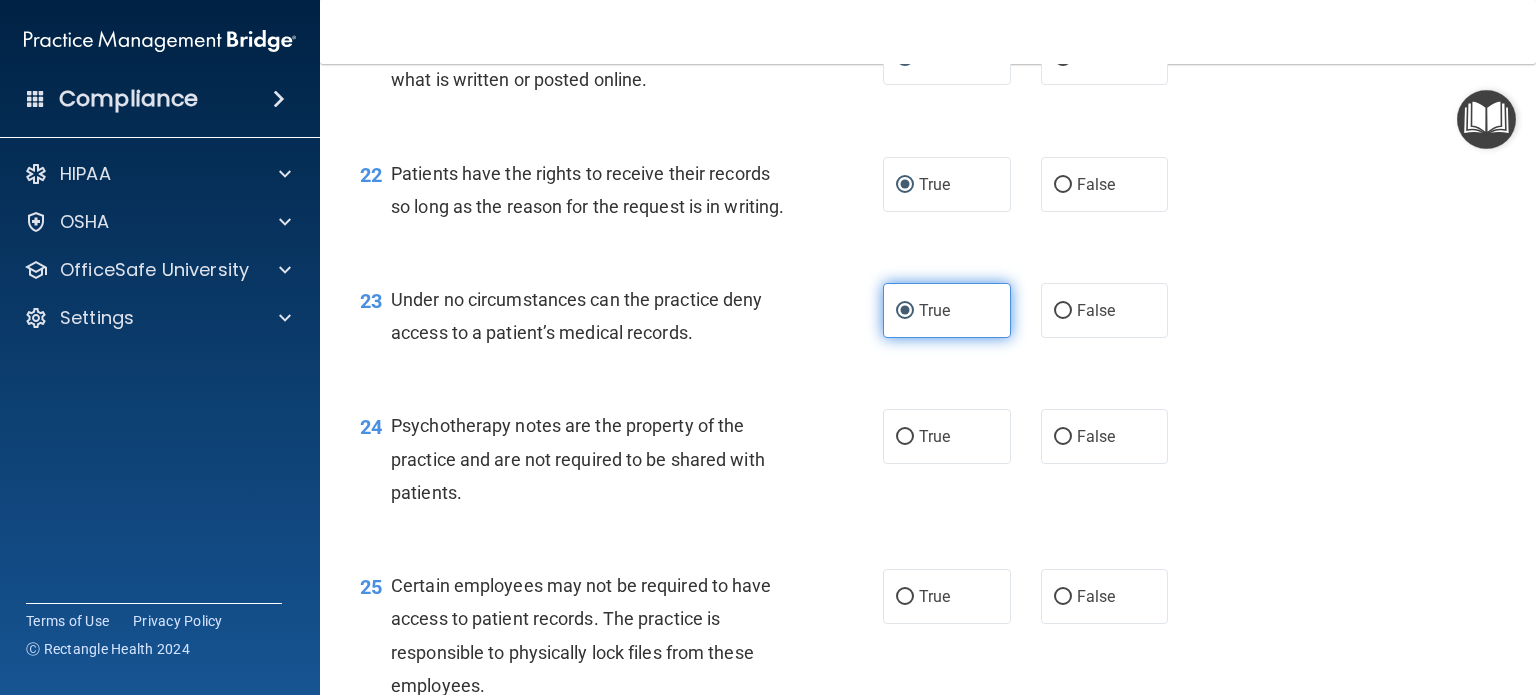 scroll, scrollTop: 4000, scrollLeft: 0, axis: vertical 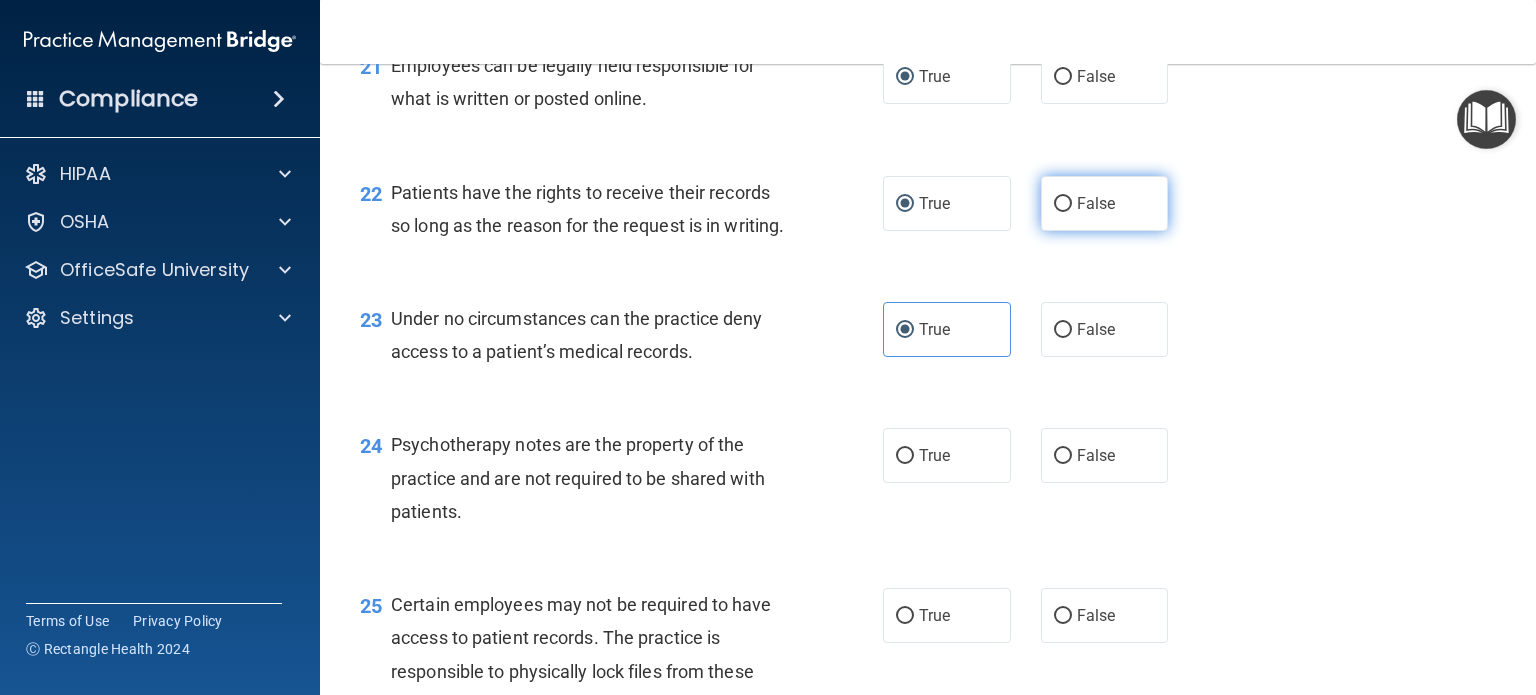 click on "False" at bounding box center [1063, 204] 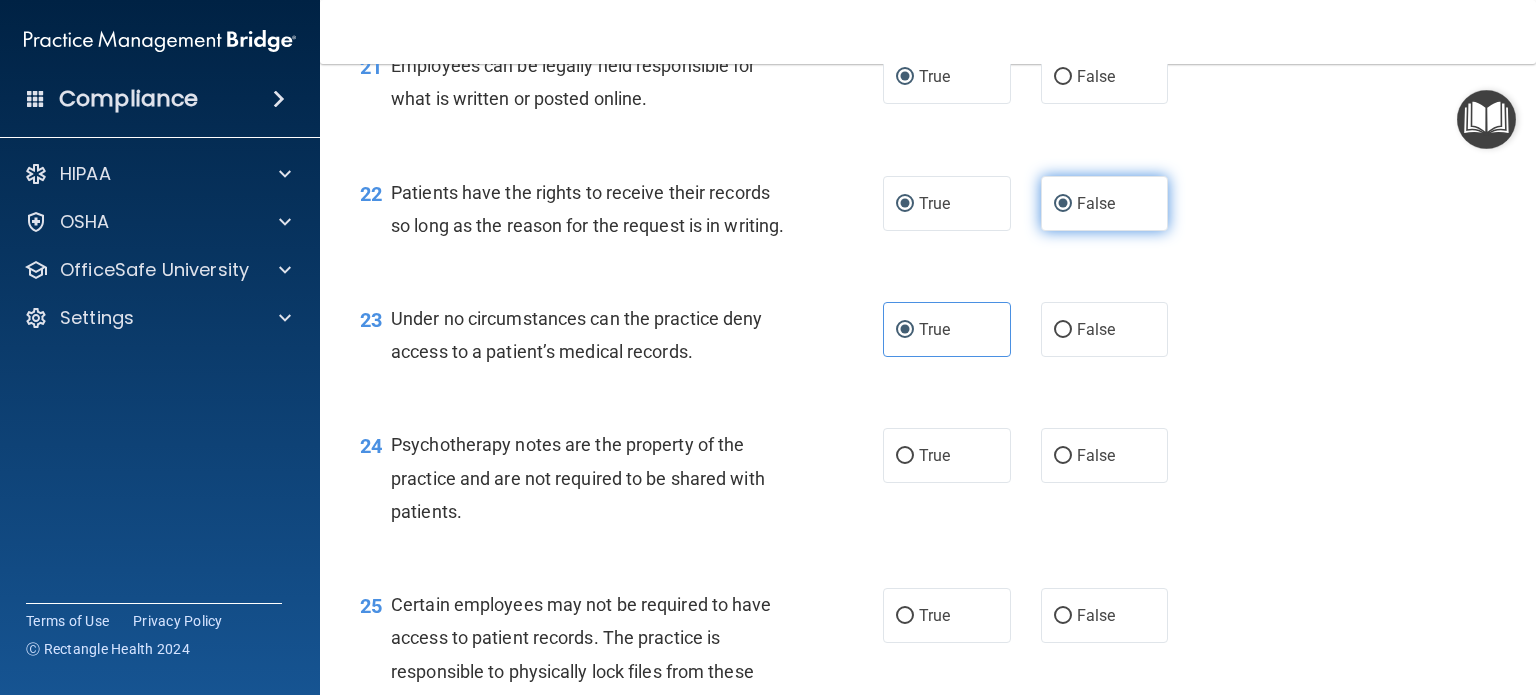 radio on "false" 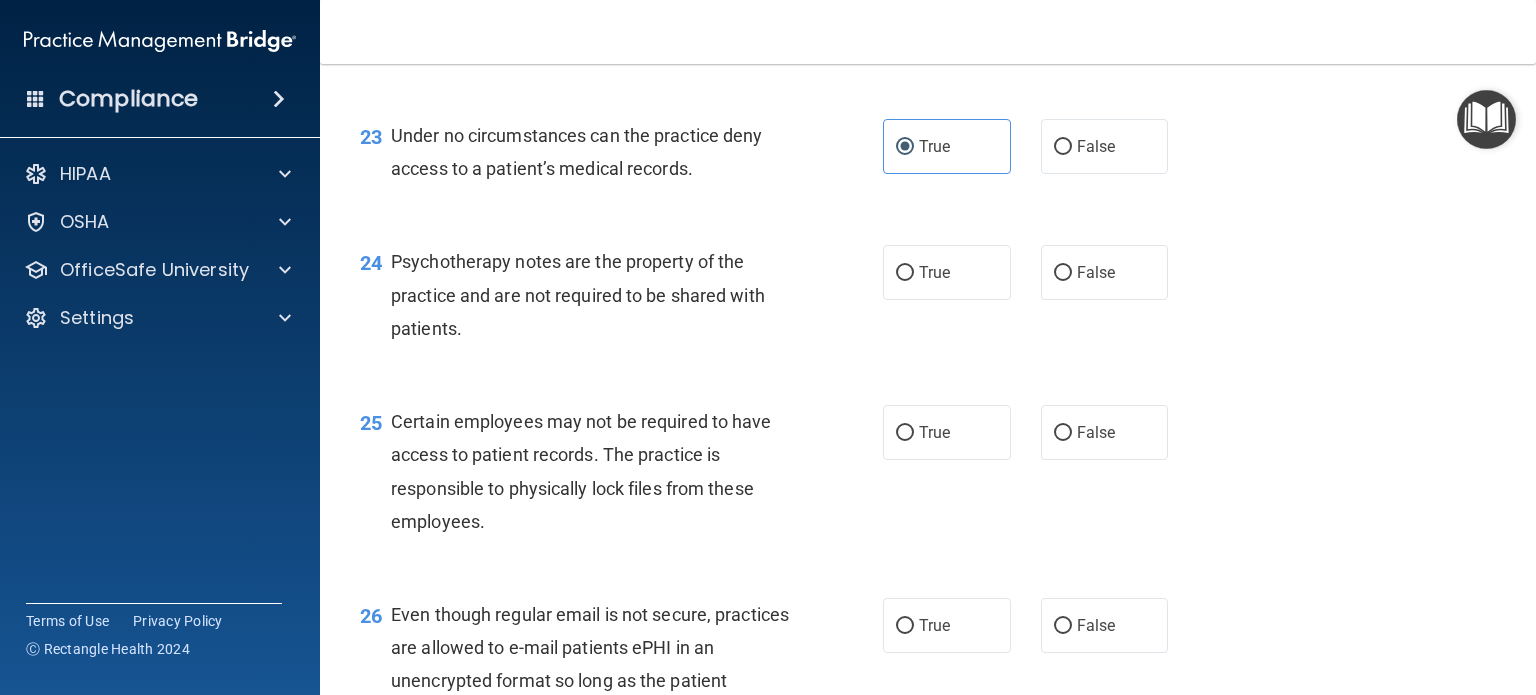 scroll, scrollTop: 4200, scrollLeft: 0, axis: vertical 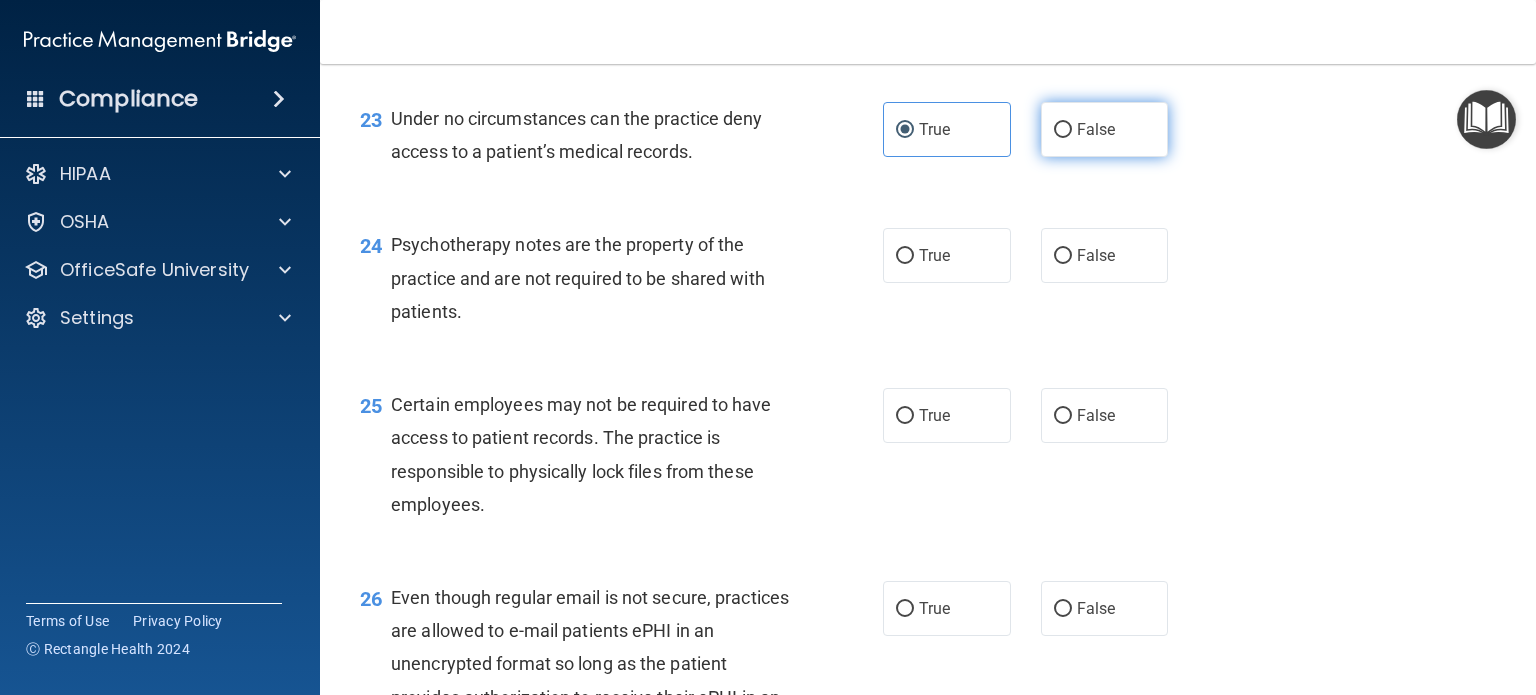 click on "False" at bounding box center (1063, 130) 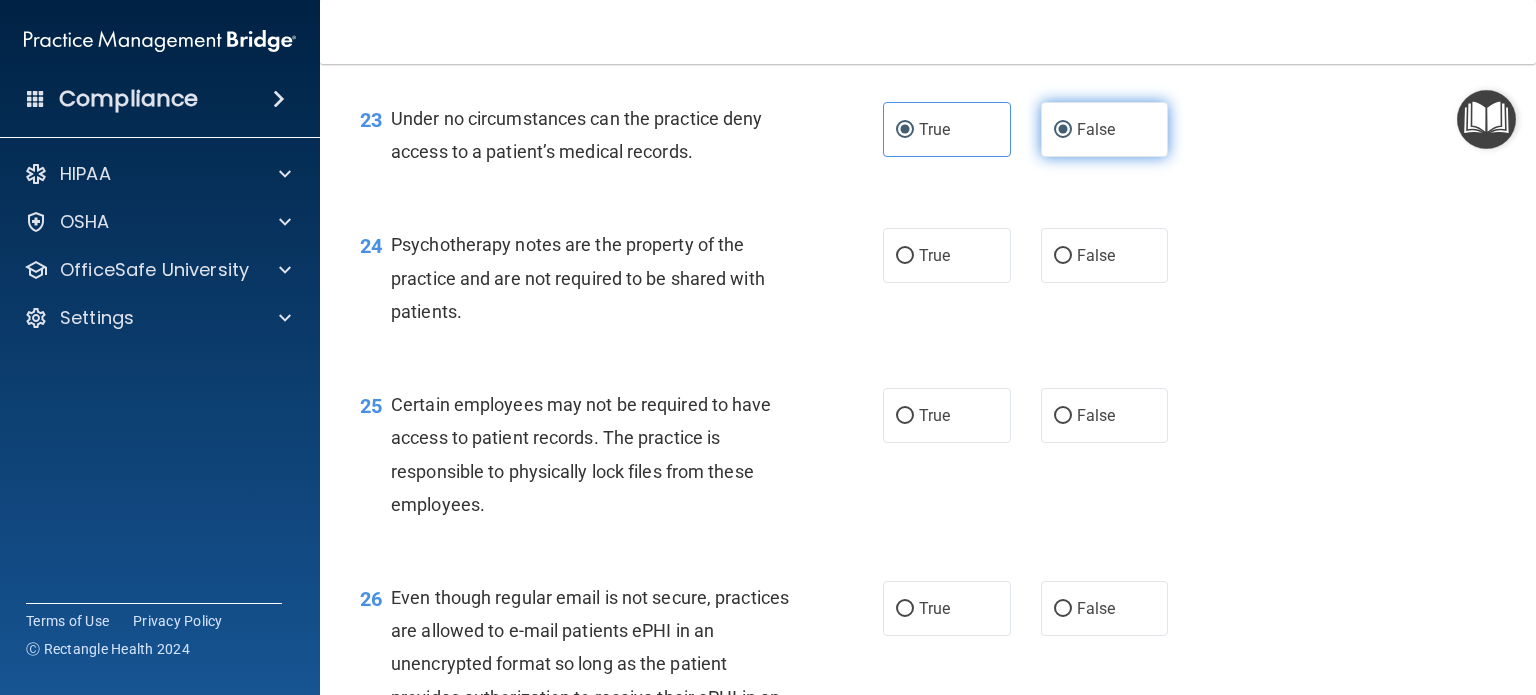 radio on "false" 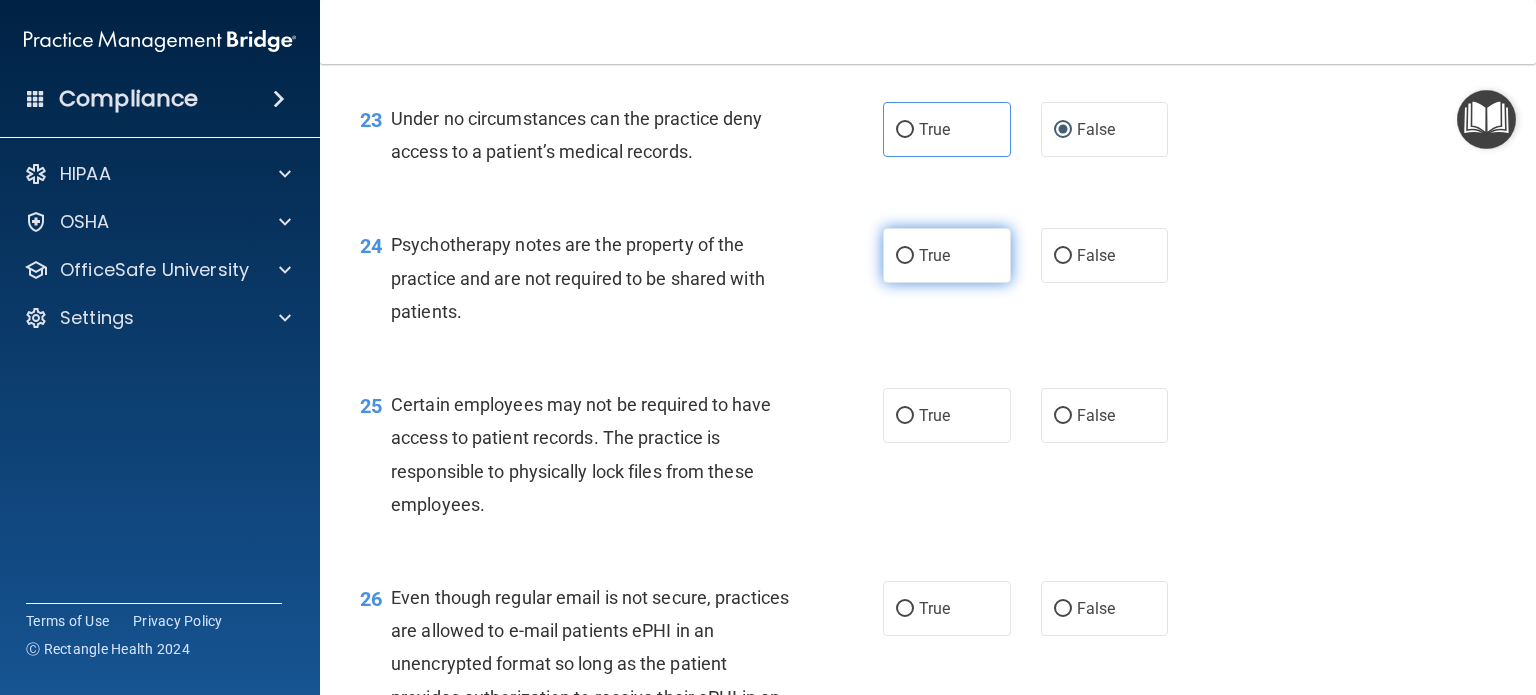 click on "True" at bounding box center (905, 256) 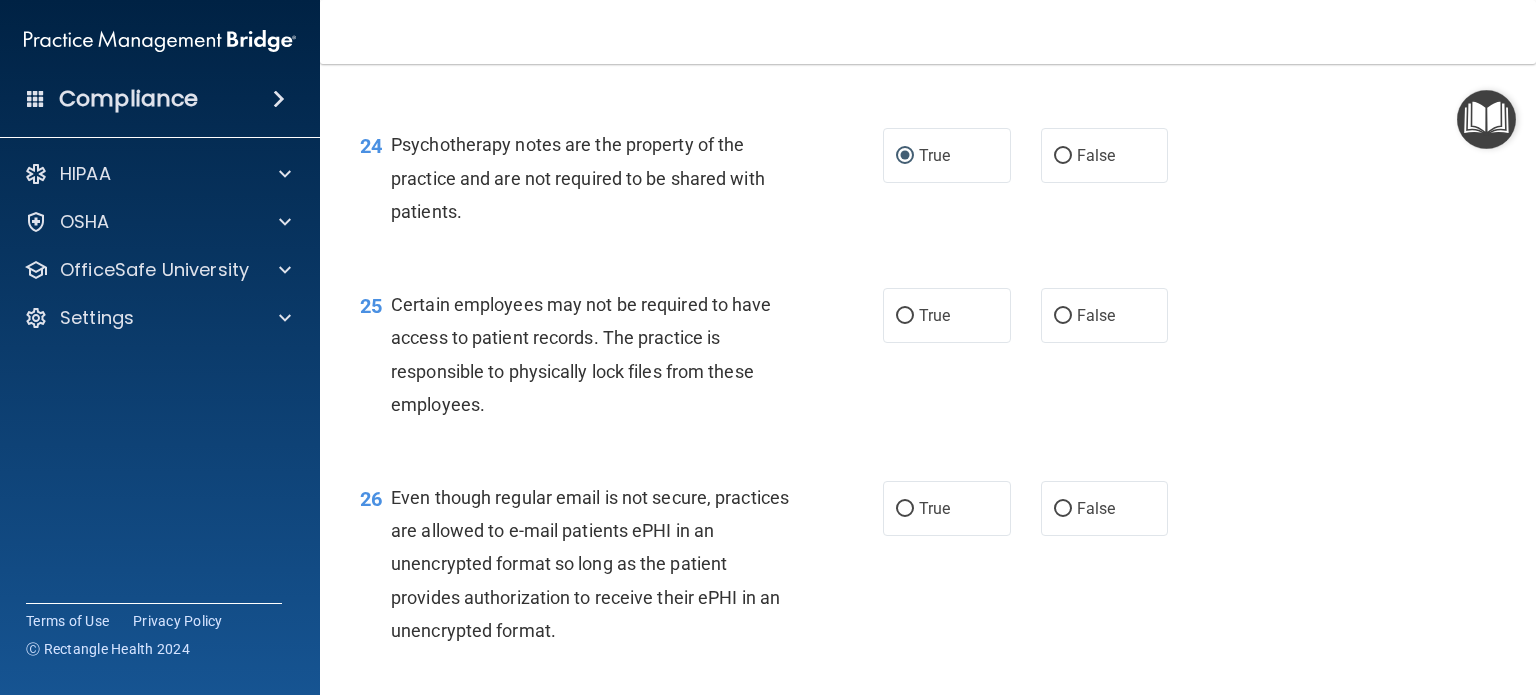 scroll, scrollTop: 4400, scrollLeft: 0, axis: vertical 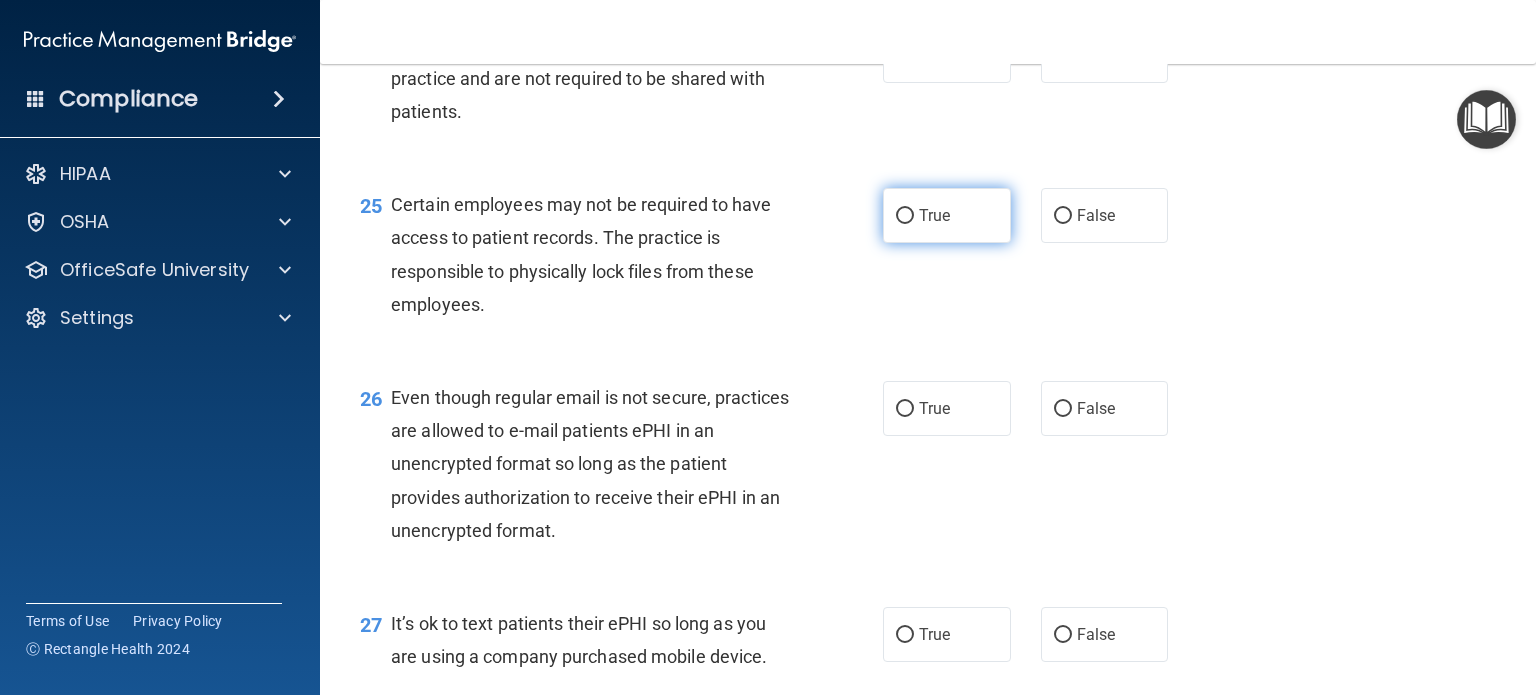 click on "True" at bounding box center [934, 215] 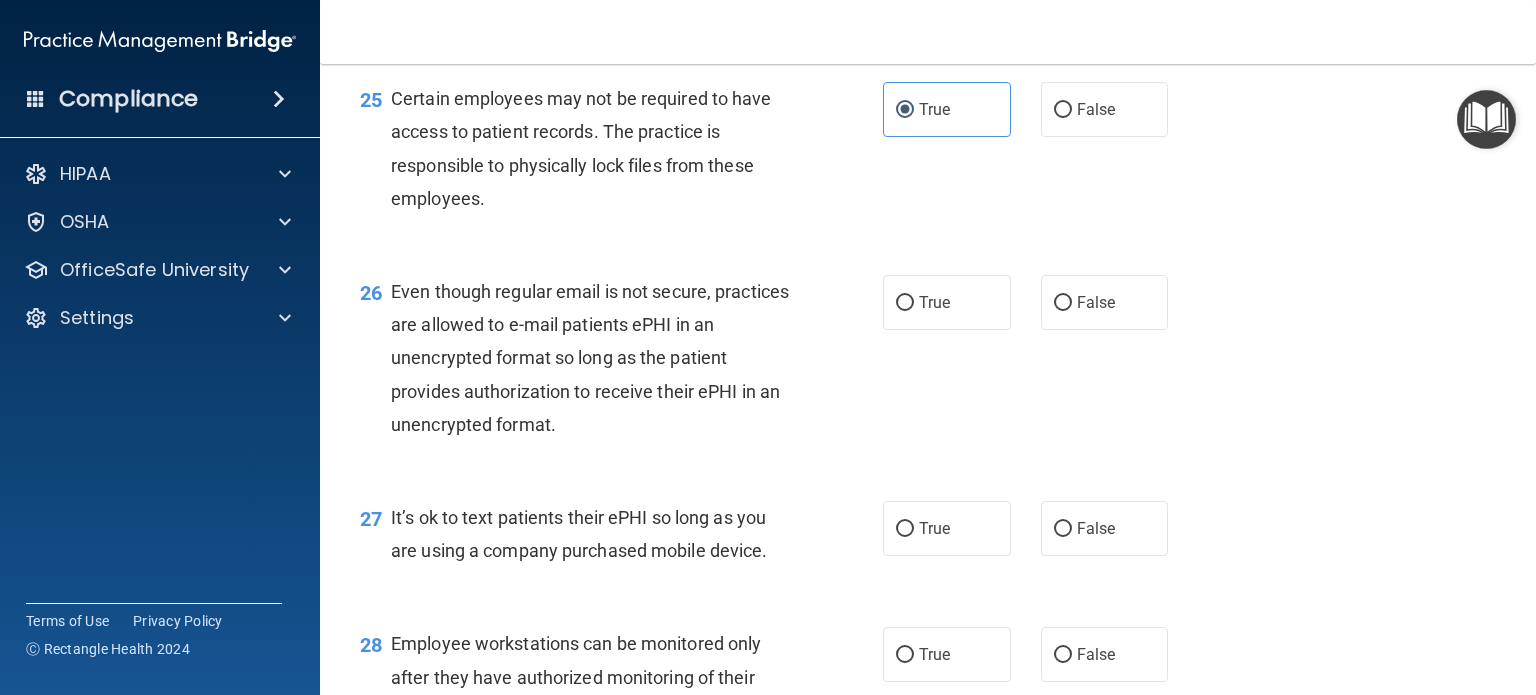 scroll, scrollTop: 4600, scrollLeft: 0, axis: vertical 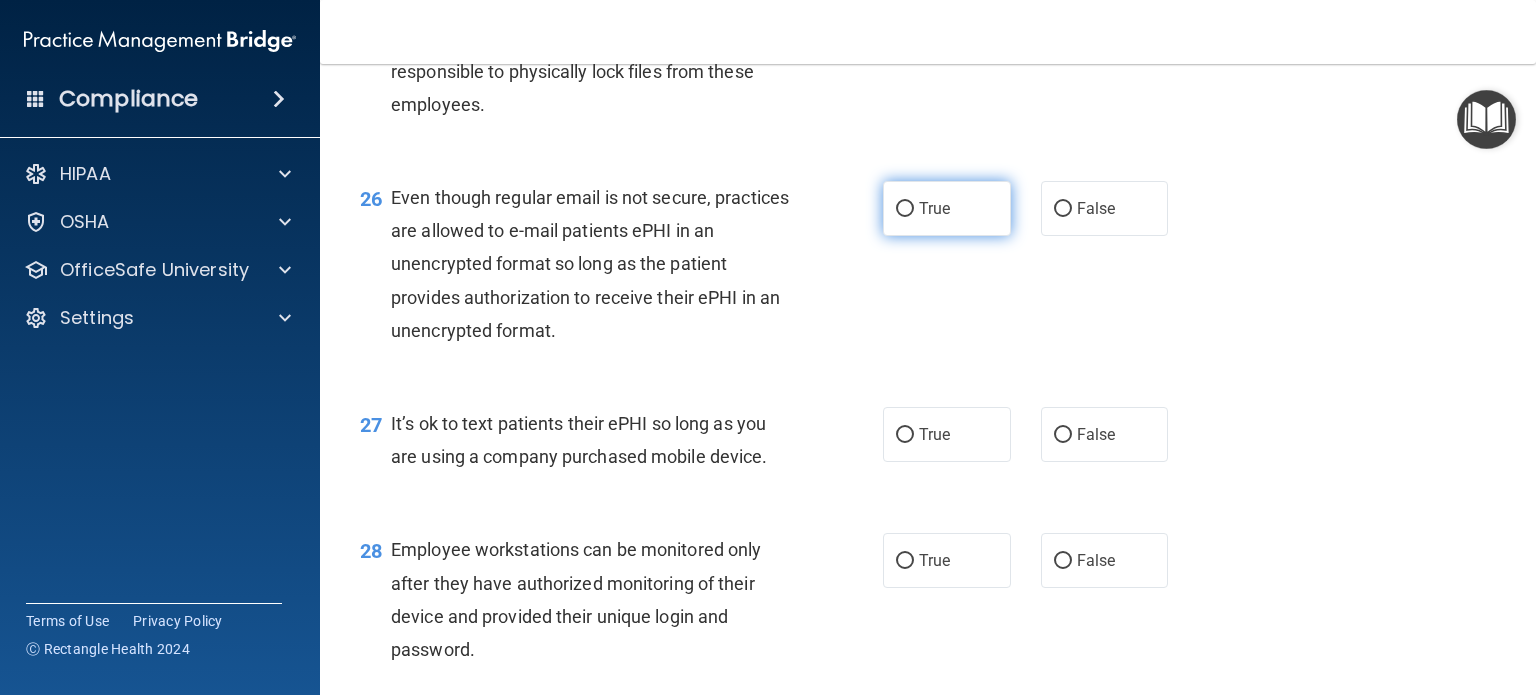 click on "True" at bounding box center (947, 208) 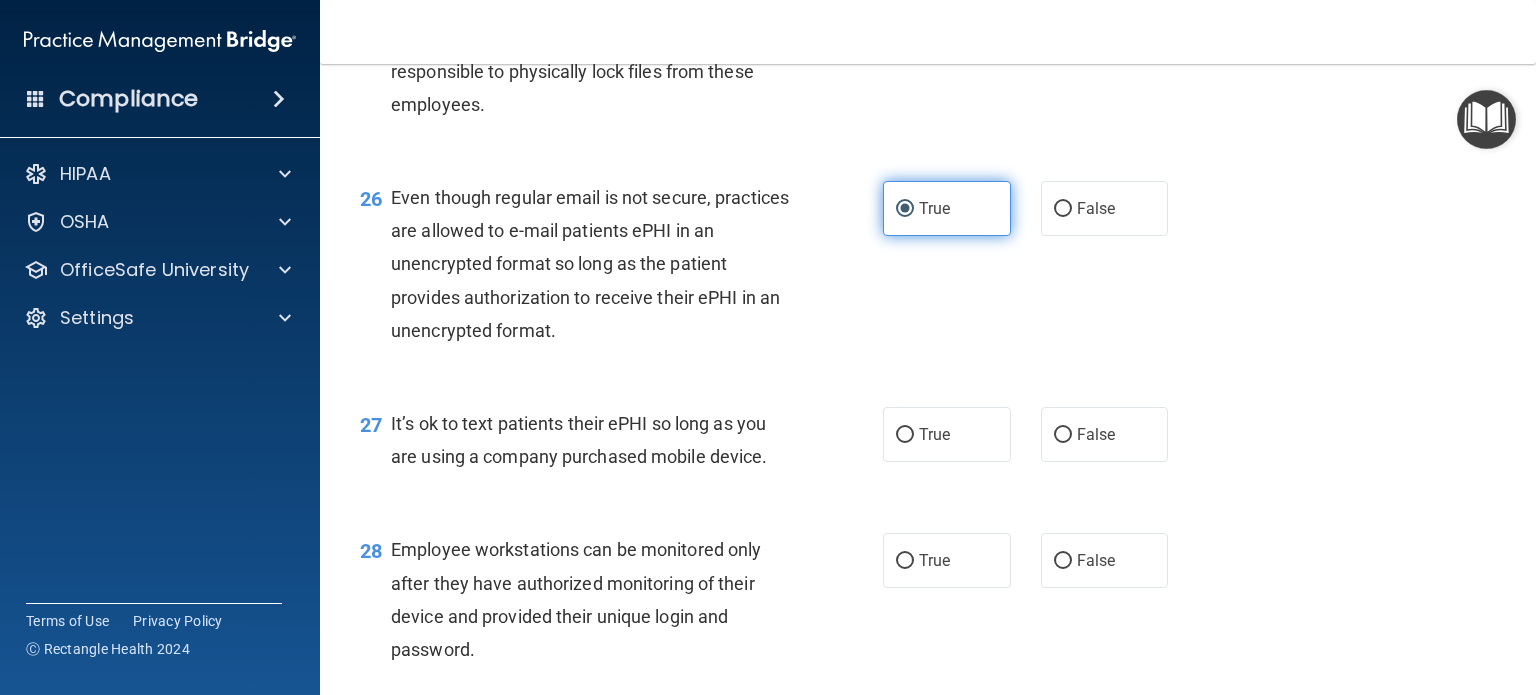 scroll, scrollTop: 4800, scrollLeft: 0, axis: vertical 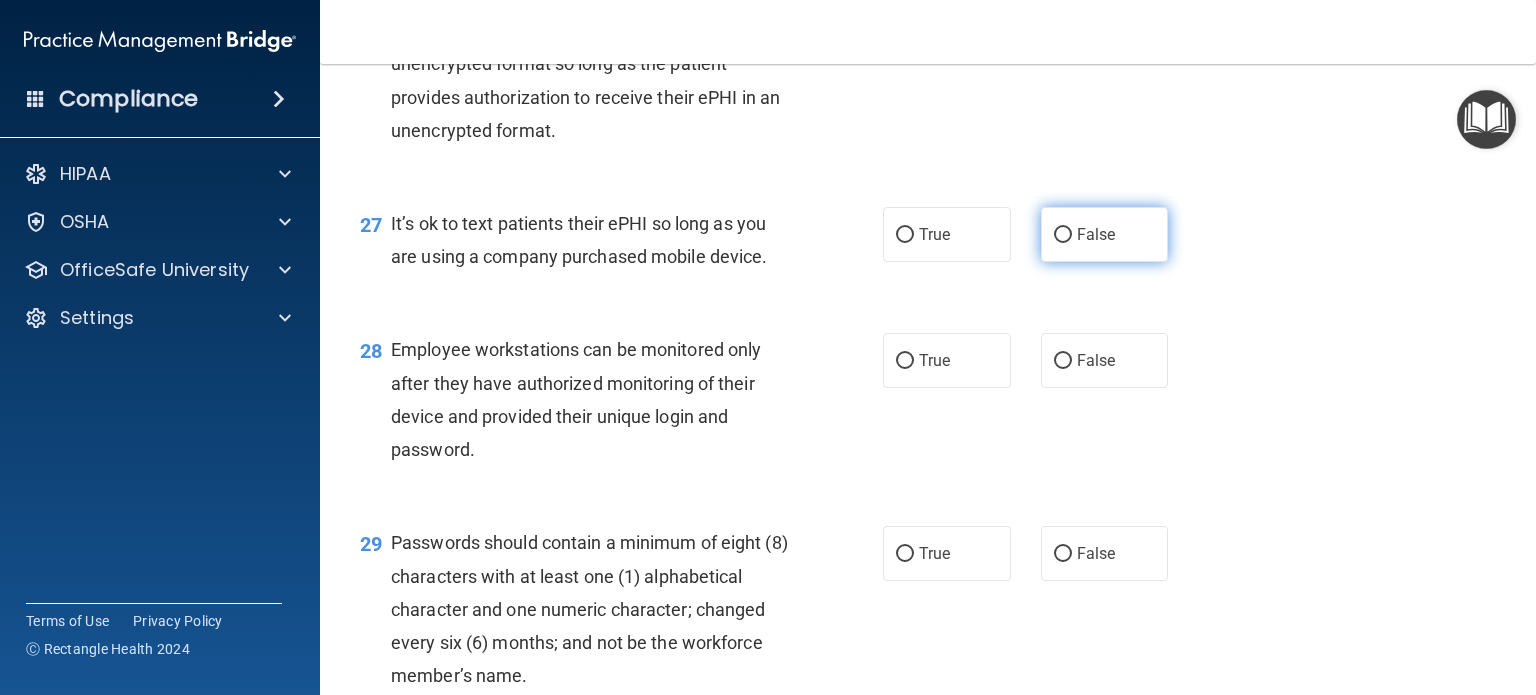 click on "False" at bounding box center [1063, 235] 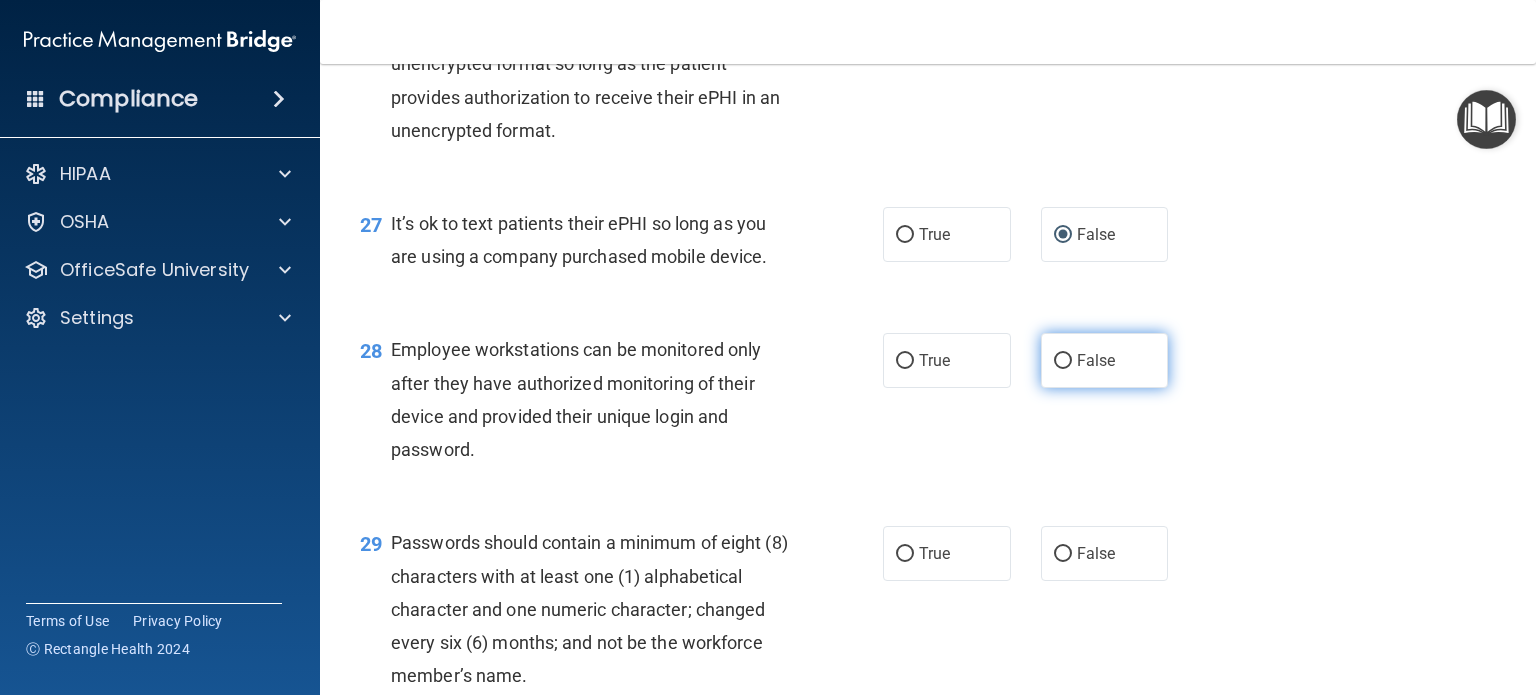 click on "False" at bounding box center [1105, 360] 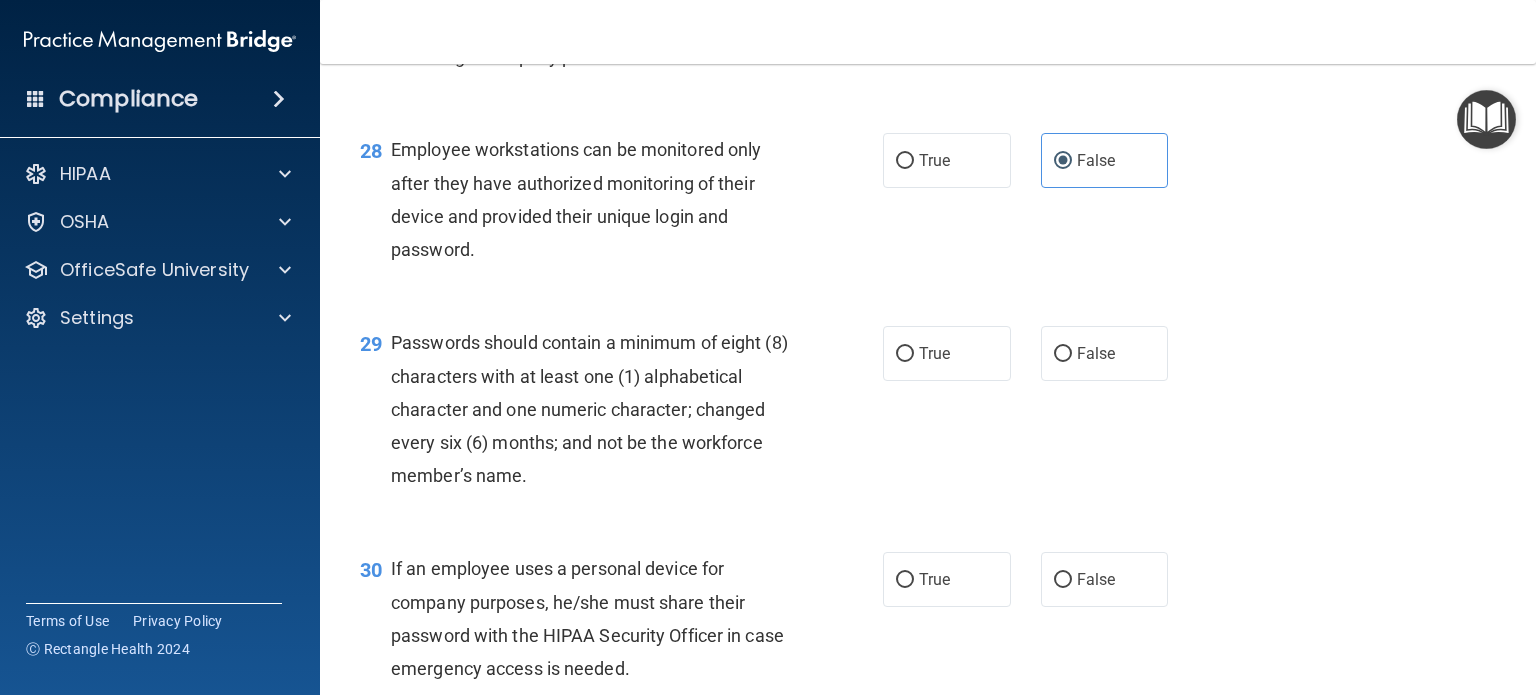 scroll, scrollTop: 5200, scrollLeft: 0, axis: vertical 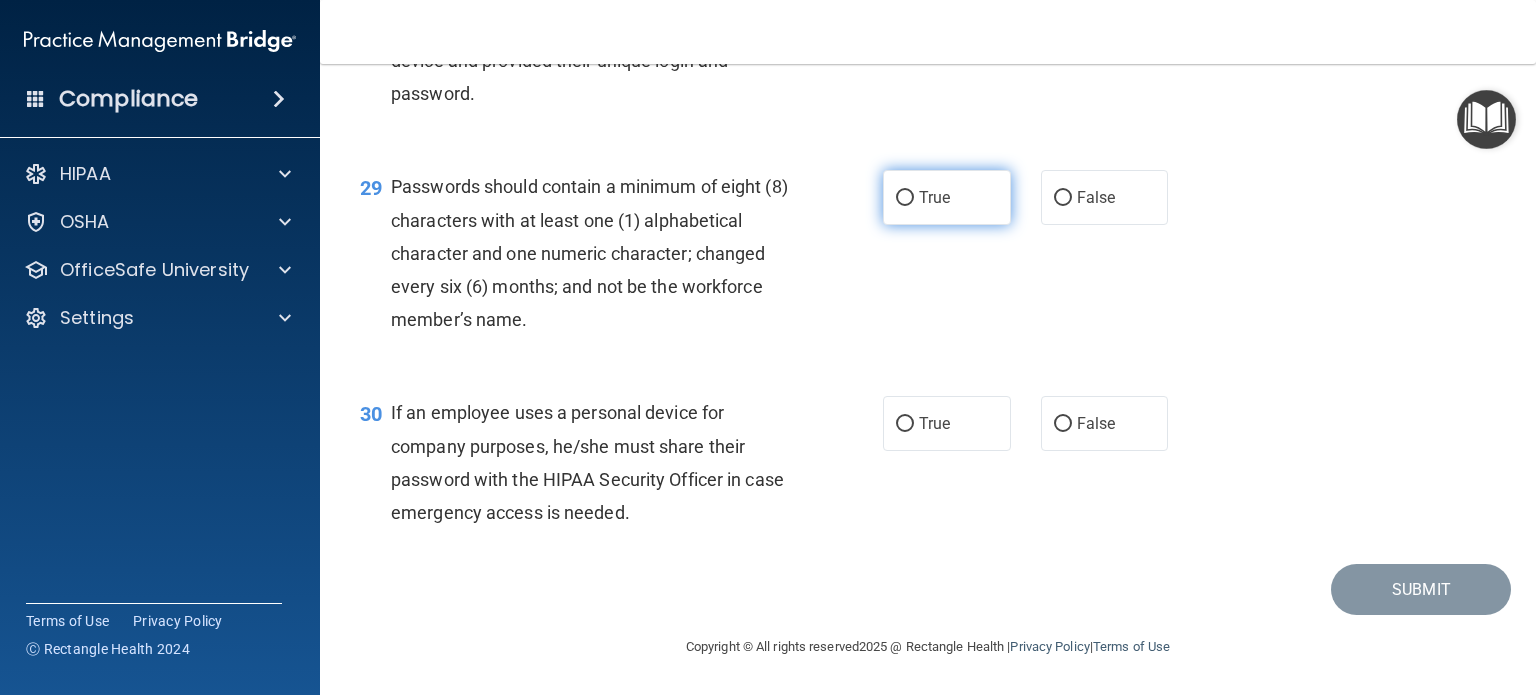 click on "True" at bounding box center (947, 197) 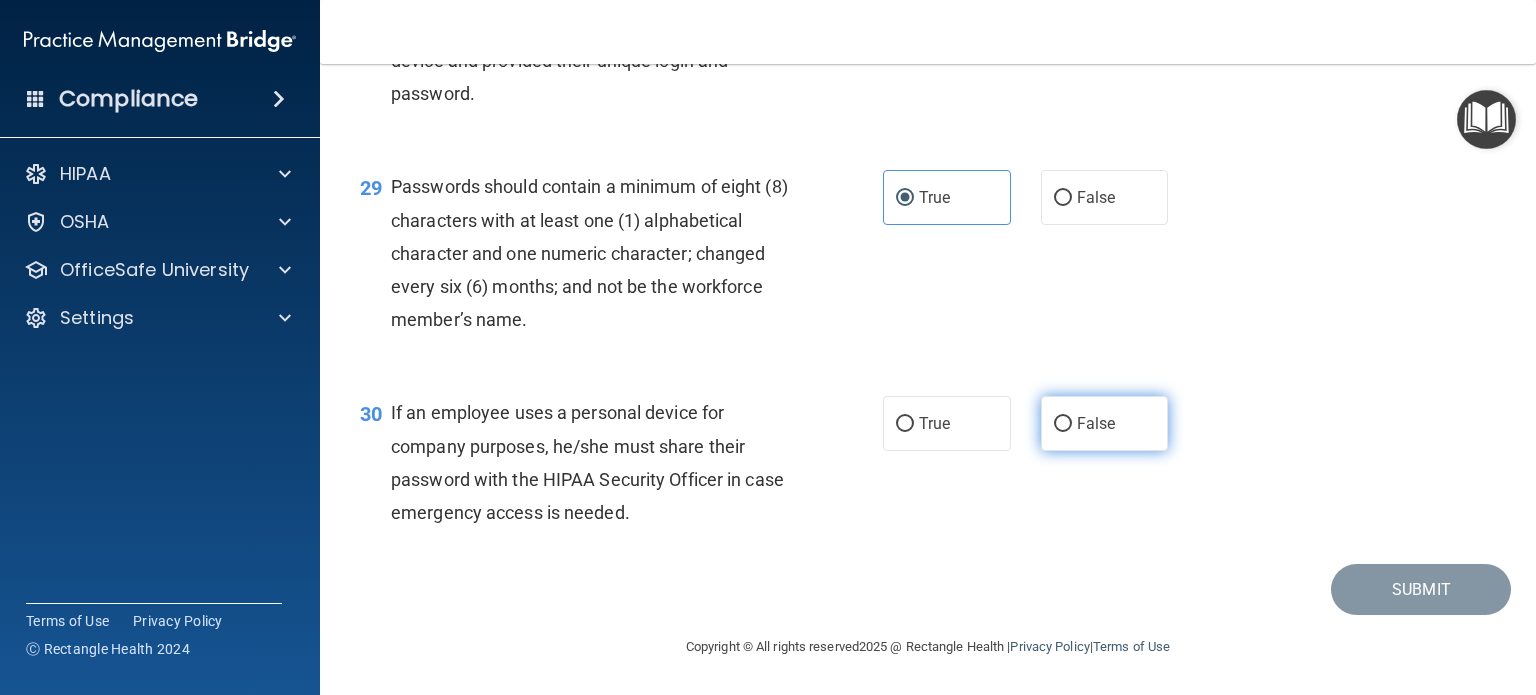 click on "False" at bounding box center [1063, 424] 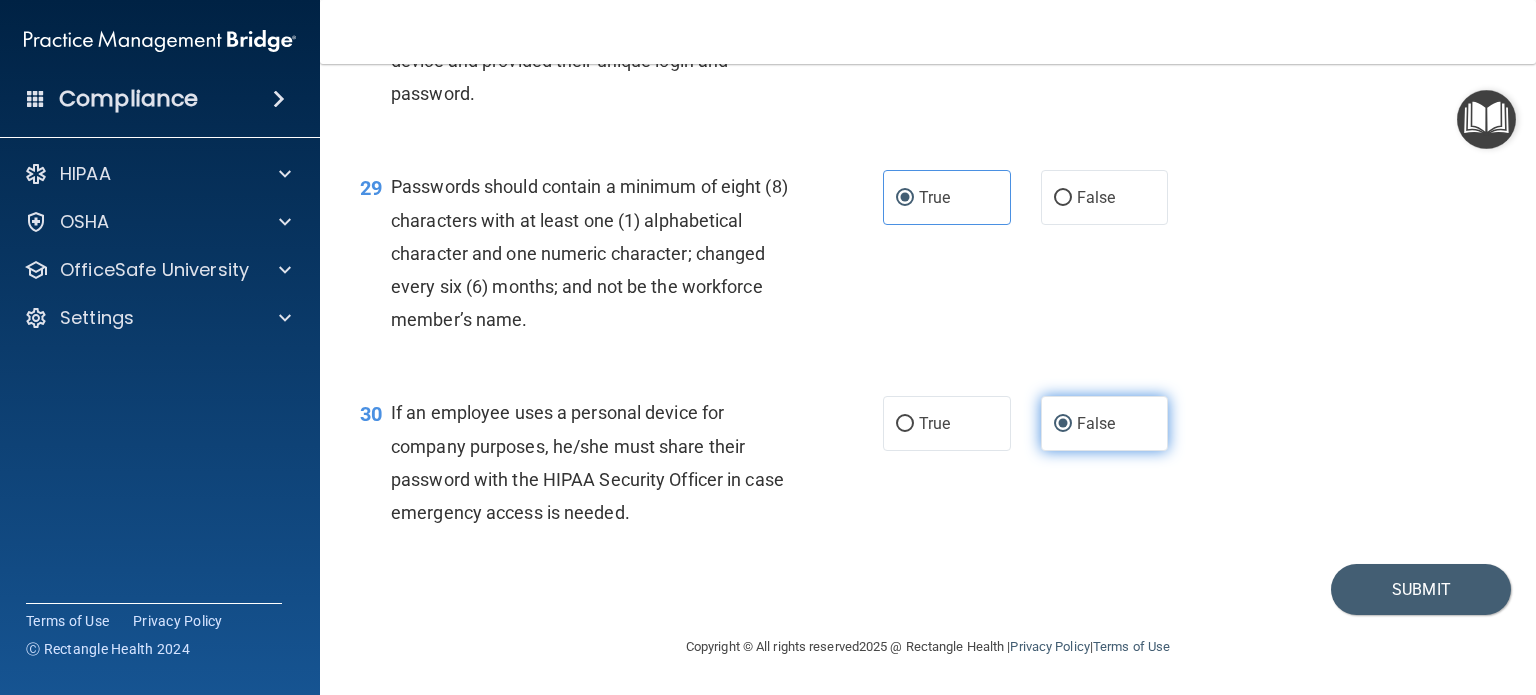 scroll, scrollTop: 5256, scrollLeft: 0, axis: vertical 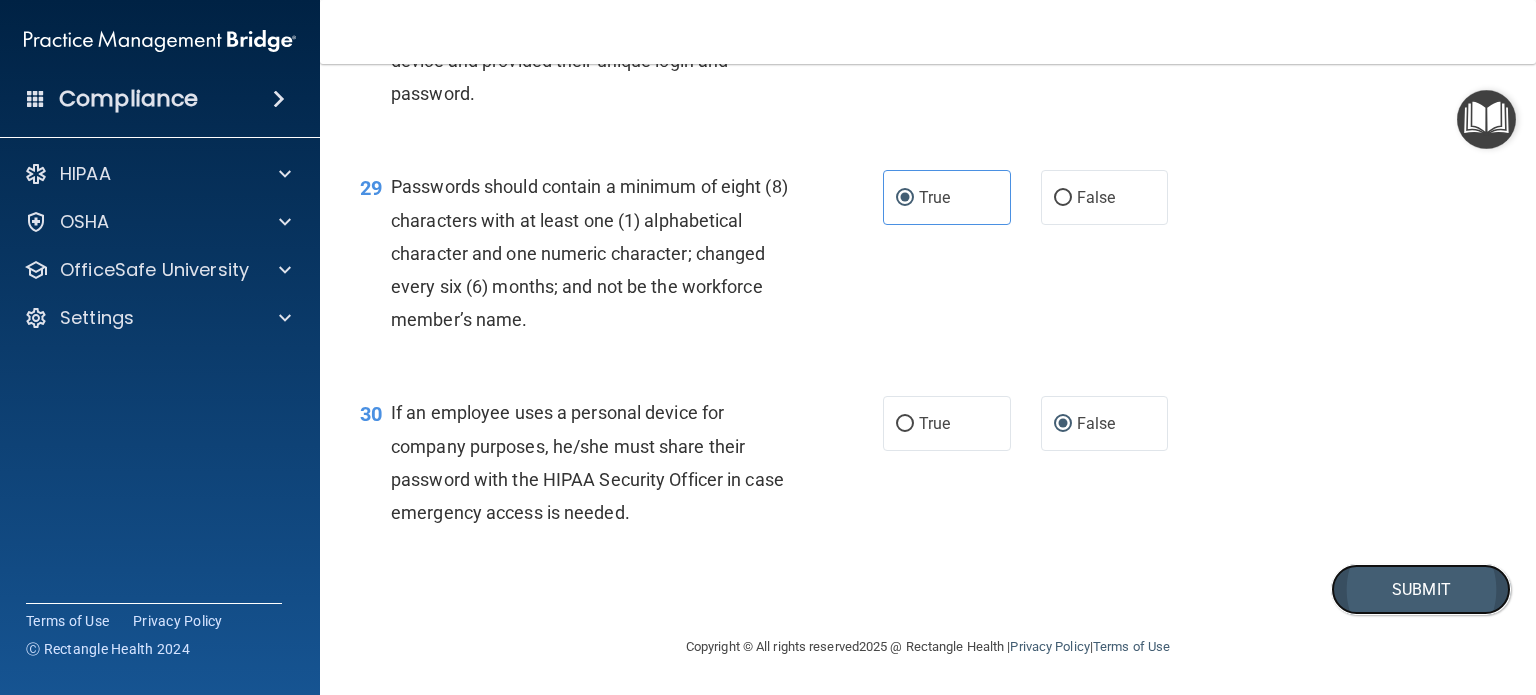 click on "Submit" at bounding box center (1421, 589) 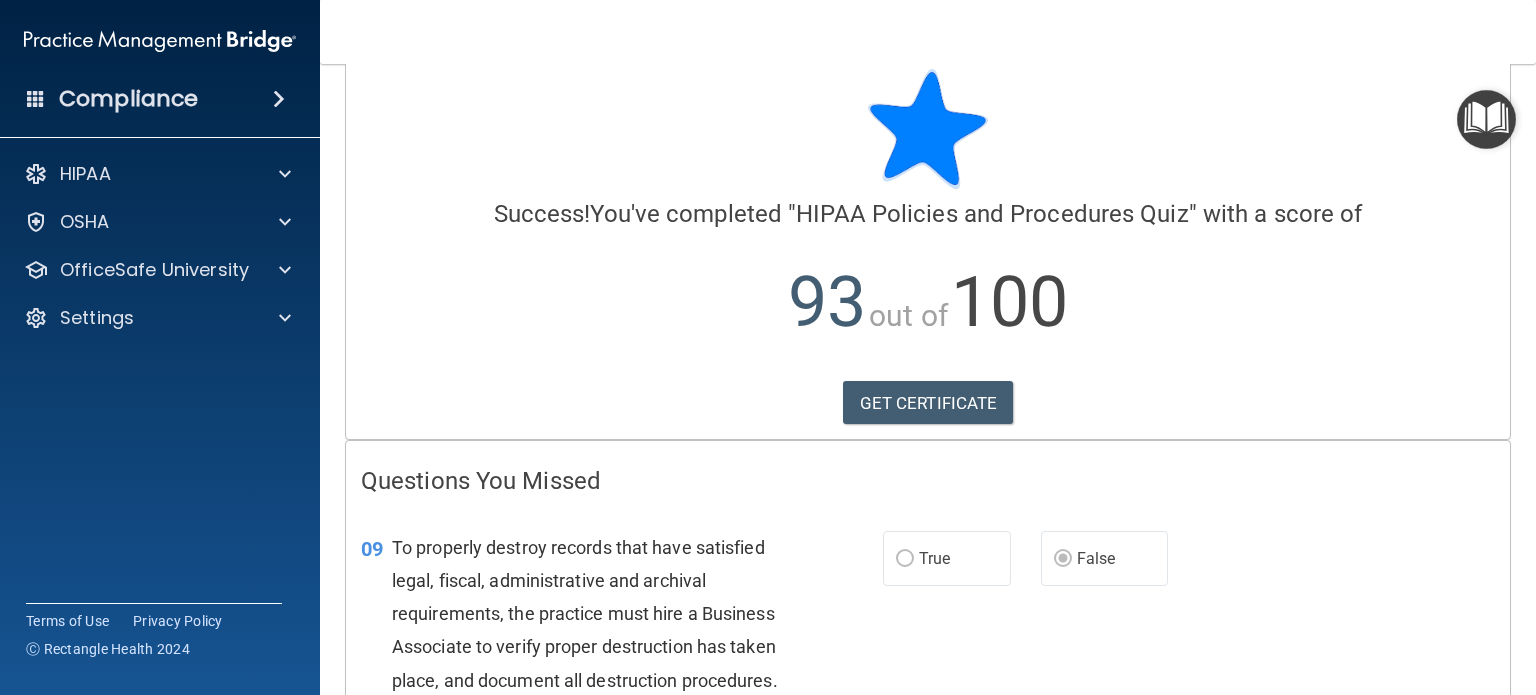 scroll, scrollTop: 0, scrollLeft: 0, axis: both 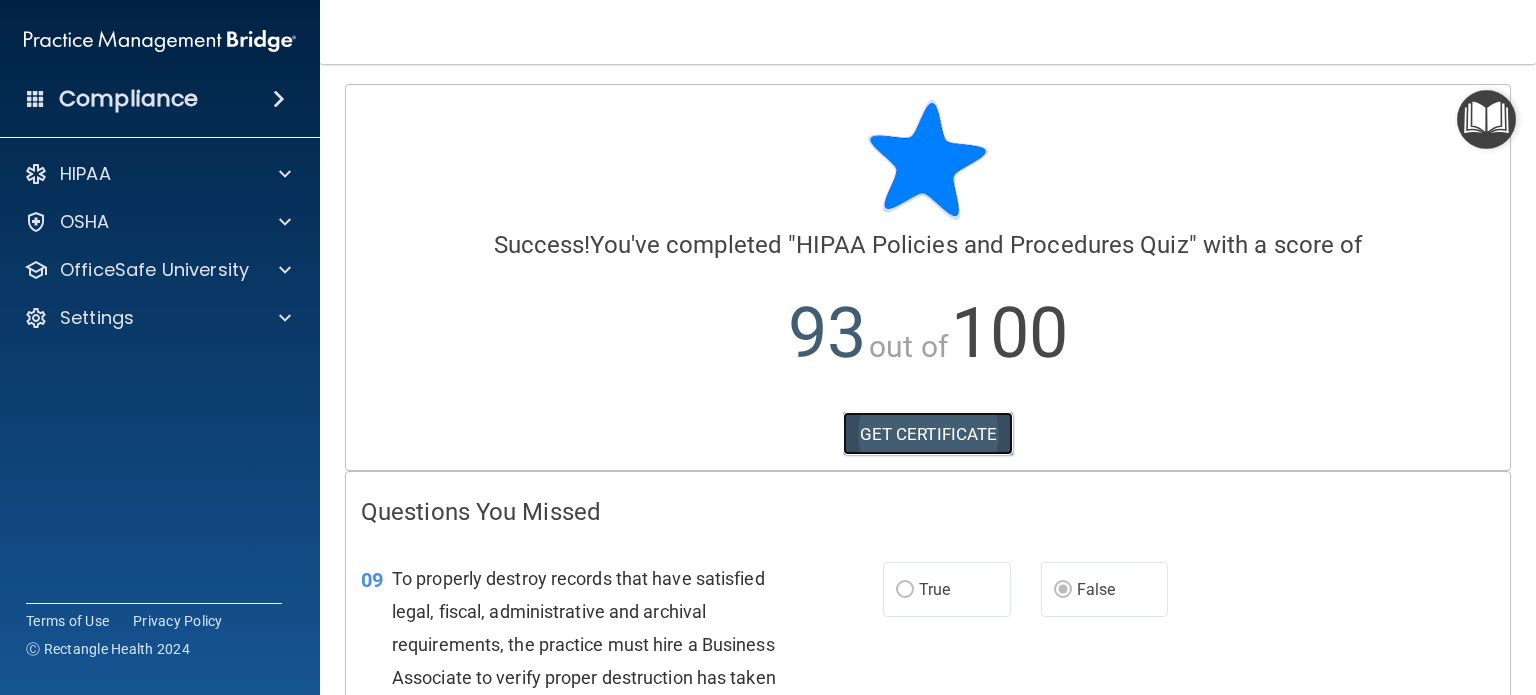 click on "GET CERTIFICATE" at bounding box center (928, 434) 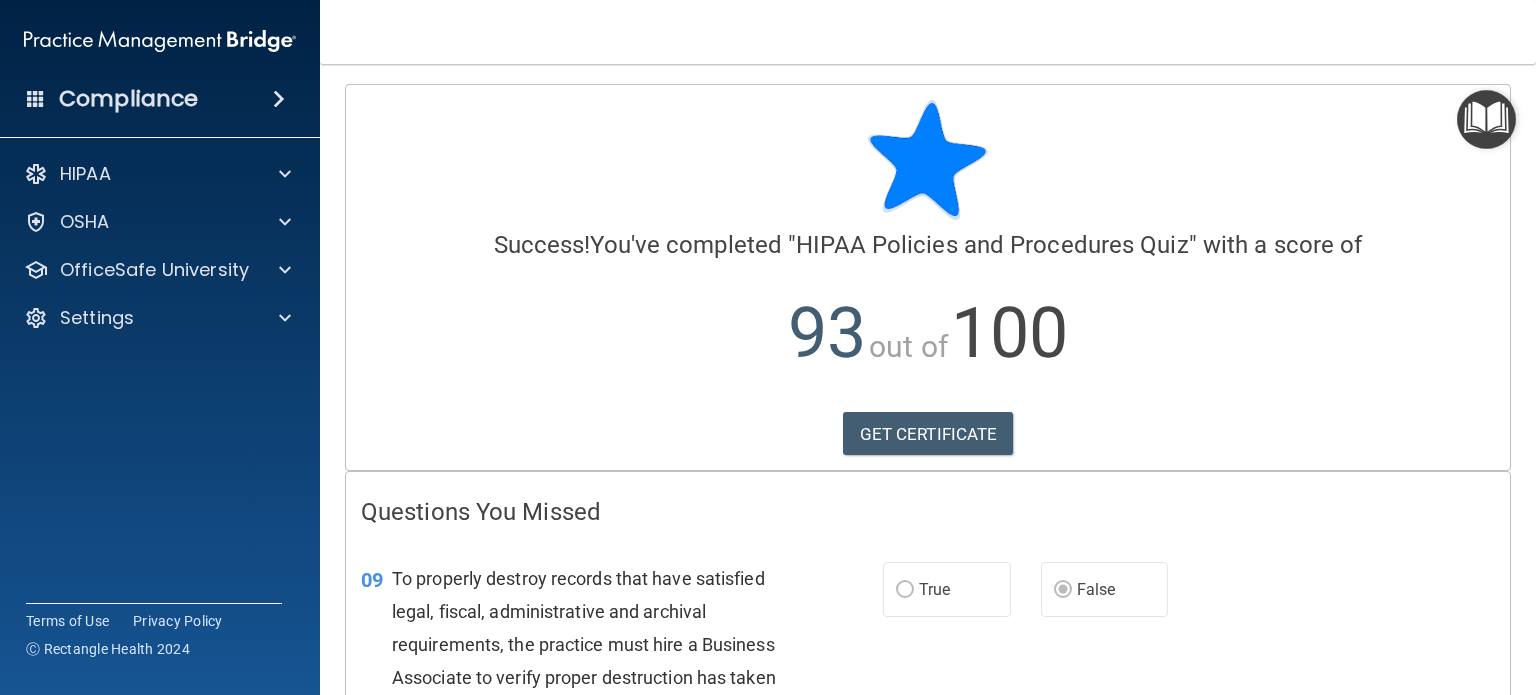 drag, startPoint x: 28, startPoint y: 436, endPoint x: 137, endPoint y: 443, distance: 109.22454 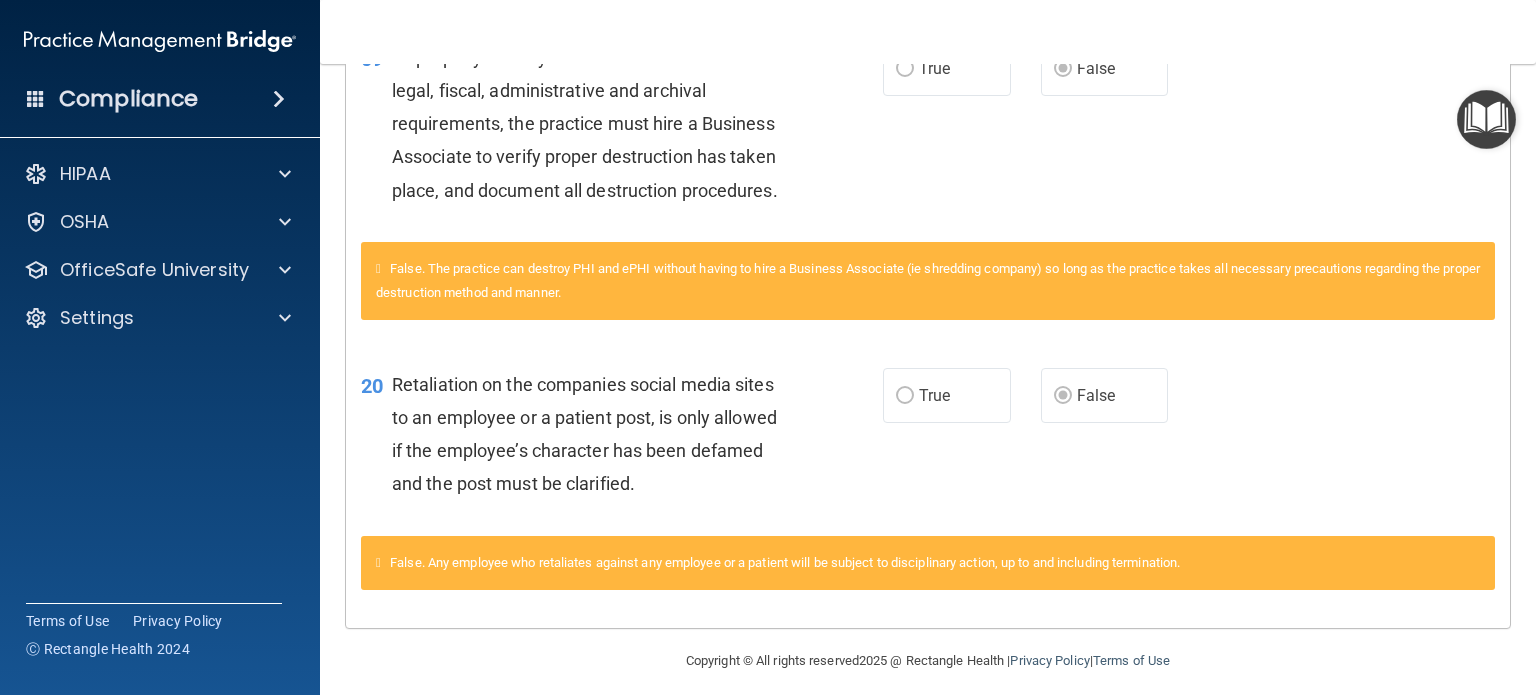 scroll, scrollTop: 533, scrollLeft: 0, axis: vertical 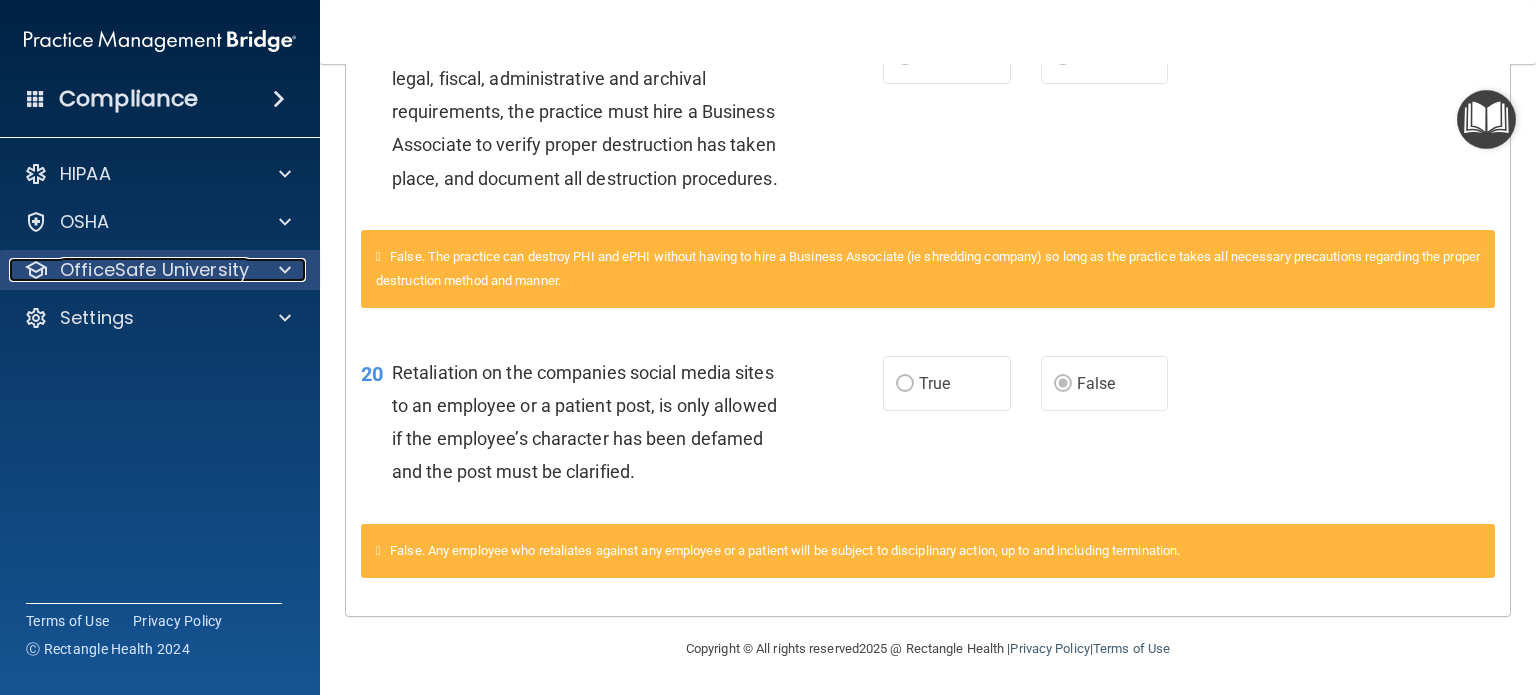click on "OfficeSafe University" at bounding box center [154, 270] 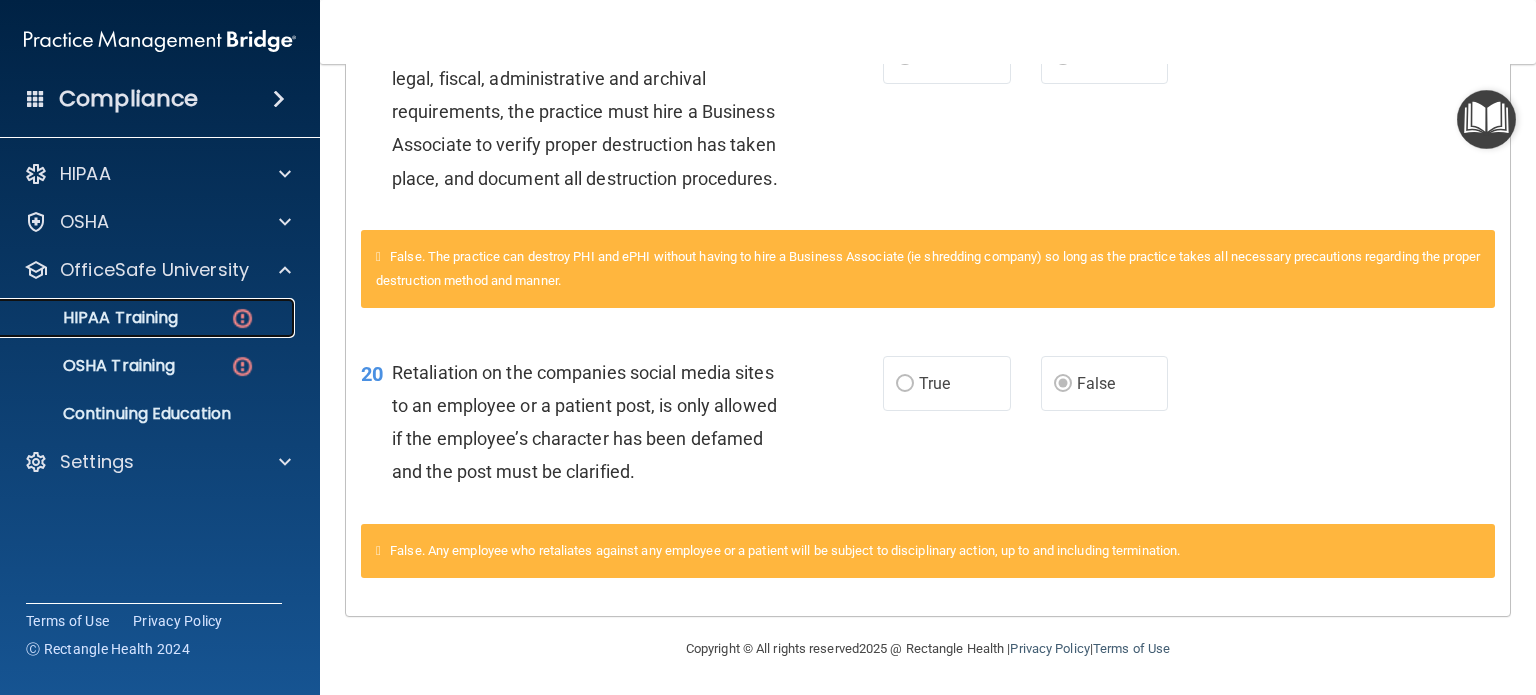 click on "HIPAA Training" at bounding box center [95, 318] 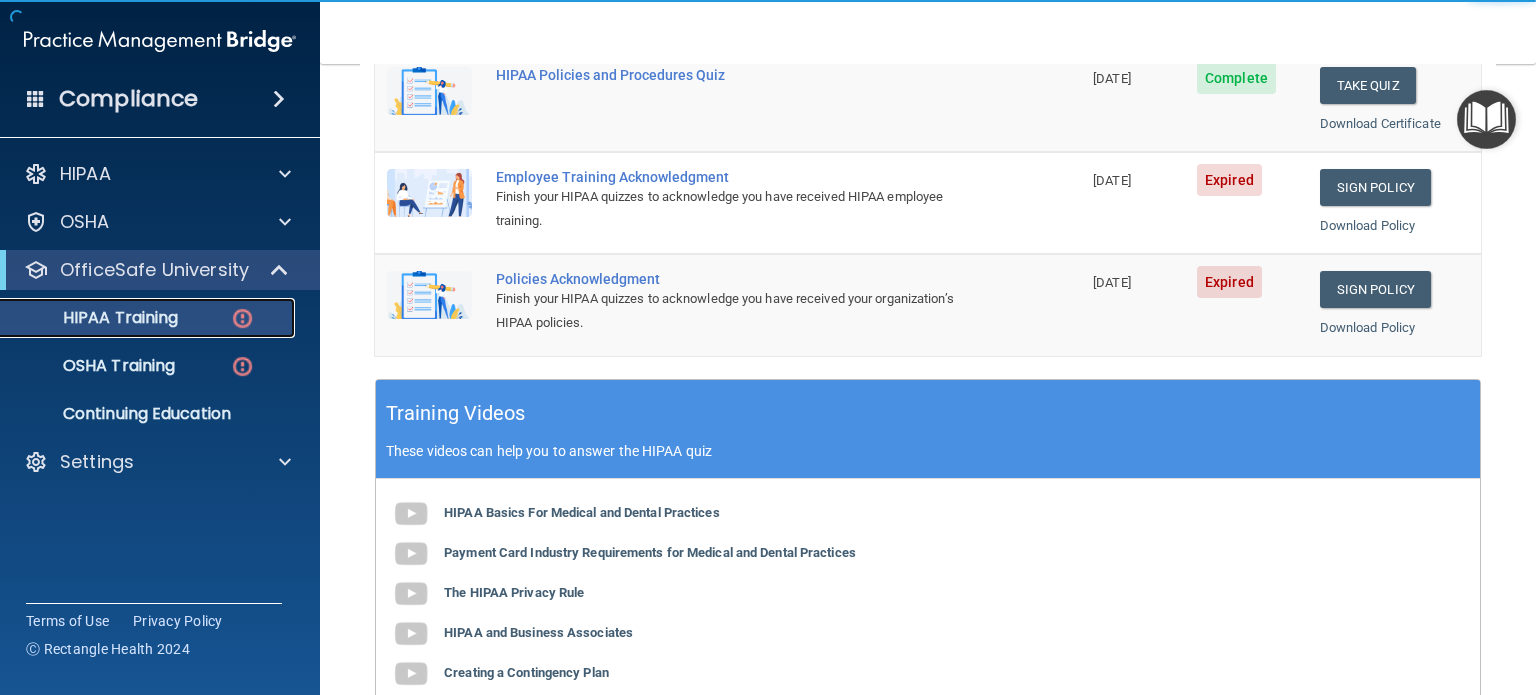 scroll, scrollTop: 206, scrollLeft: 0, axis: vertical 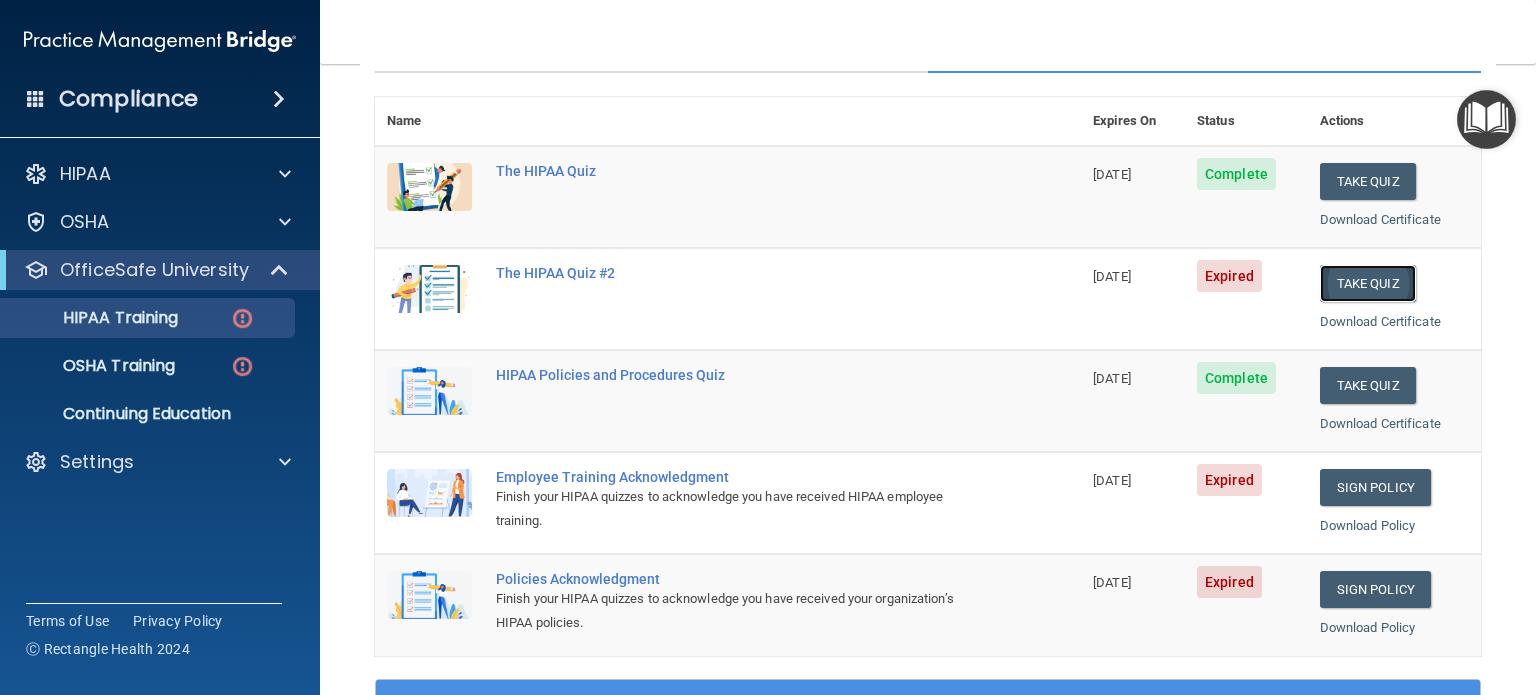 click on "Take Quiz" at bounding box center (1368, 283) 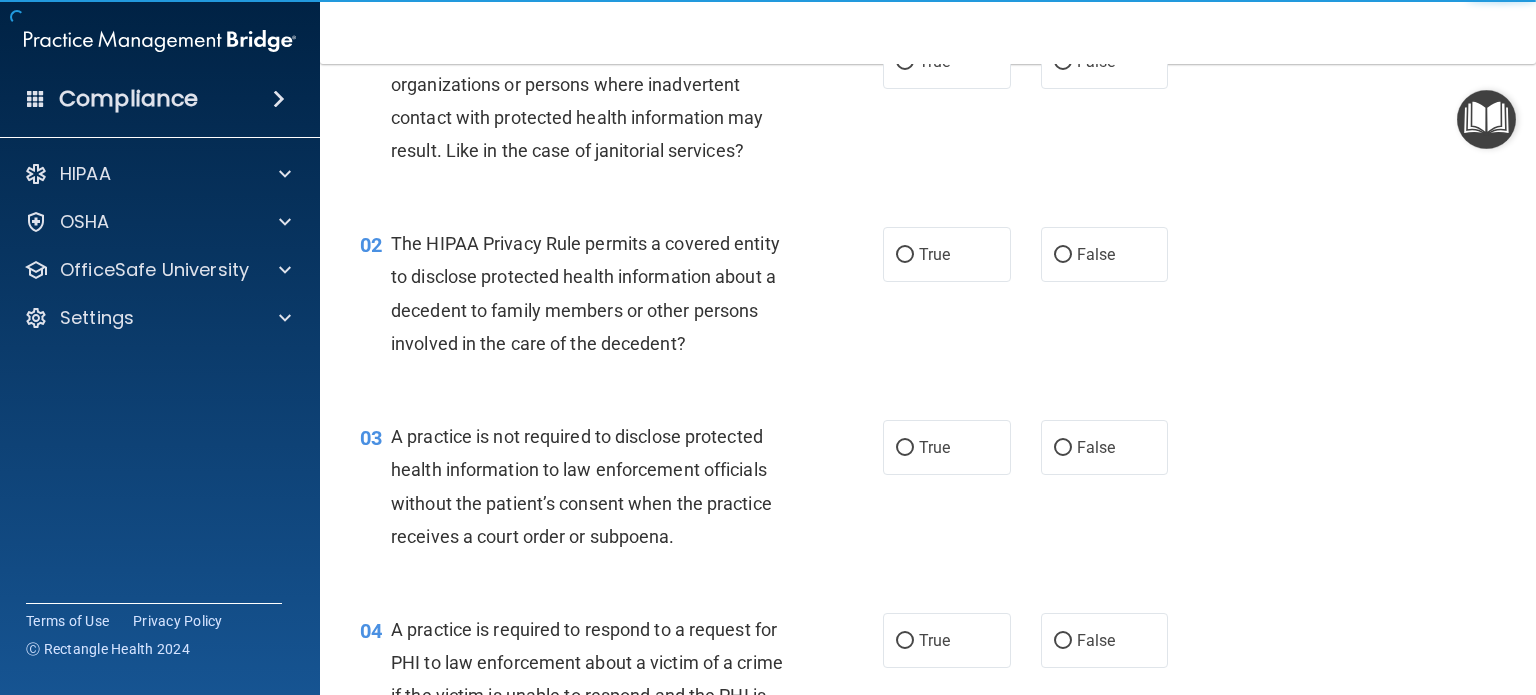 scroll, scrollTop: 6, scrollLeft: 0, axis: vertical 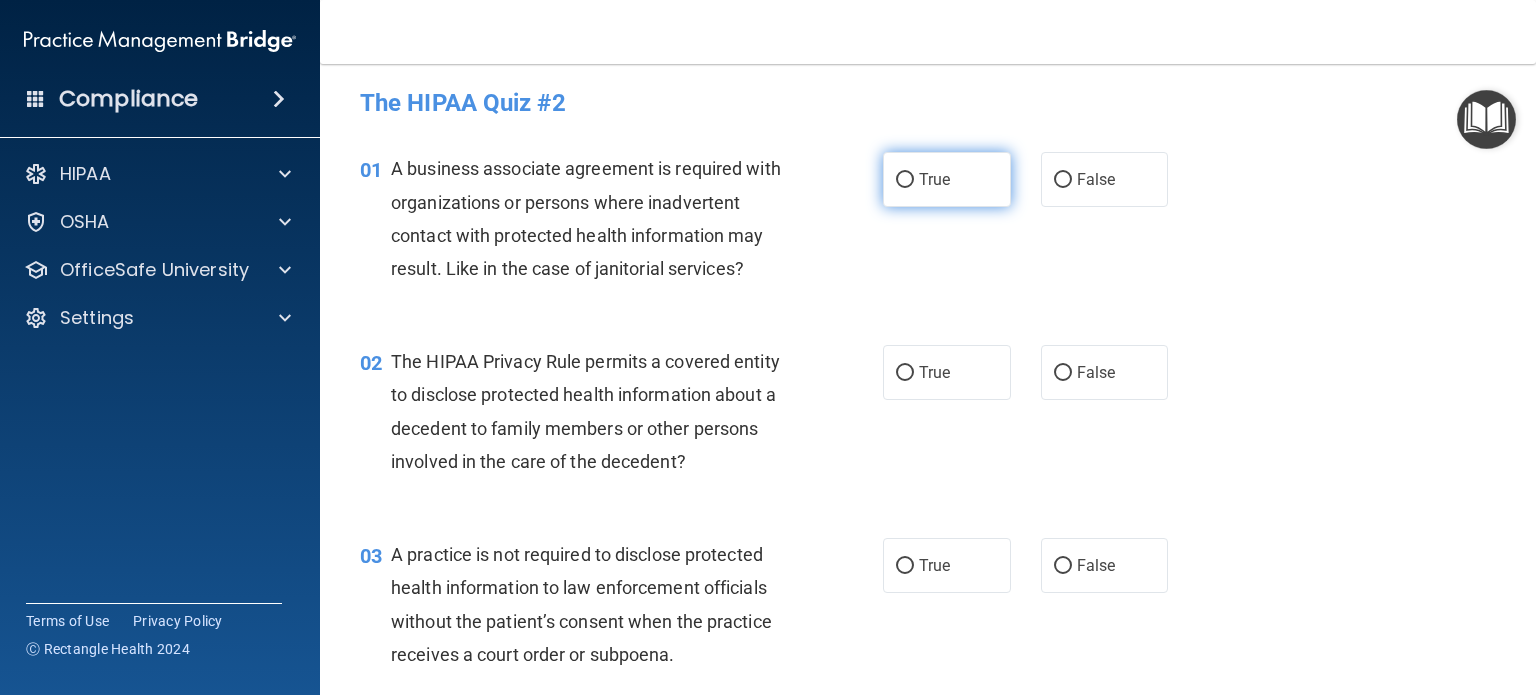 click on "True" at bounding box center [905, 180] 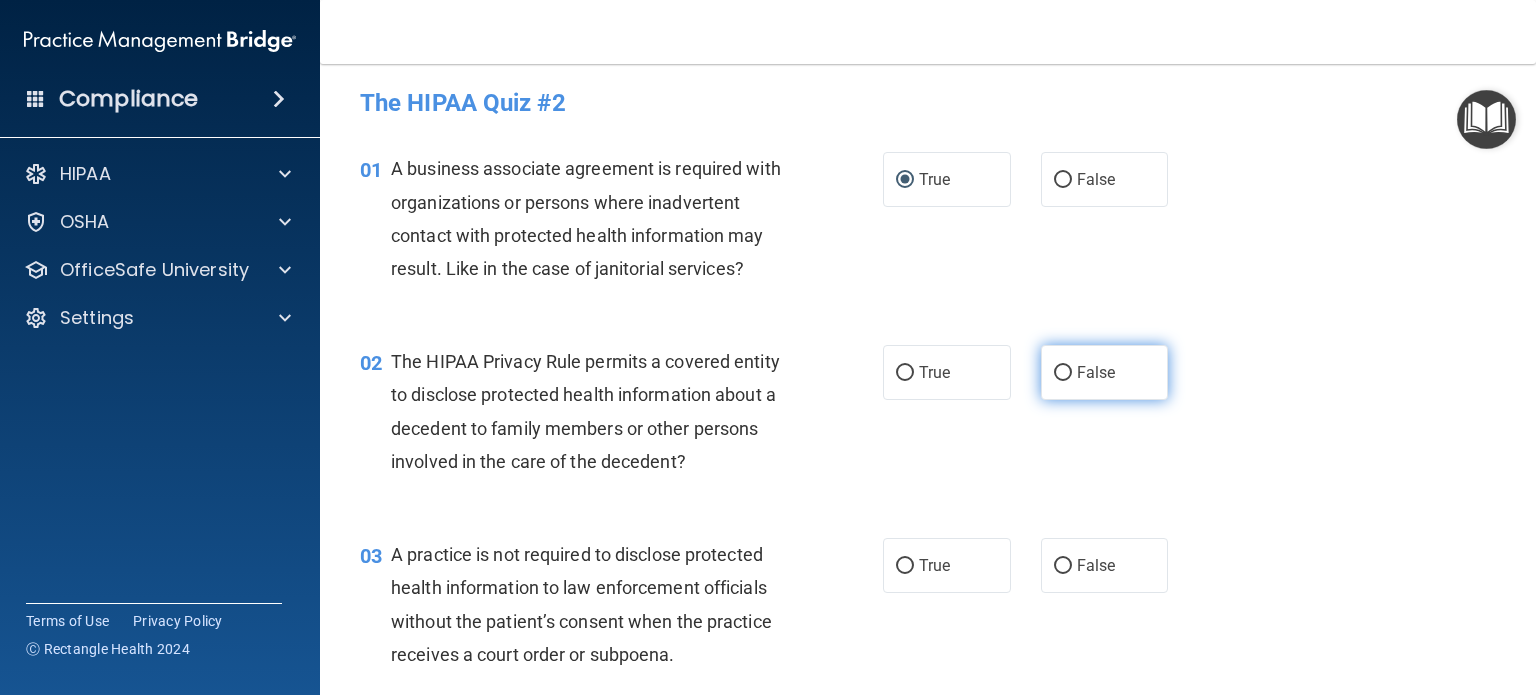 click on "False" at bounding box center [1063, 373] 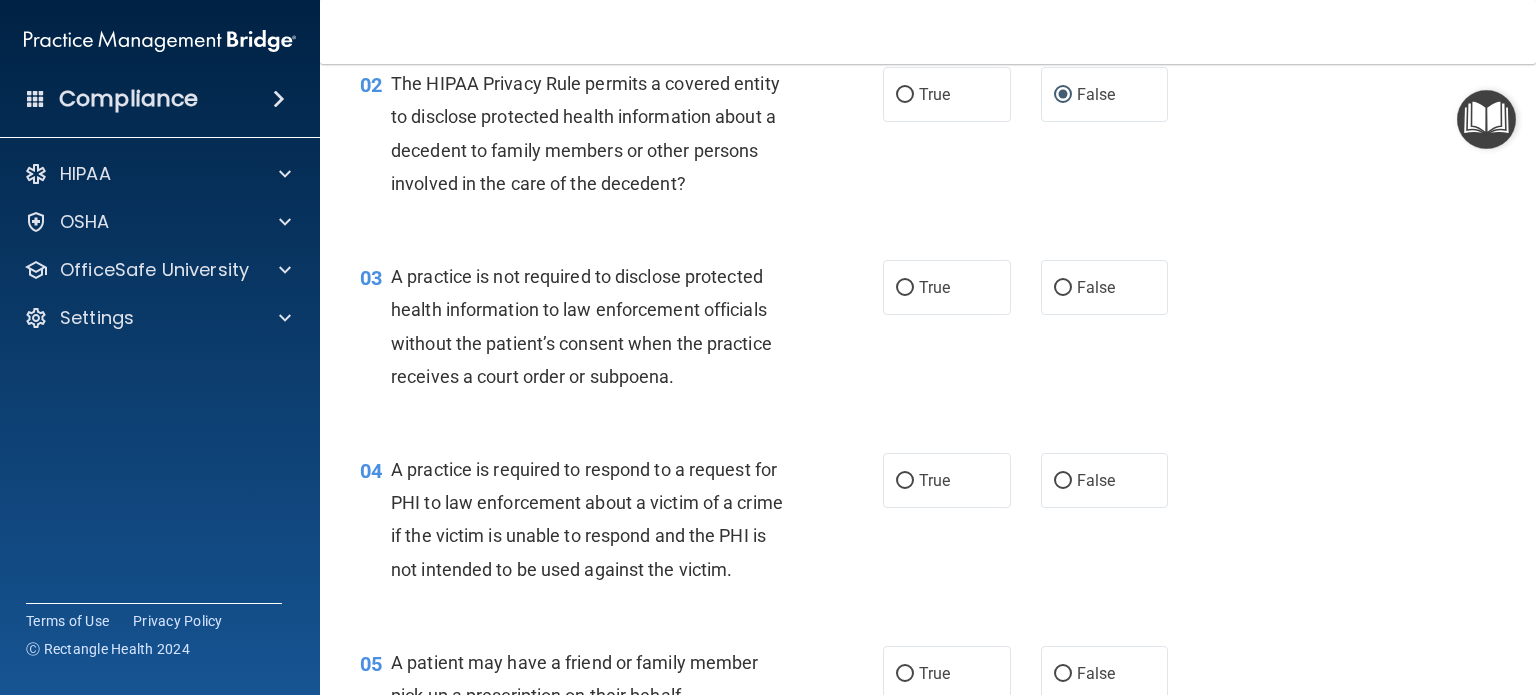 scroll, scrollTop: 306, scrollLeft: 0, axis: vertical 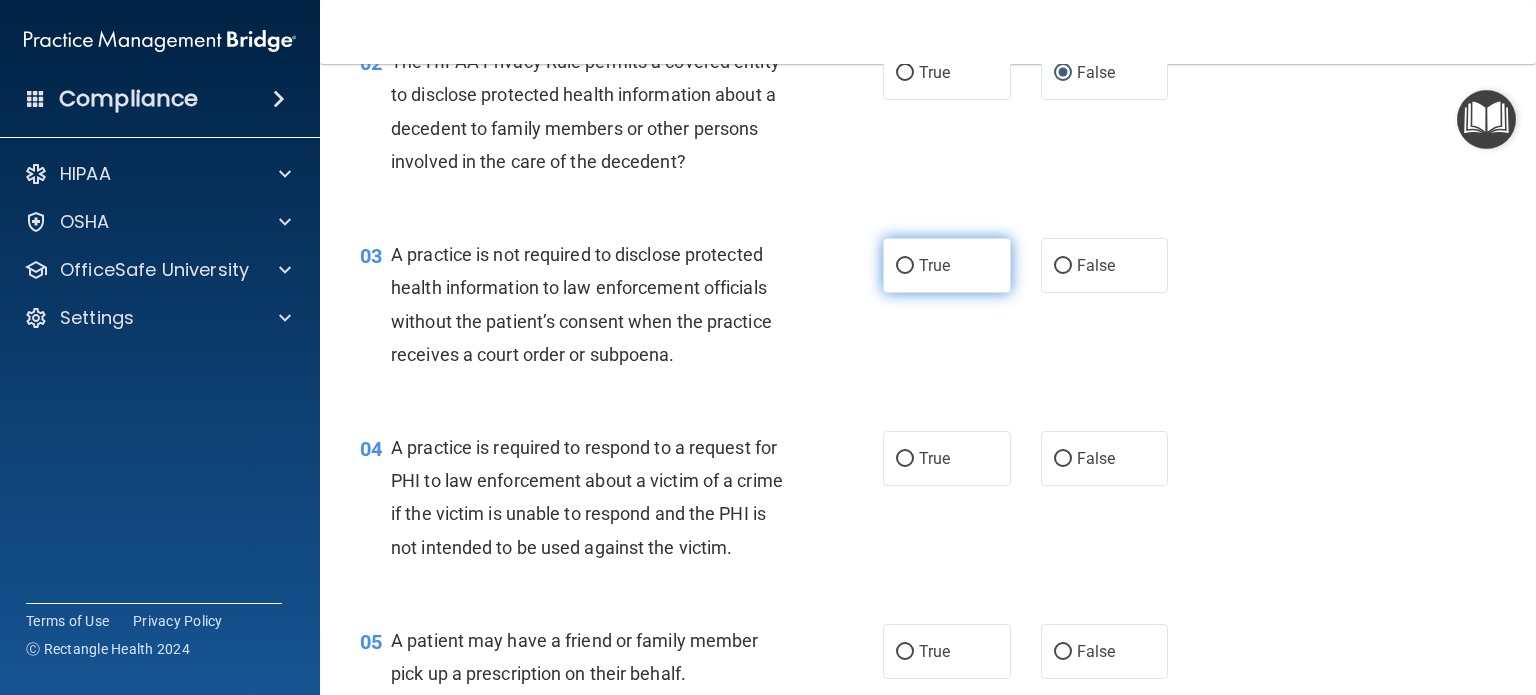 click on "True" at bounding box center (947, 265) 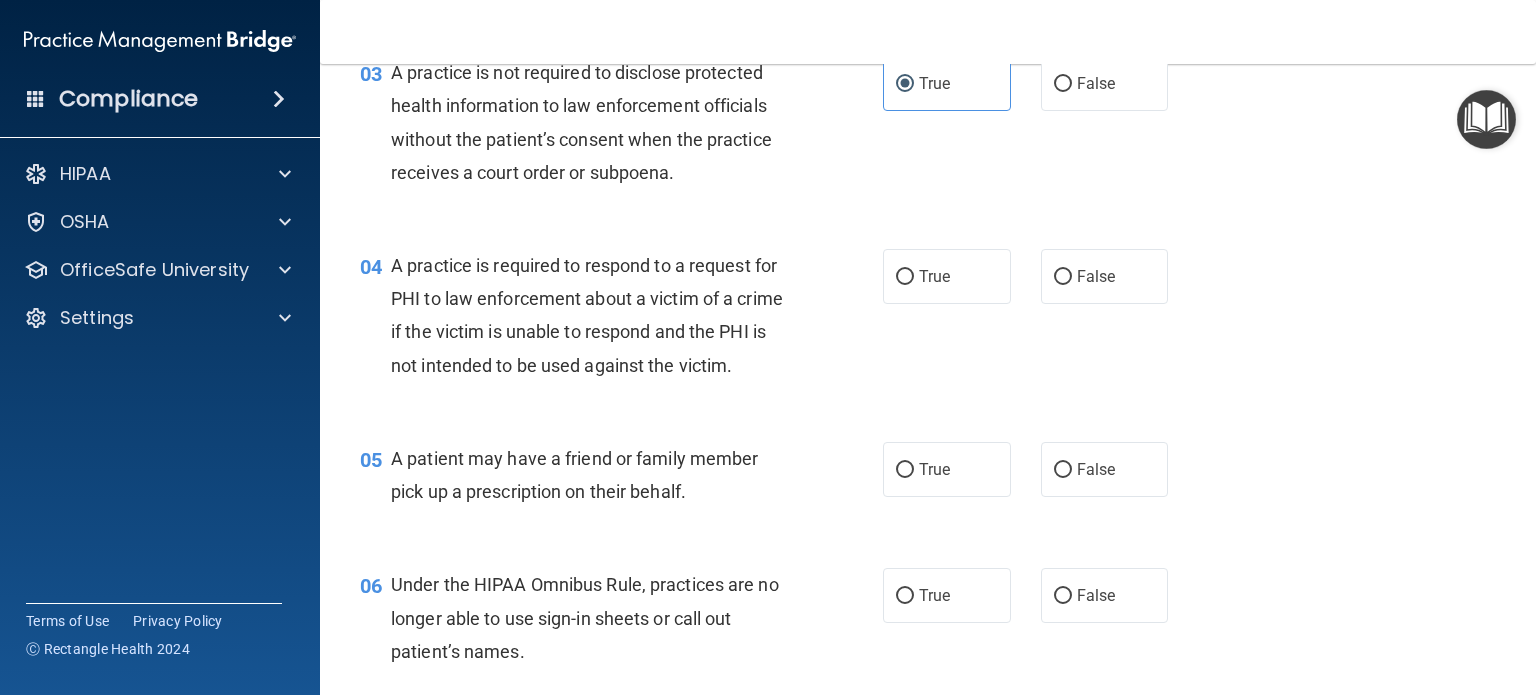 scroll, scrollTop: 506, scrollLeft: 0, axis: vertical 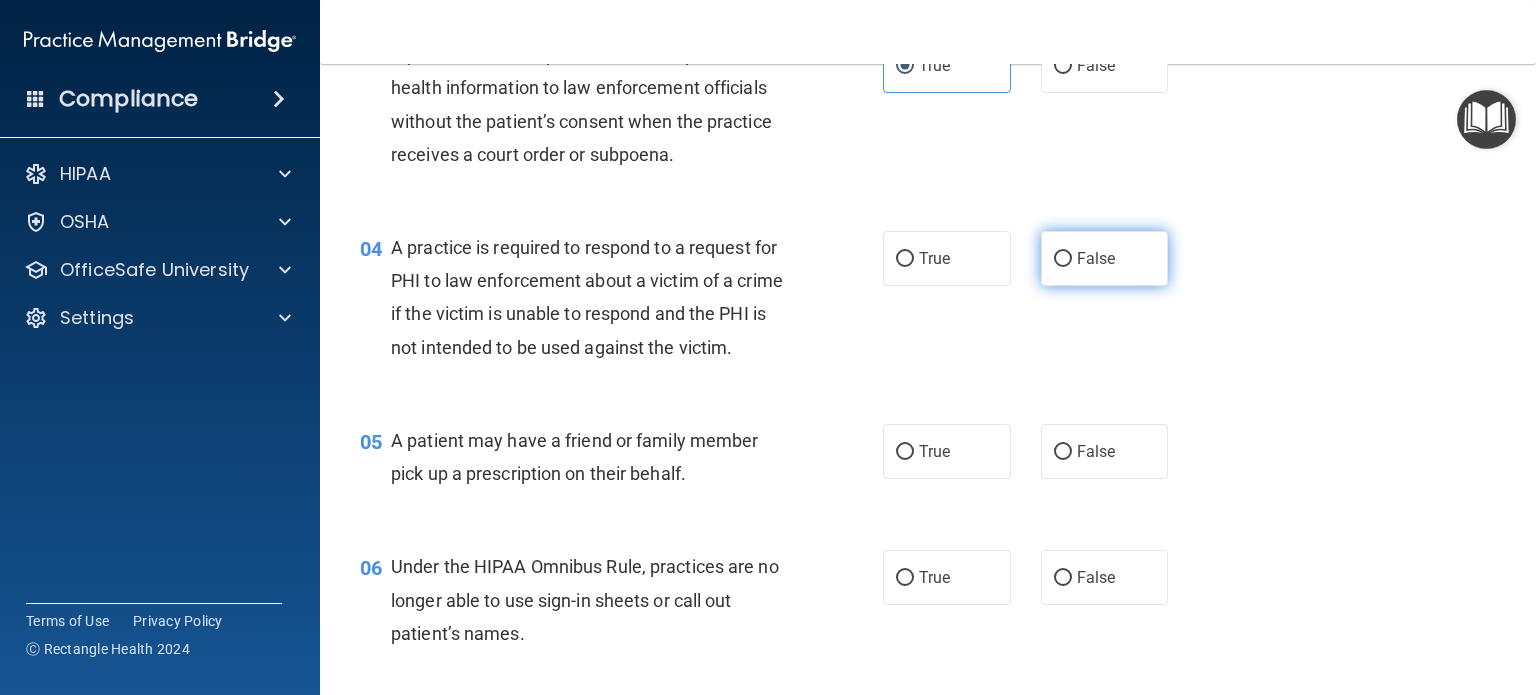 click on "False" at bounding box center (1105, 258) 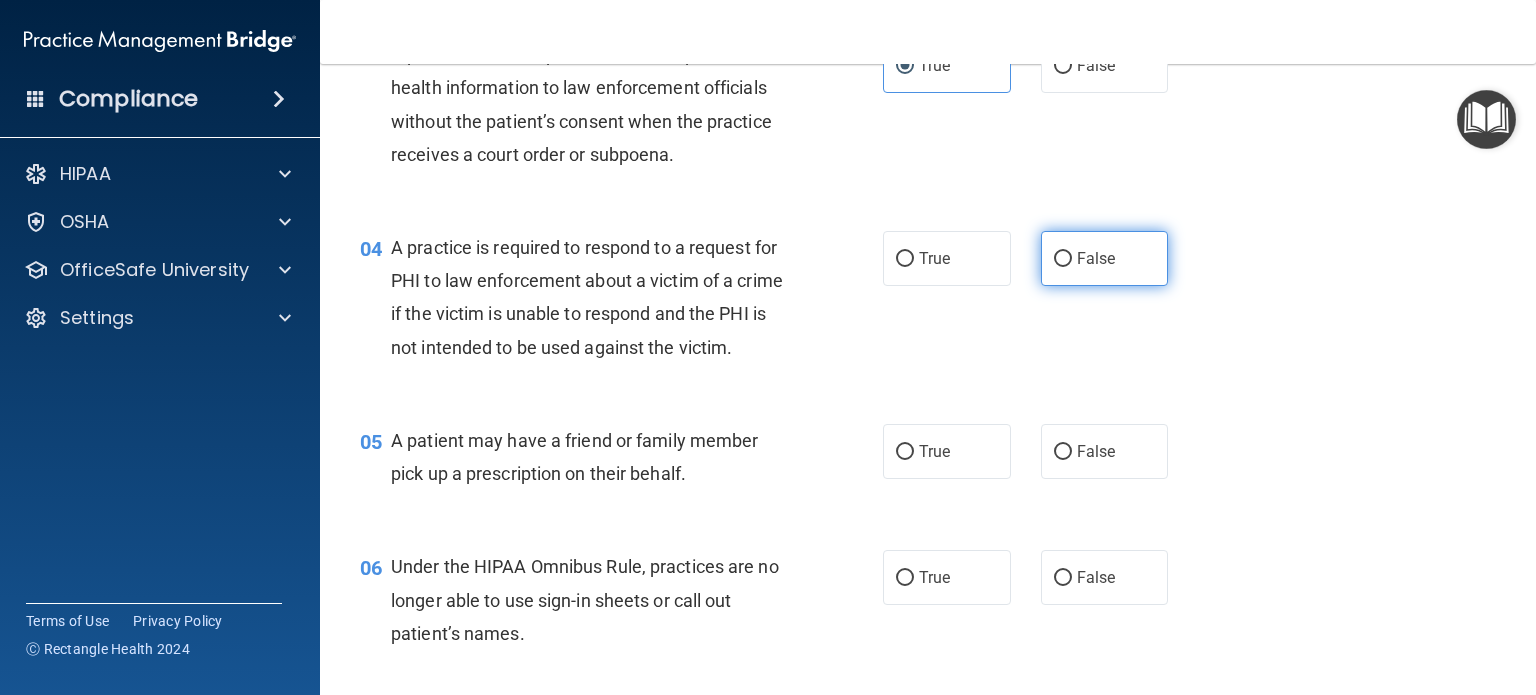 click on "False" at bounding box center (1063, 259) 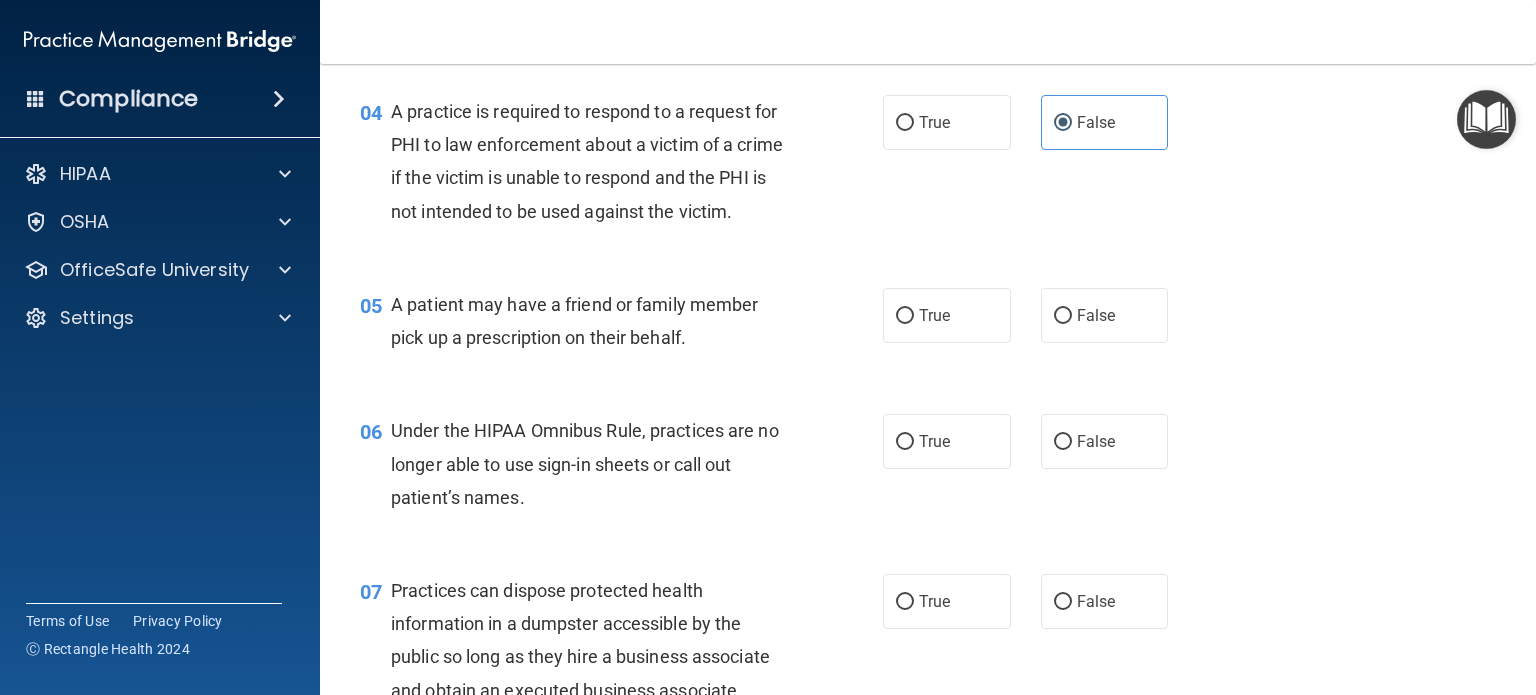 scroll, scrollTop: 706, scrollLeft: 0, axis: vertical 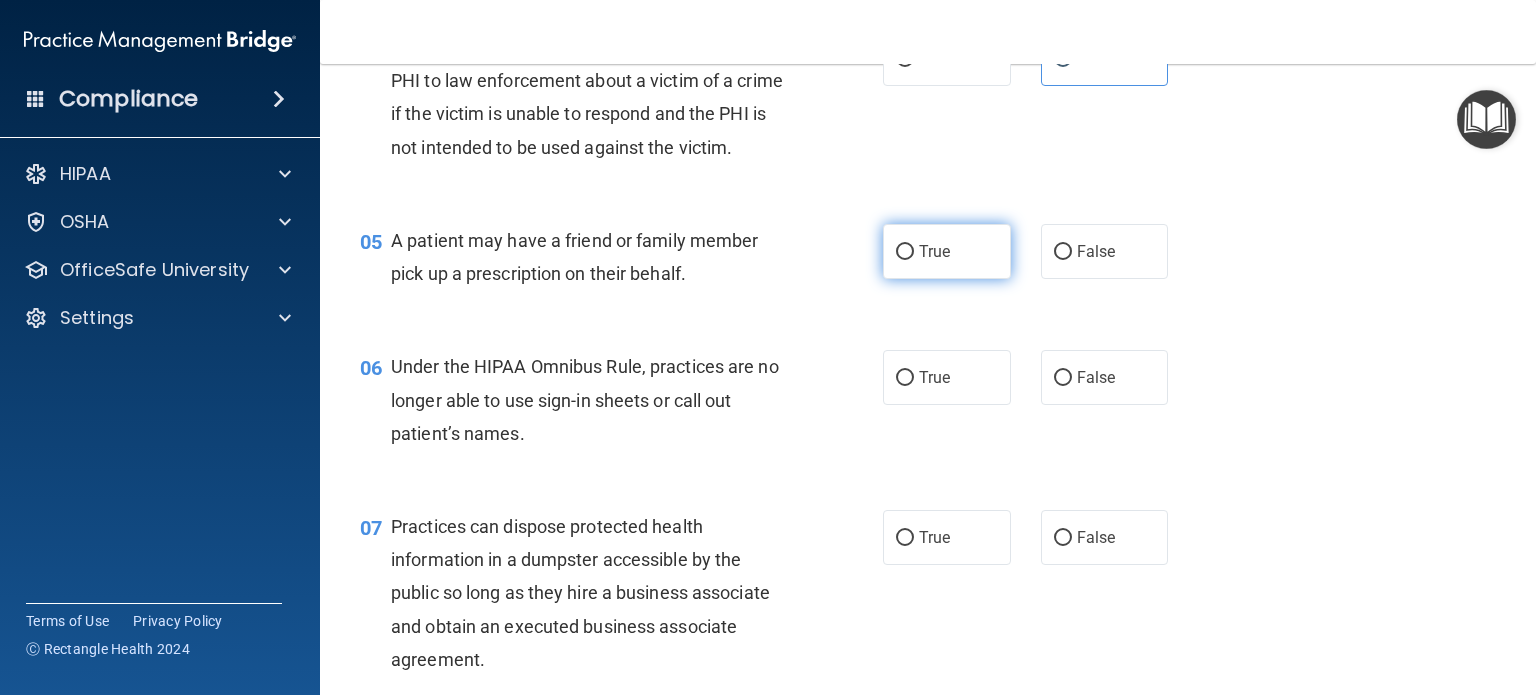 click on "True" at bounding box center [947, 251] 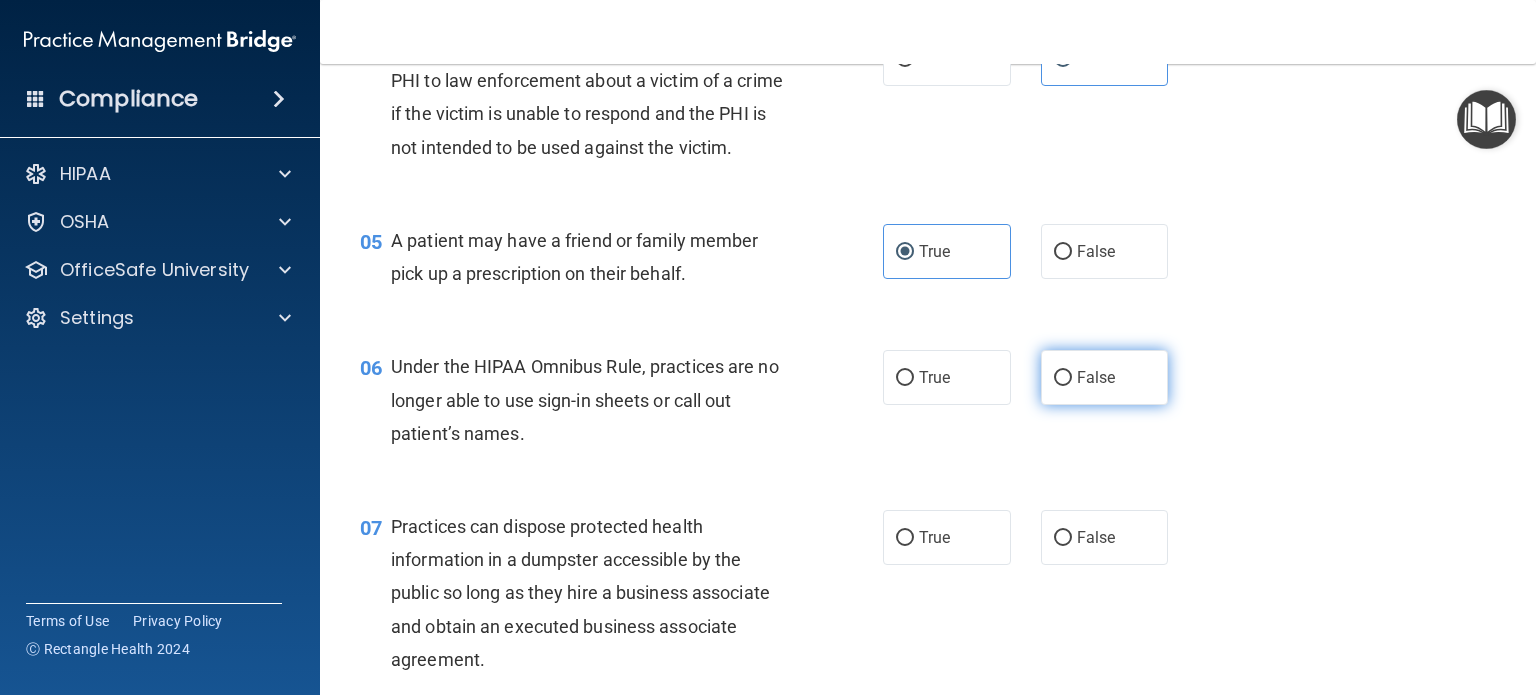 click on "False" at bounding box center [1063, 378] 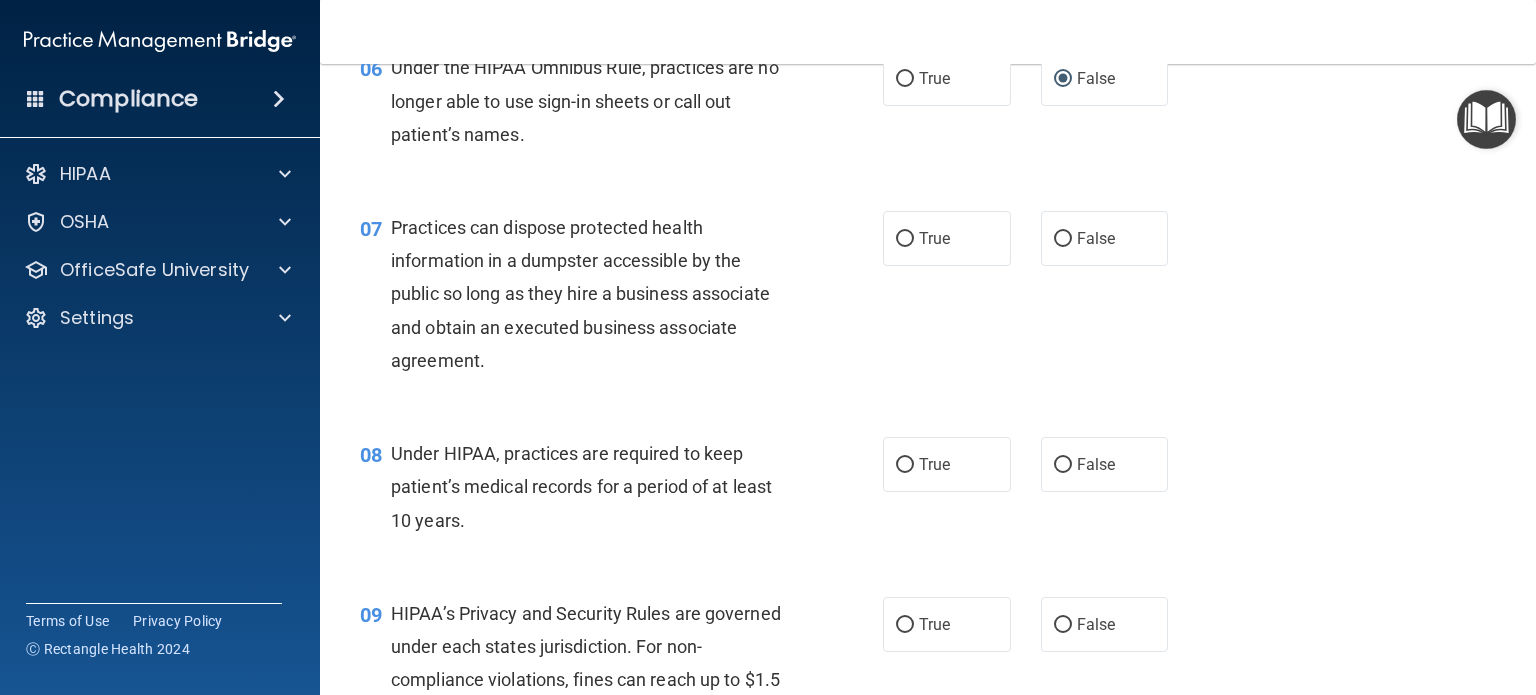 scroll, scrollTop: 1006, scrollLeft: 0, axis: vertical 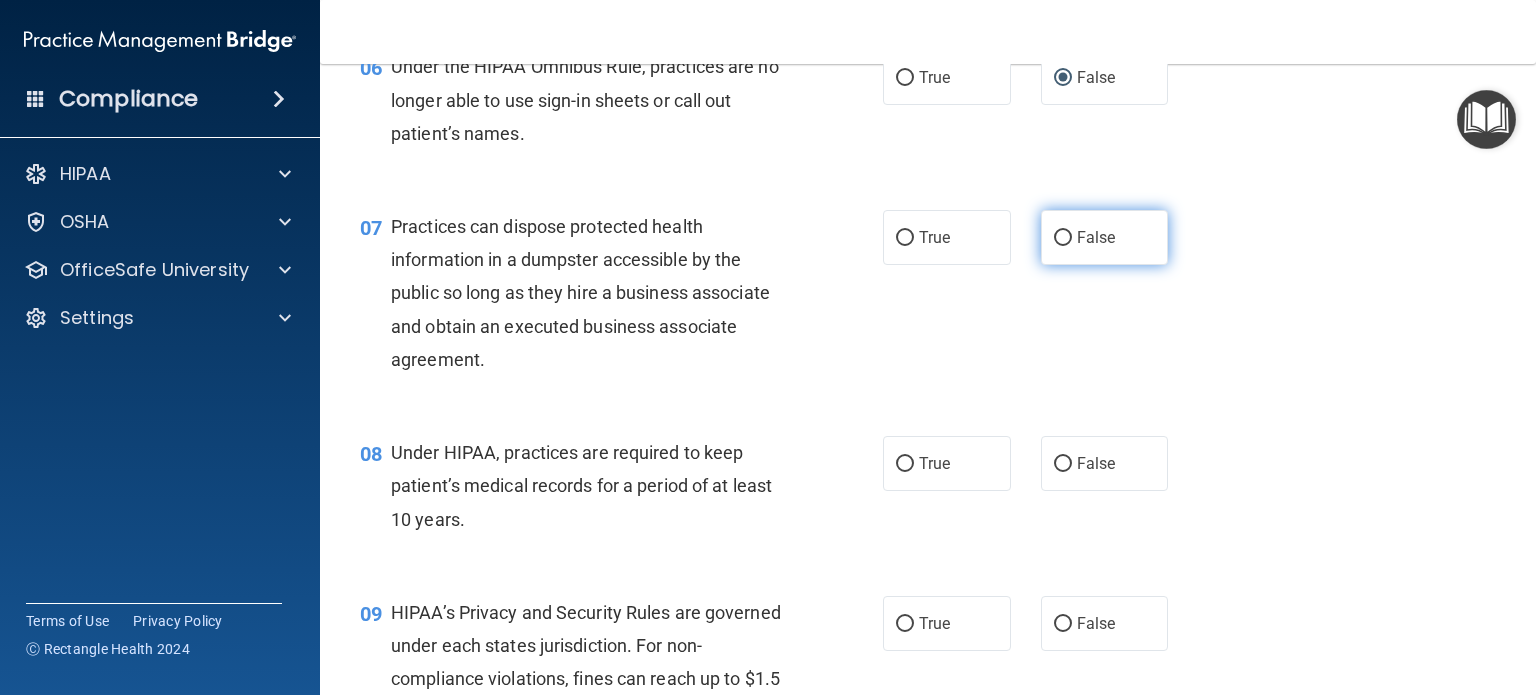 click on "False" at bounding box center [1105, 237] 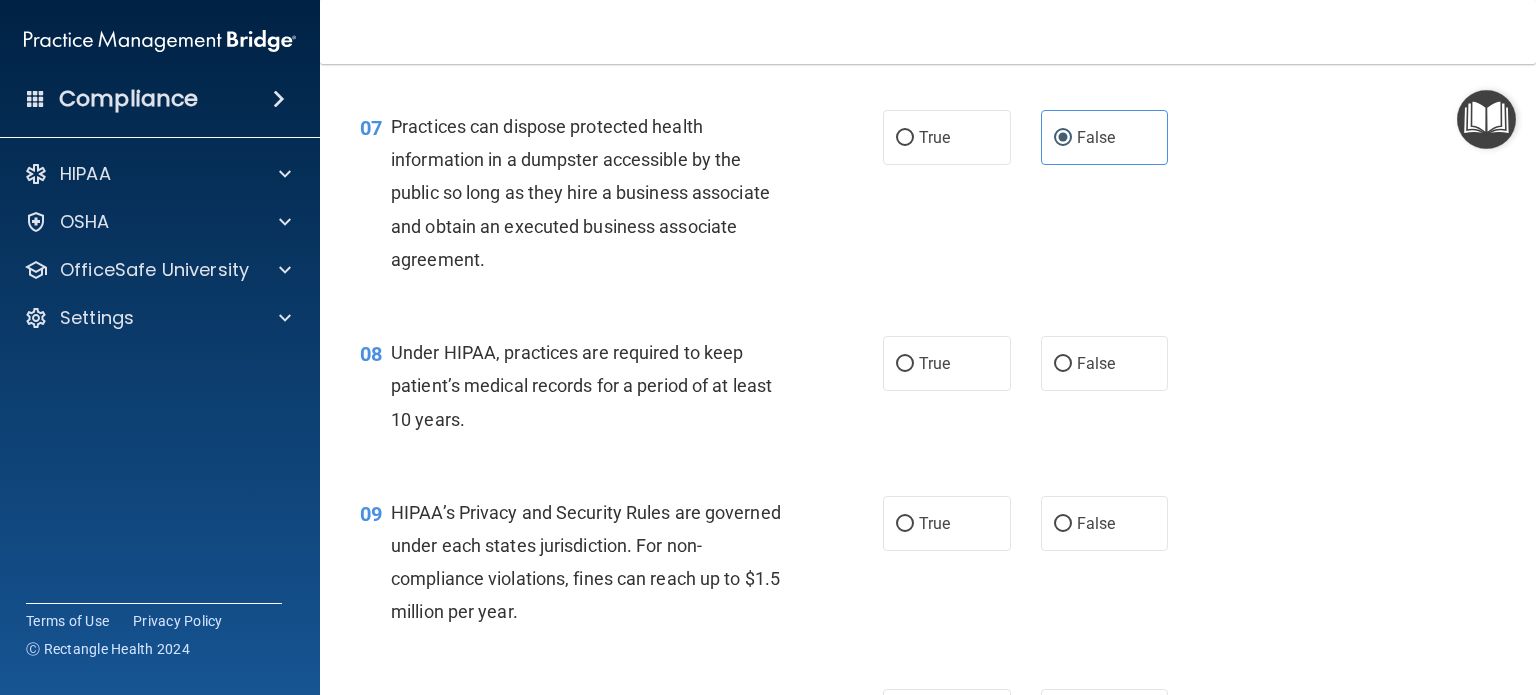 scroll, scrollTop: 1206, scrollLeft: 0, axis: vertical 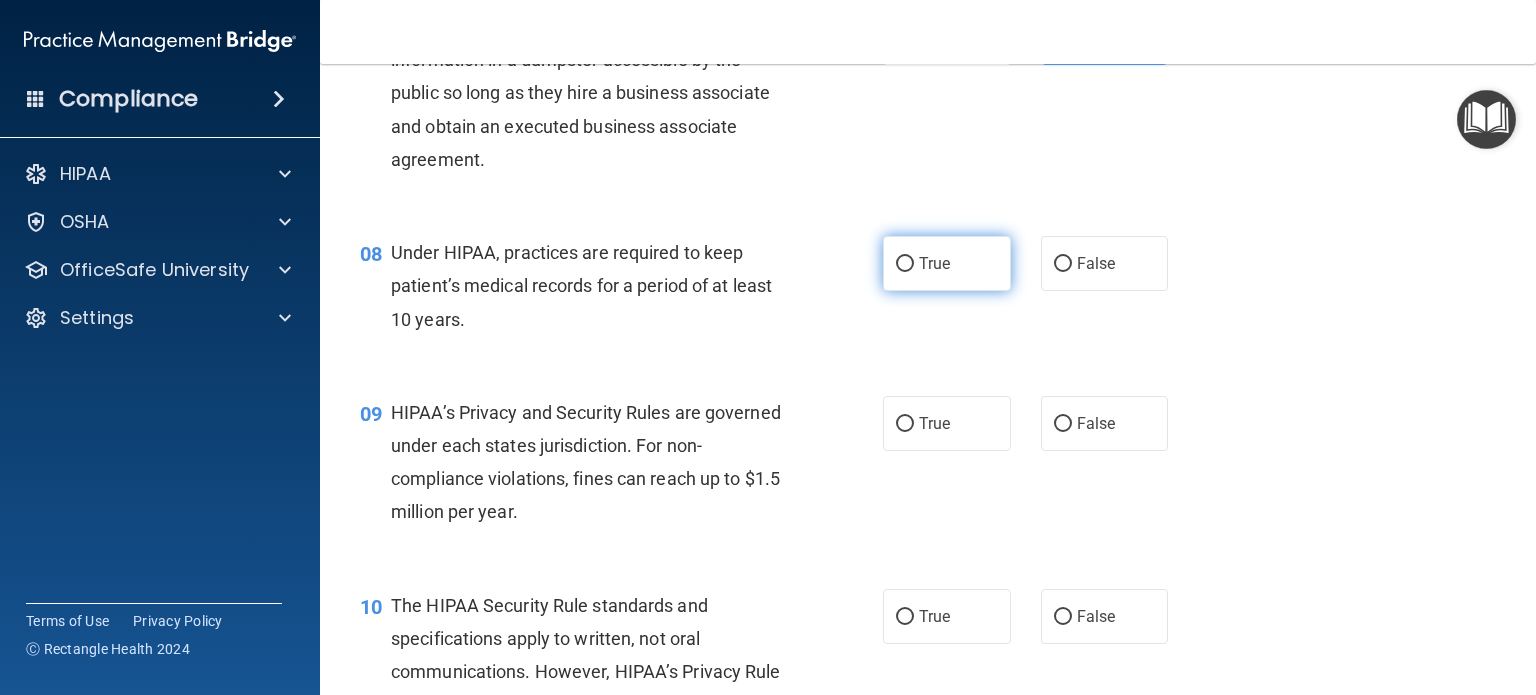 click on "True" at bounding box center [905, 264] 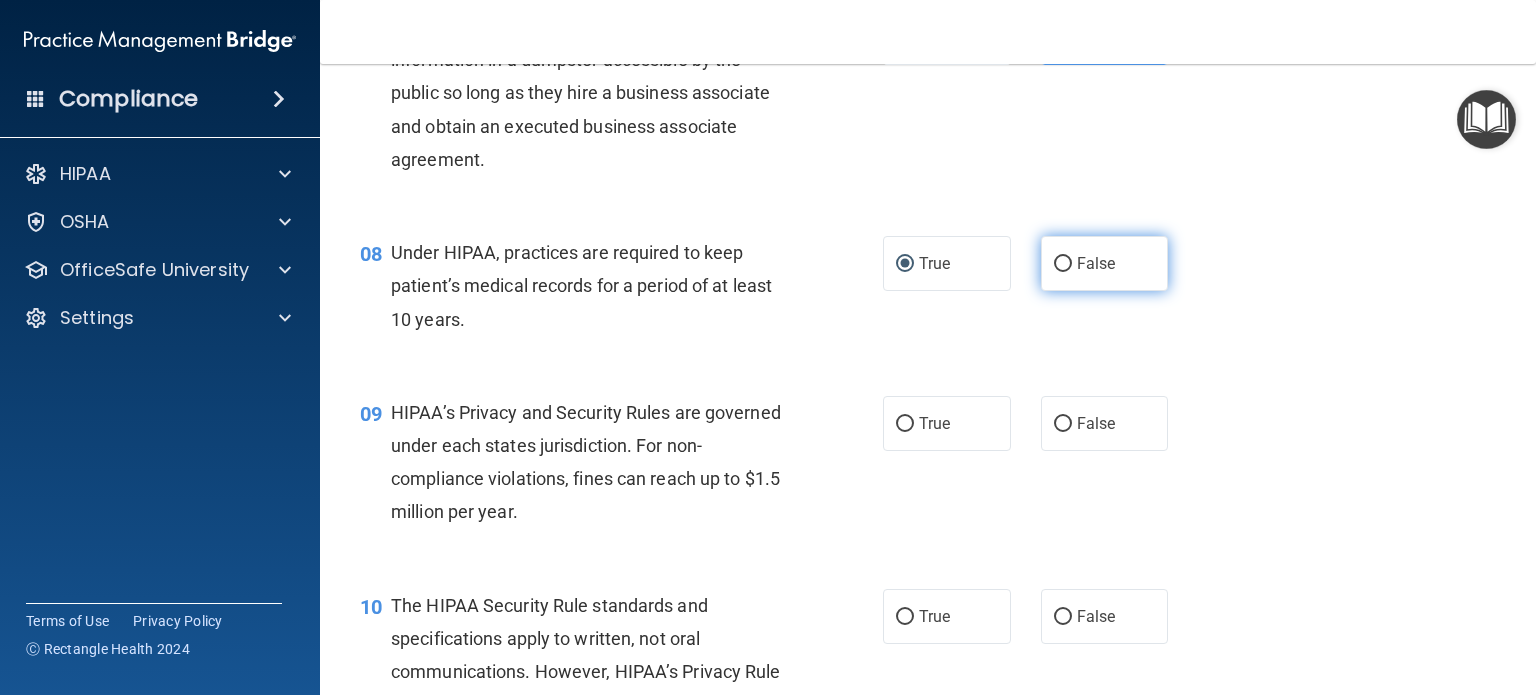 click on "False" at bounding box center (1063, 264) 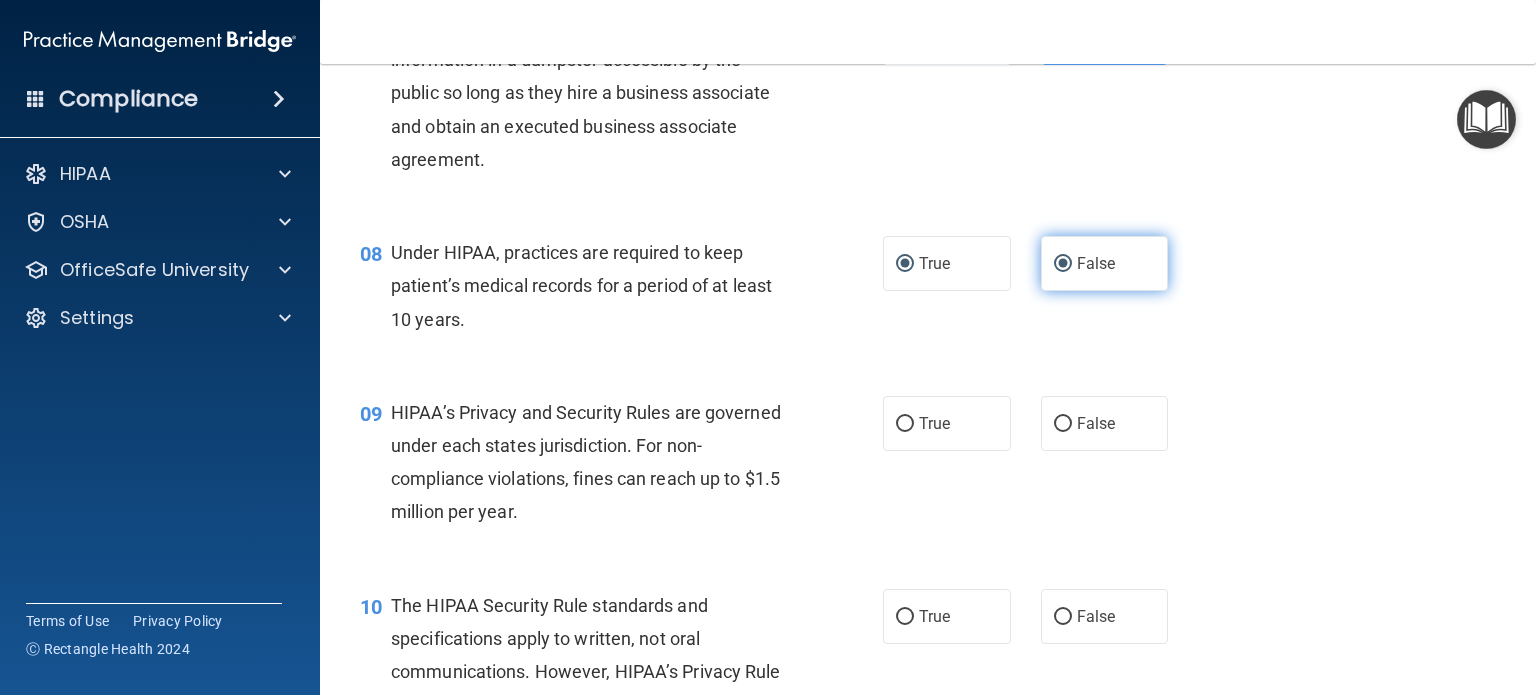 radio on "false" 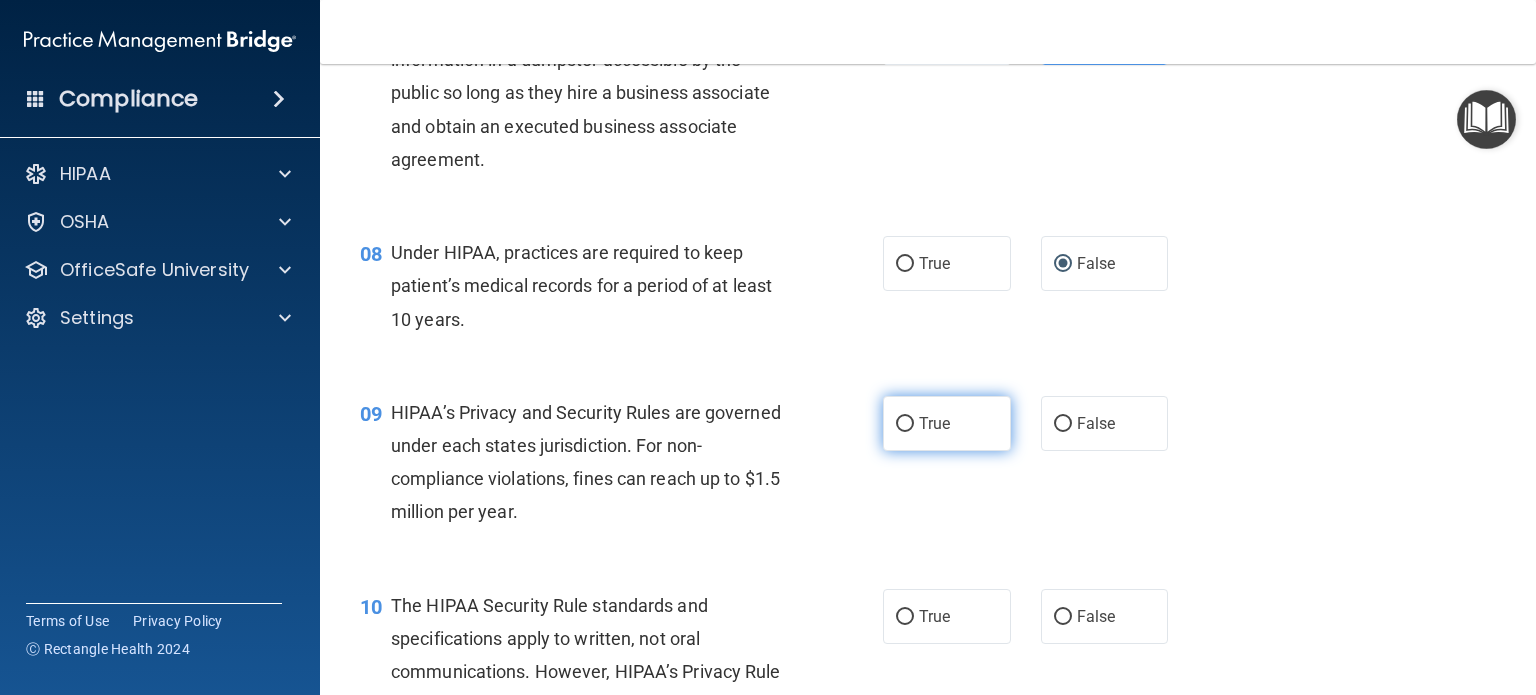 click on "True" at bounding box center (905, 424) 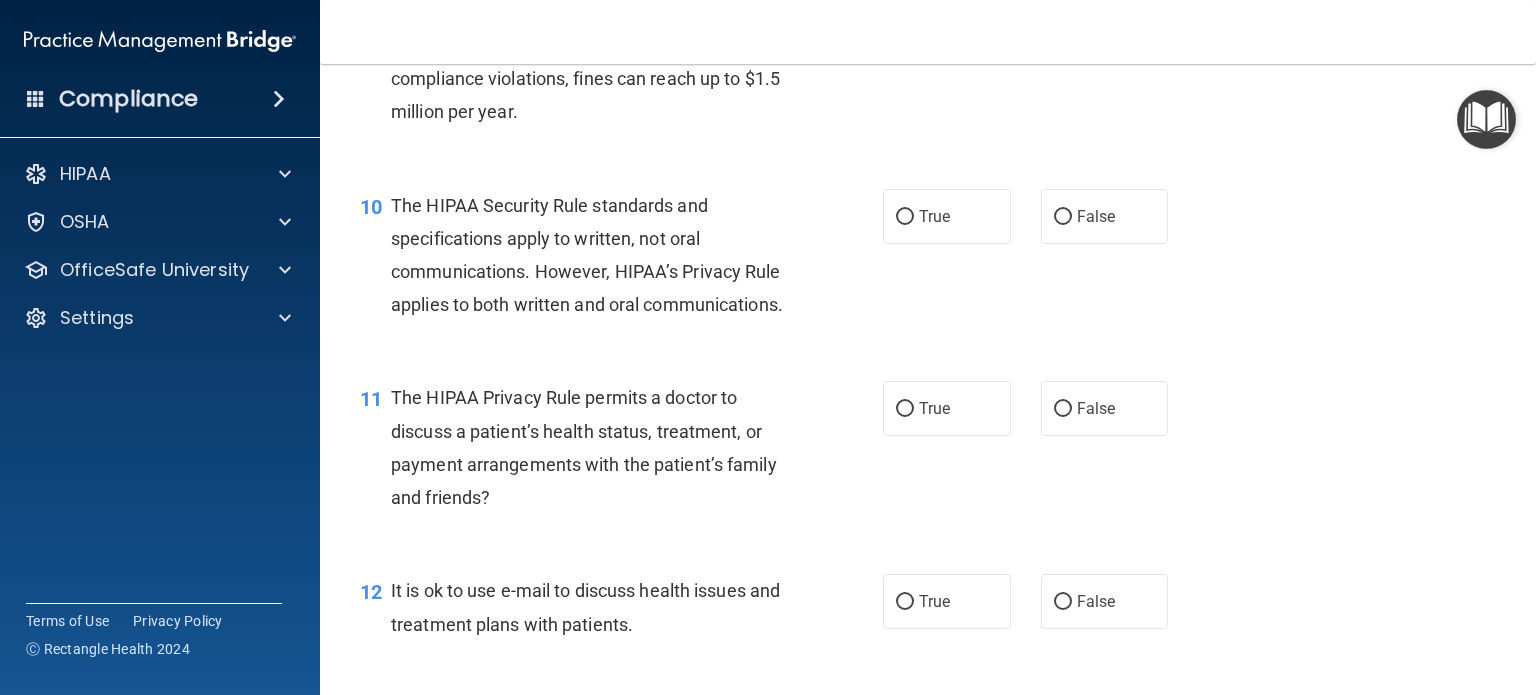 scroll, scrollTop: 1706, scrollLeft: 0, axis: vertical 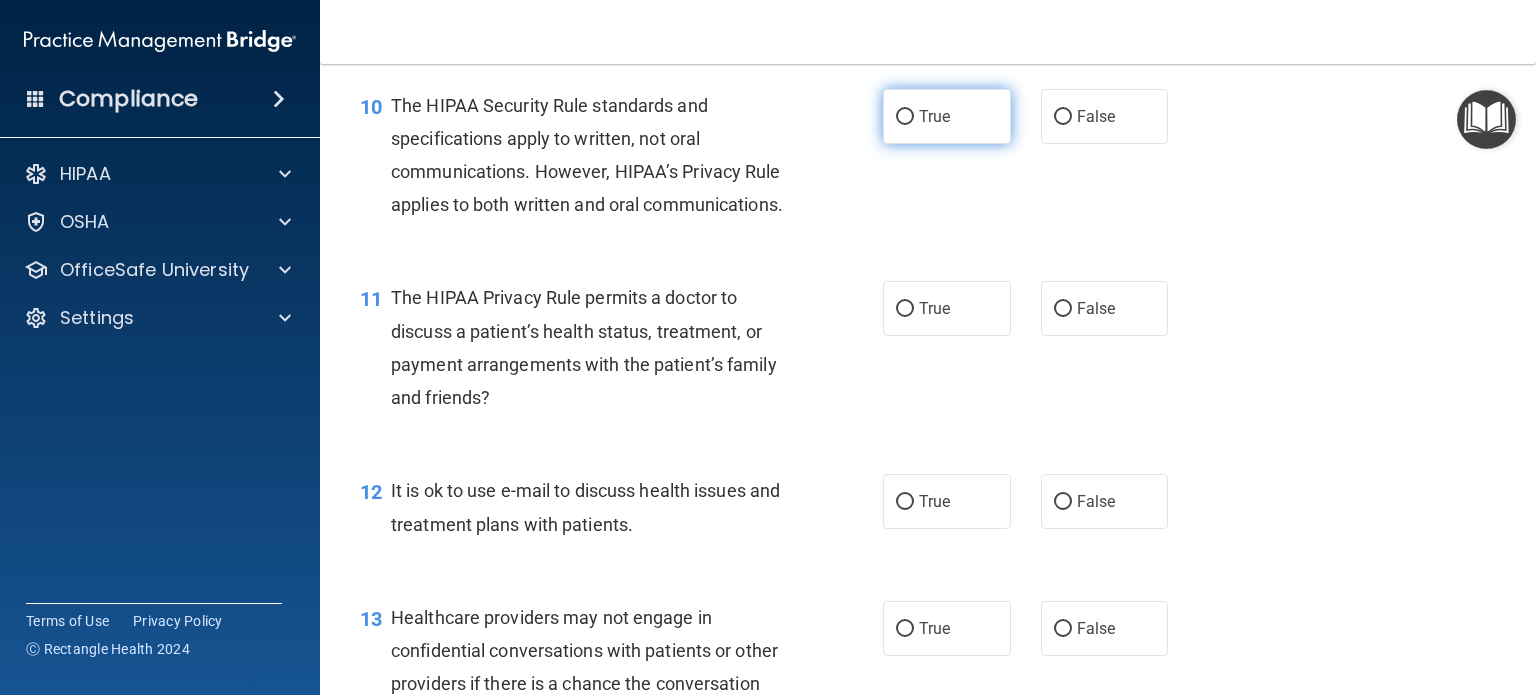 click on "True" at bounding box center (905, 117) 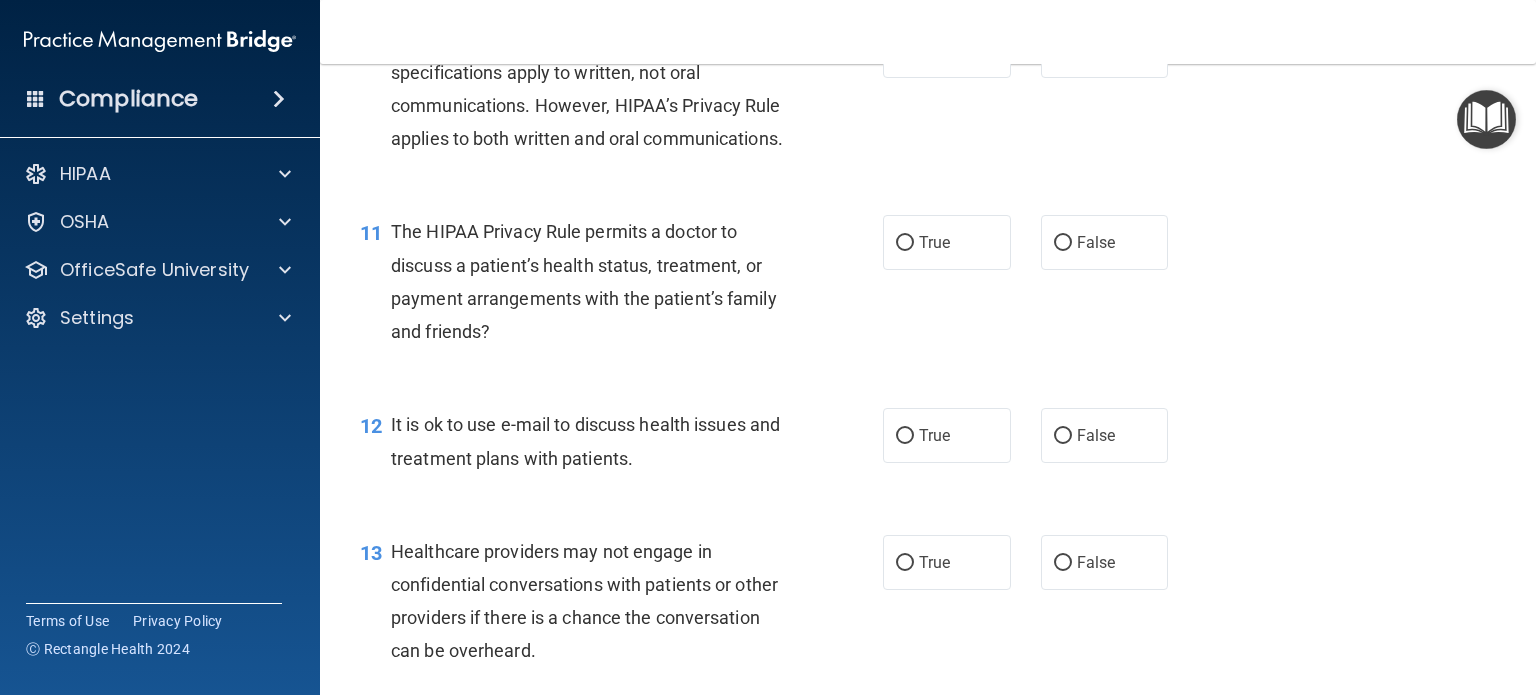 scroll, scrollTop: 1806, scrollLeft: 0, axis: vertical 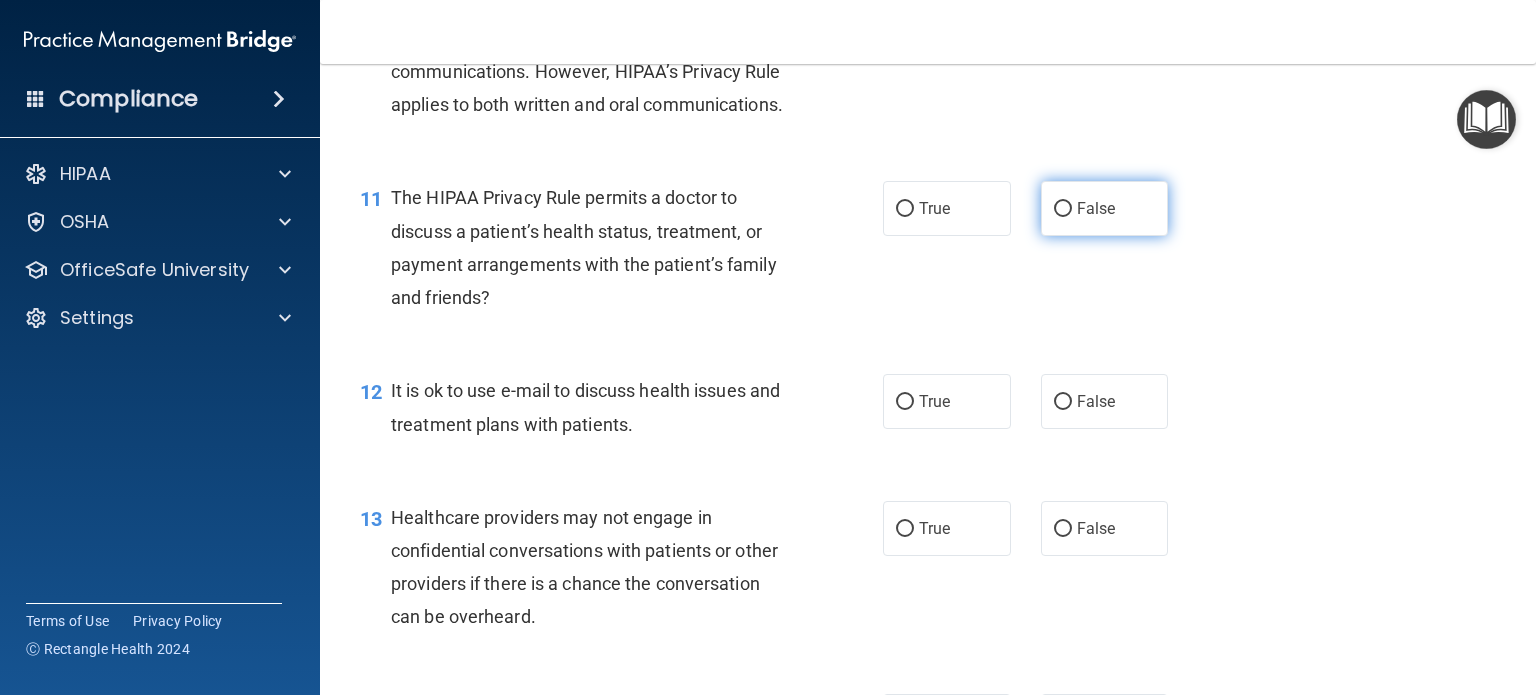 click on "False" at bounding box center [1063, 209] 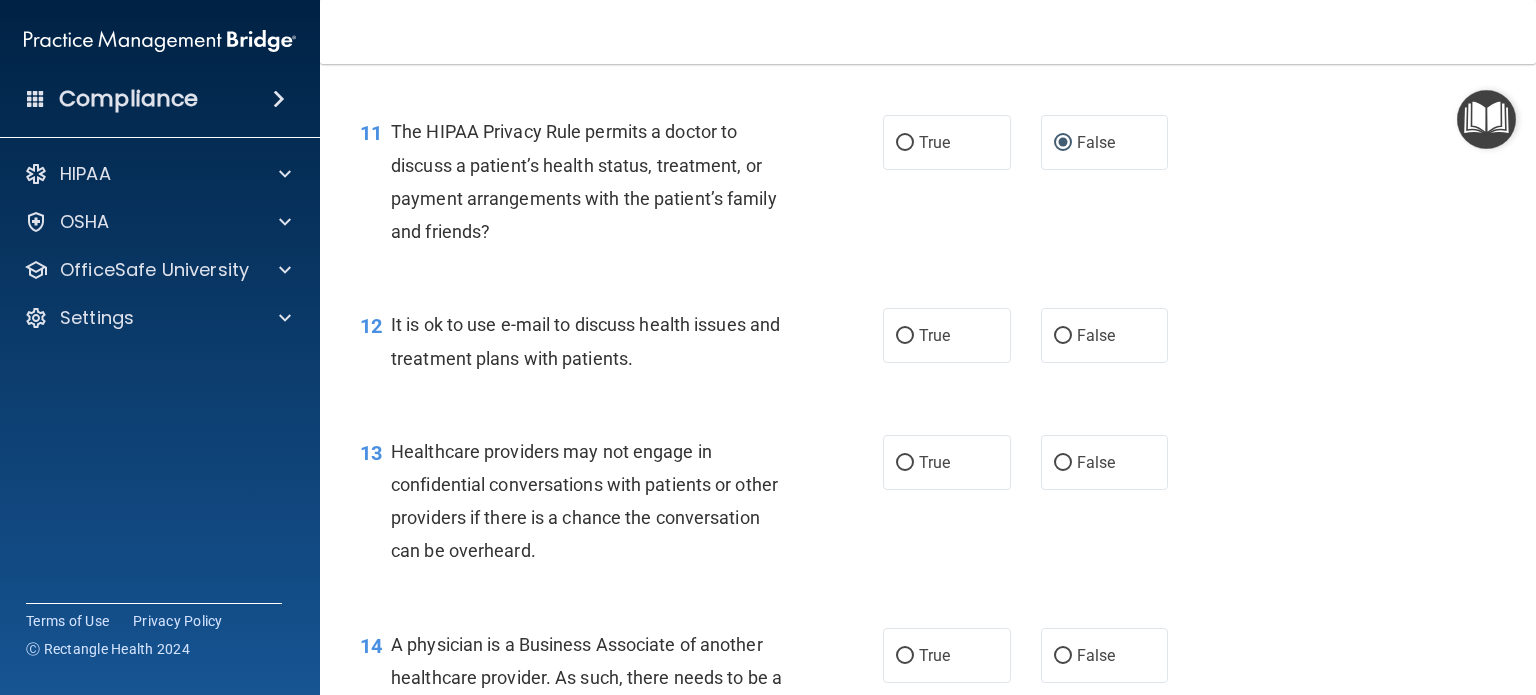 scroll, scrollTop: 1906, scrollLeft: 0, axis: vertical 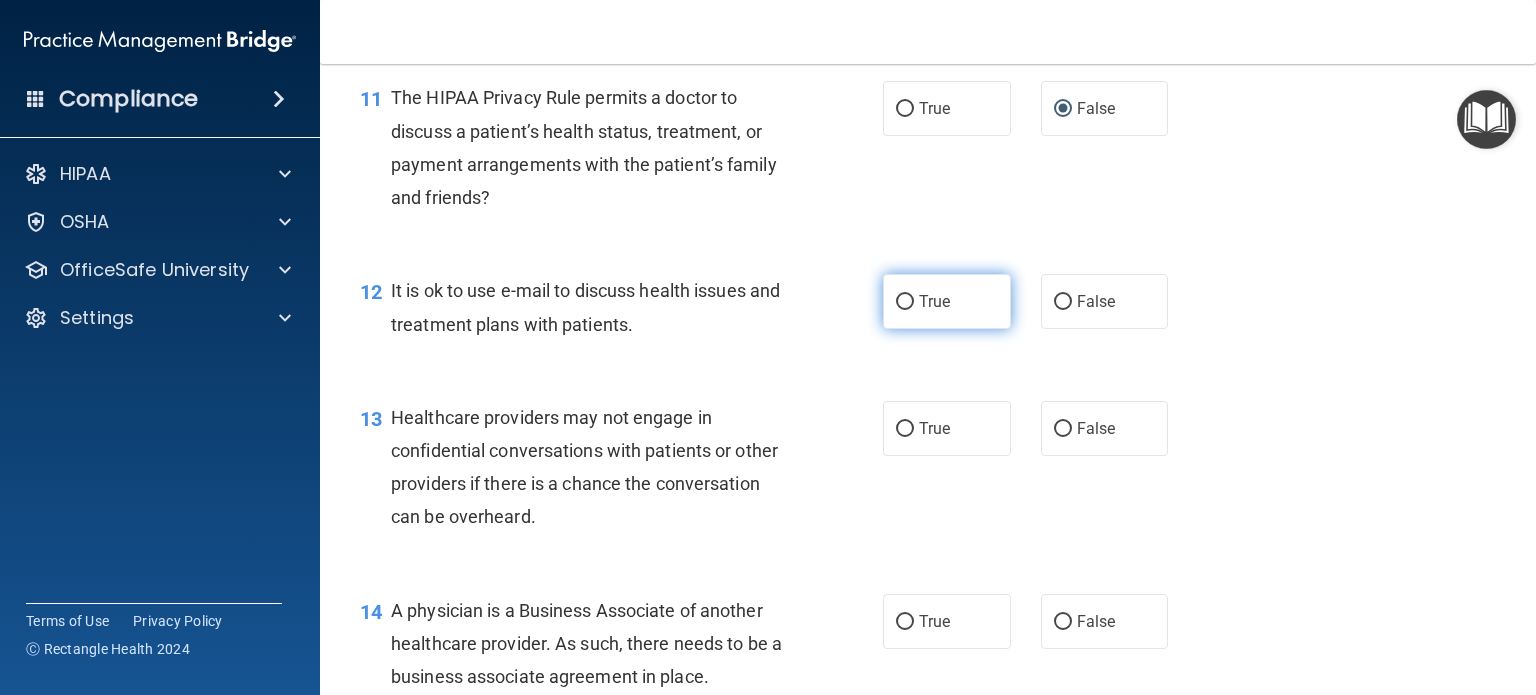 click on "True" at bounding box center [905, 302] 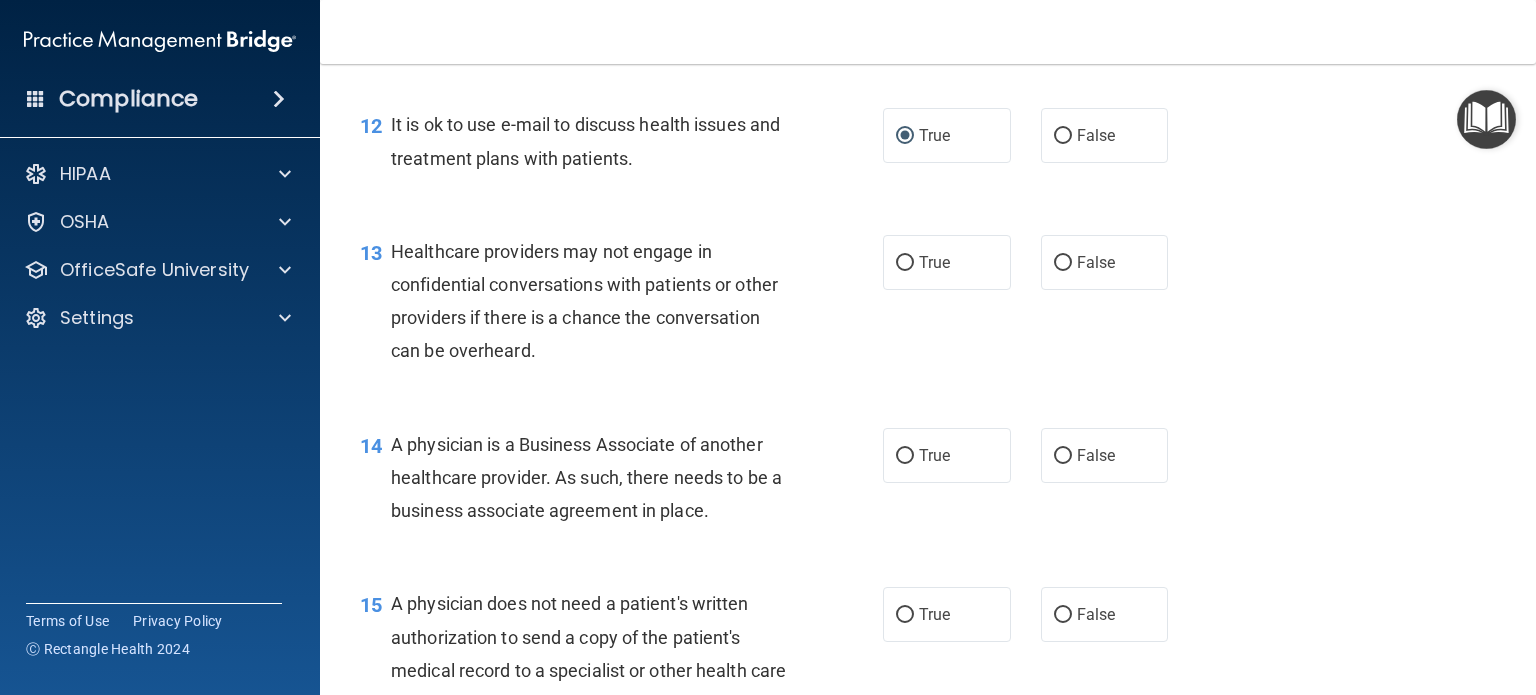 scroll, scrollTop: 2106, scrollLeft: 0, axis: vertical 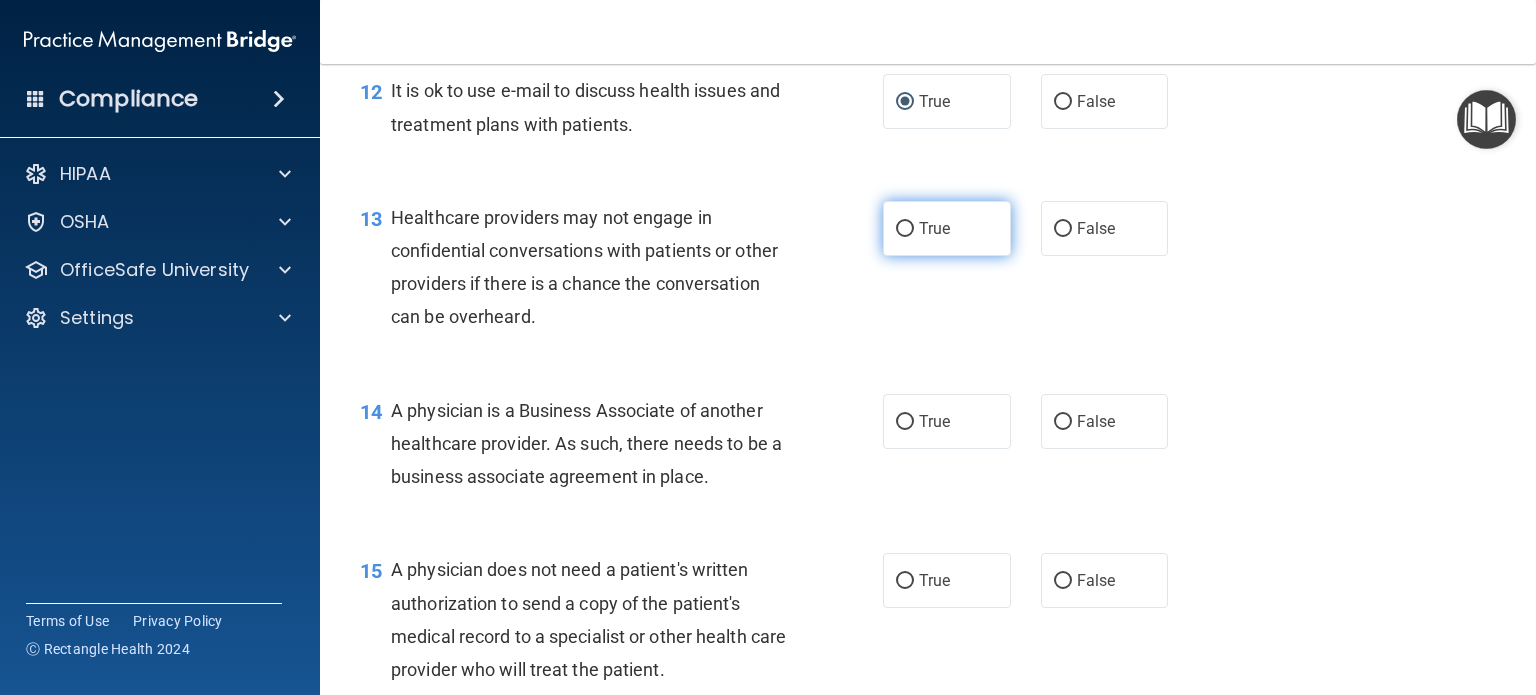 click on "True" at bounding box center [947, 228] 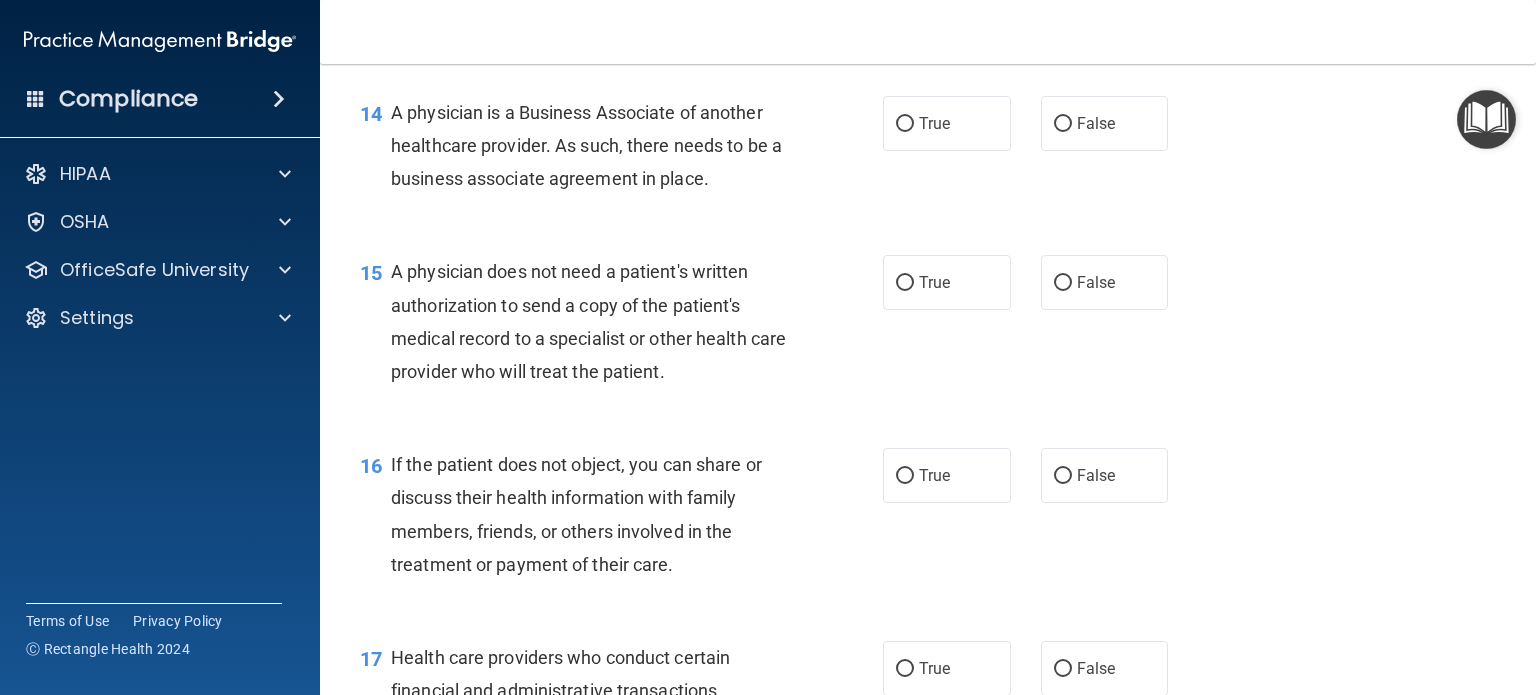 scroll, scrollTop: 2406, scrollLeft: 0, axis: vertical 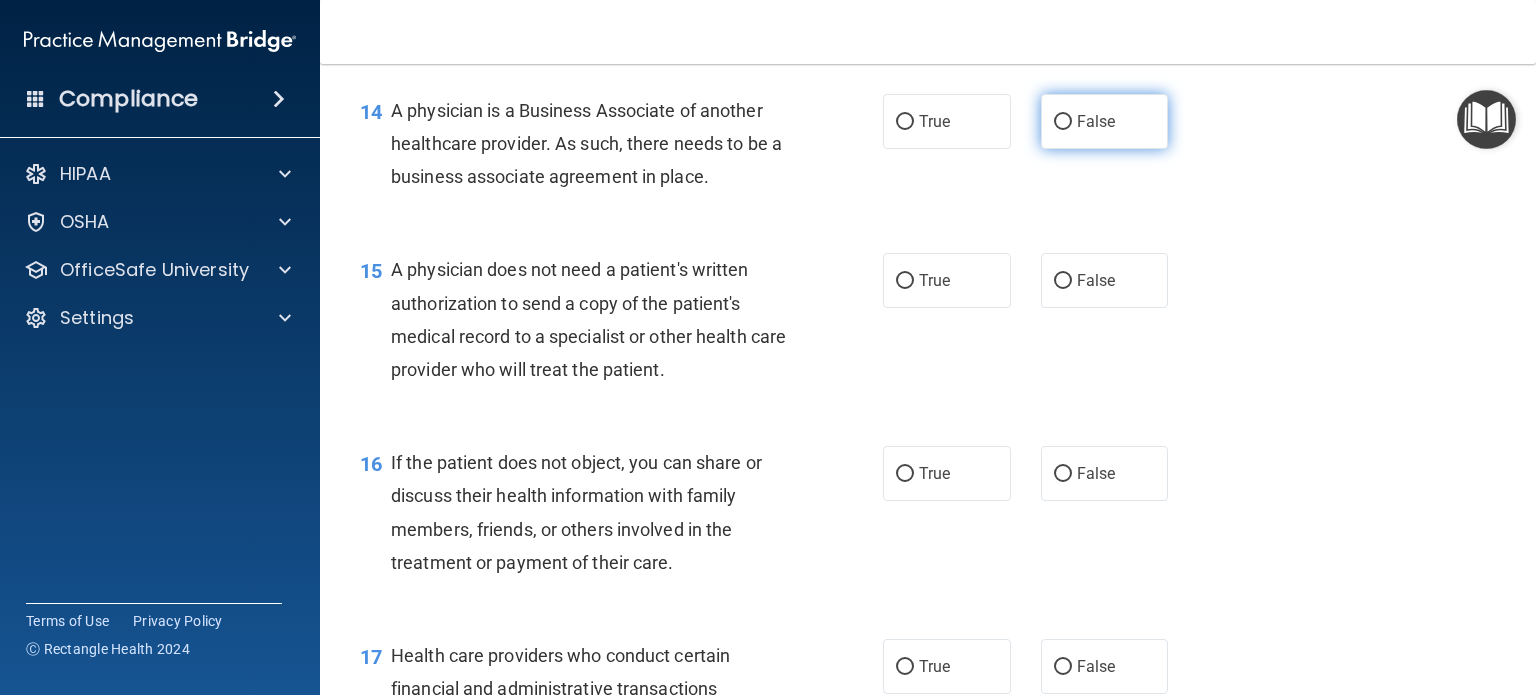 click on "False" at bounding box center [1063, 122] 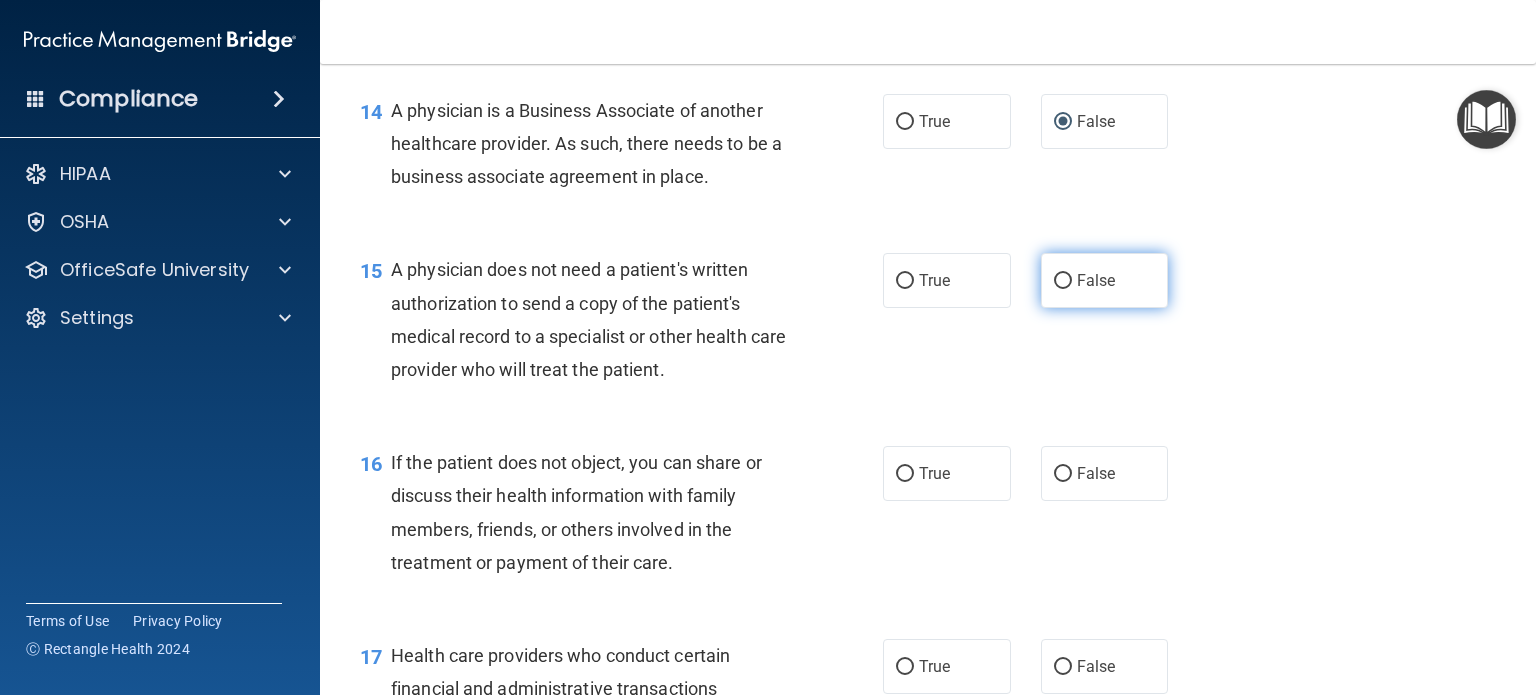 click on "False" at bounding box center (1105, 280) 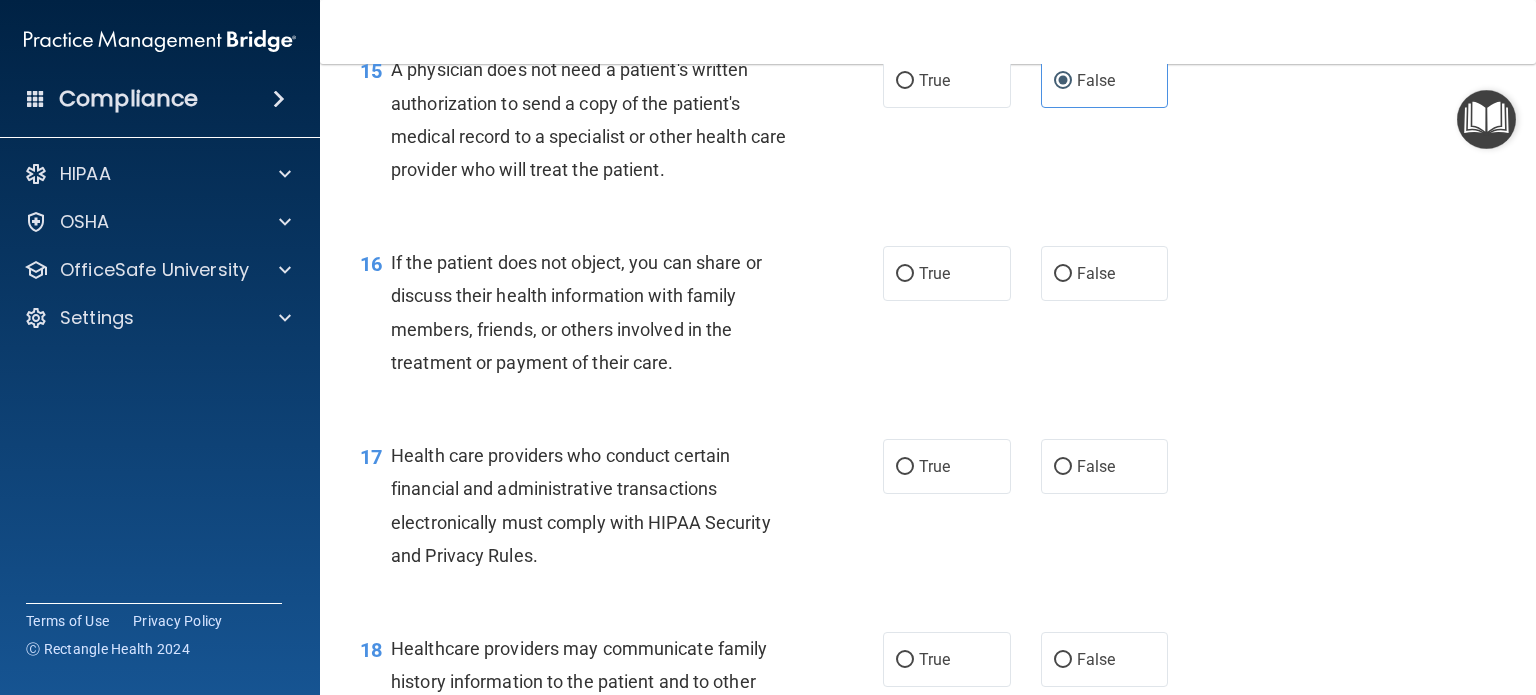 scroll, scrollTop: 2706, scrollLeft: 0, axis: vertical 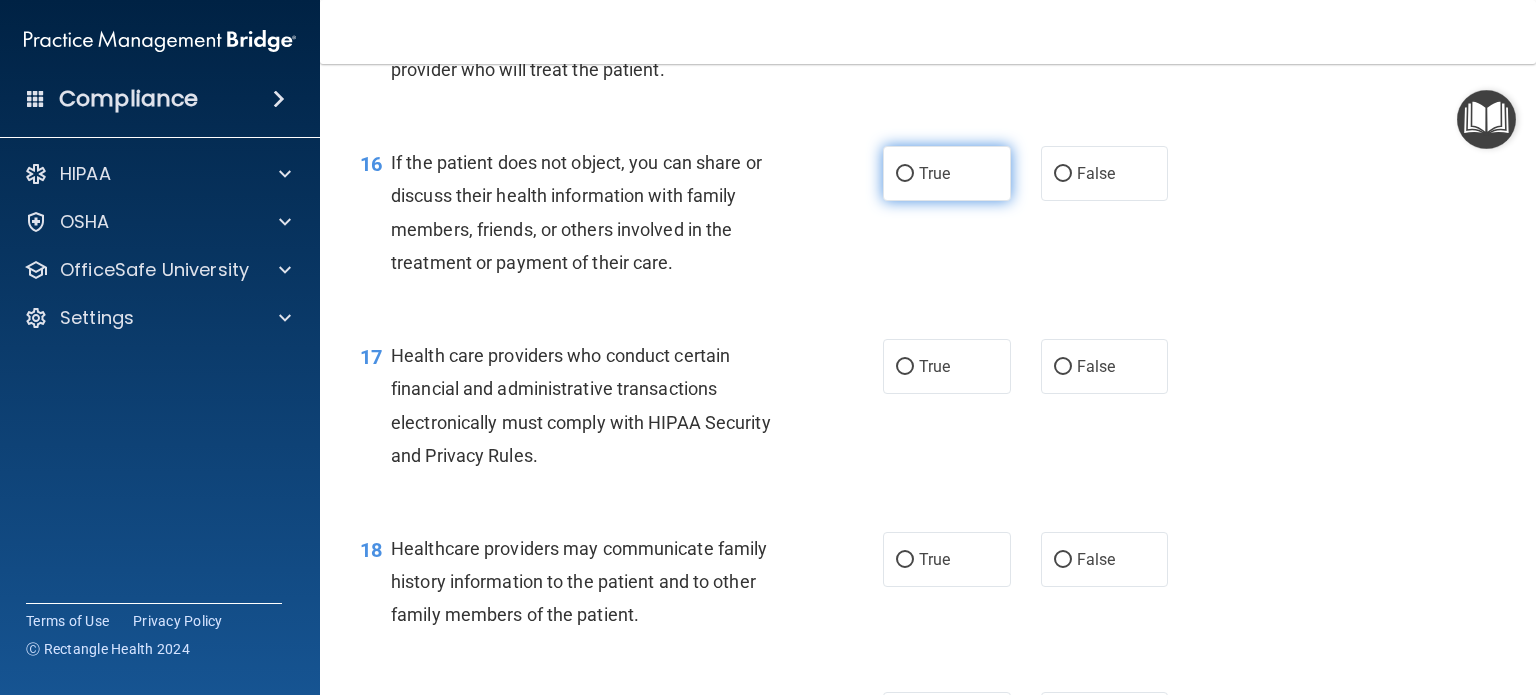 click on "True" at bounding box center (947, 173) 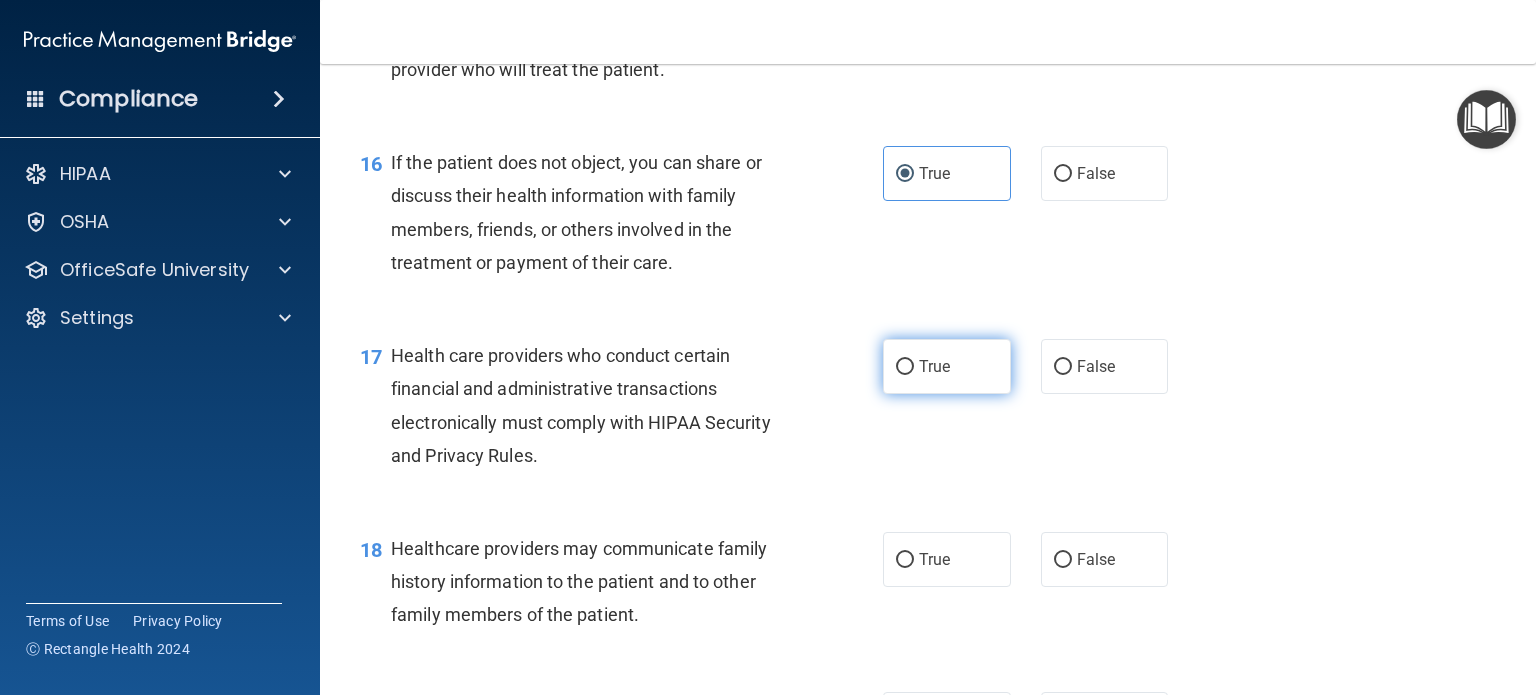 click on "True" at bounding box center (905, 367) 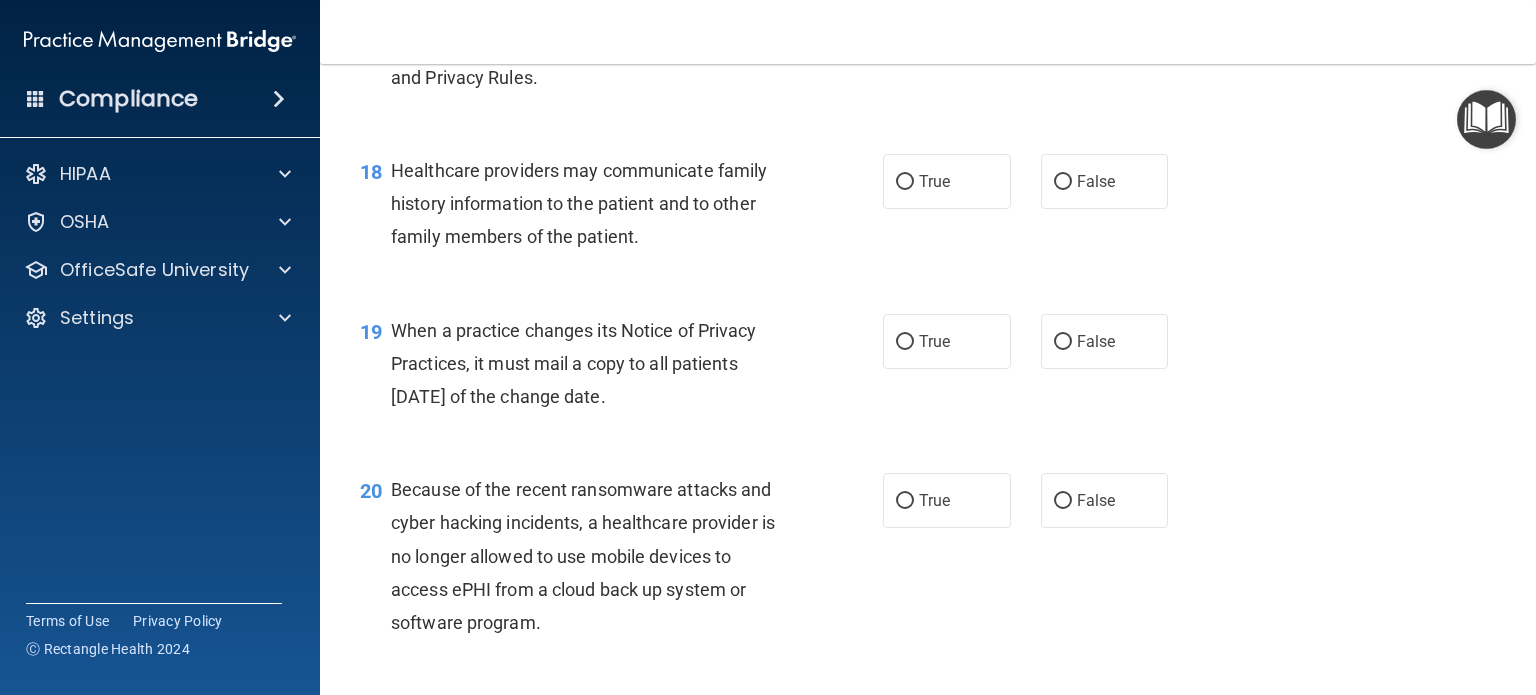scroll, scrollTop: 3106, scrollLeft: 0, axis: vertical 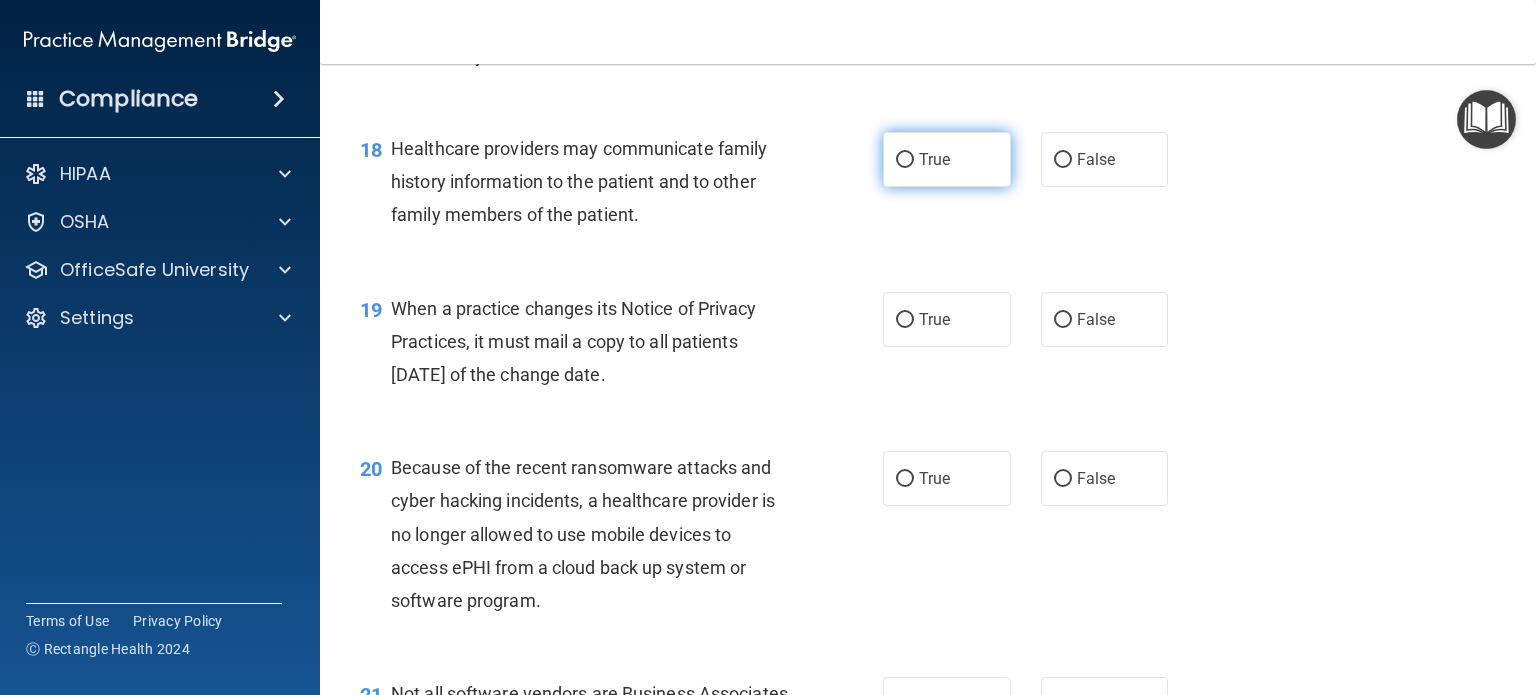 click on "True" at bounding box center (905, 160) 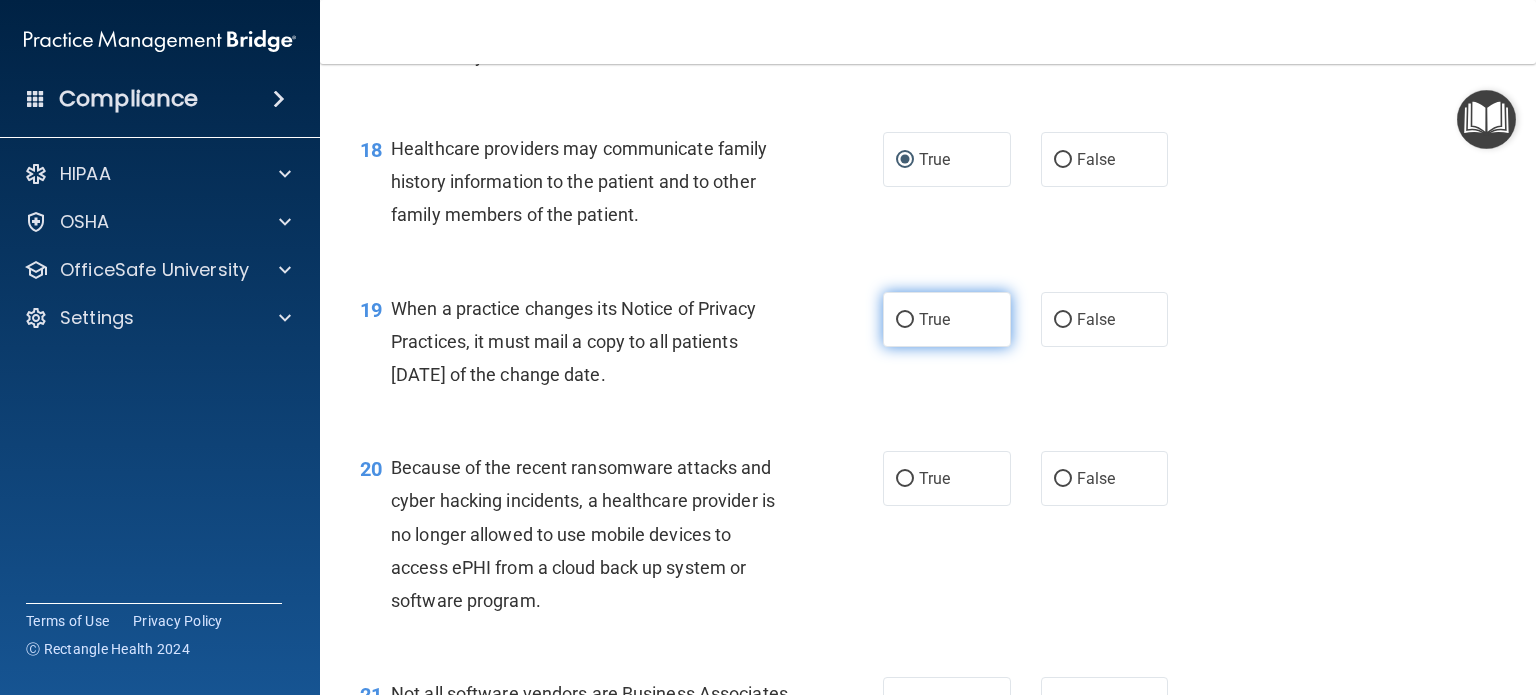 click on "True" at bounding box center (947, 319) 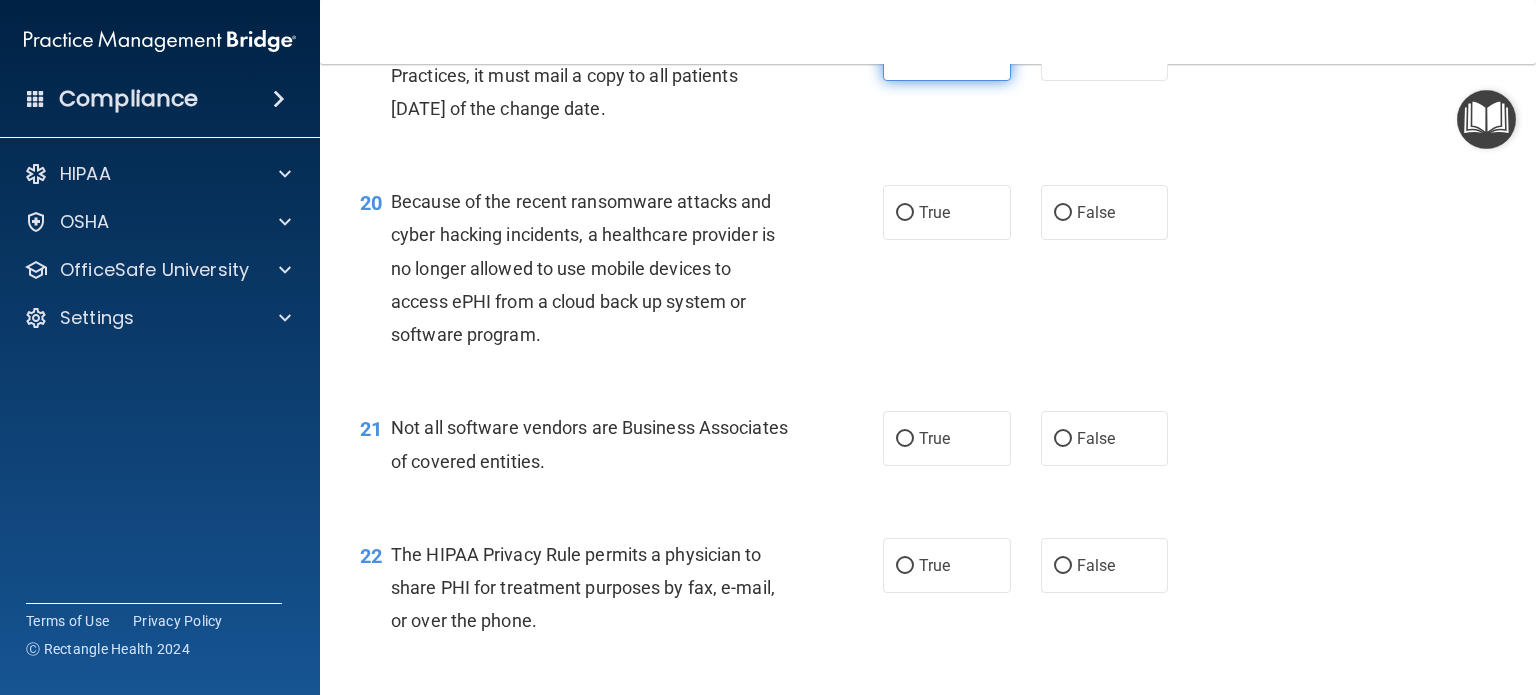 scroll, scrollTop: 3406, scrollLeft: 0, axis: vertical 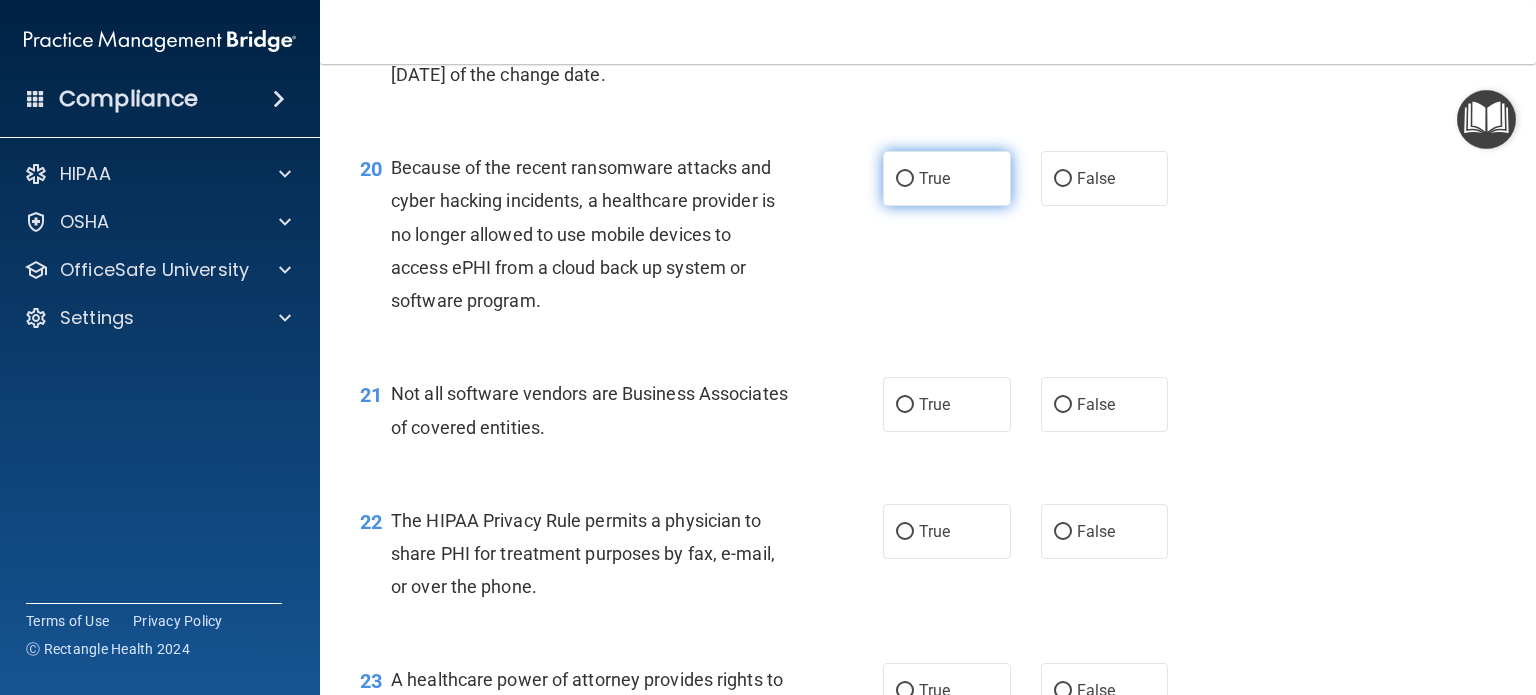 click on "True" at bounding box center [905, 179] 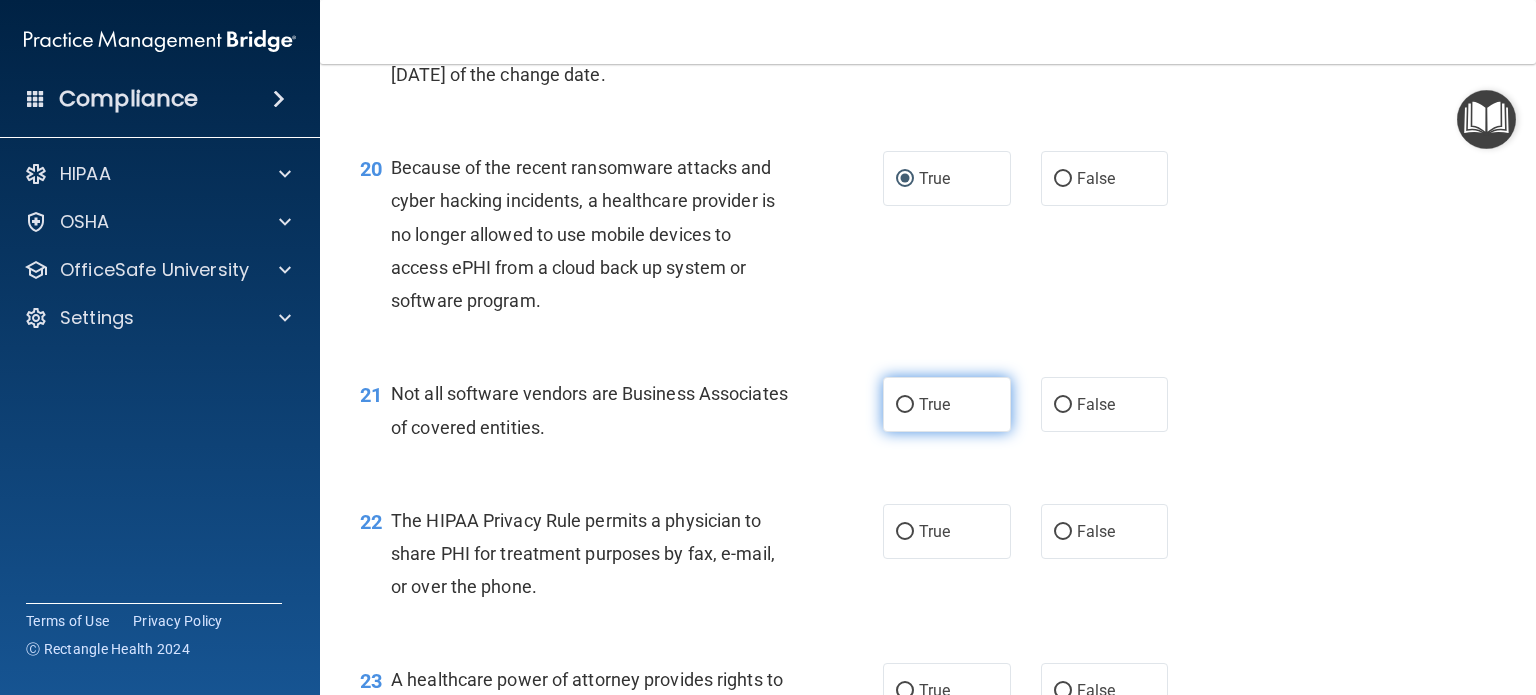 drag, startPoint x: 904, startPoint y: 475, endPoint x: 894, endPoint y: 443, distance: 33.526108 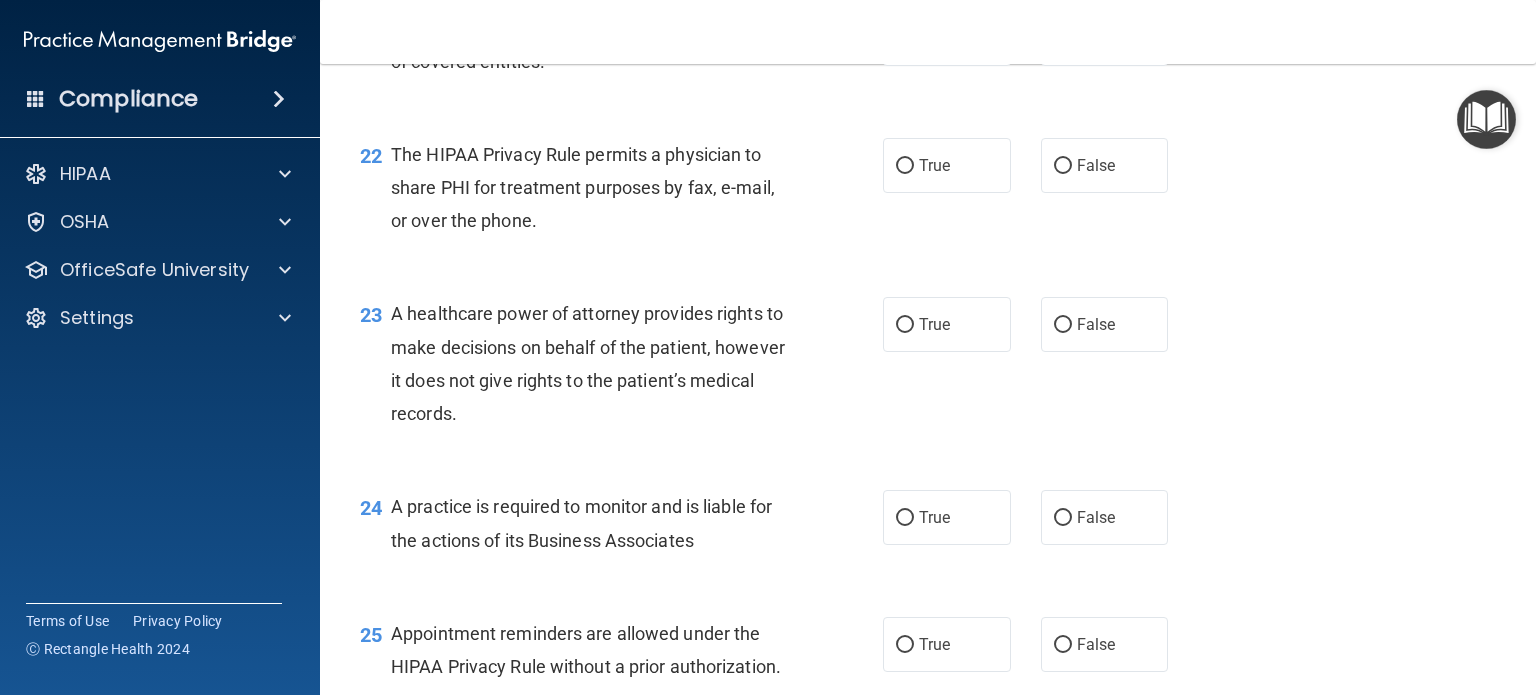 scroll, scrollTop: 3806, scrollLeft: 0, axis: vertical 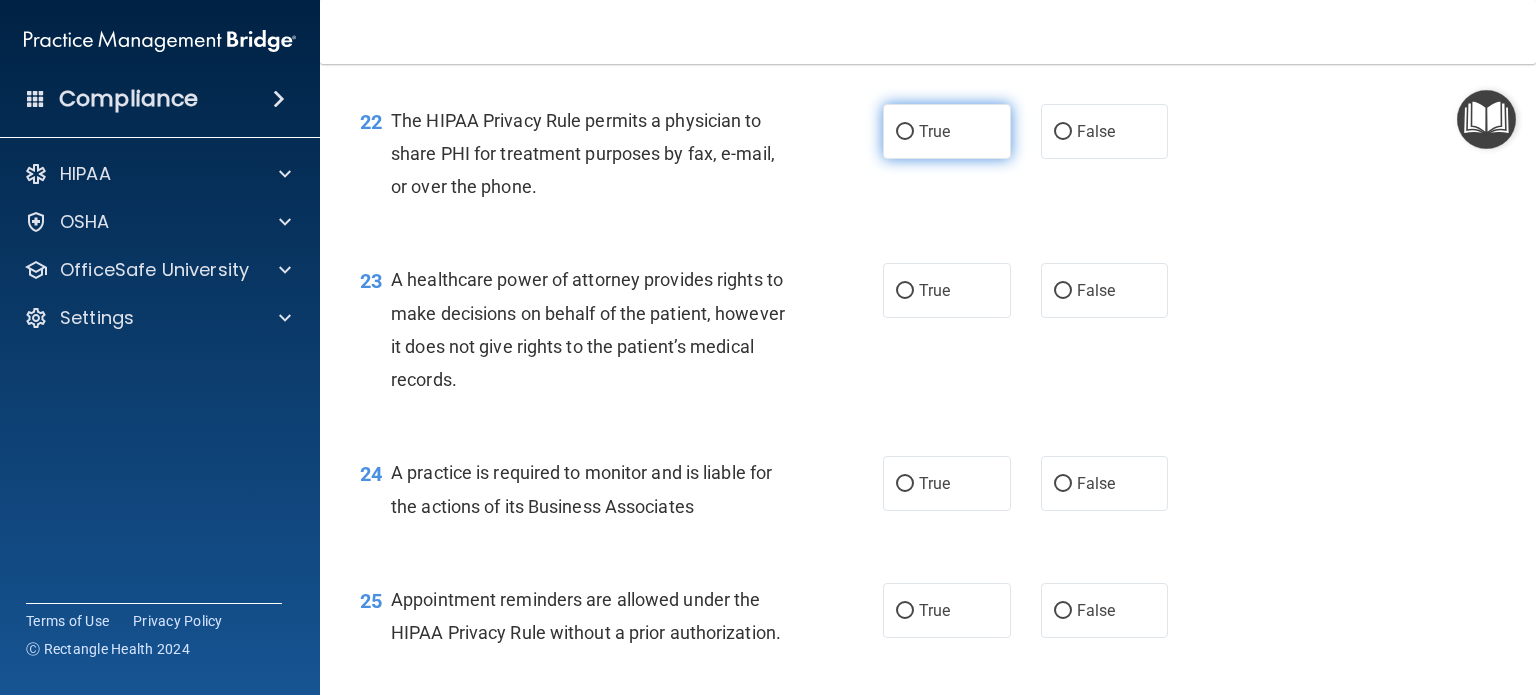 click on "True" at bounding box center (905, 132) 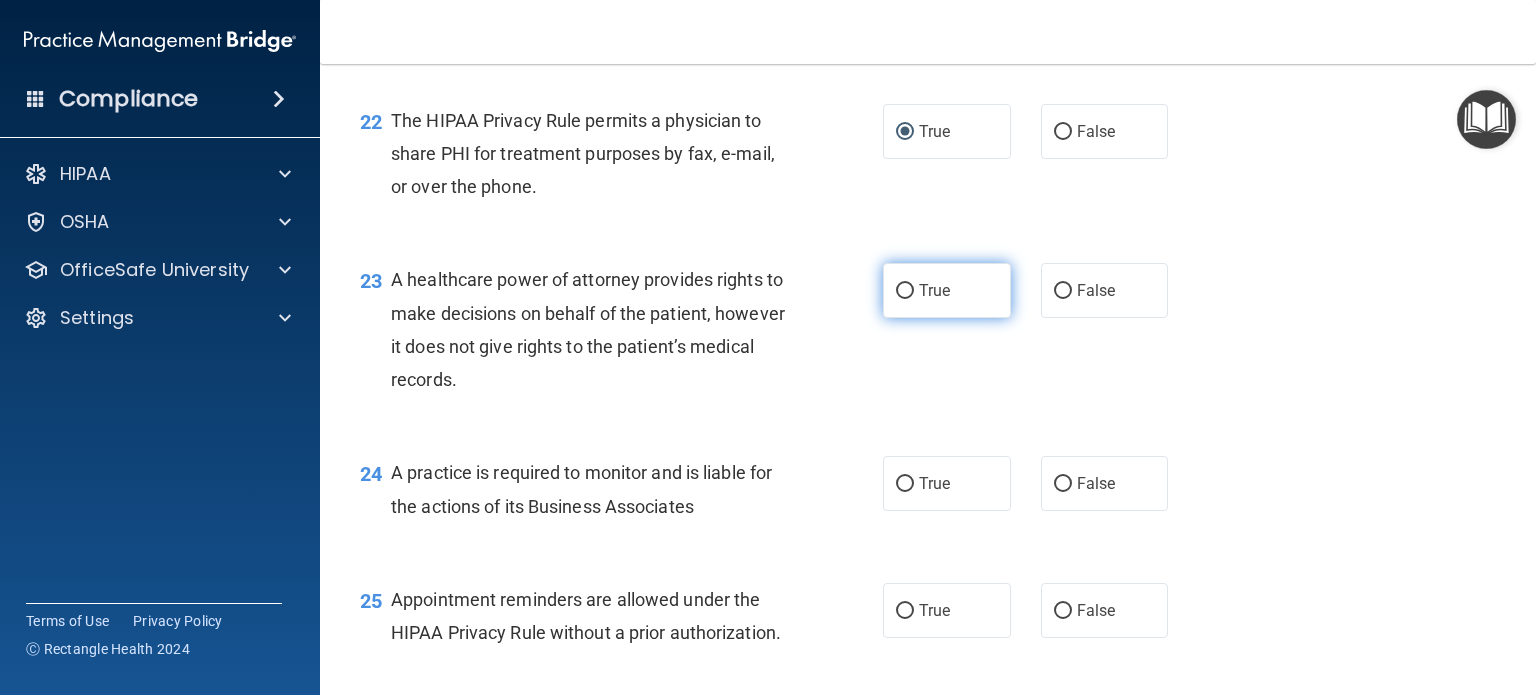 click on "True" at bounding box center (947, 290) 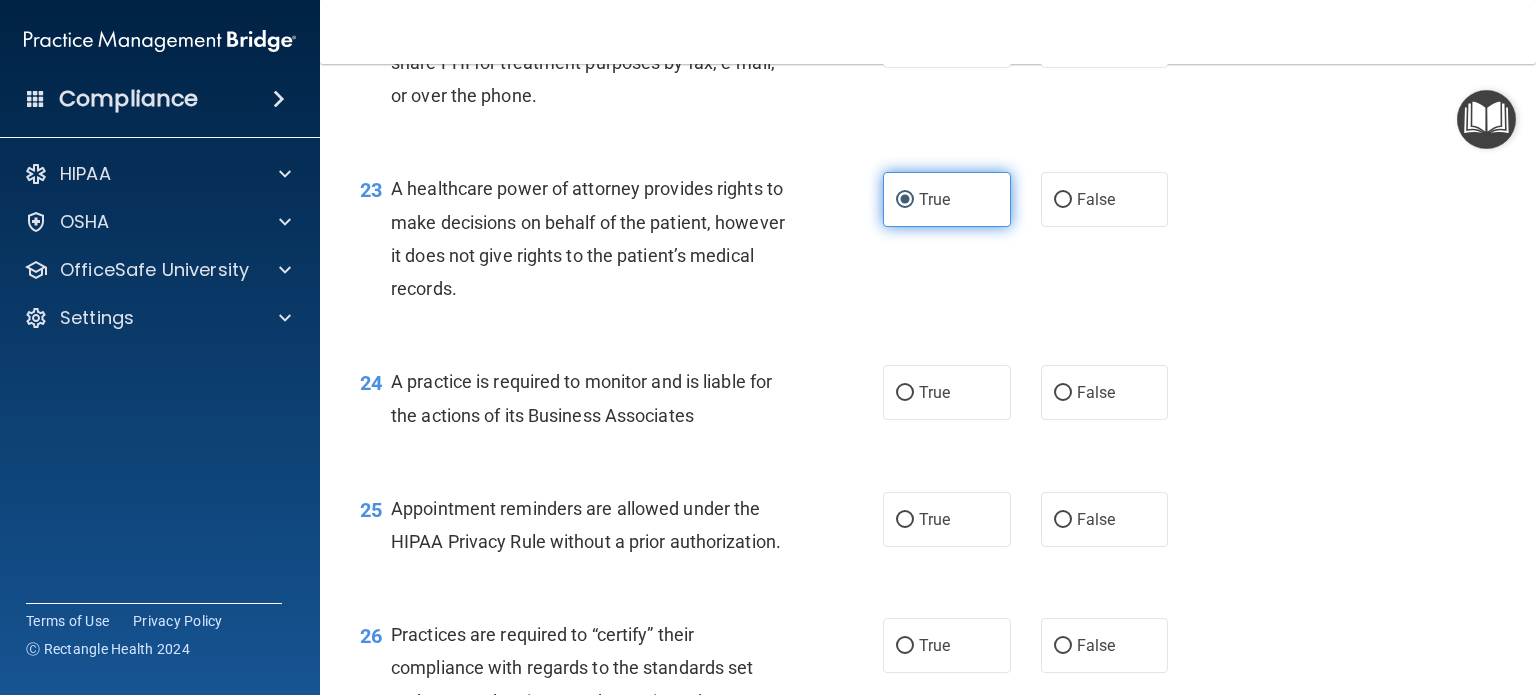 scroll, scrollTop: 4006, scrollLeft: 0, axis: vertical 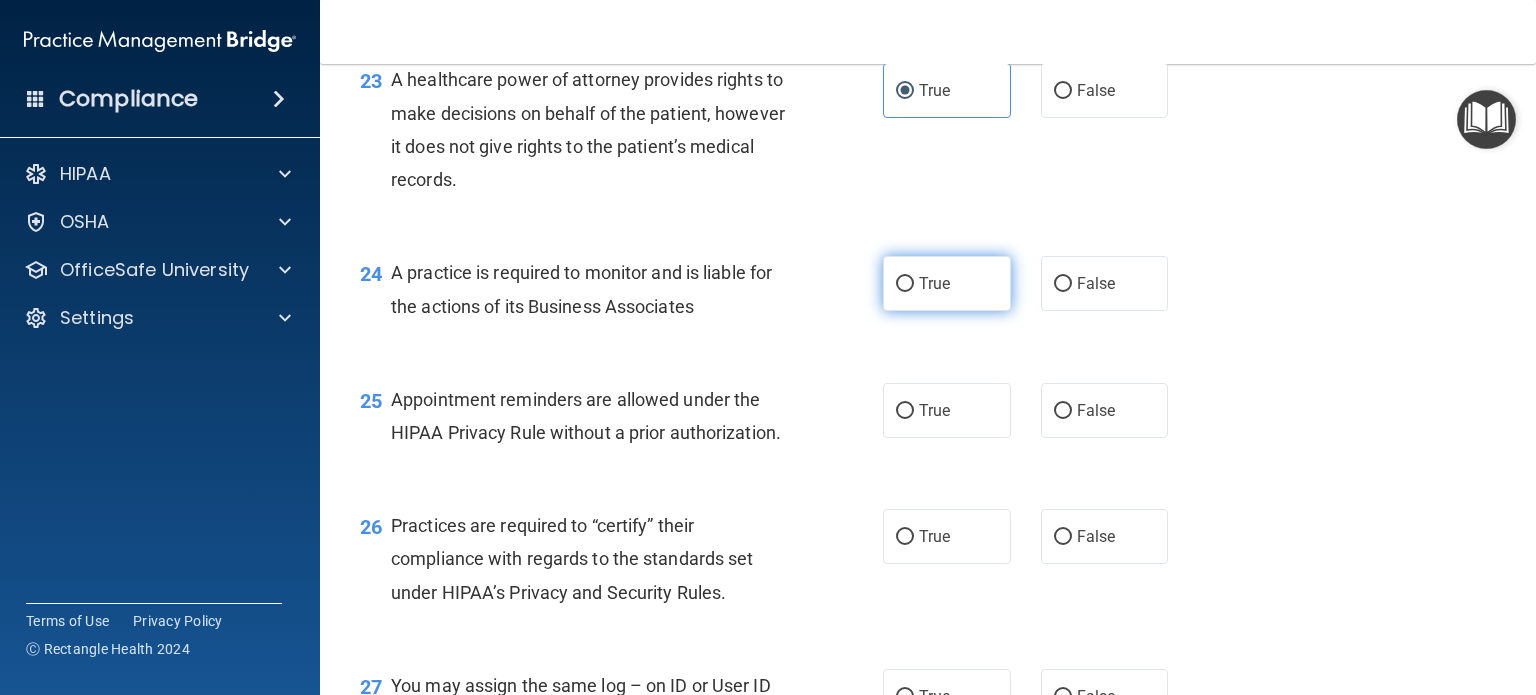 click on "True" at bounding box center [905, 284] 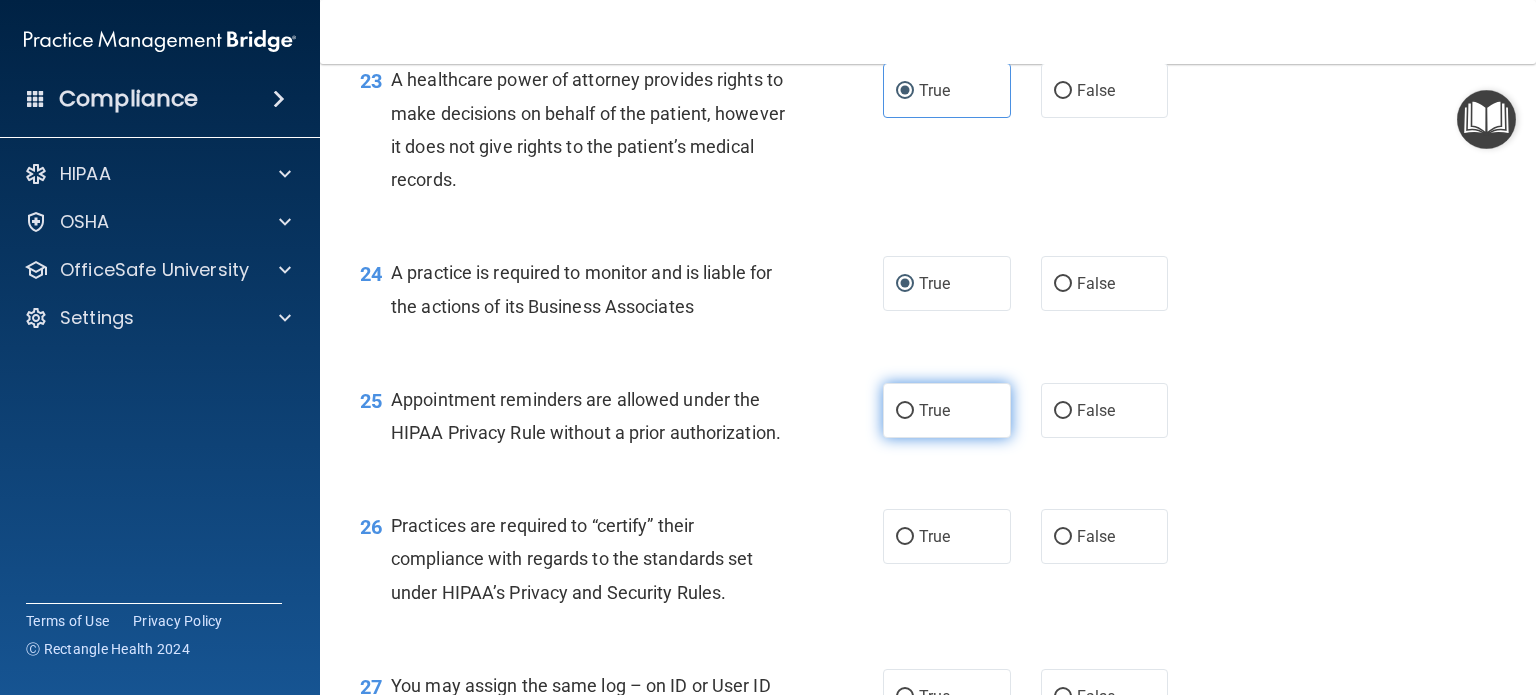 click on "True" at bounding box center [934, 410] 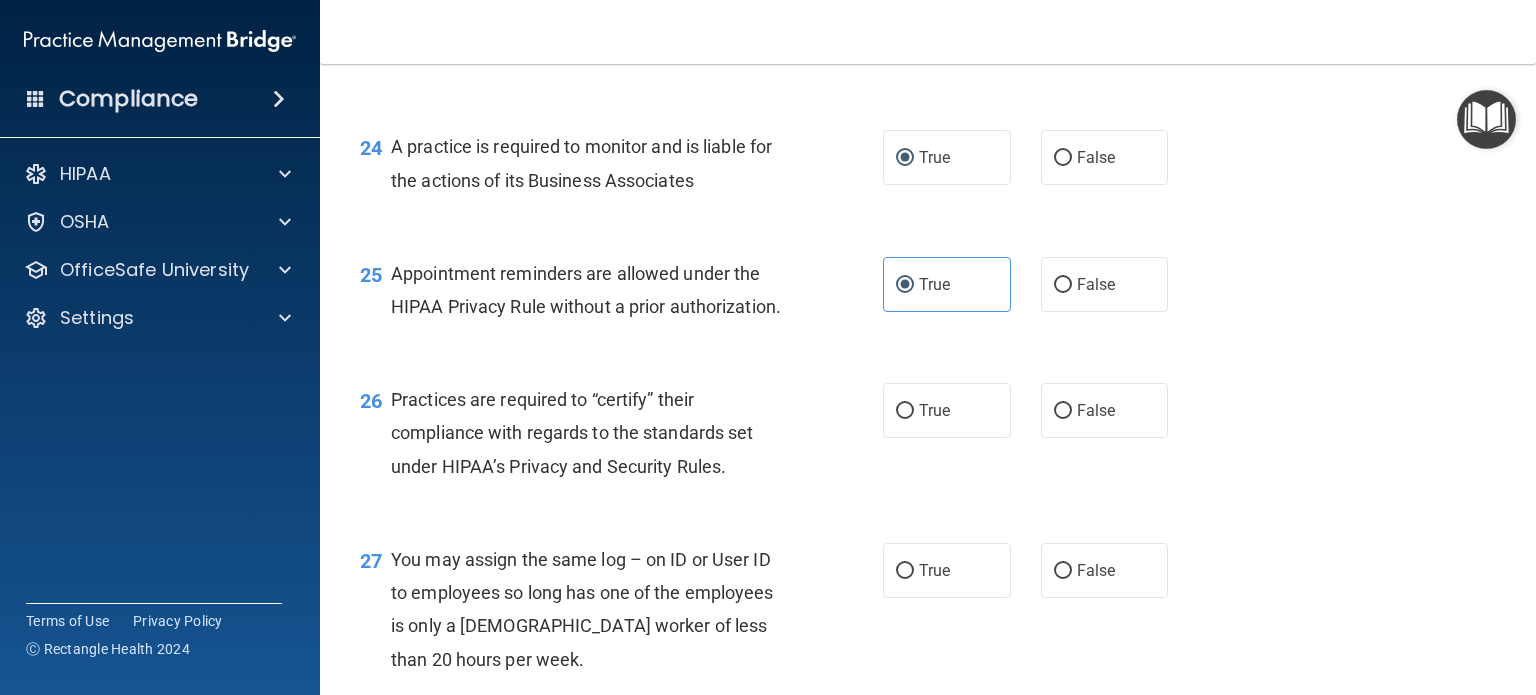 scroll, scrollTop: 4206, scrollLeft: 0, axis: vertical 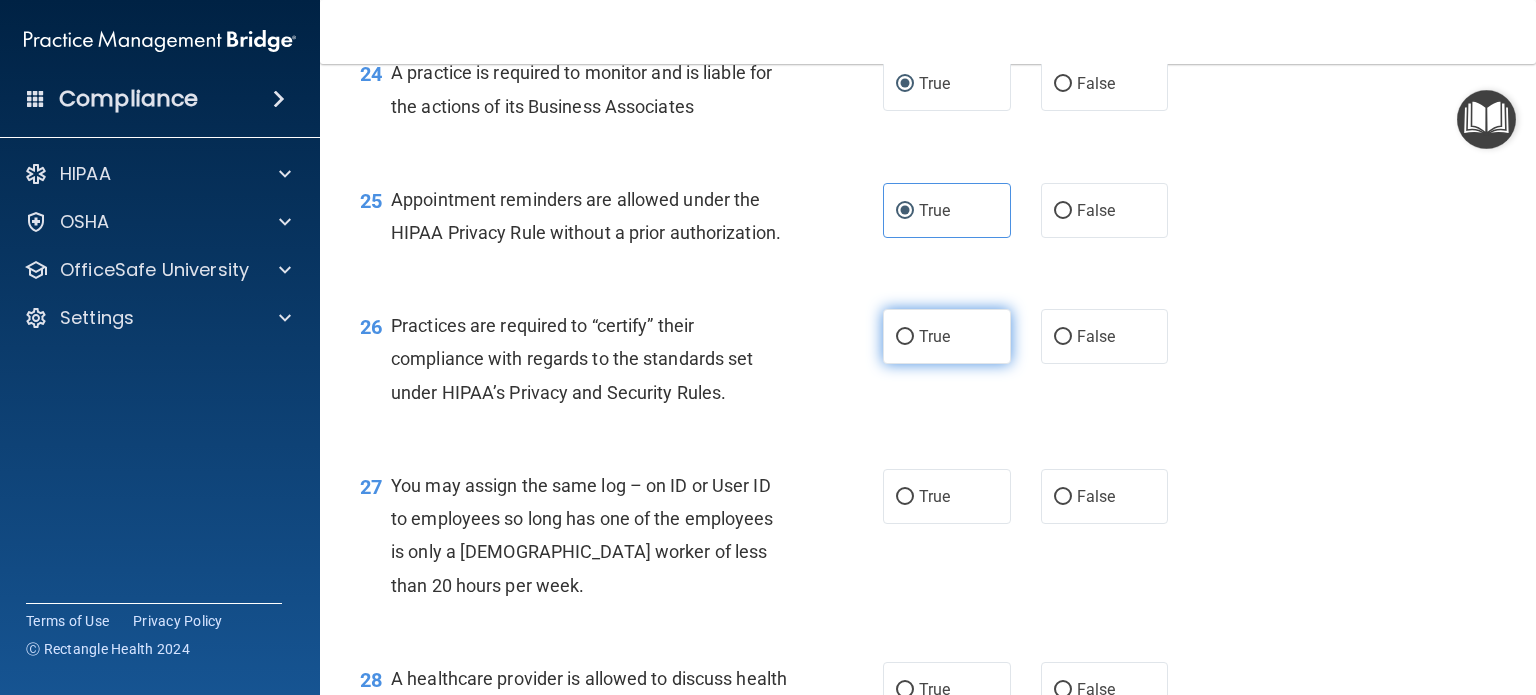 click on "True" at bounding box center [934, 336] 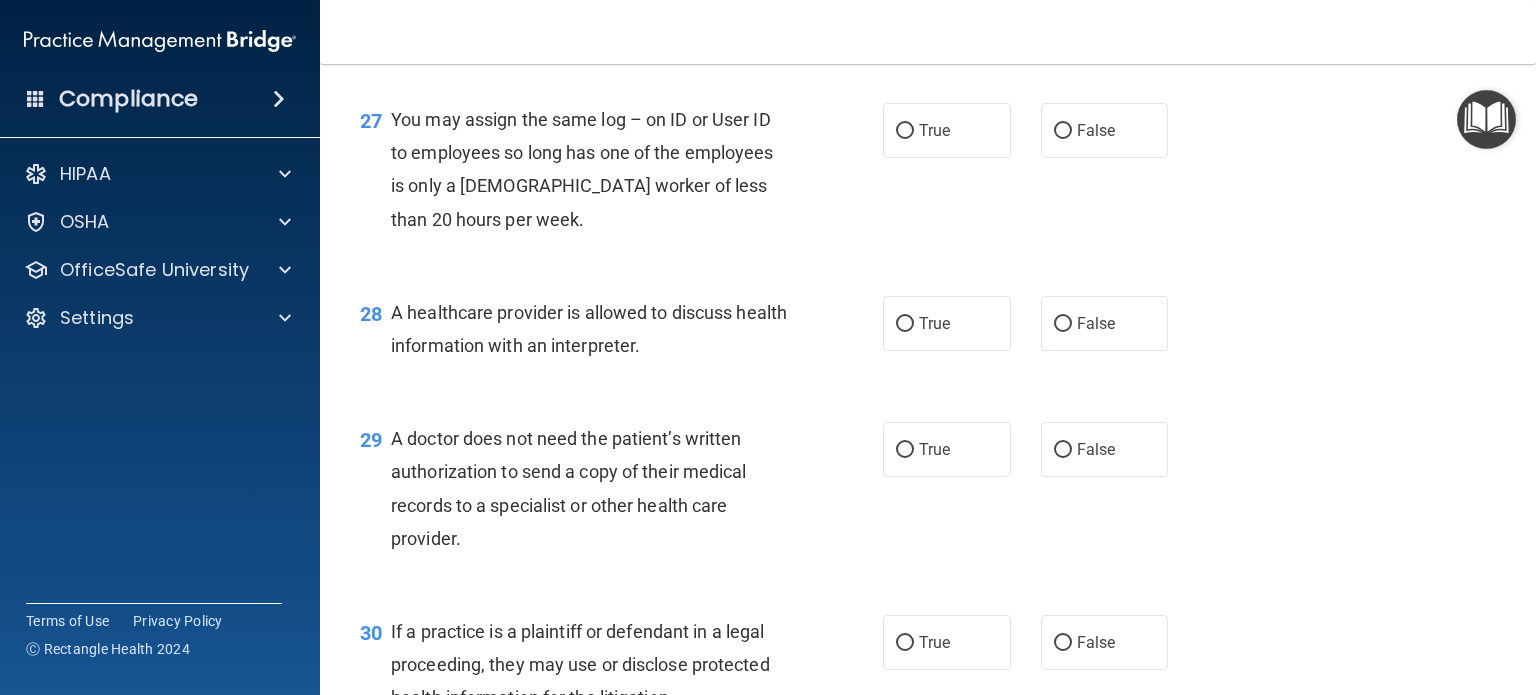 scroll, scrollTop: 4606, scrollLeft: 0, axis: vertical 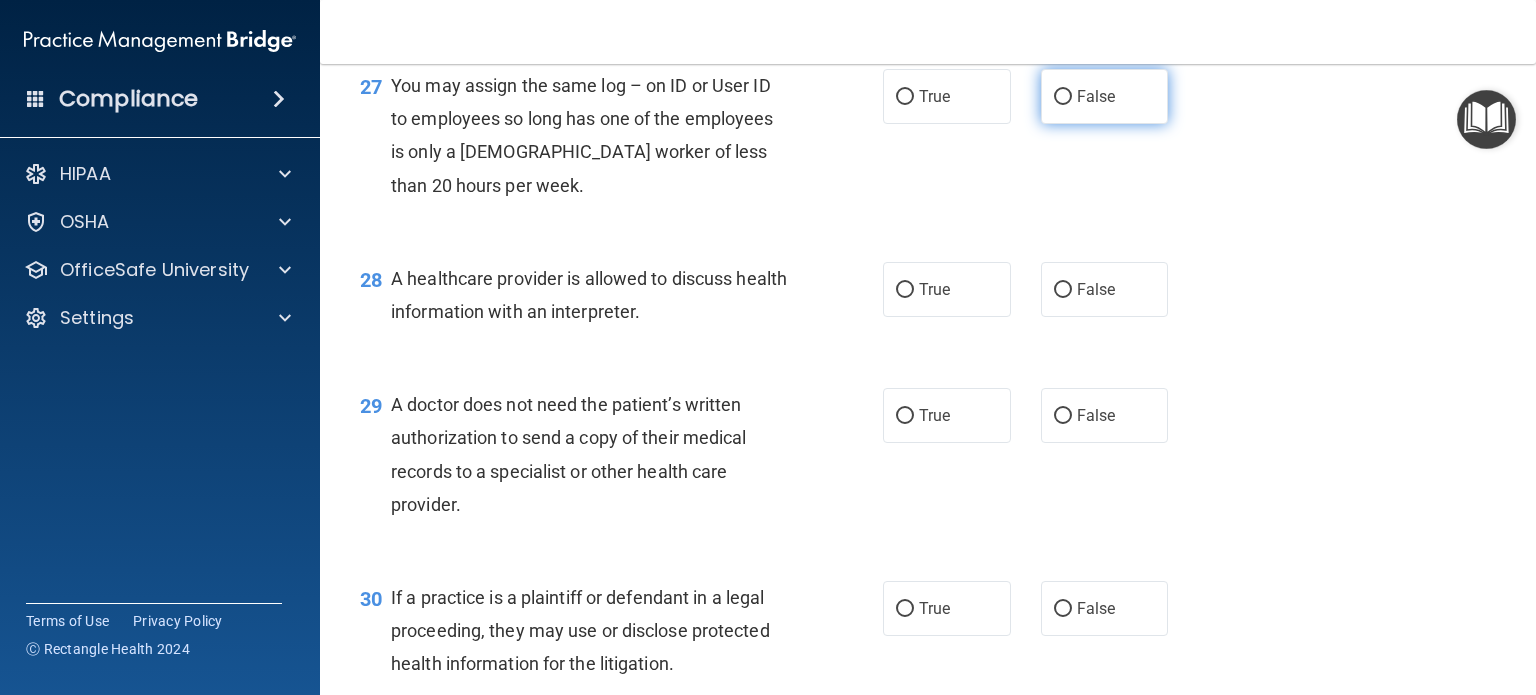 click on "False" at bounding box center (1063, 97) 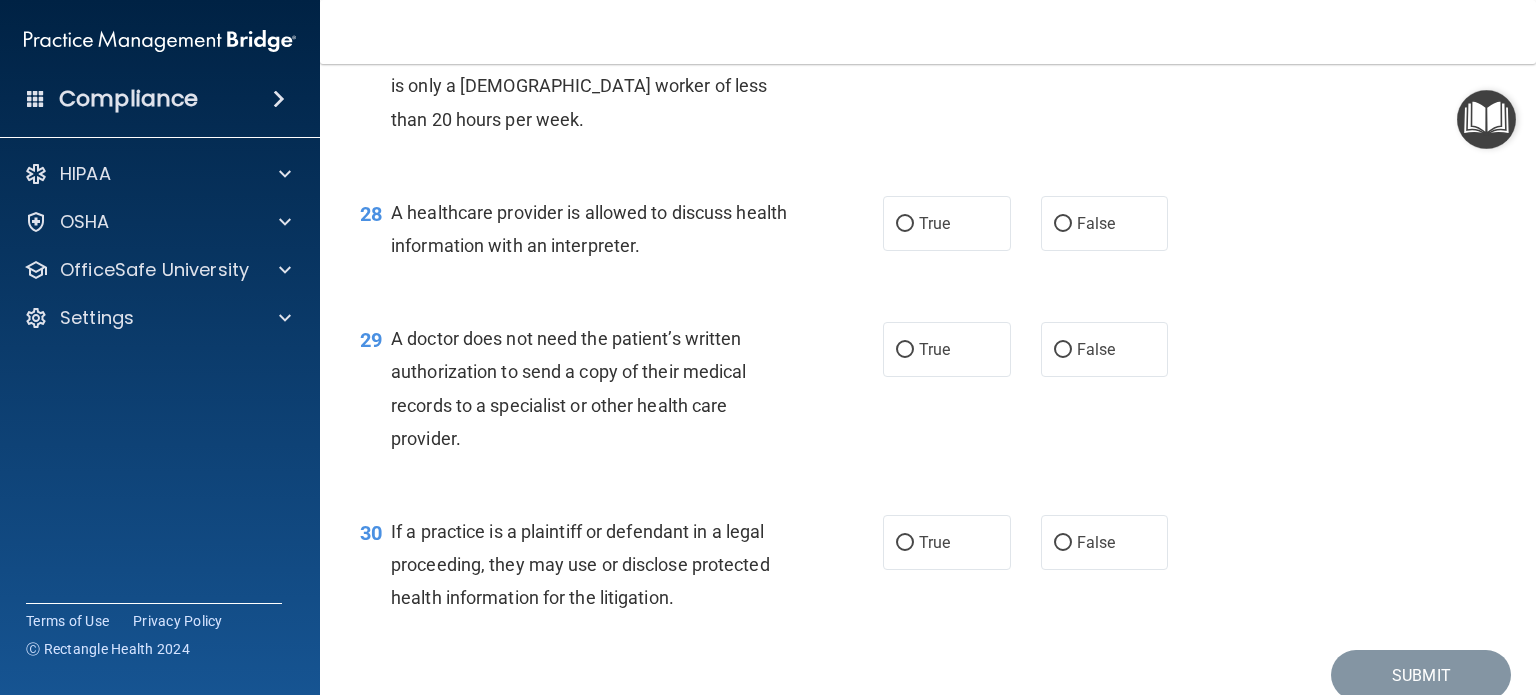 scroll, scrollTop: 4706, scrollLeft: 0, axis: vertical 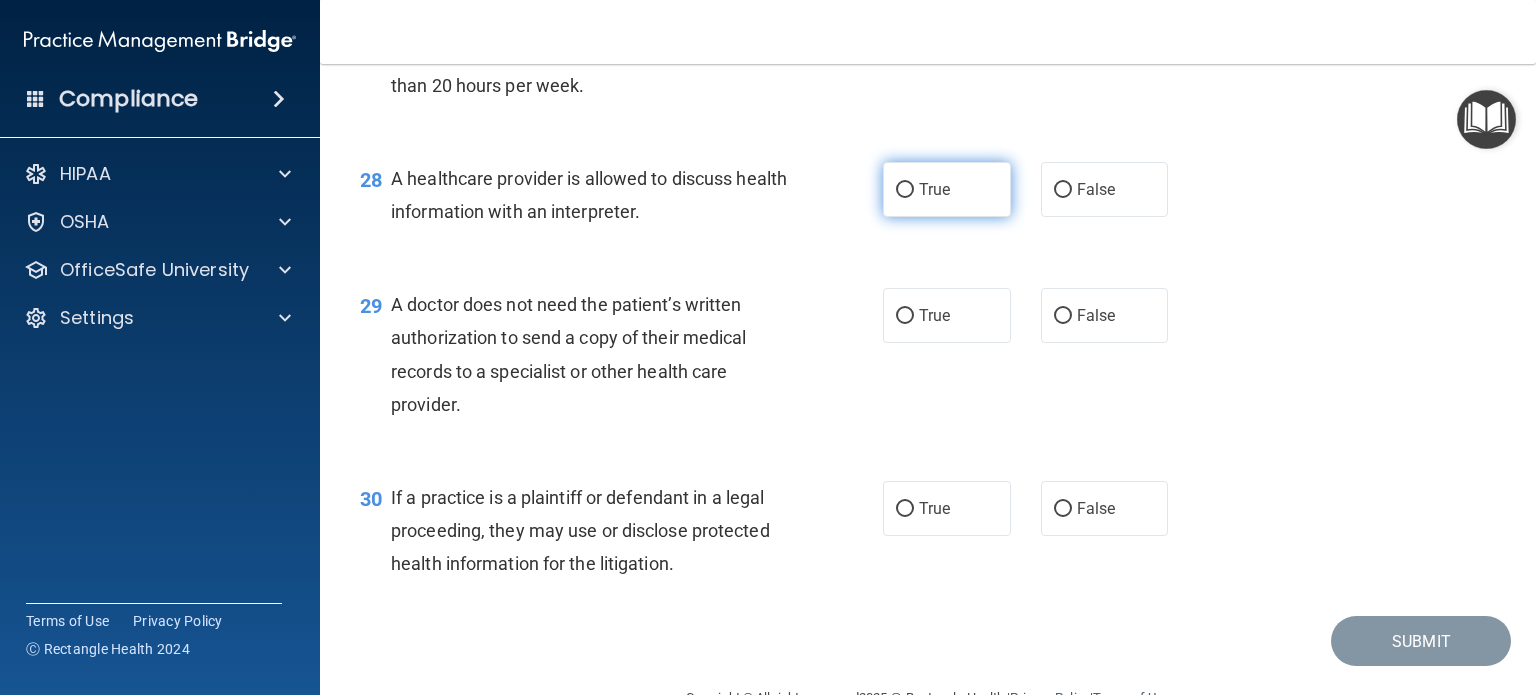 click on "True" at bounding box center (905, 190) 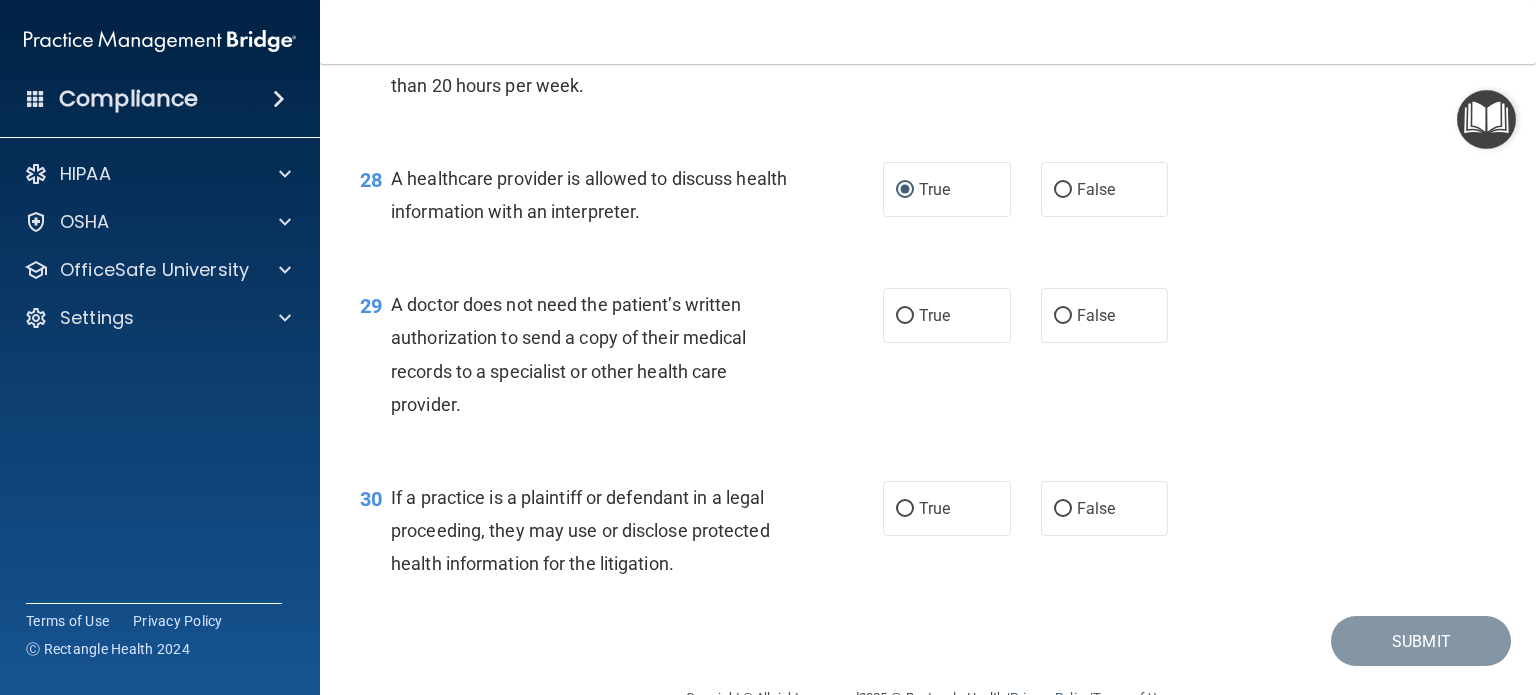 scroll, scrollTop: 4806, scrollLeft: 0, axis: vertical 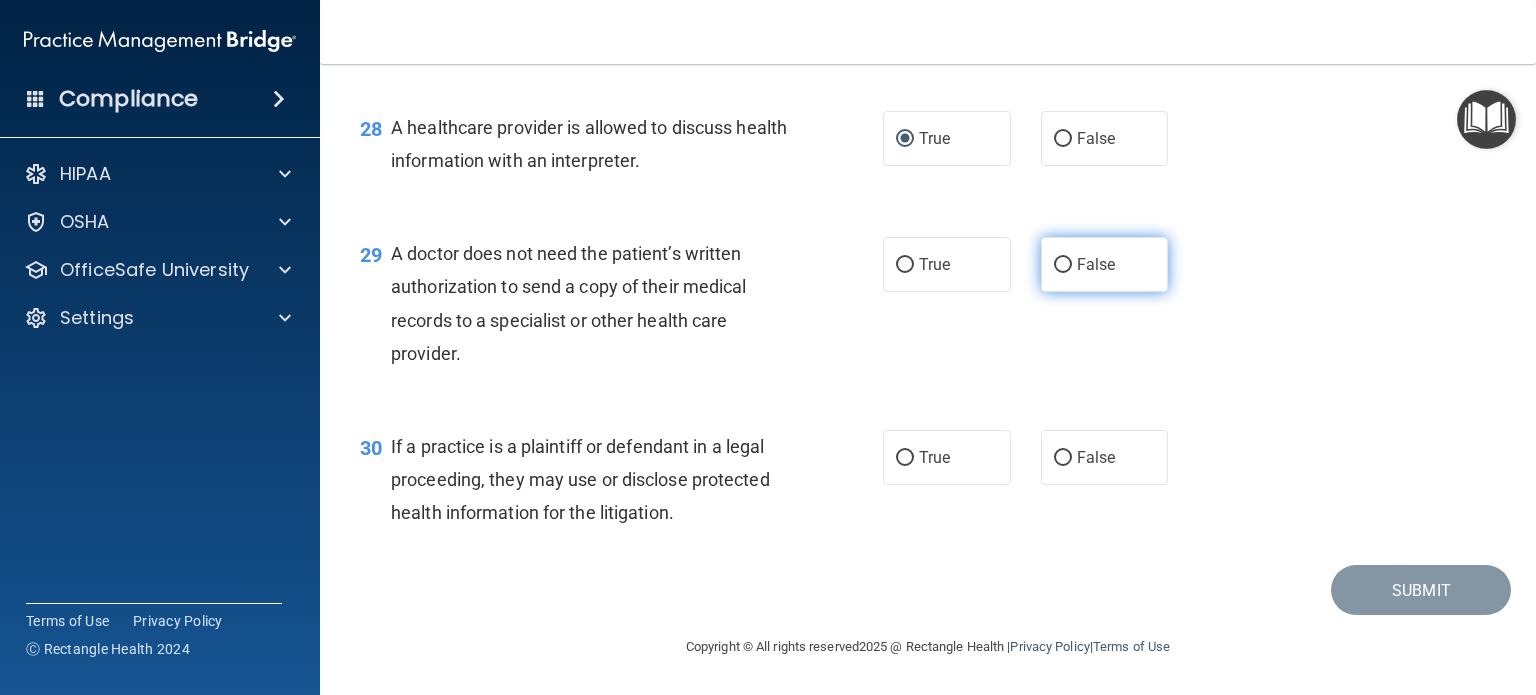 click on "False" at bounding box center [1105, 264] 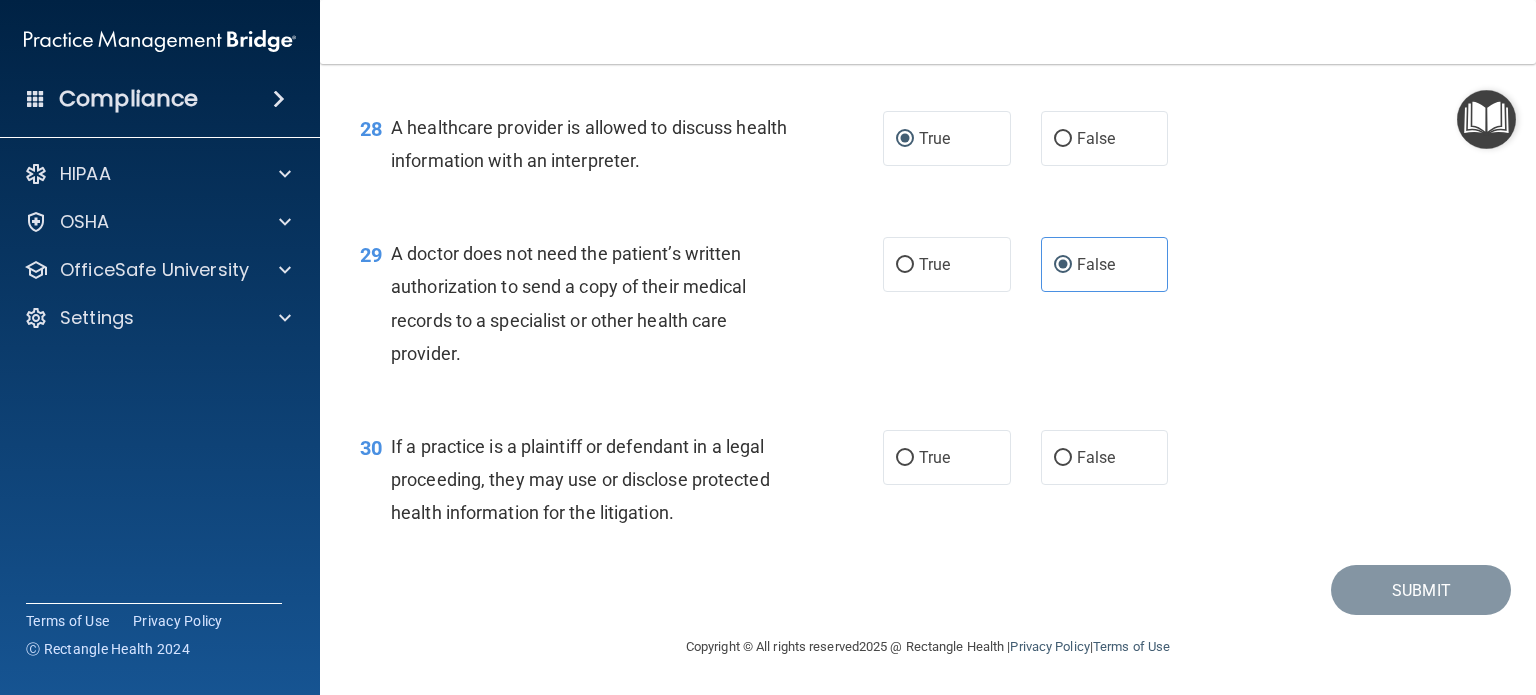 scroll, scrollTop: 4824, scrollLeft: 0, axis: vertical 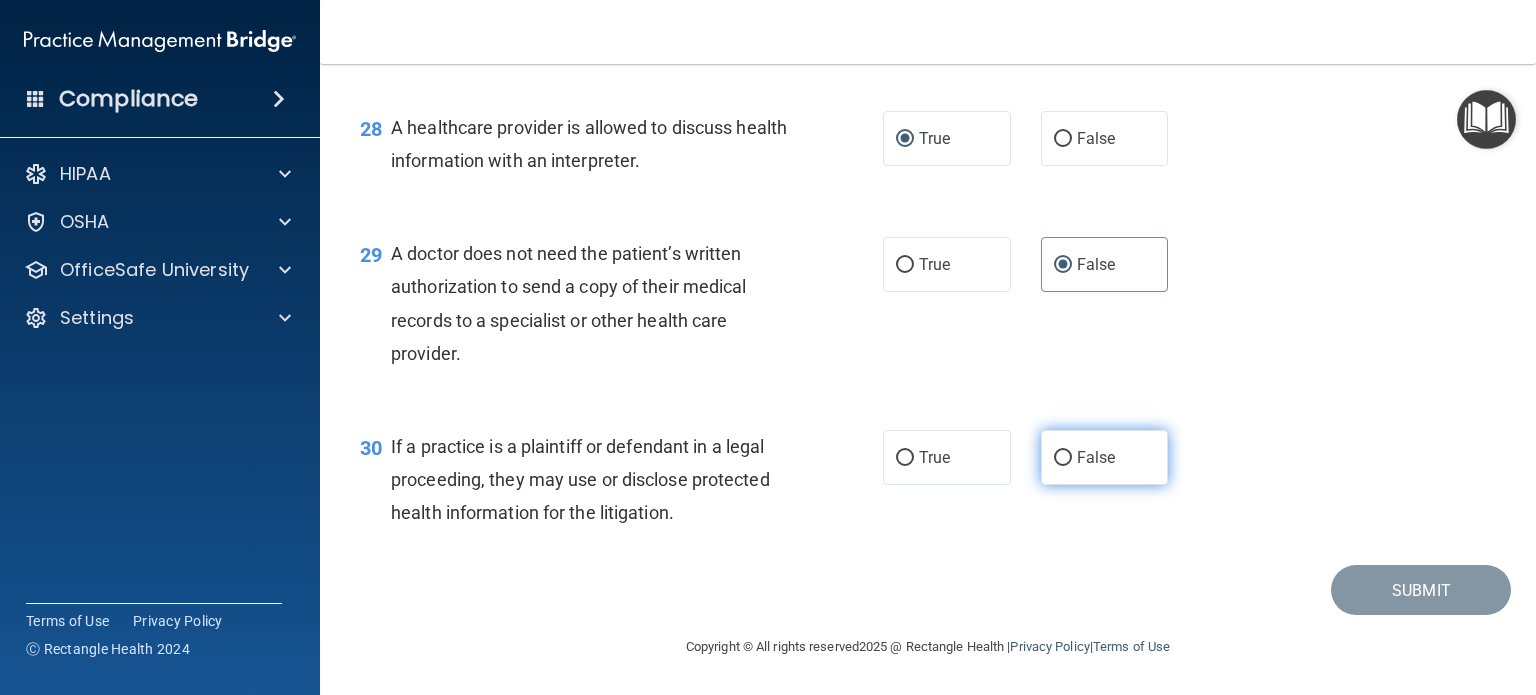 click on "False" at bounding box center [1063, 458] 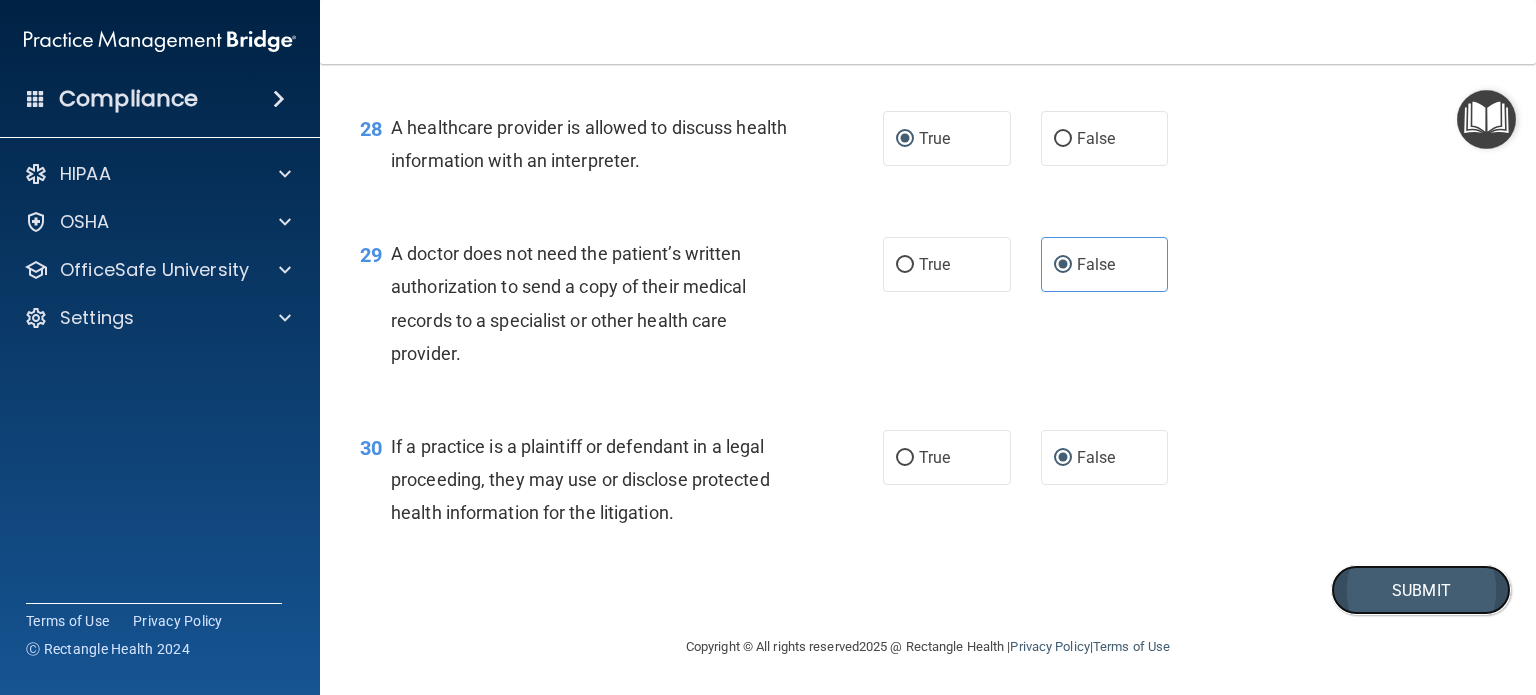 click on "Submit" at bounding box center [1421, 590] 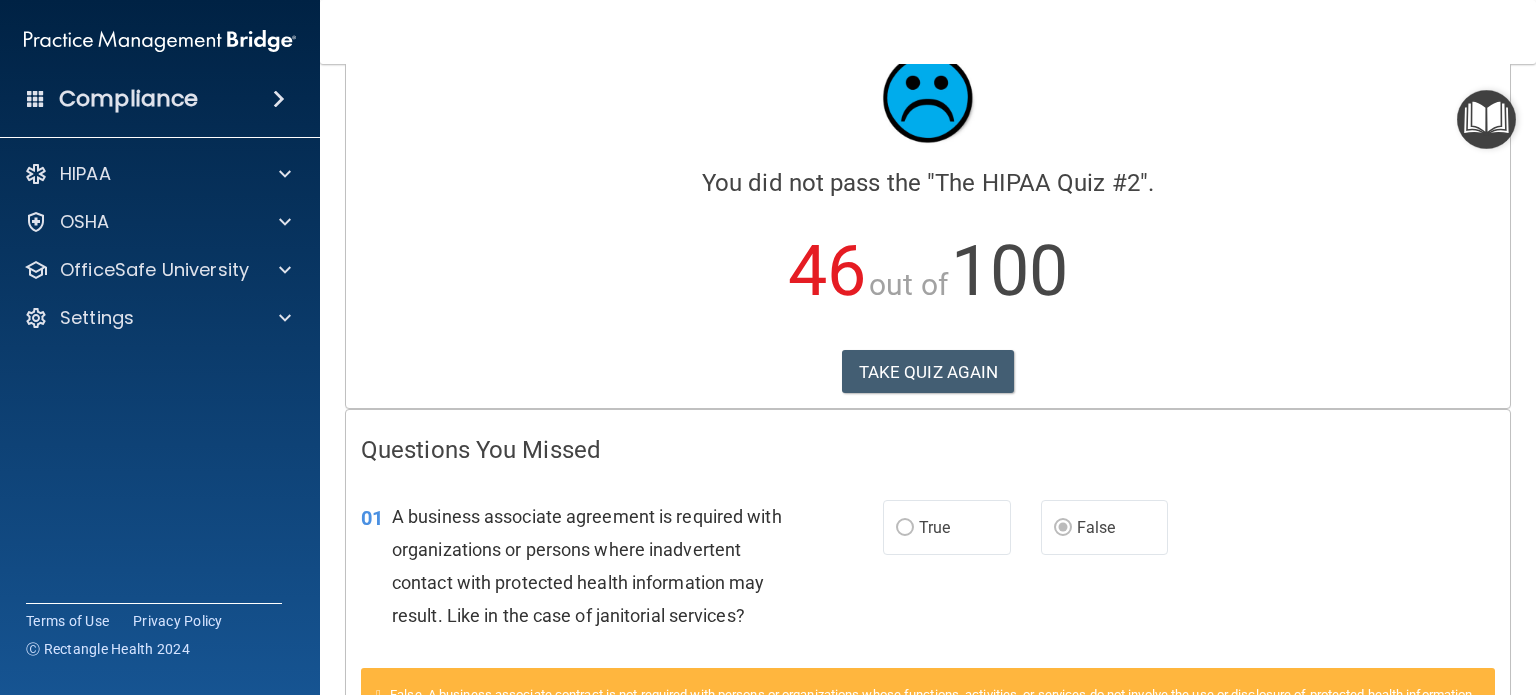 scroll, scrollTop: 0, scrollLeft: 0, axis: both 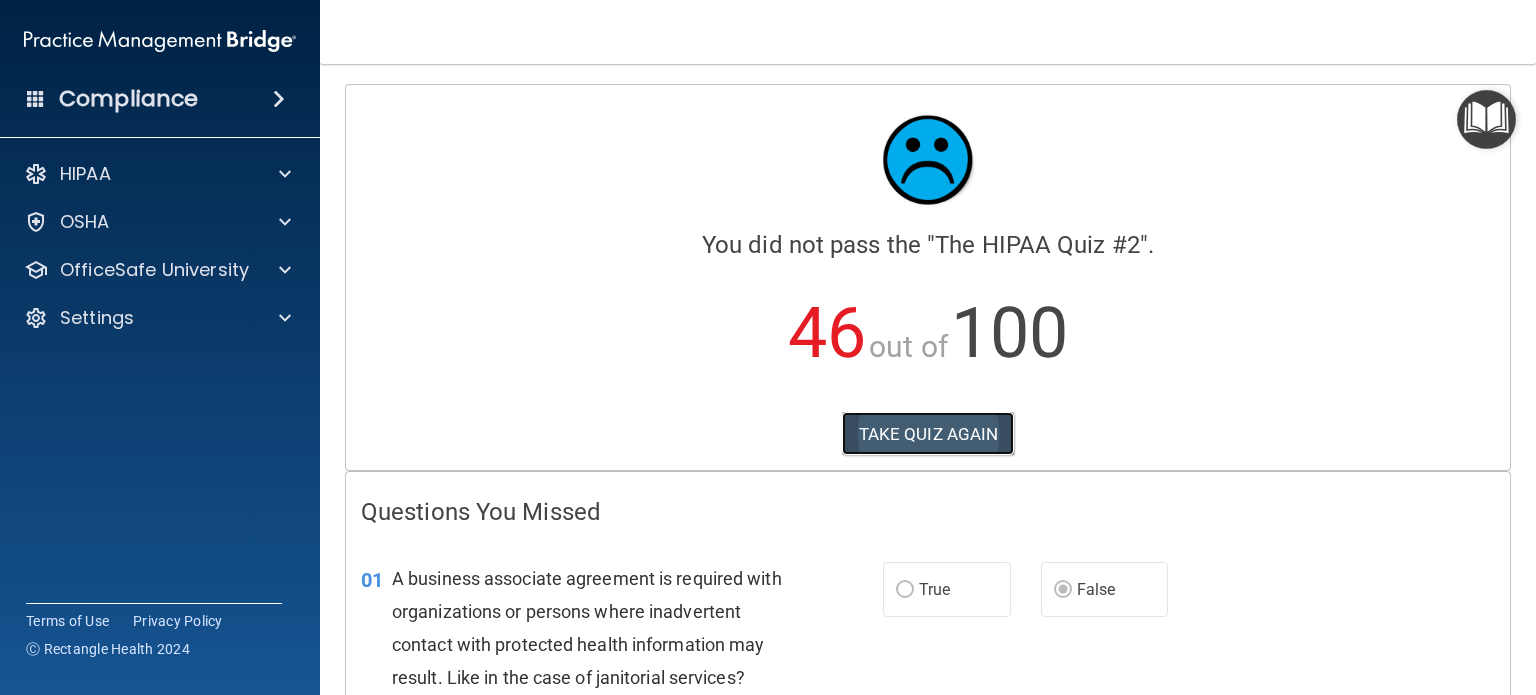 drag, startPoint x: 896, startPoint y: 435, endPoint x: 884, endPoint y: 429, distance: 13.416408 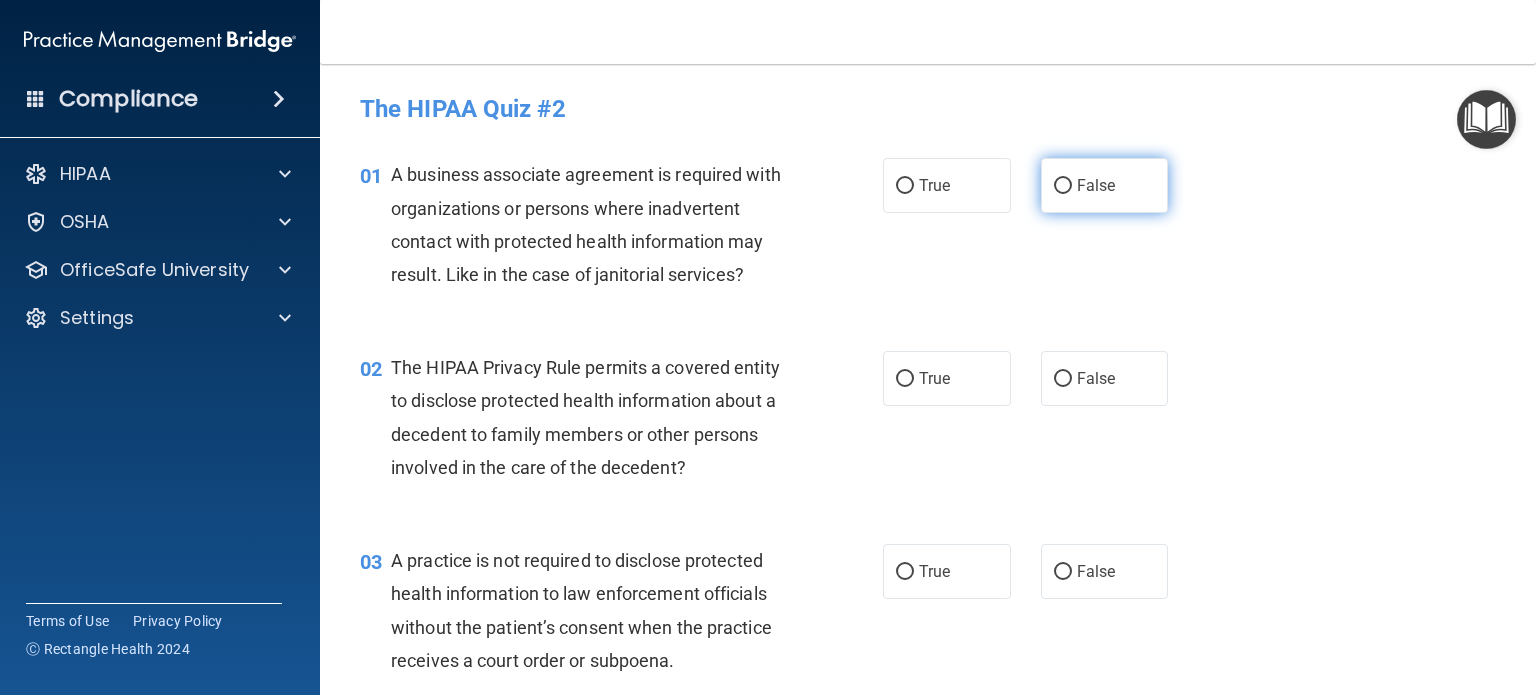 click on "False" at bounding box center [1105, 185] 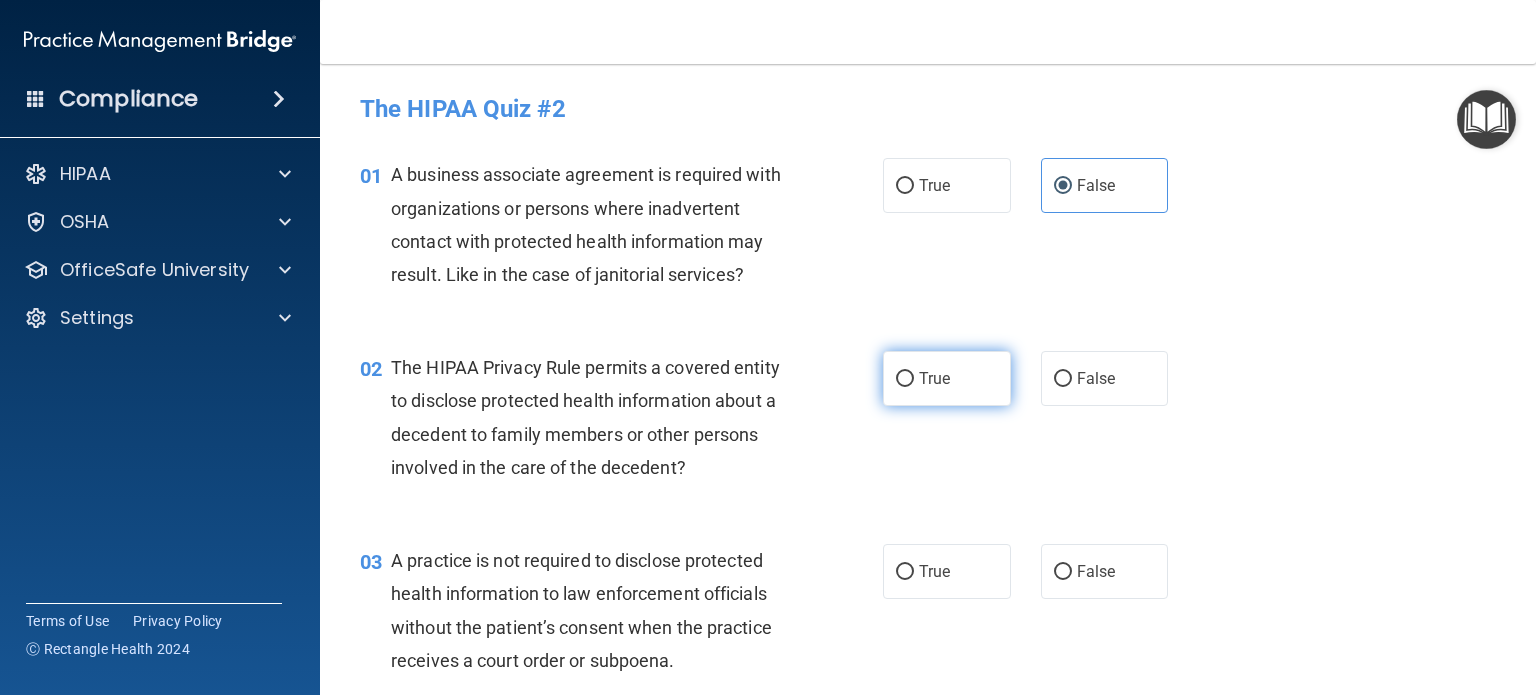 click on "True" at bounding box center (934, 378) 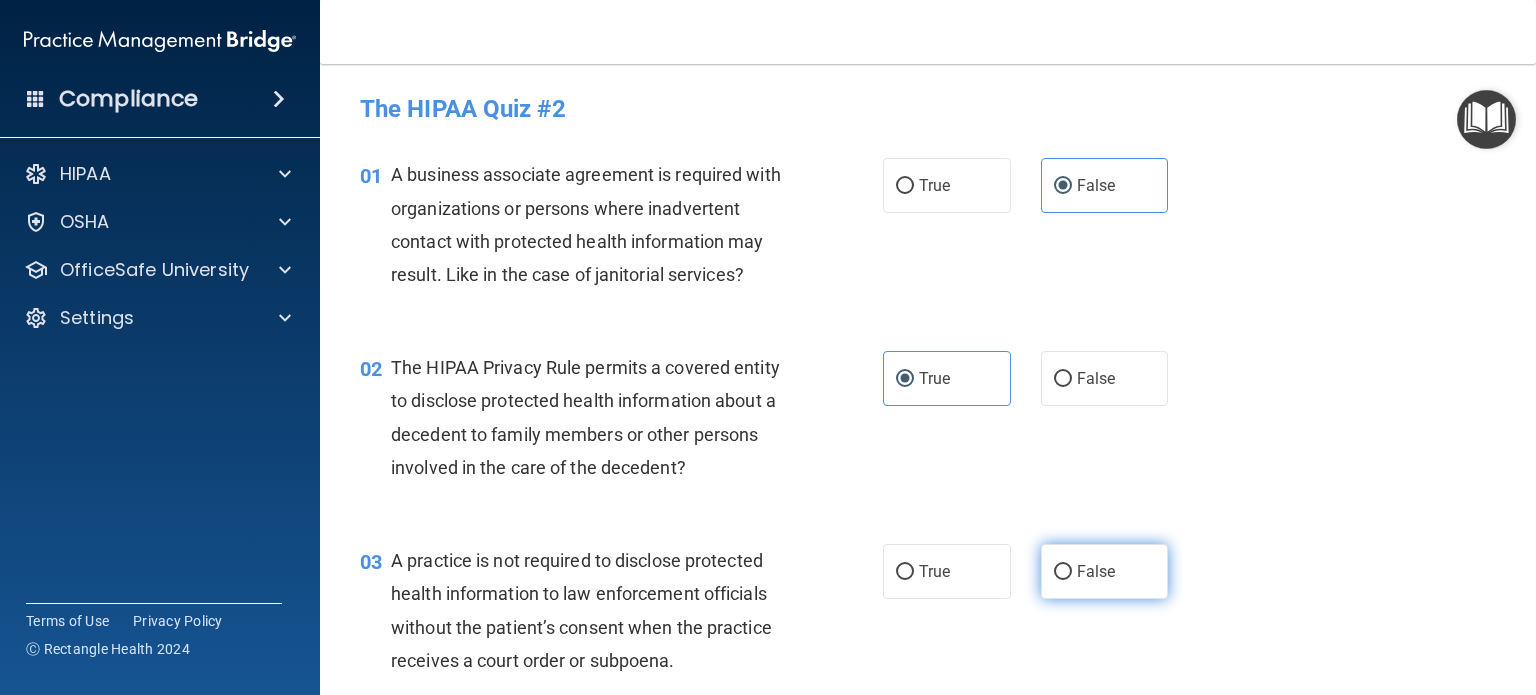 click on "False" at bounding box center (1096, 571) 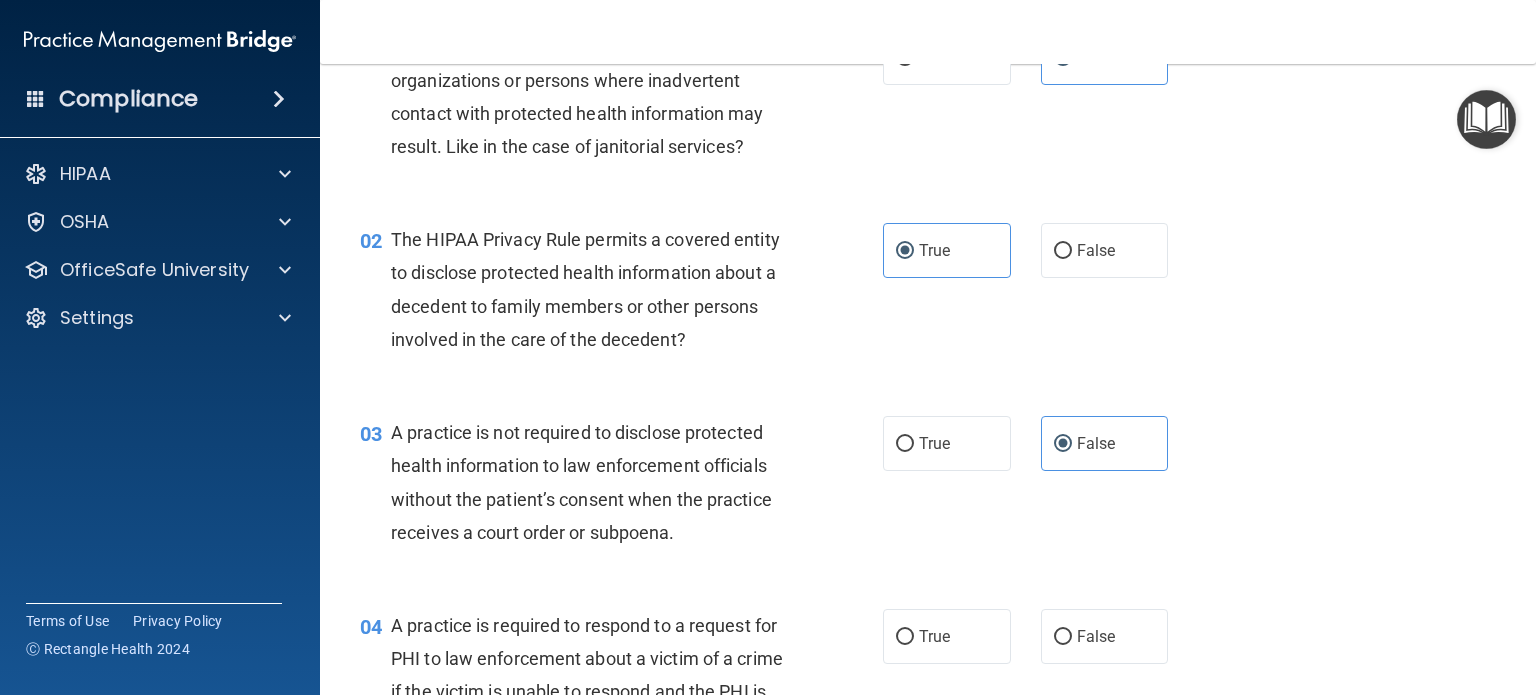 scroll, scrollTop: 300, scrollLeft: 0, axis: vertical 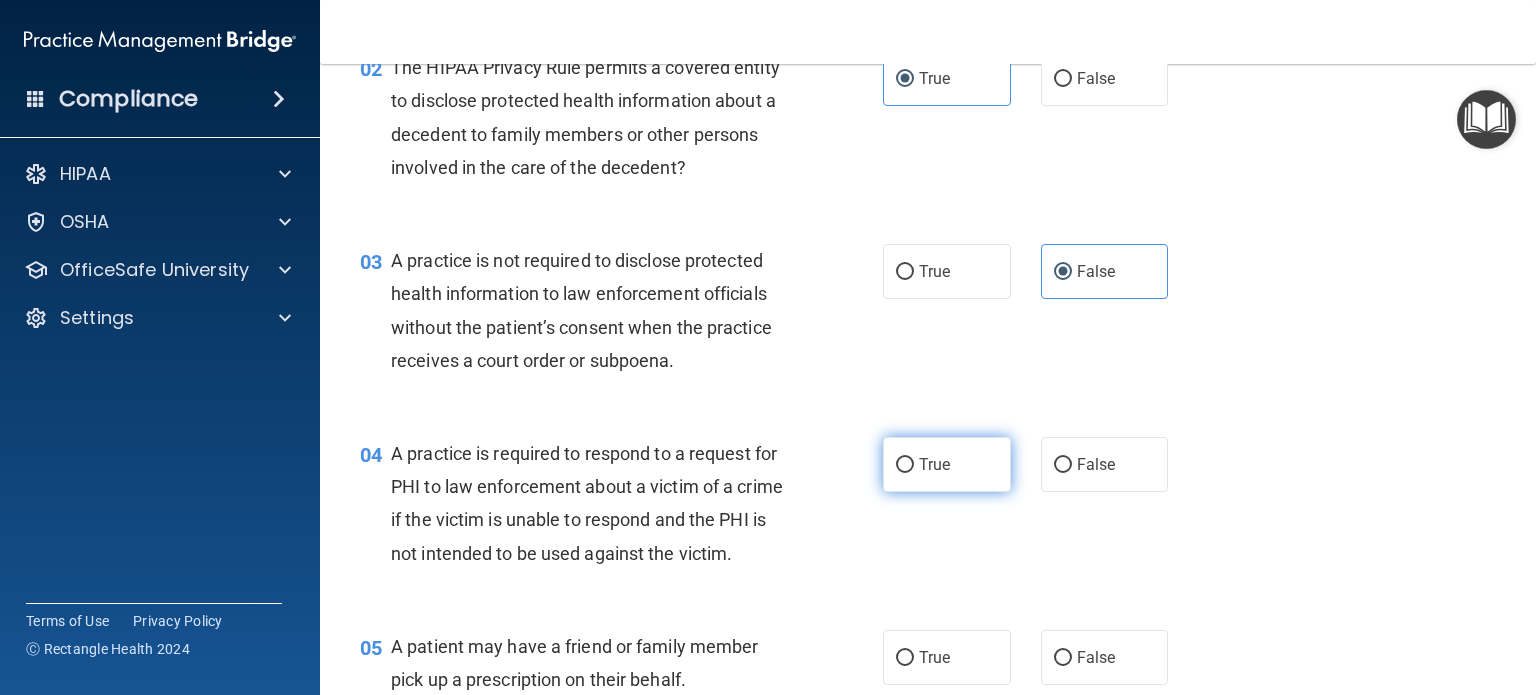 click on "True" at bounding box center [934, 464] 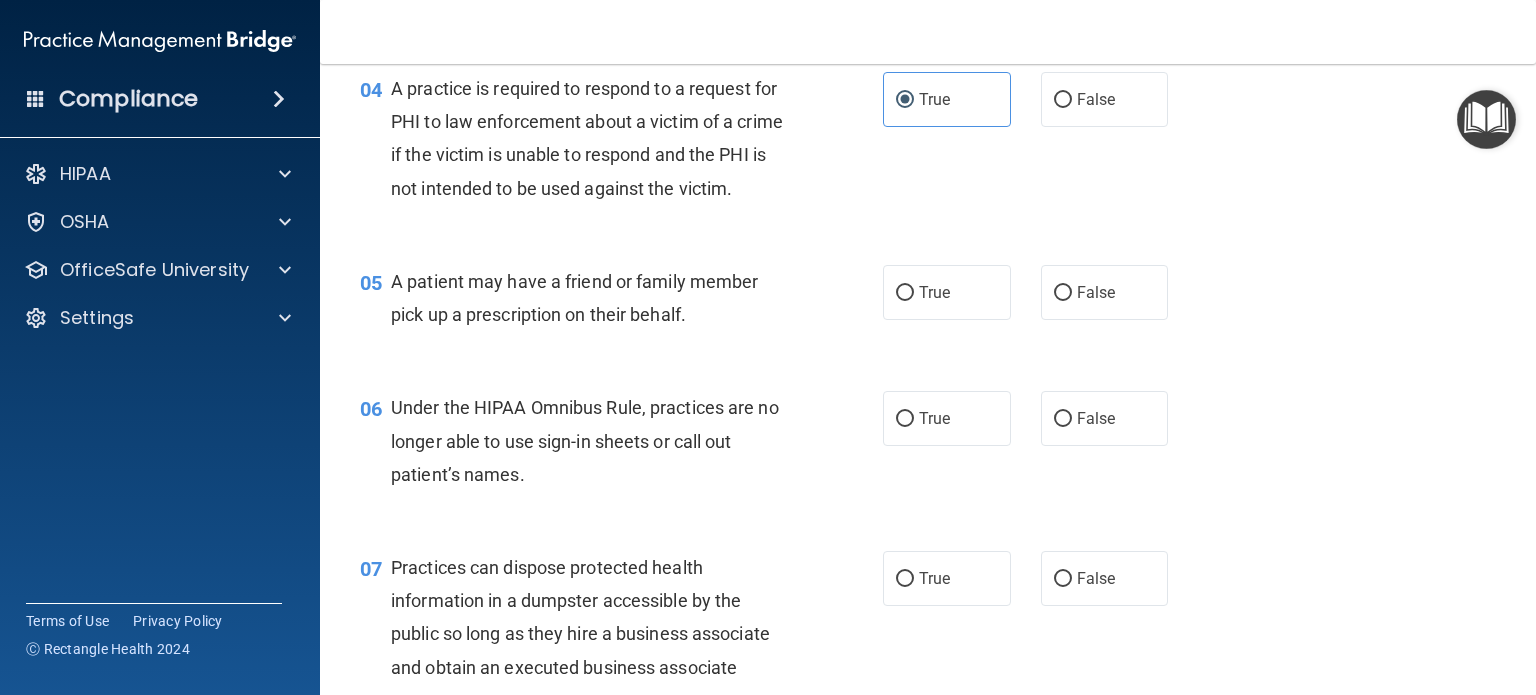 scroll, scrollTop: 700, scrollLeft: 0, axis: vertical 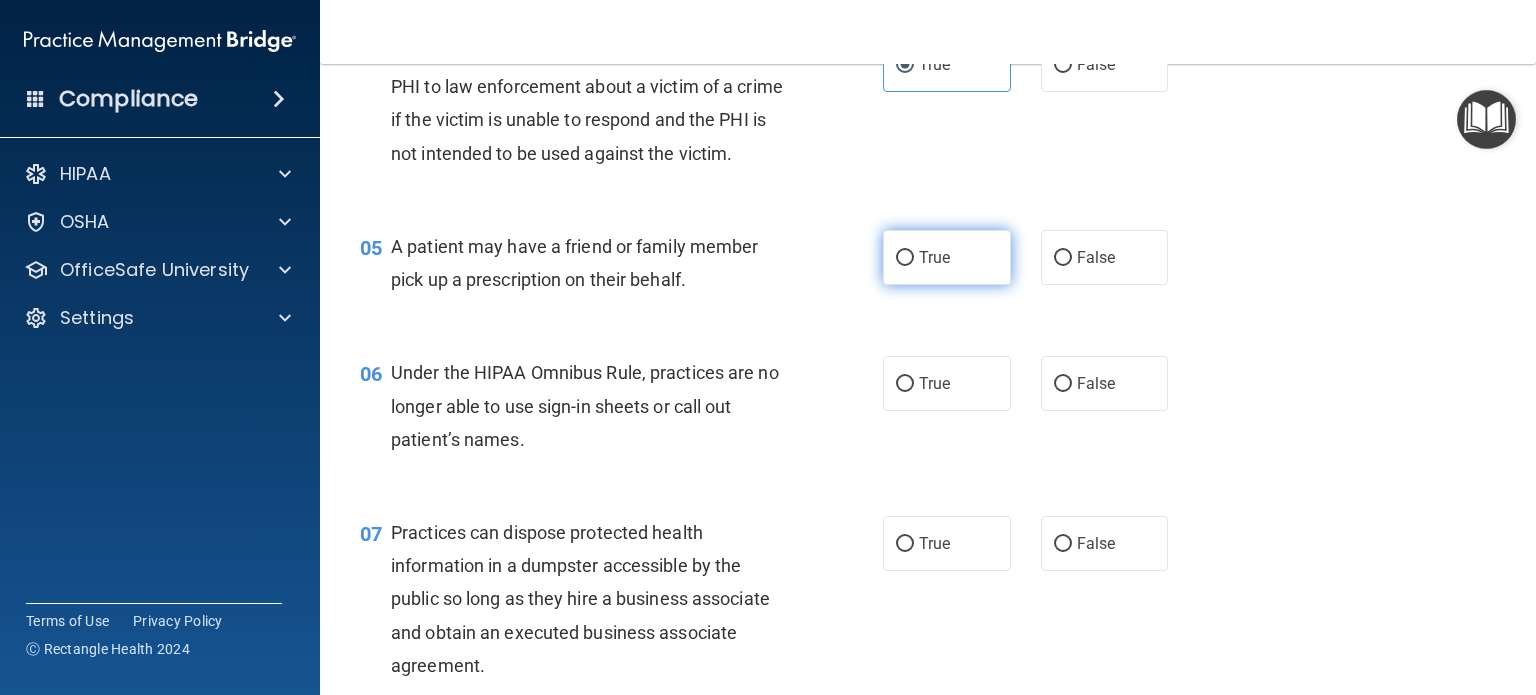 click on "True" at bounding box center [947, 257] 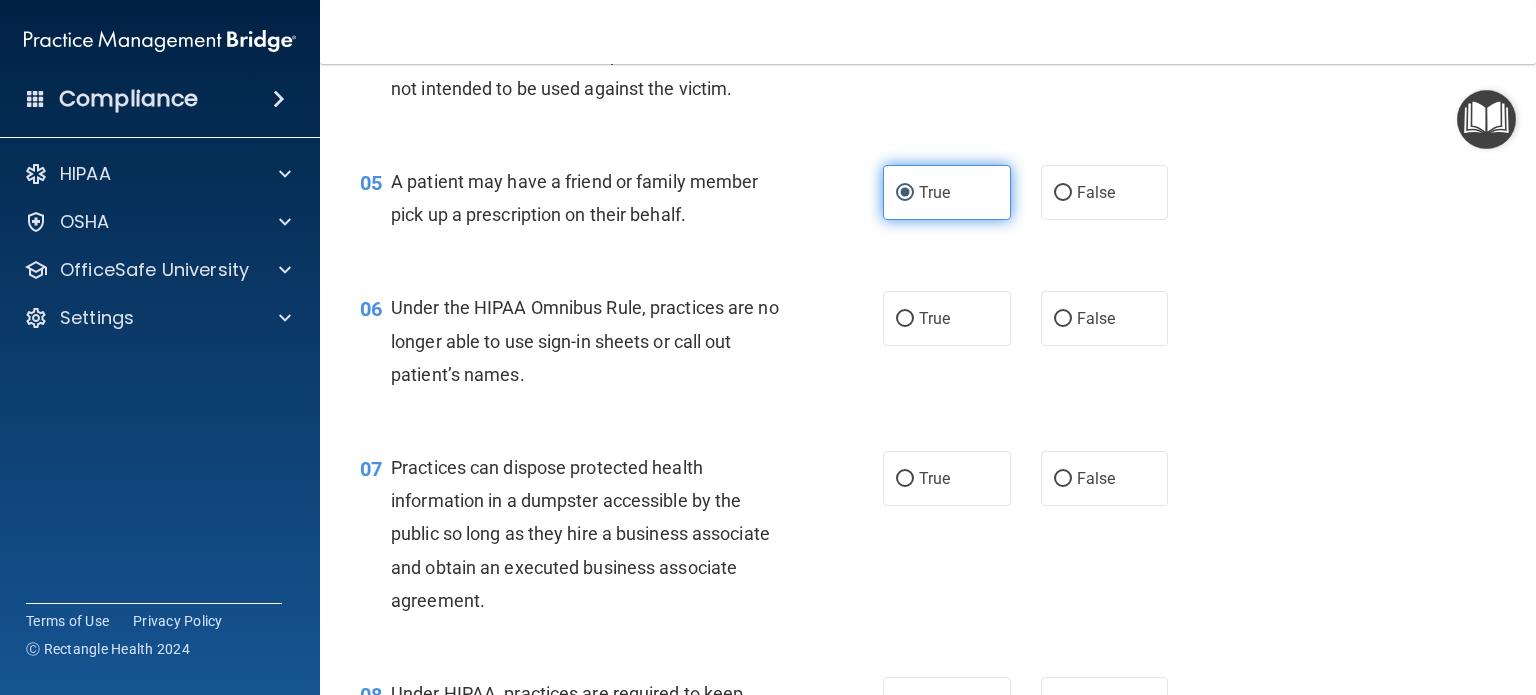 scroll, scrollTop: 800, scrollLeft: 0, axis: vertical 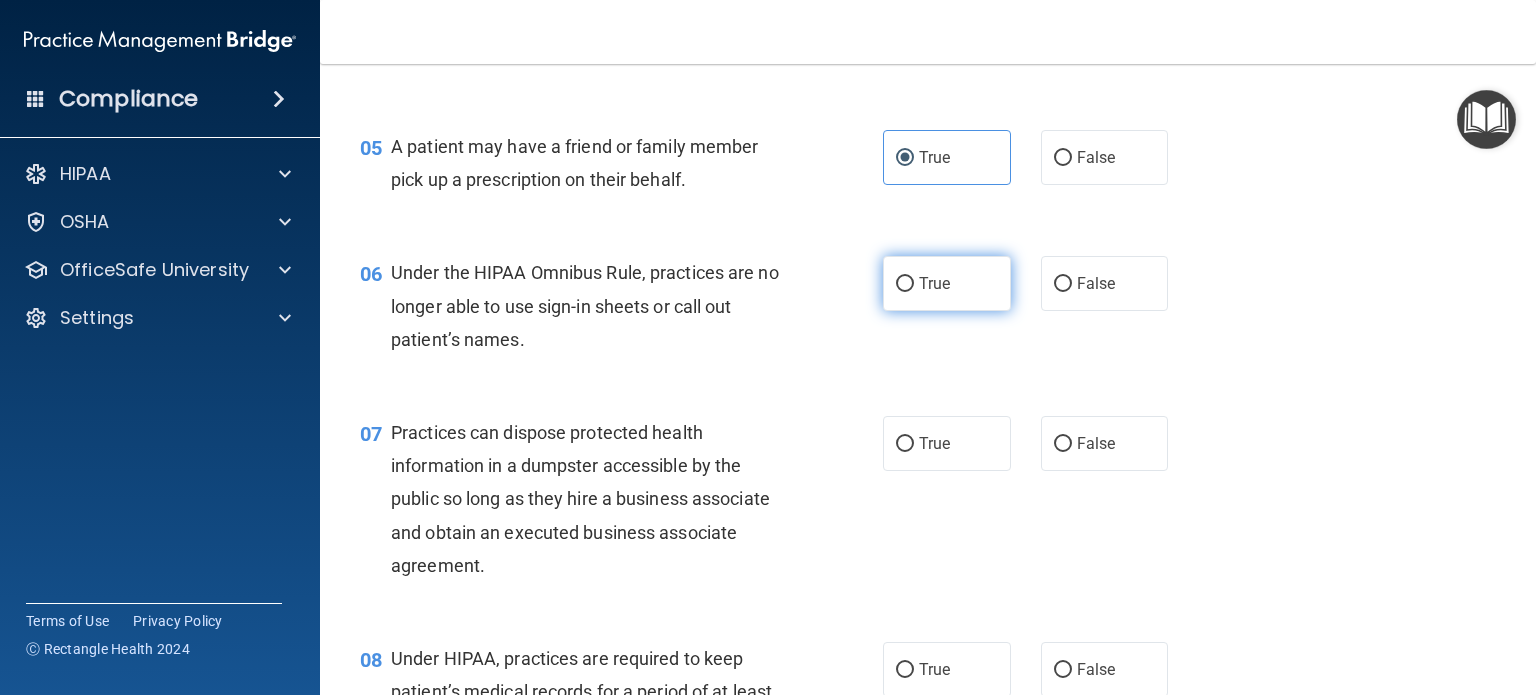 click on "True" at bounding box center (934, 283) 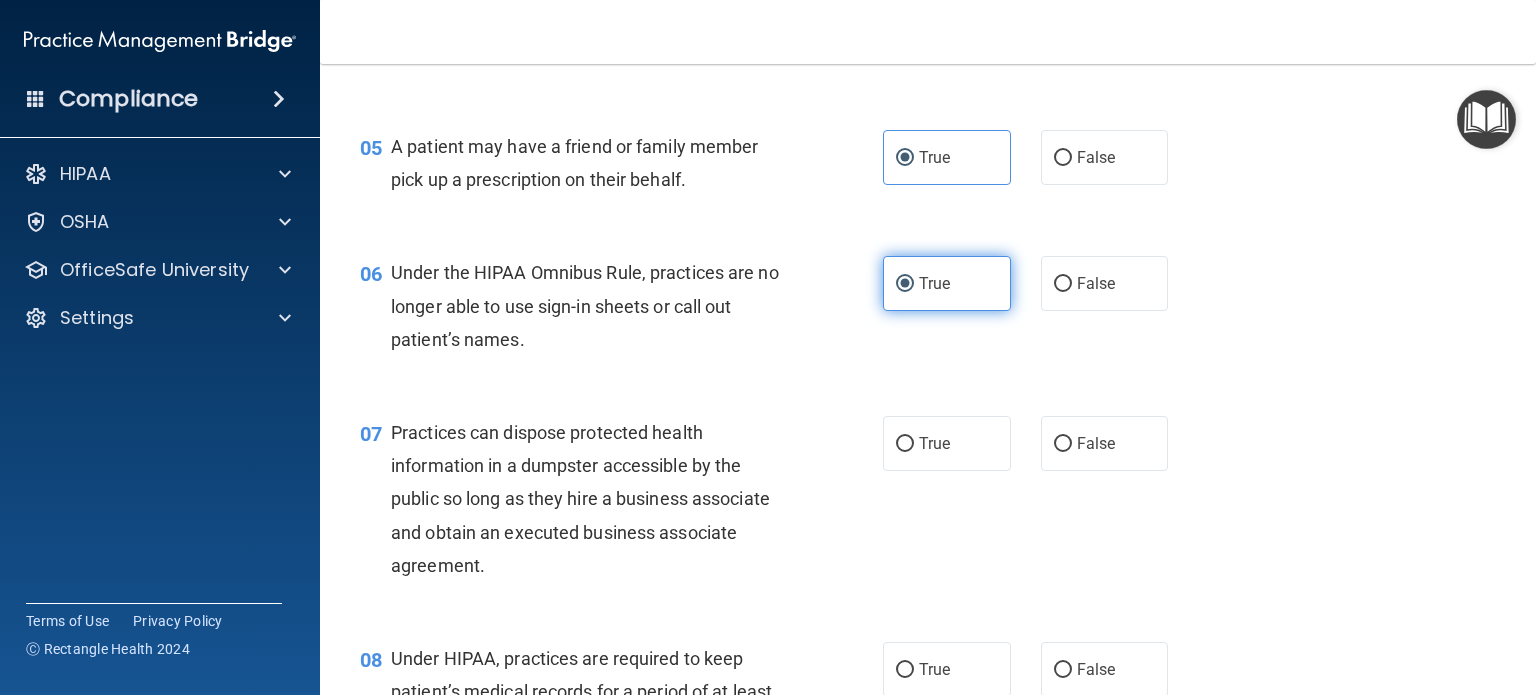click on "True" at bounding box center (934, 283) 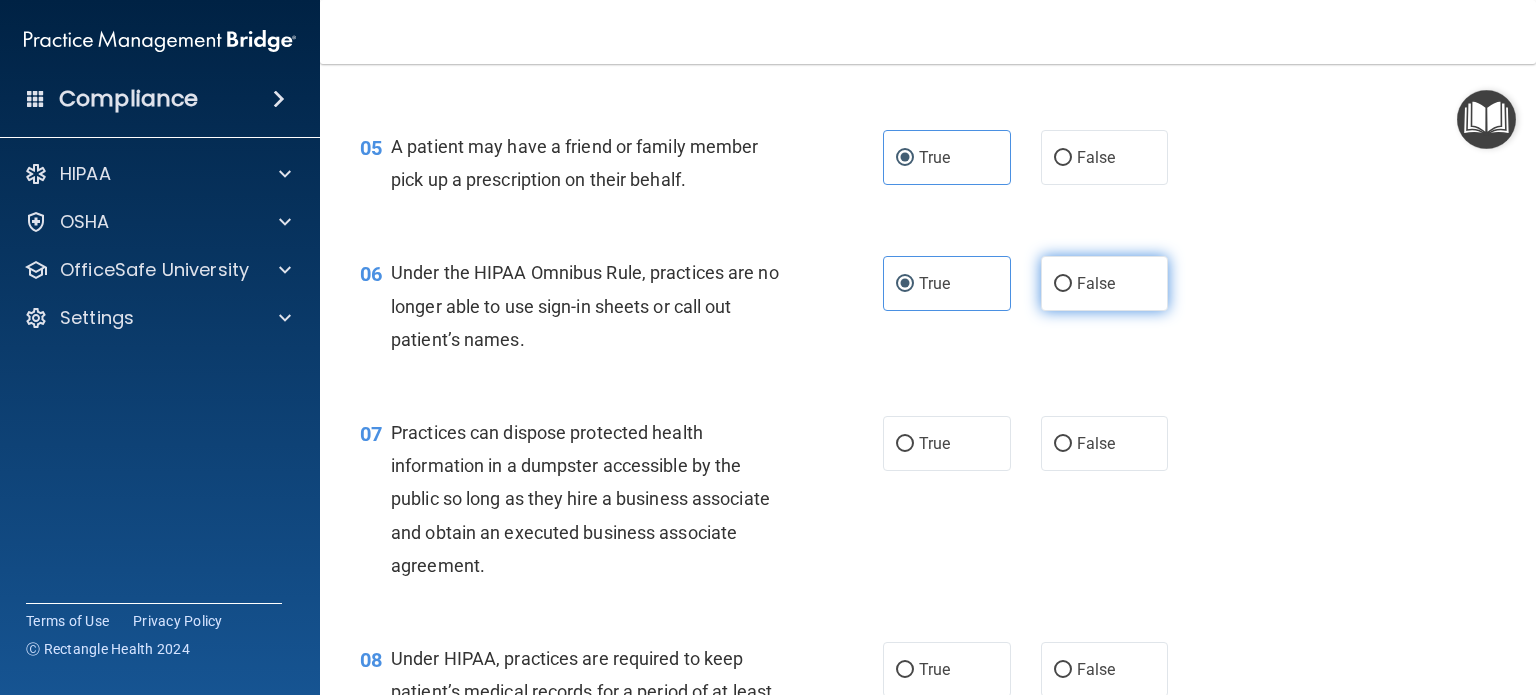 click on "False" at bounding box center [1096, 283] 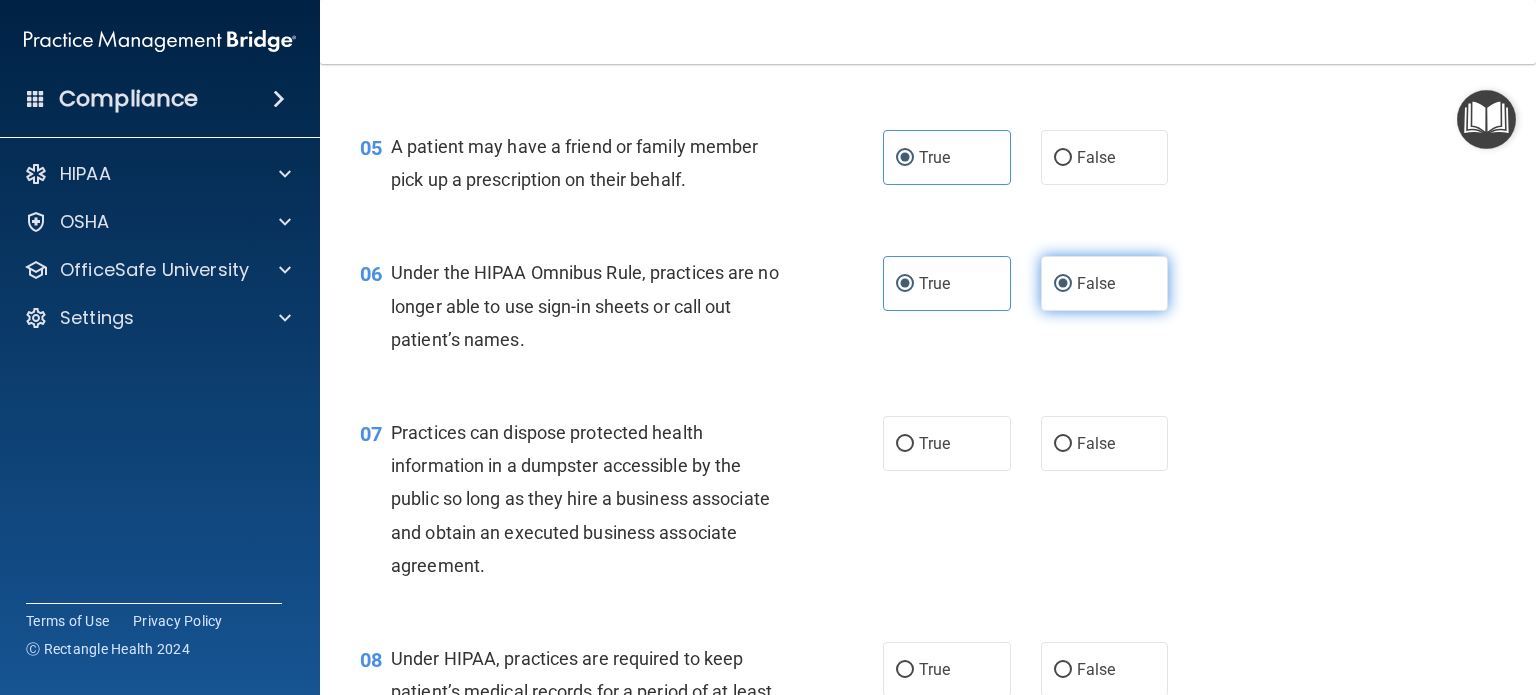 radio on "false" 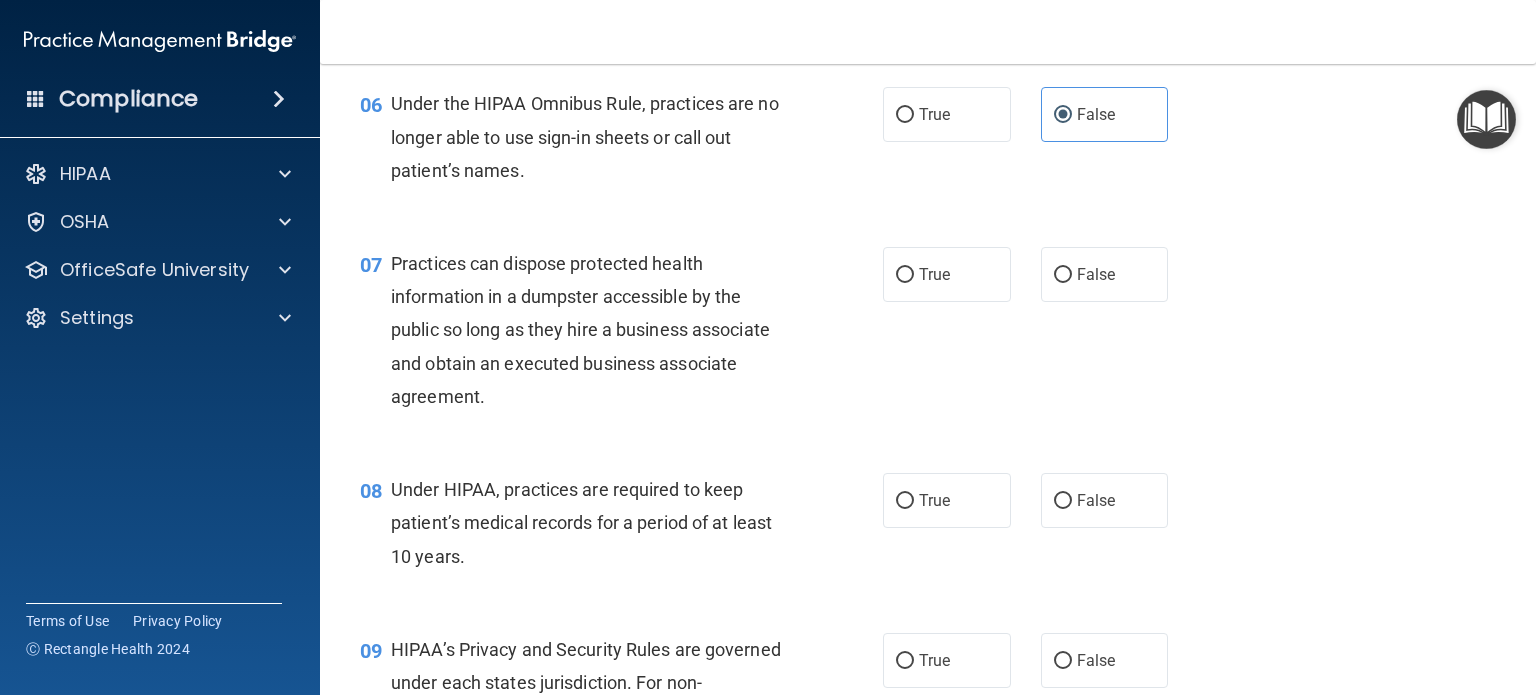scroll, scrollTop: 1000, scrollLeft: 0, axis: vertical 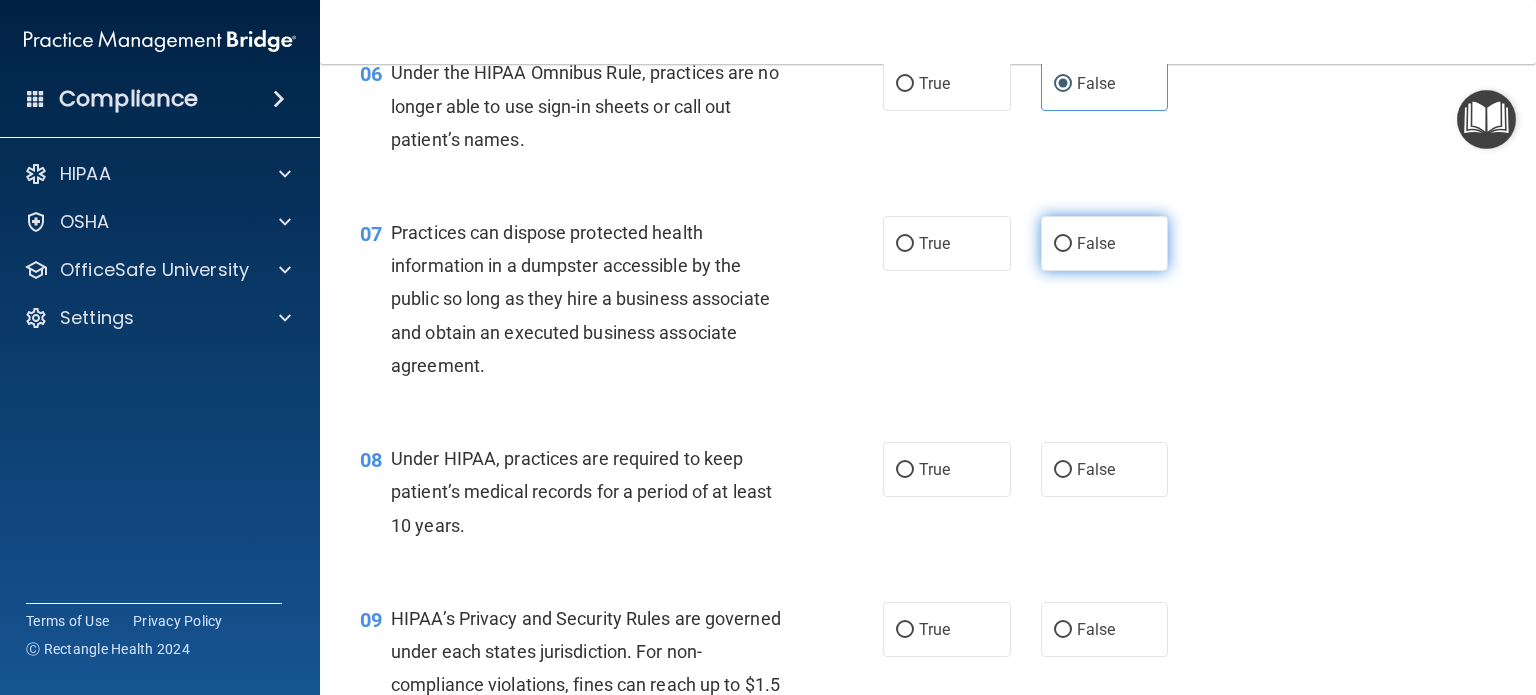 click on "False" at bounding box center [1063, 244] 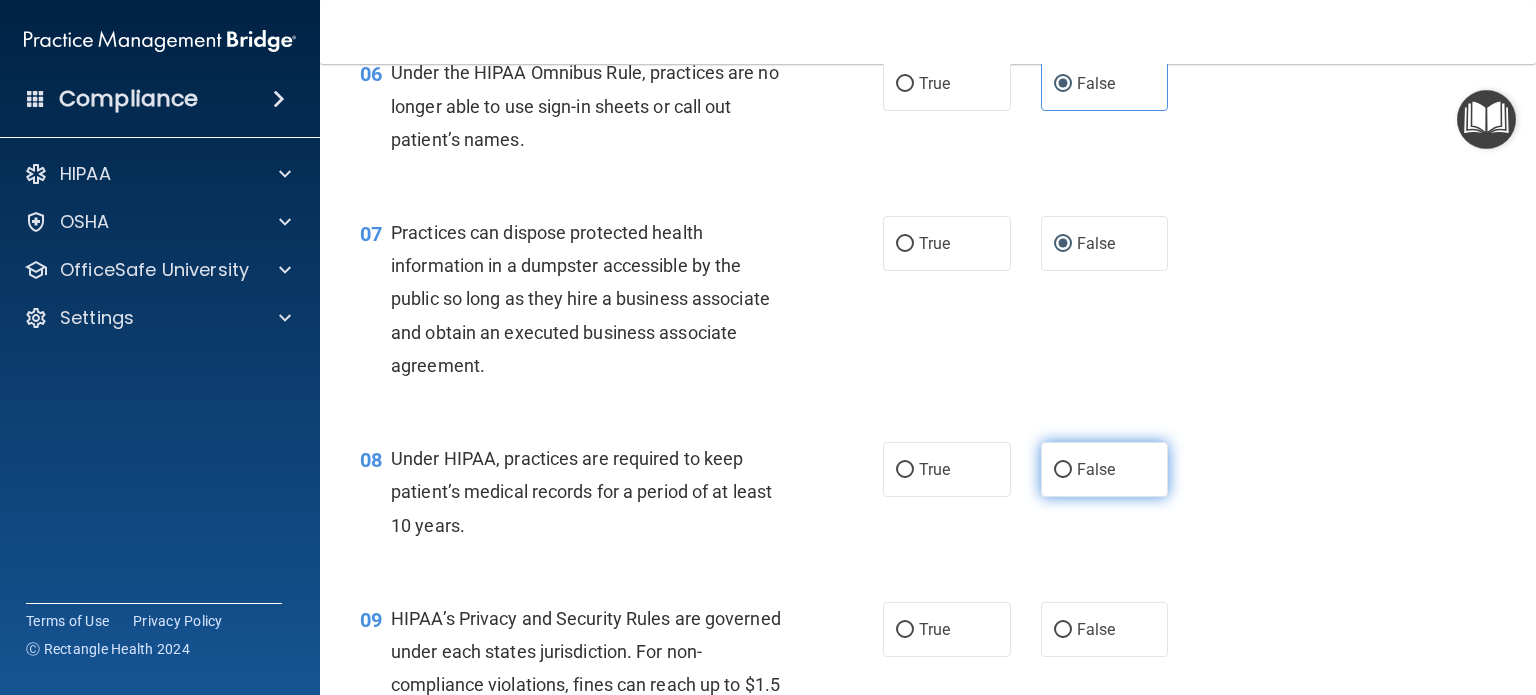 click on "False" at bounding box center (1105, 469) 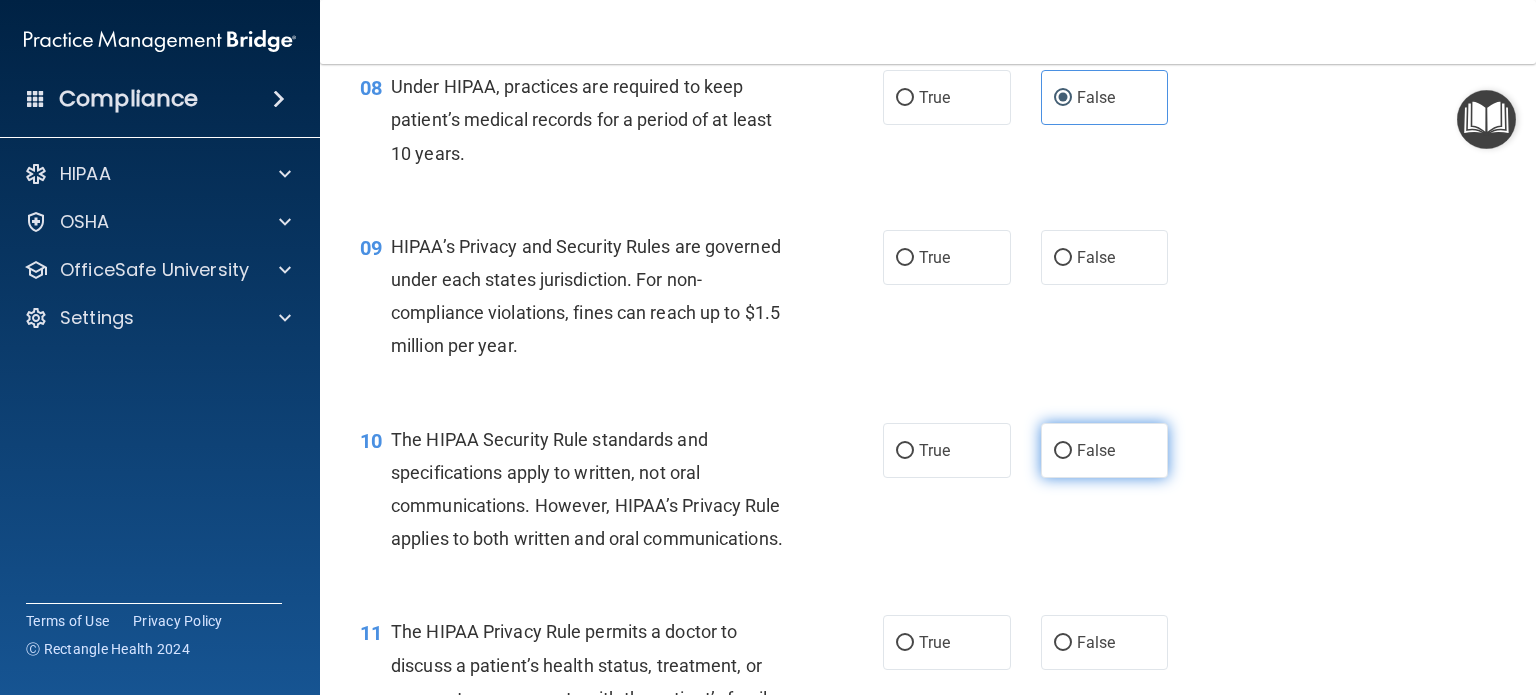 scroll, scrollTop: 1400, scrollLeft: 0, axis: vertical 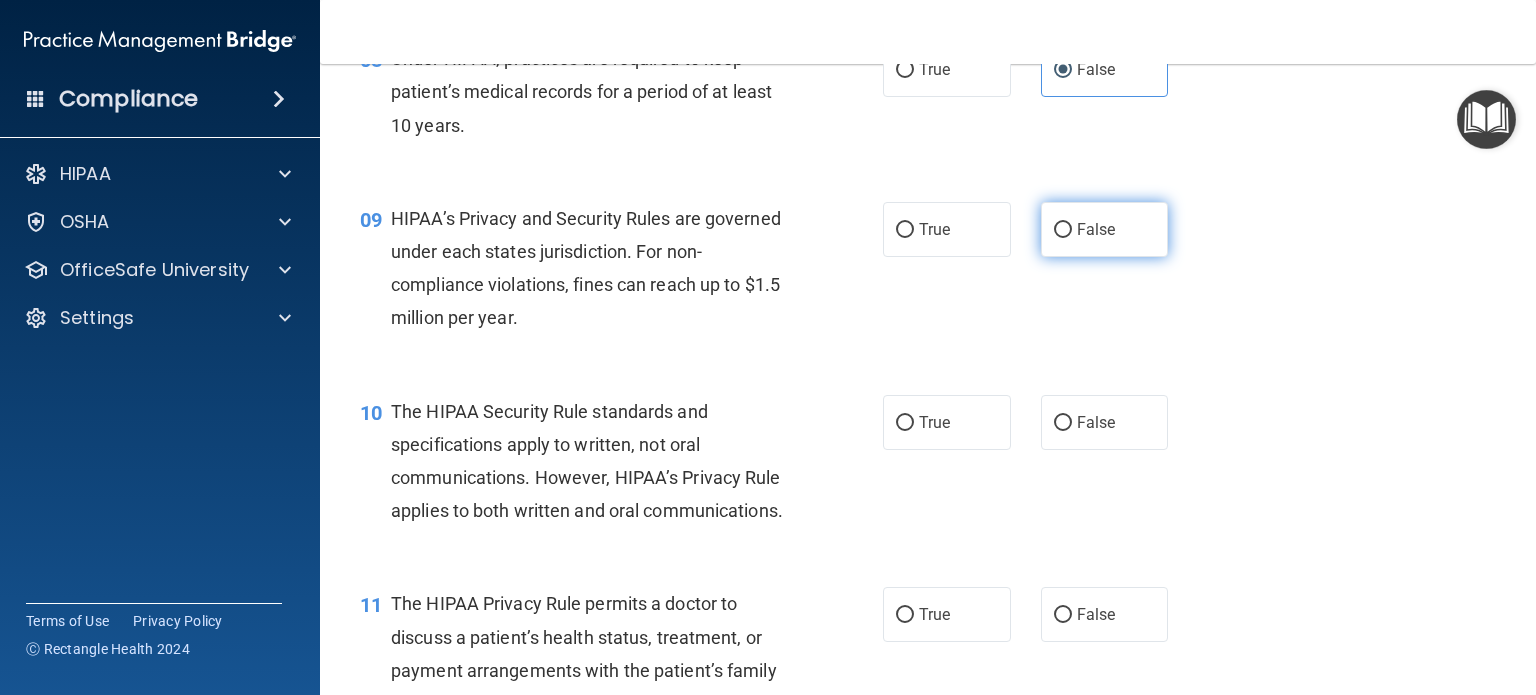click on "False" at bounding box center (1063, 230) 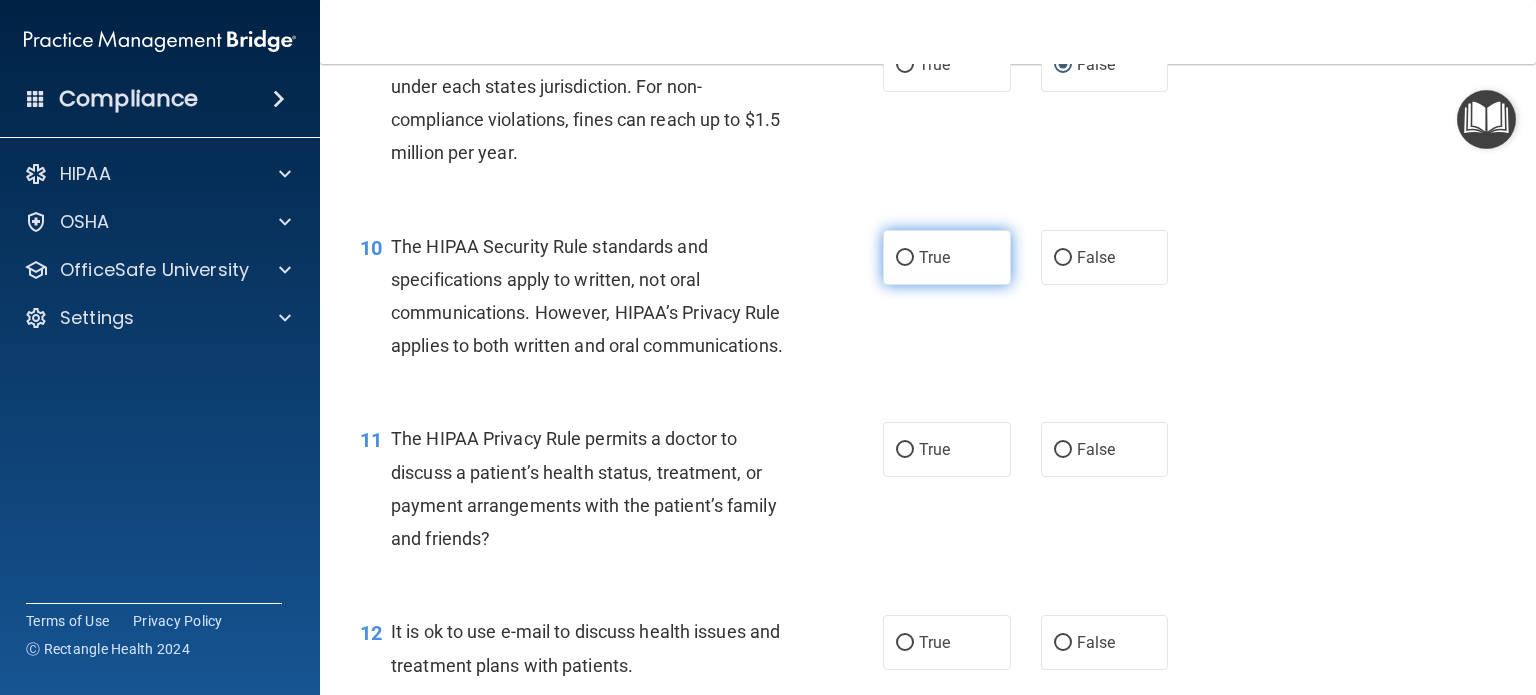 scroll, scrollTop: 1600, scrollLeft: 0, axis: vertical 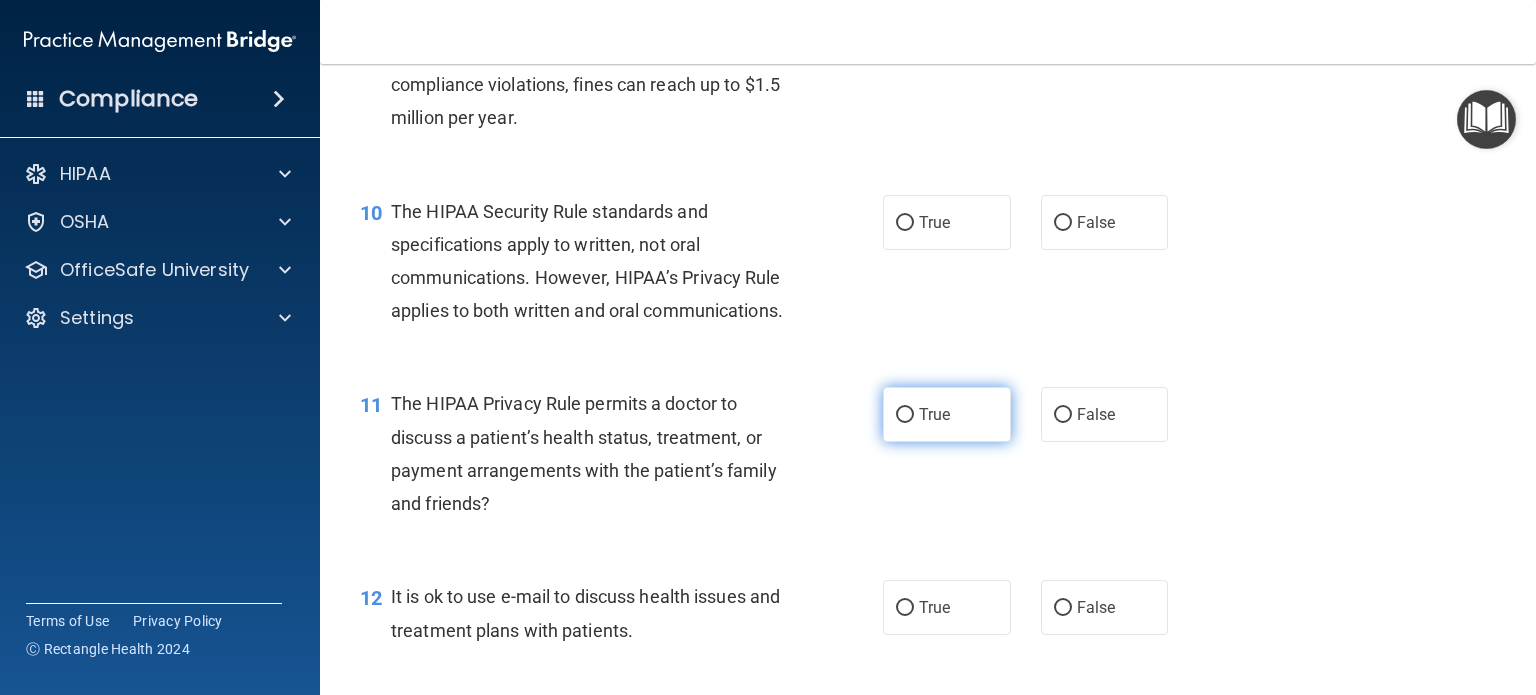 click on "True" at bounding box center (905, 415) 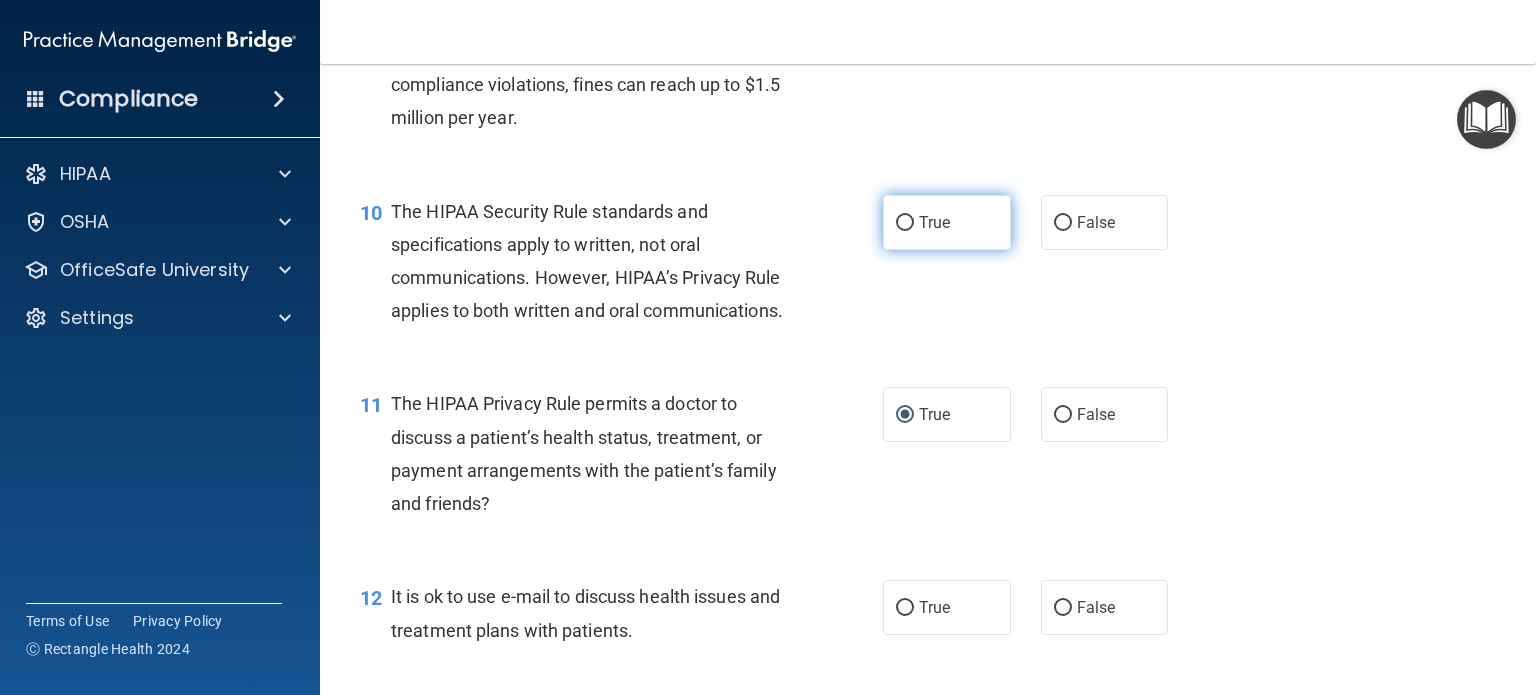 click on "True" at bounding box center [947, 222] 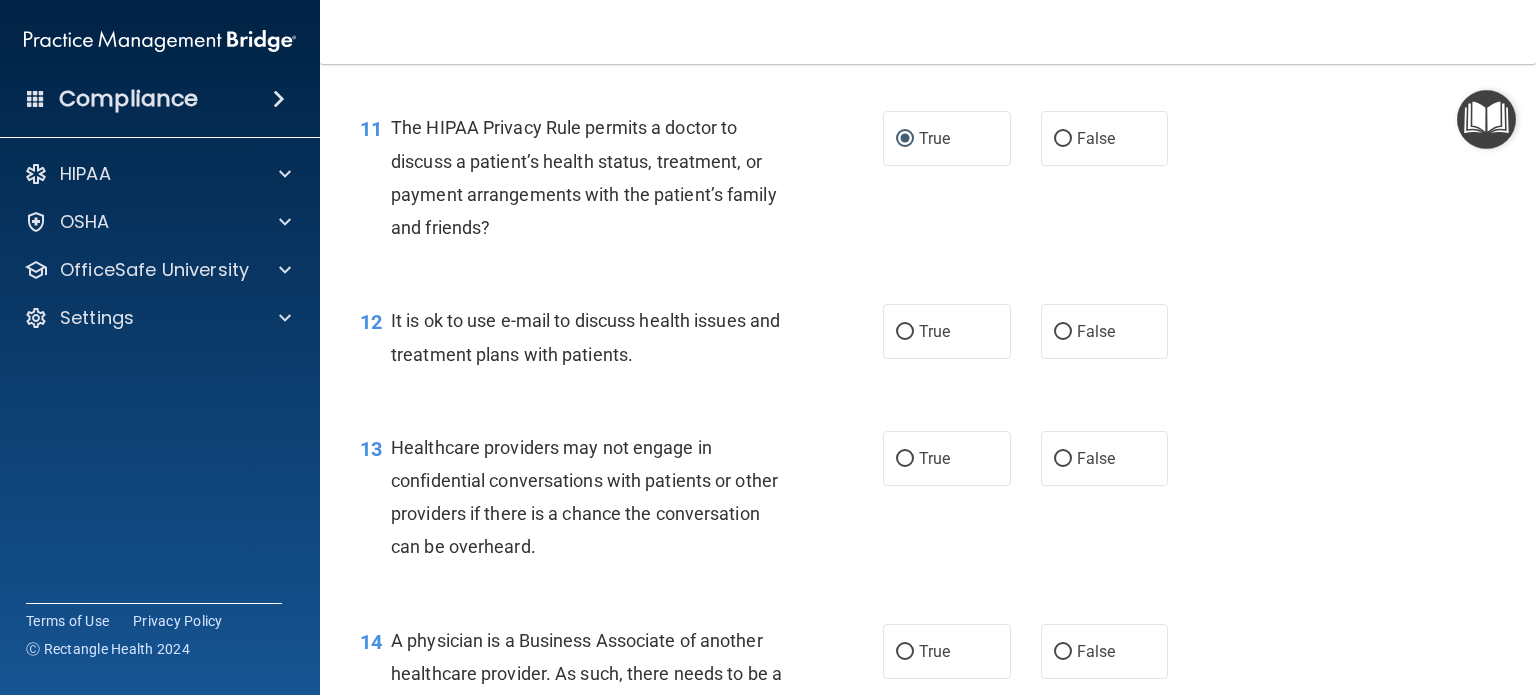 scroll, scrollTop: 1900, scrollLeft: 0, axis: vertical 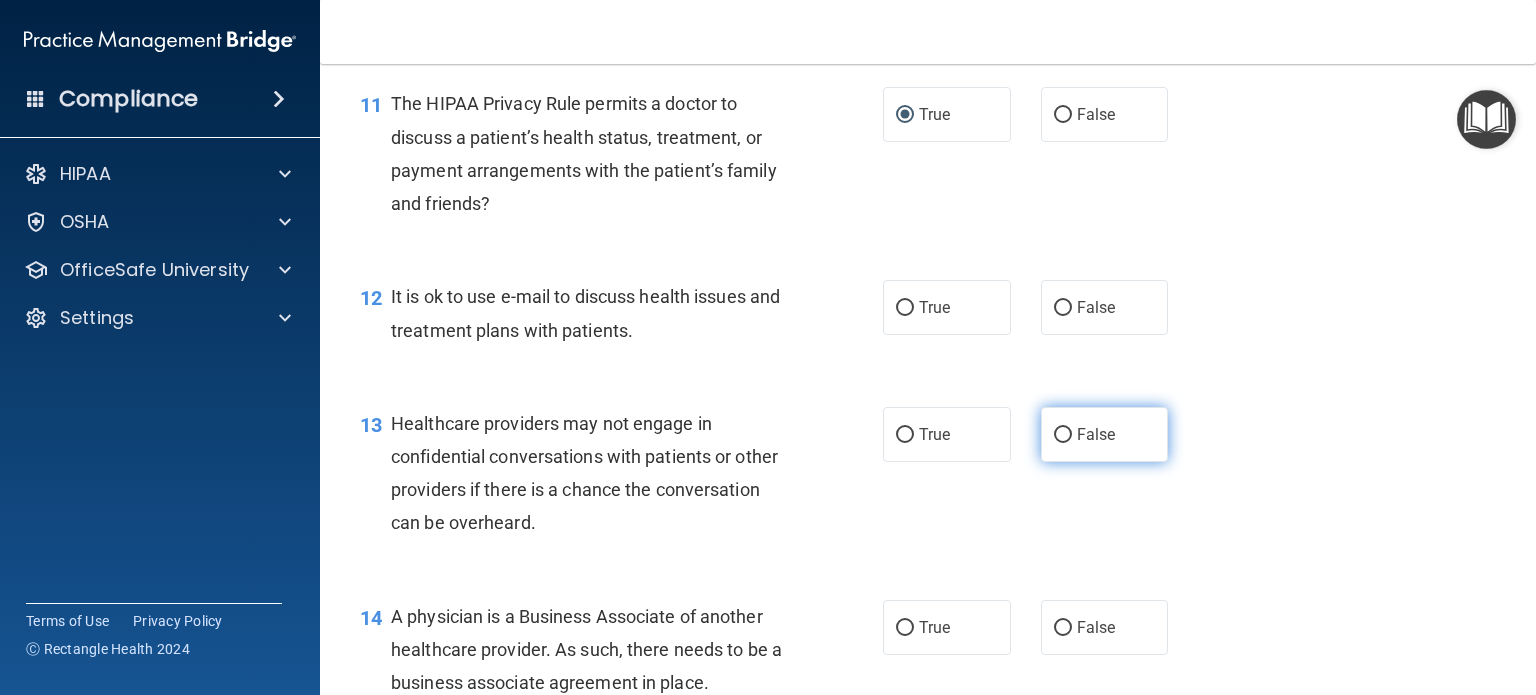 click on "False" at bounding box center (1096, 434) 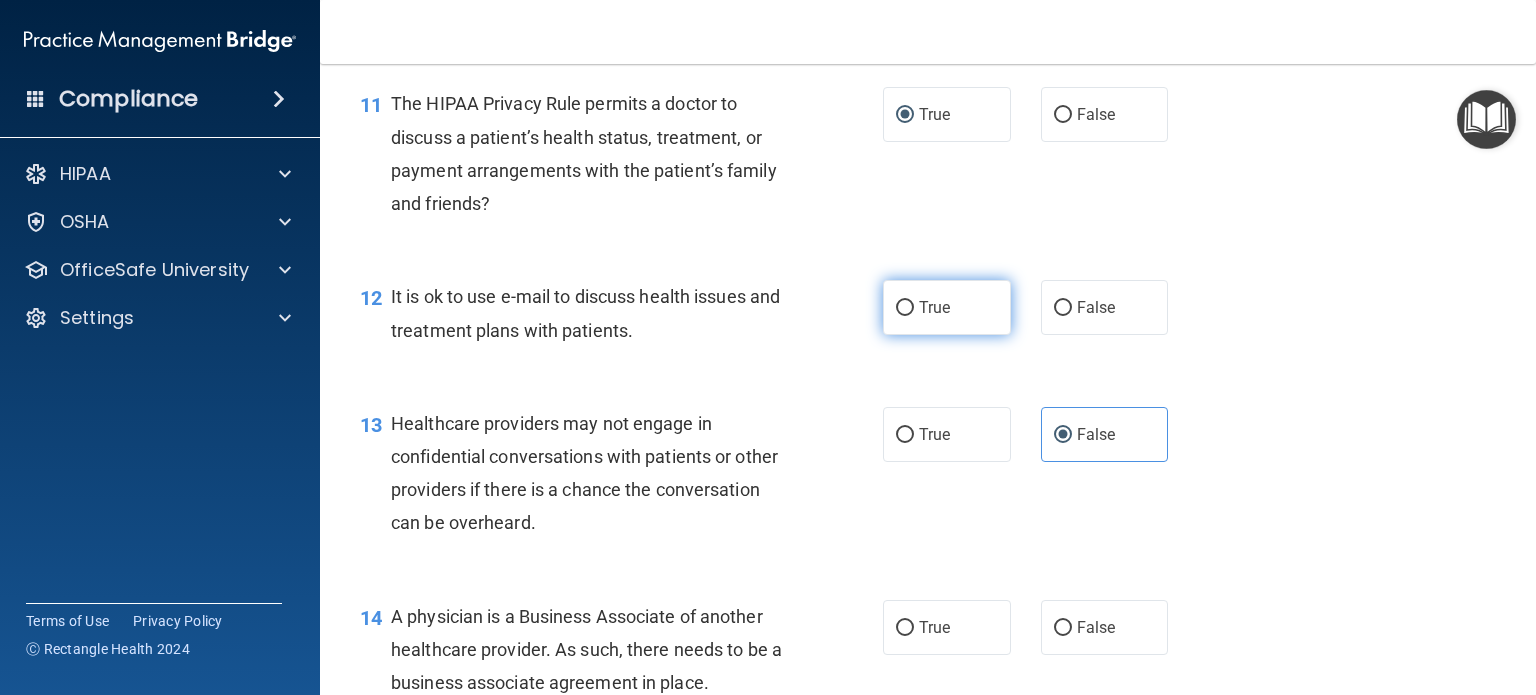 click on "True" at bounding box center [947, 307] 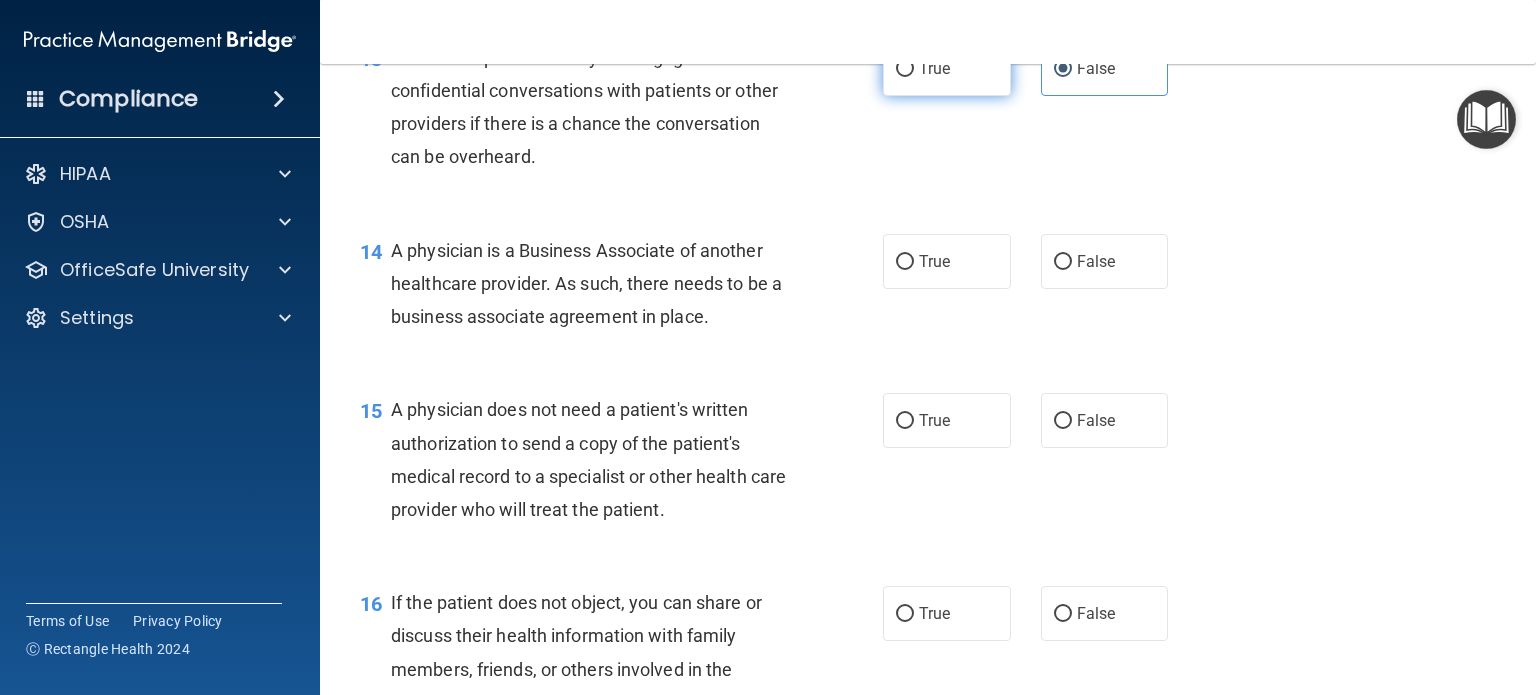 scroll, scrollTop: 2300, scrollLeft: 0, axis: vertical 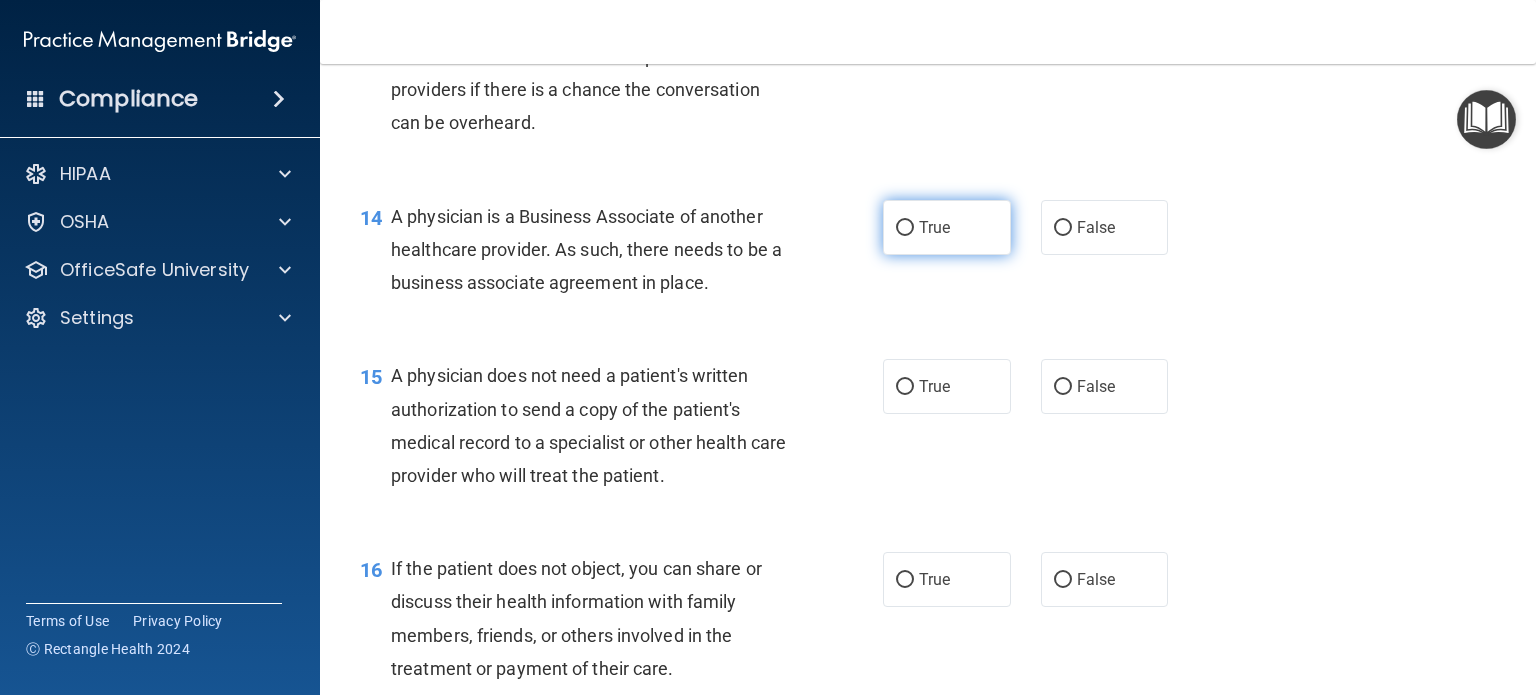 click on "True" at bounding box center (905, 228) 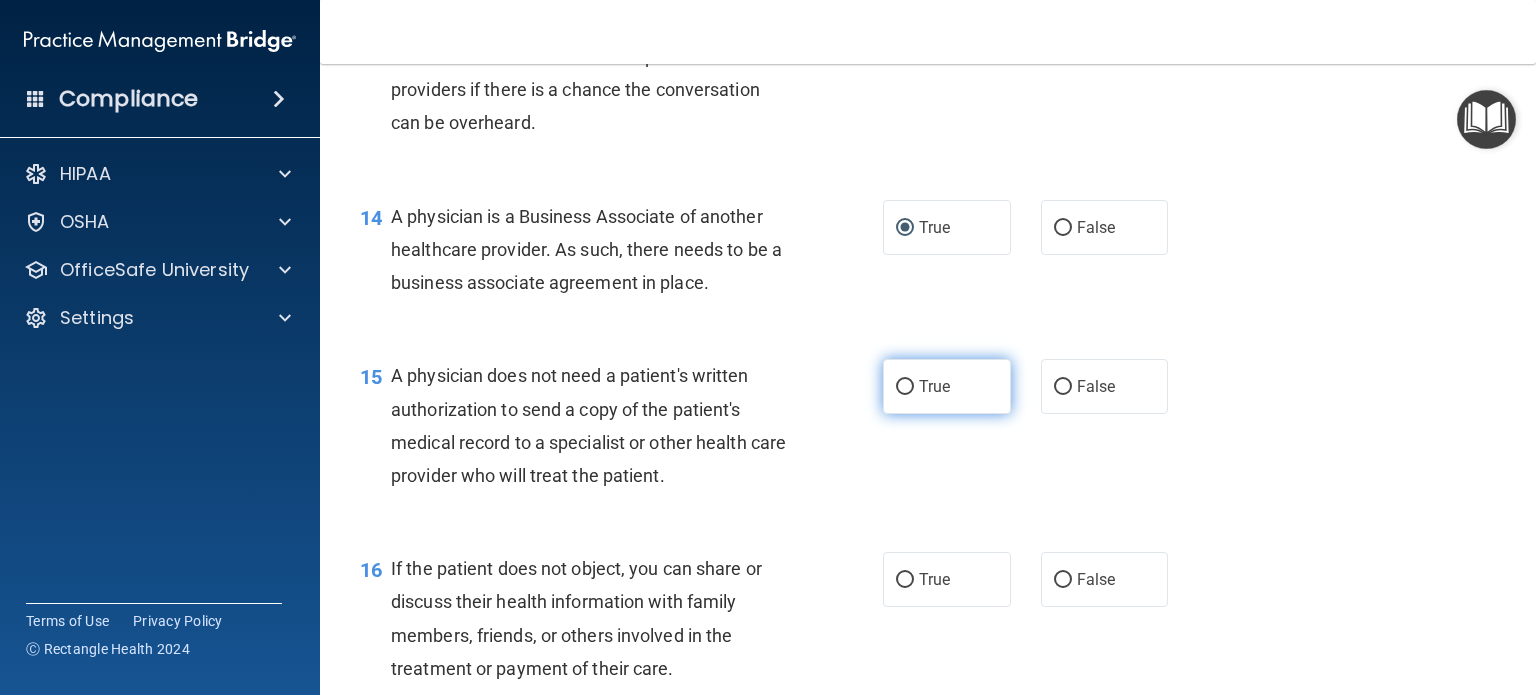 click on "True" at bounding box center [947, 386] 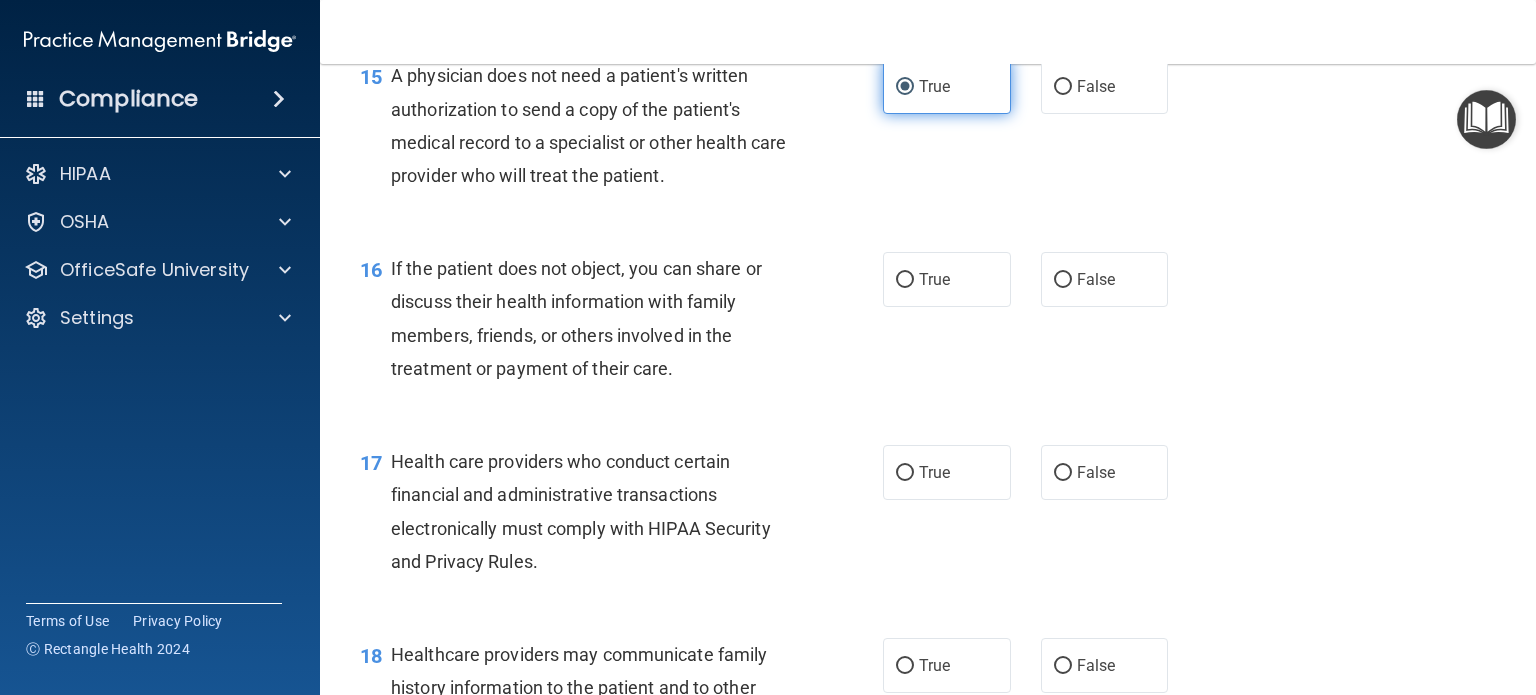 scroll, scrollTop: 2700, scrollLeft: 0, axis: vertical 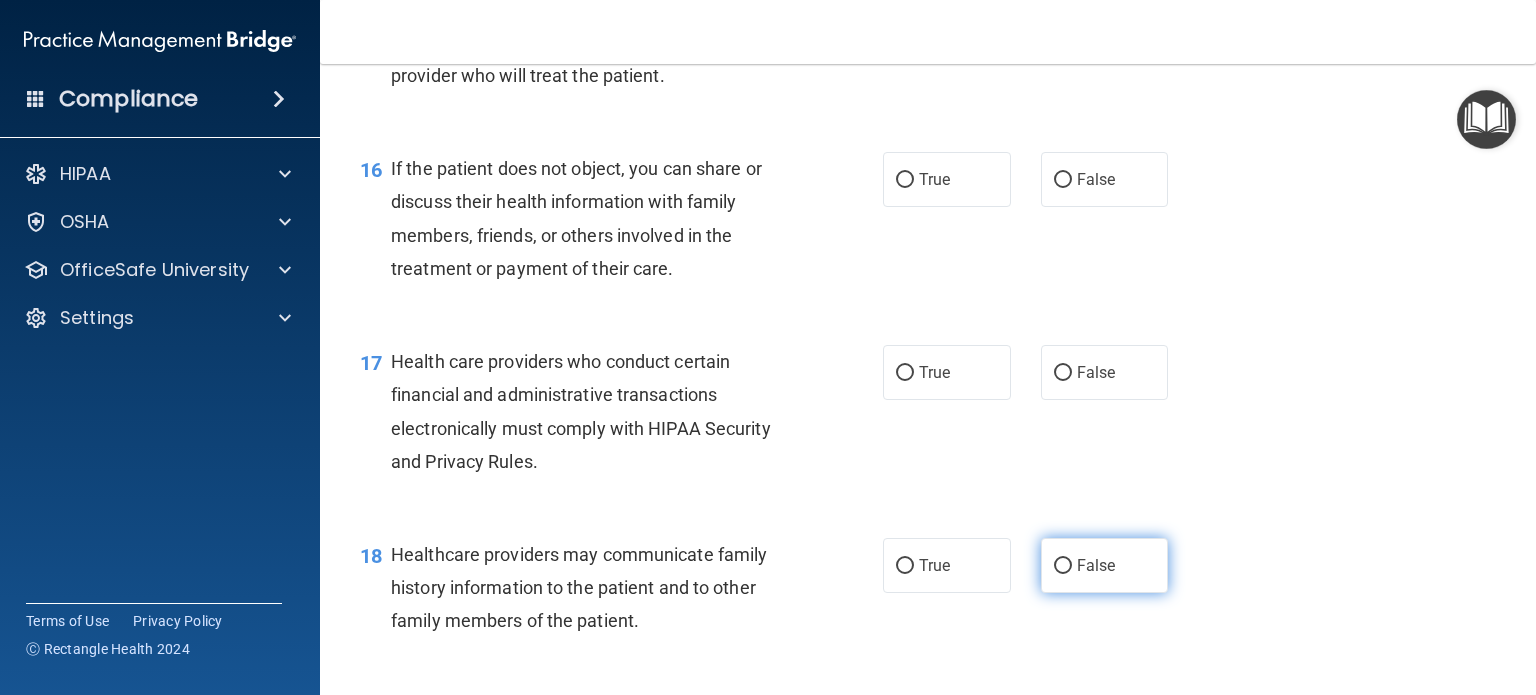 click on "False" at bounding box center [1063, 566] 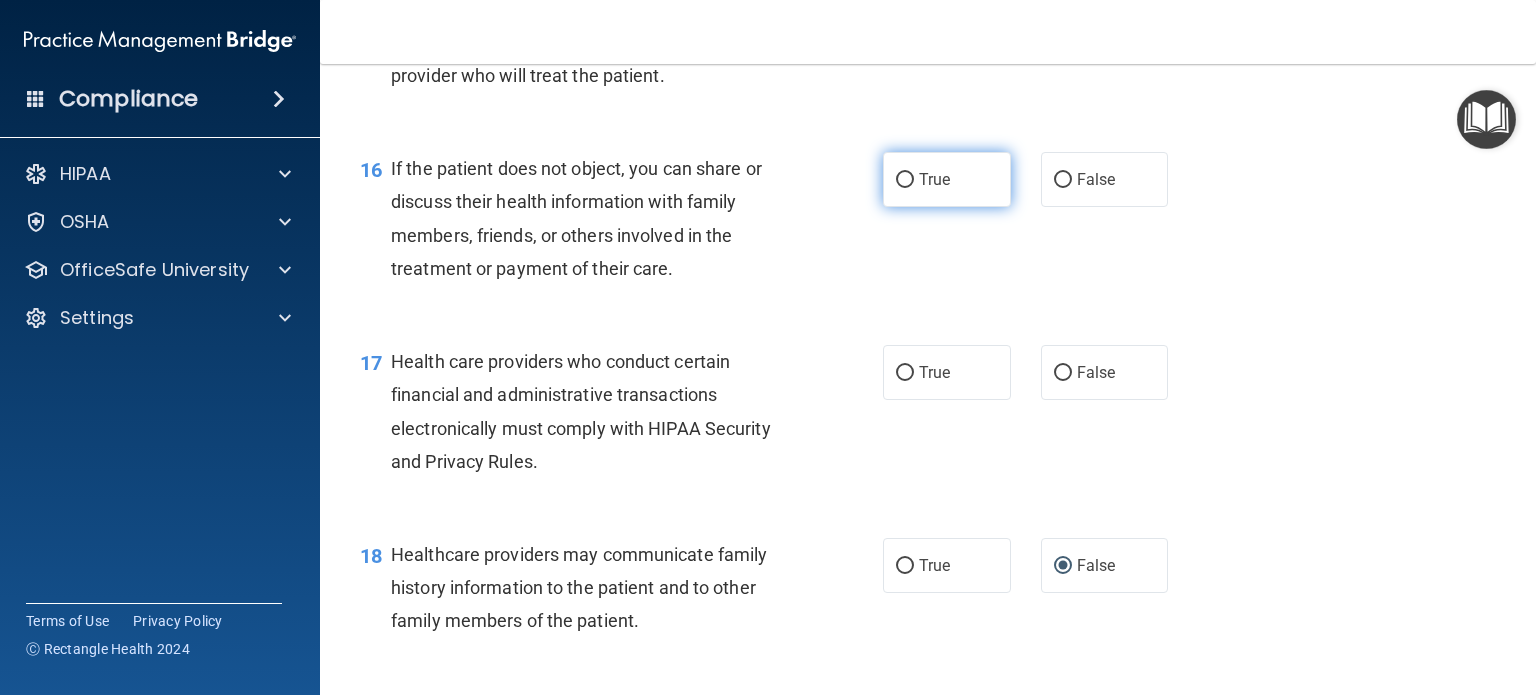 click on "True" at bounding box center [934, 179] 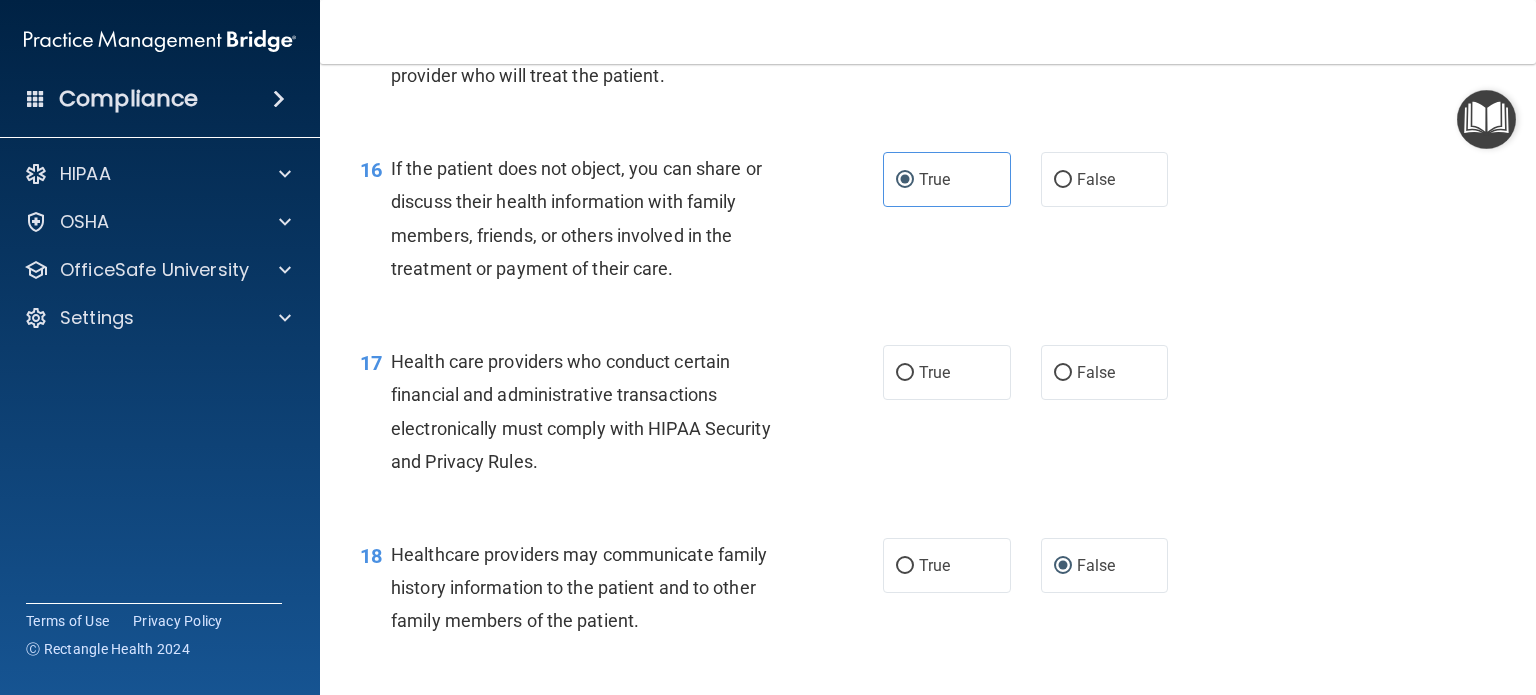 scroll, scrollTop: 2800, scrollLeft: 0, axis: vertical 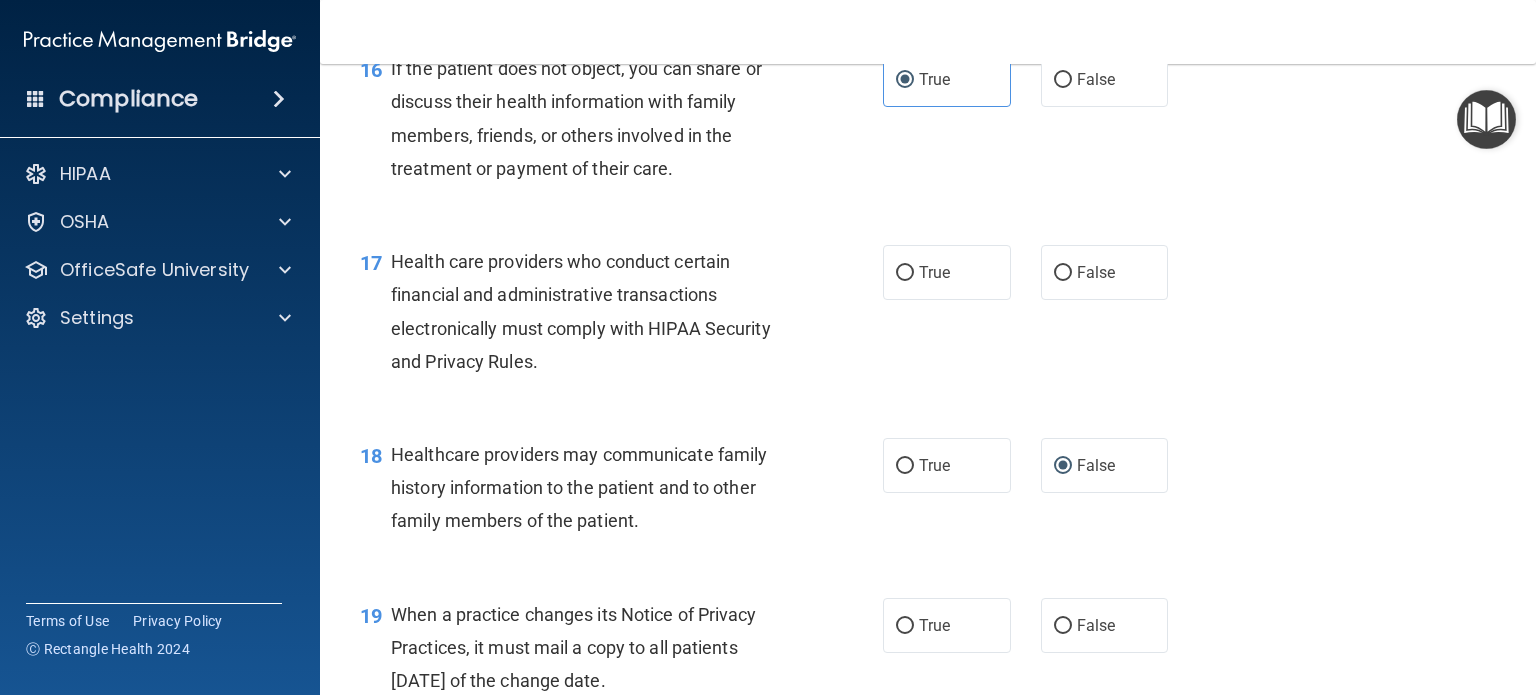 click on "True" at bounding box center [947, 272] 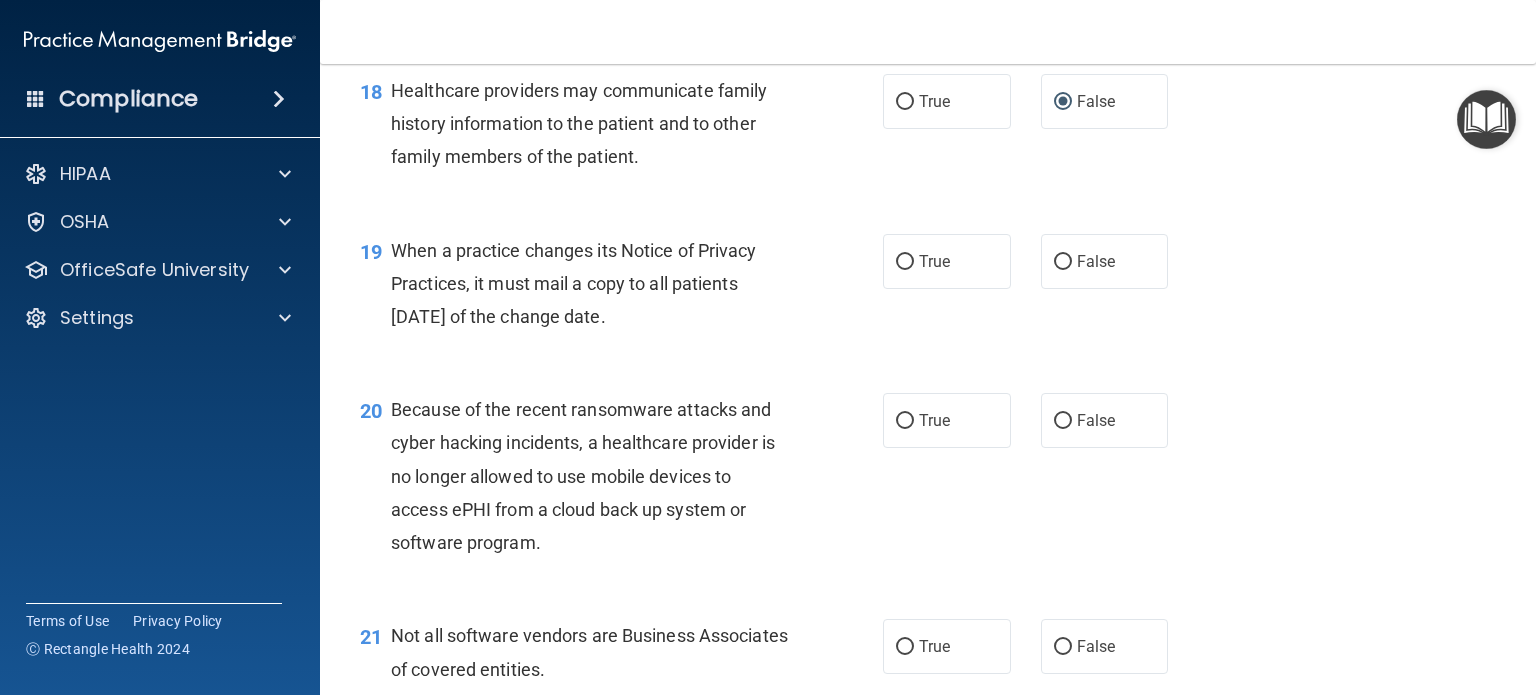 scroll, scrollTop: 3200, scrollLeft: 0, axis: vertical 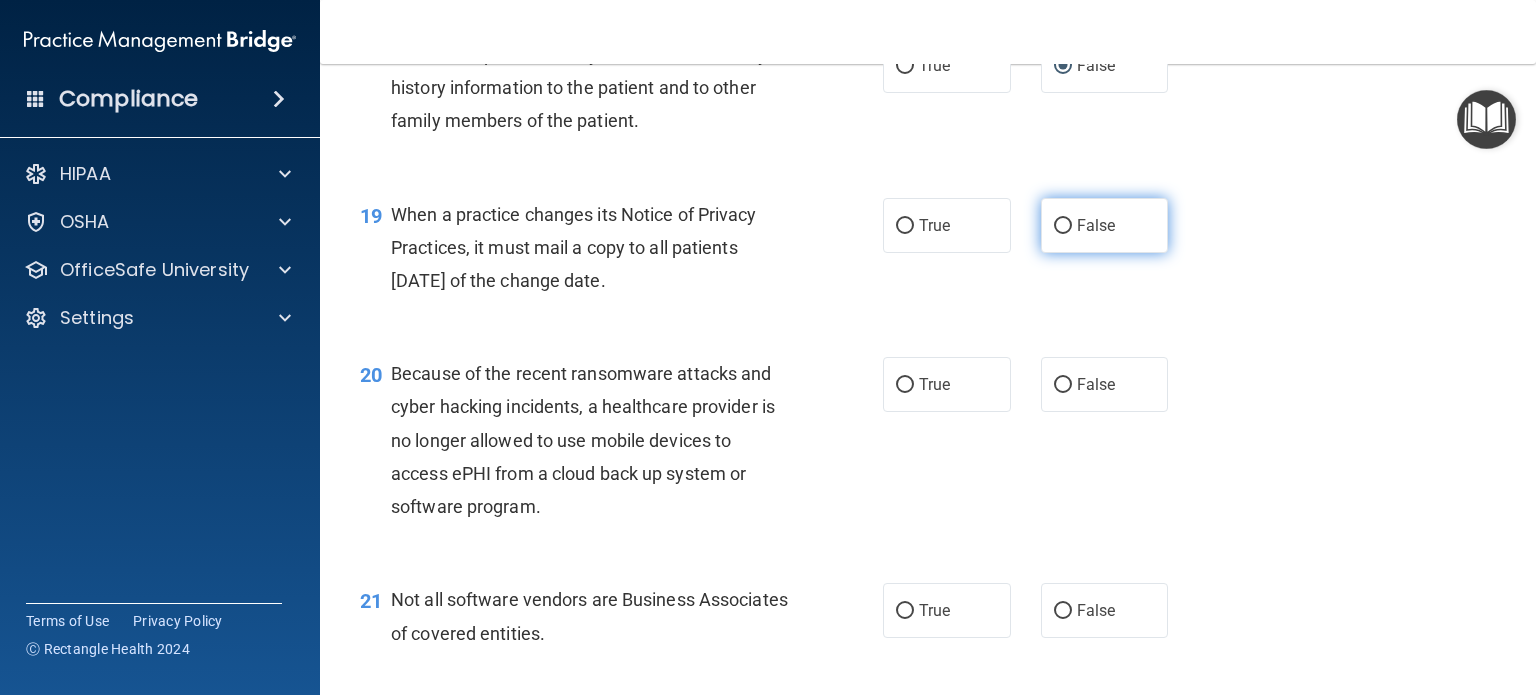 click on "False" at bounding box center (1105, 225) 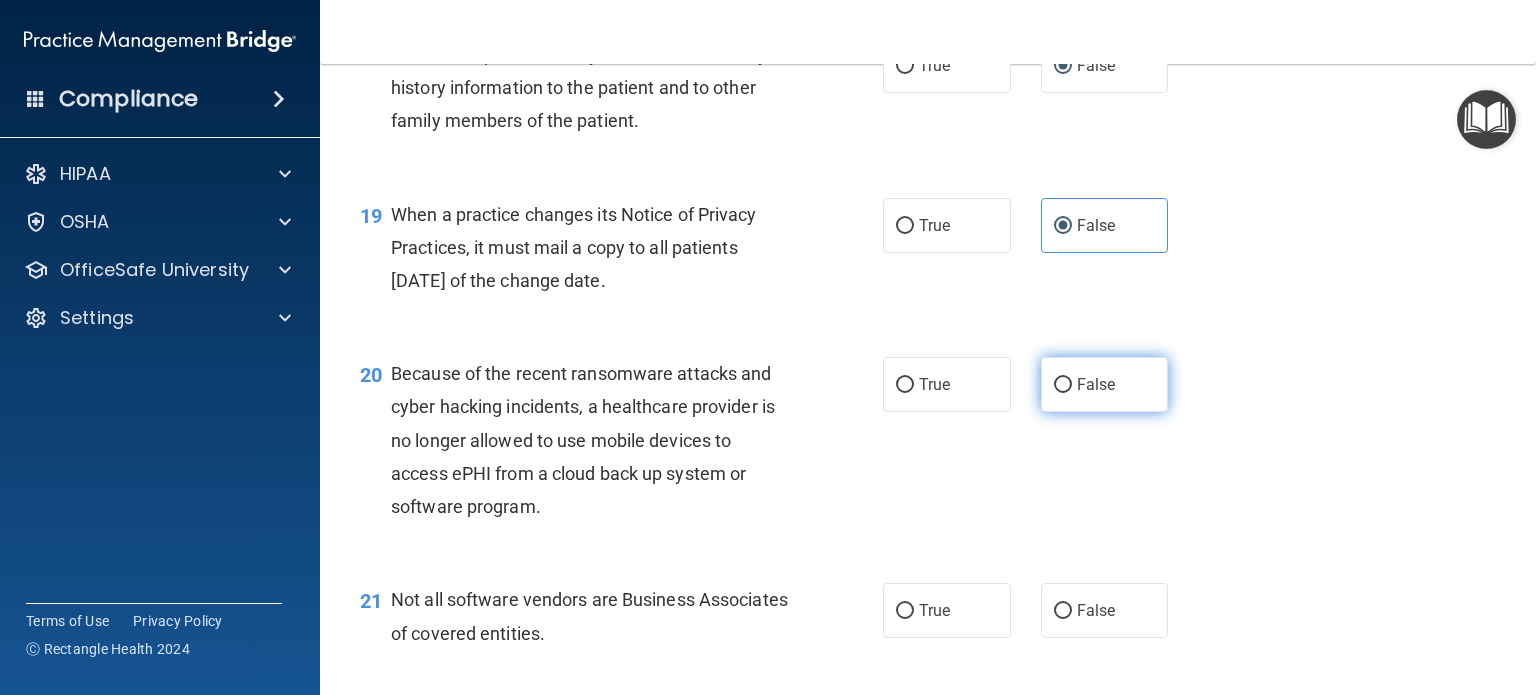 click on "False" at bounding box center [1105, 384] 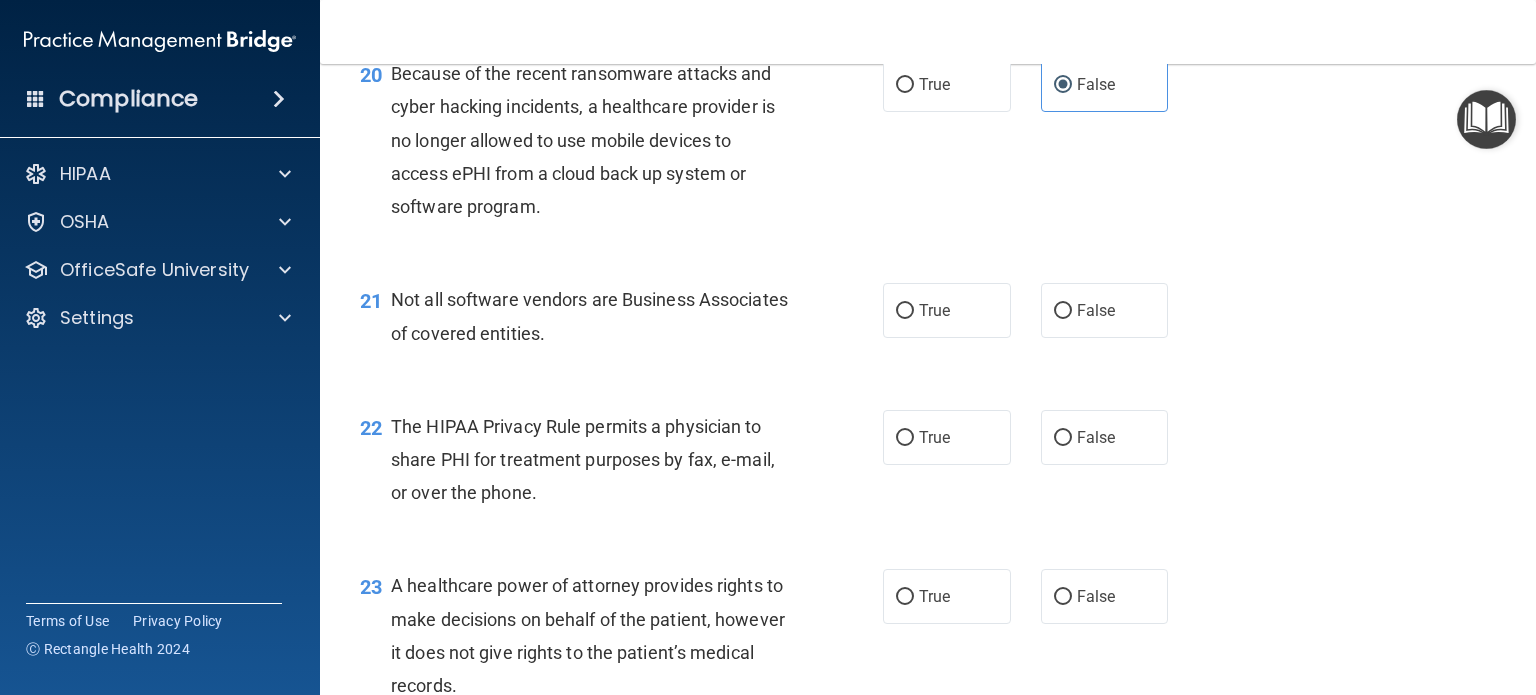scroll, scrollTop: 3600, scrollLeft: 0, axis: vertical 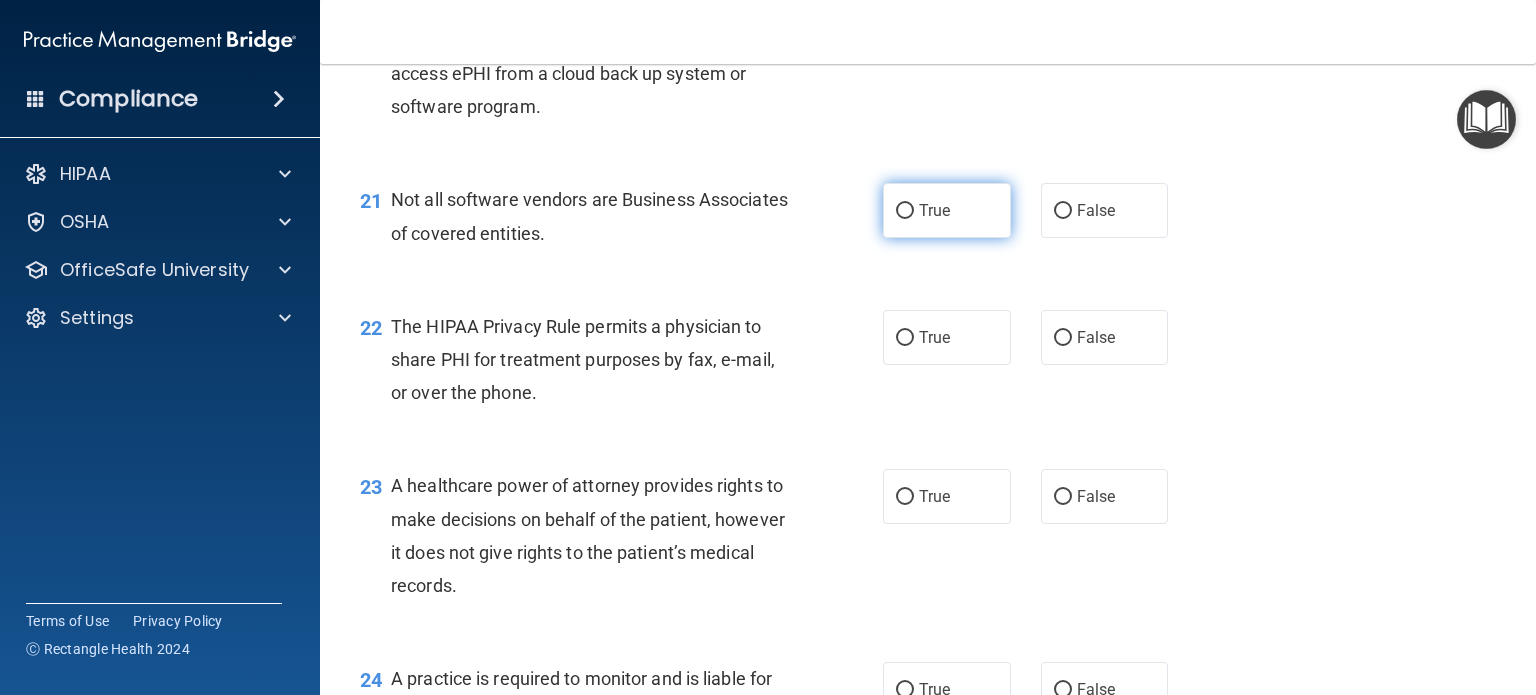 click on "True" at bounding box center (905, 211) 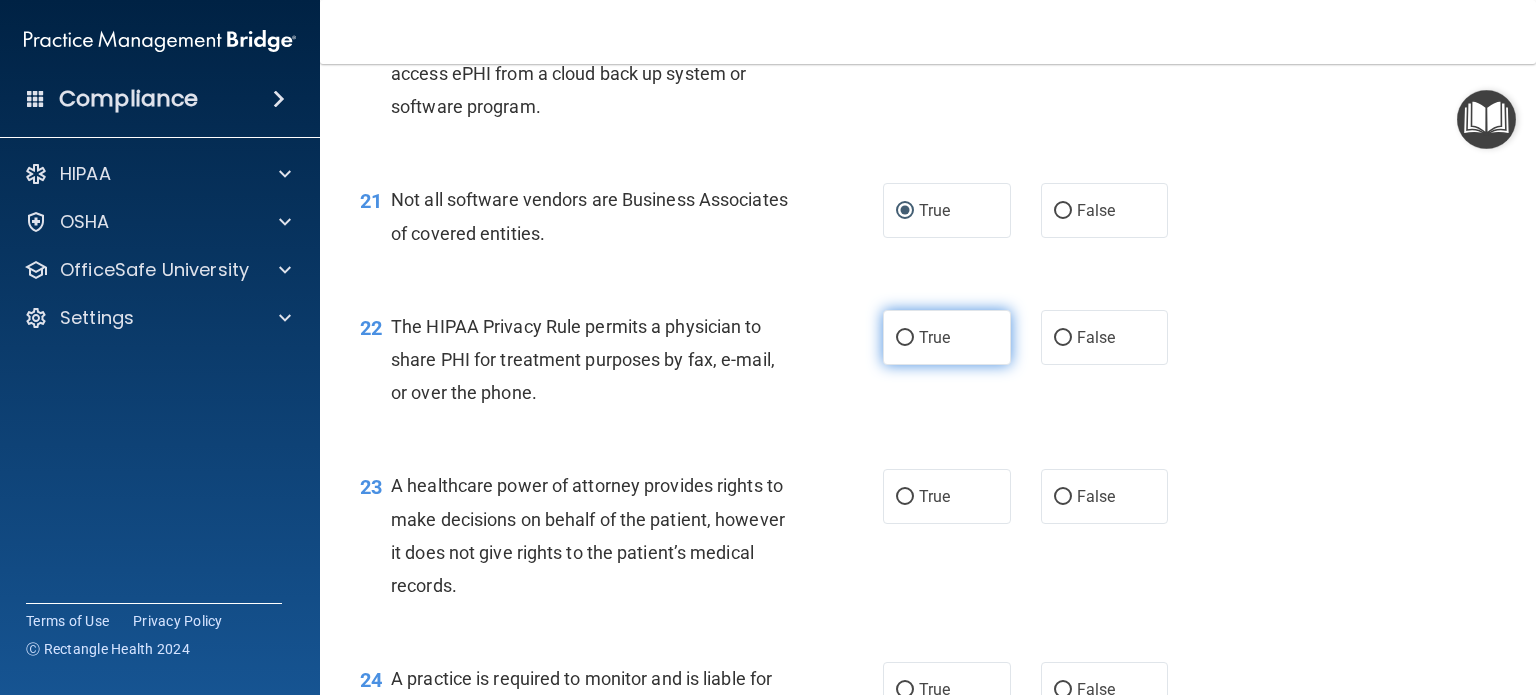 click on "True" at bounding box center (905, 338) 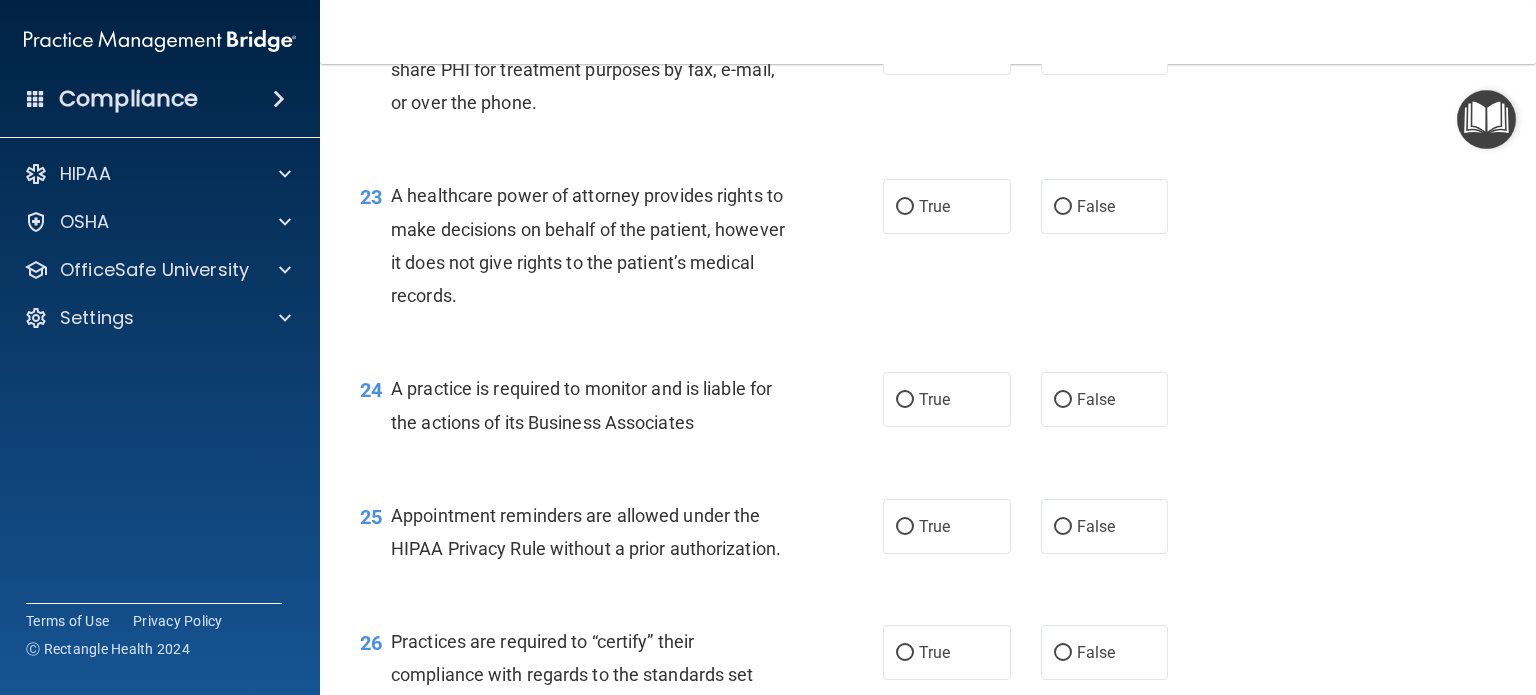 scroll, scrollTop: 3900, scrollLeft: 0, axis: vertical 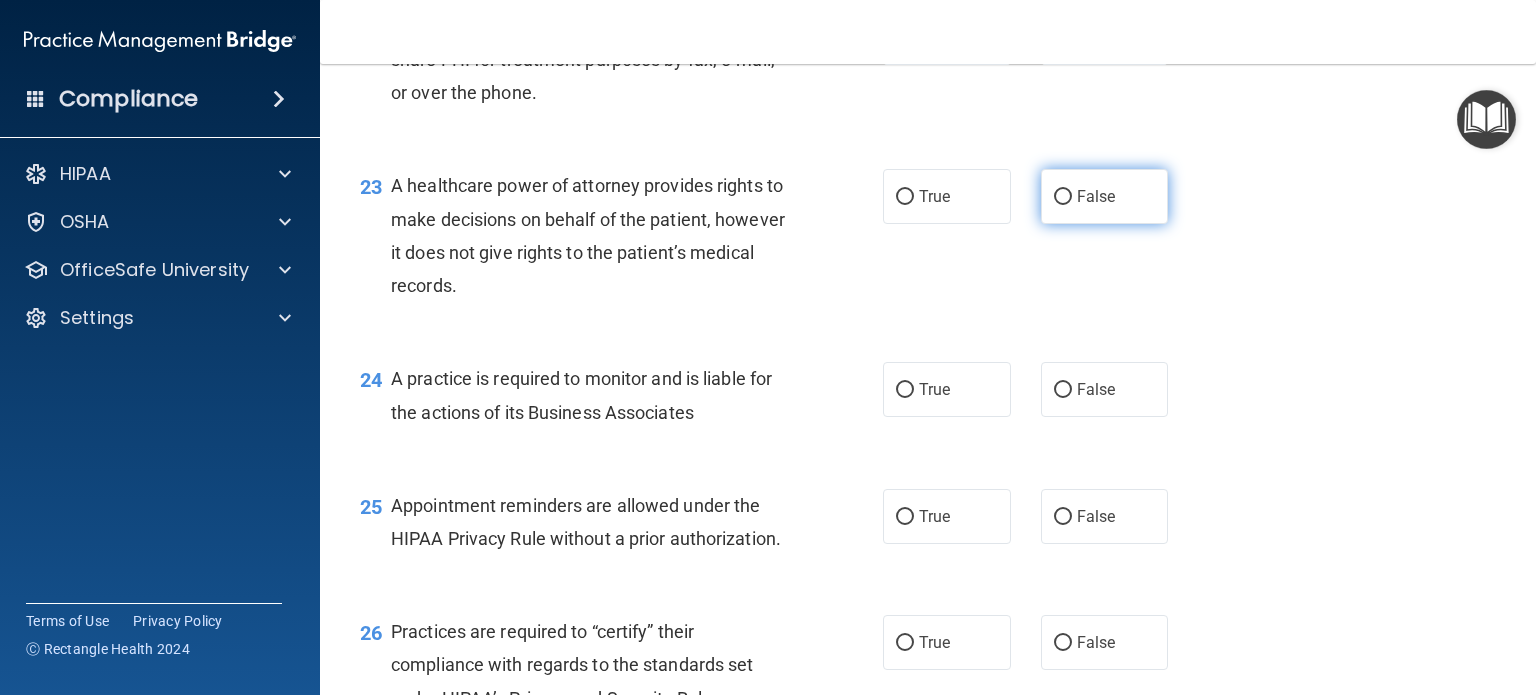 click on "False" at bounding box center (1063, 197) 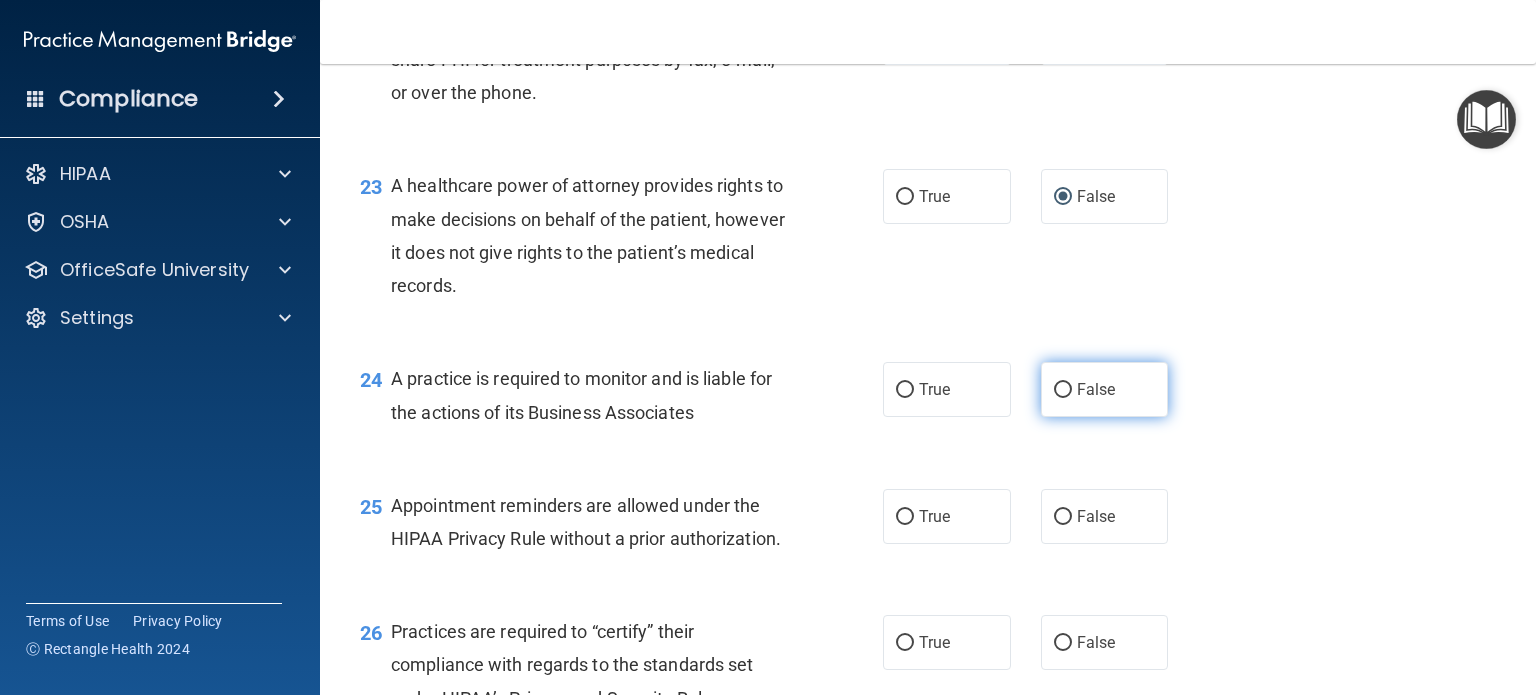 click on "False" at bounding box center (1105, 389) 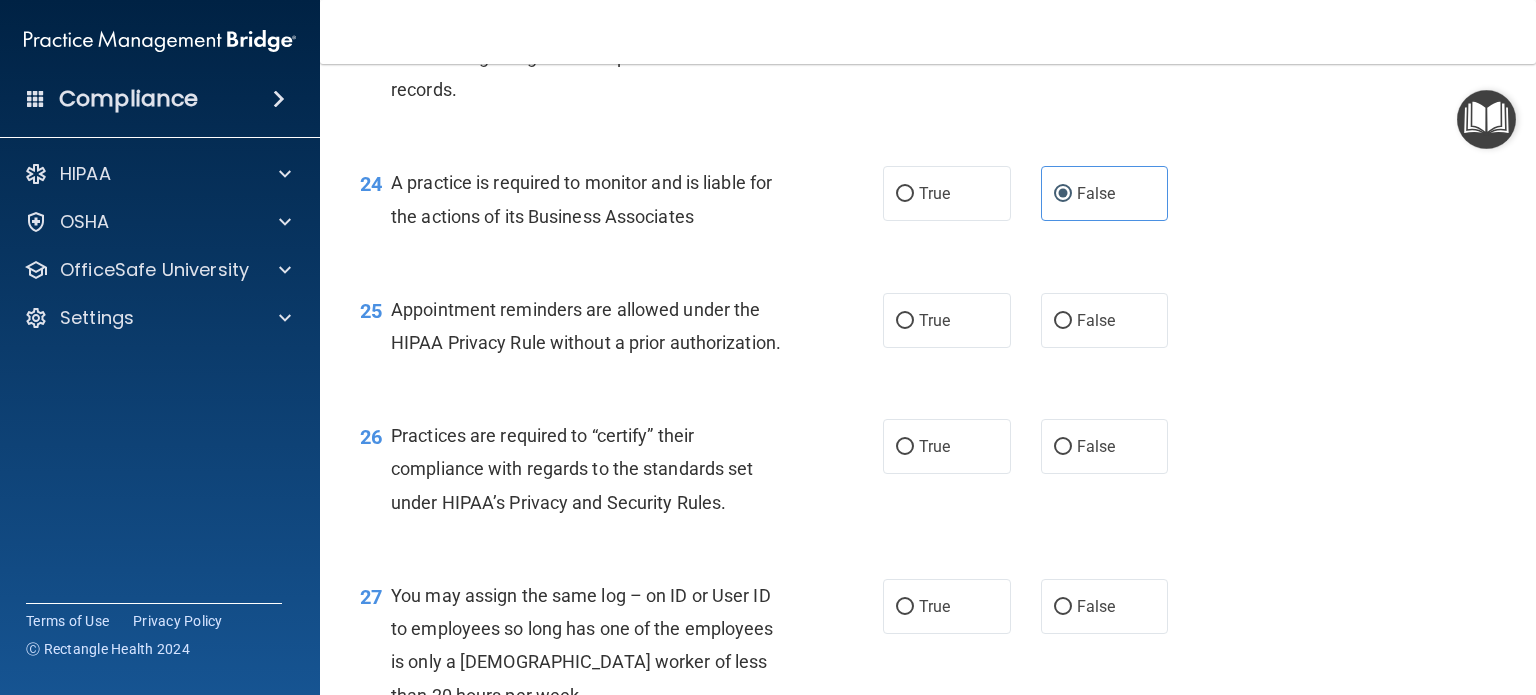 scroll, scrollTop: 4200, scrollLeft: 0, axis: vertical 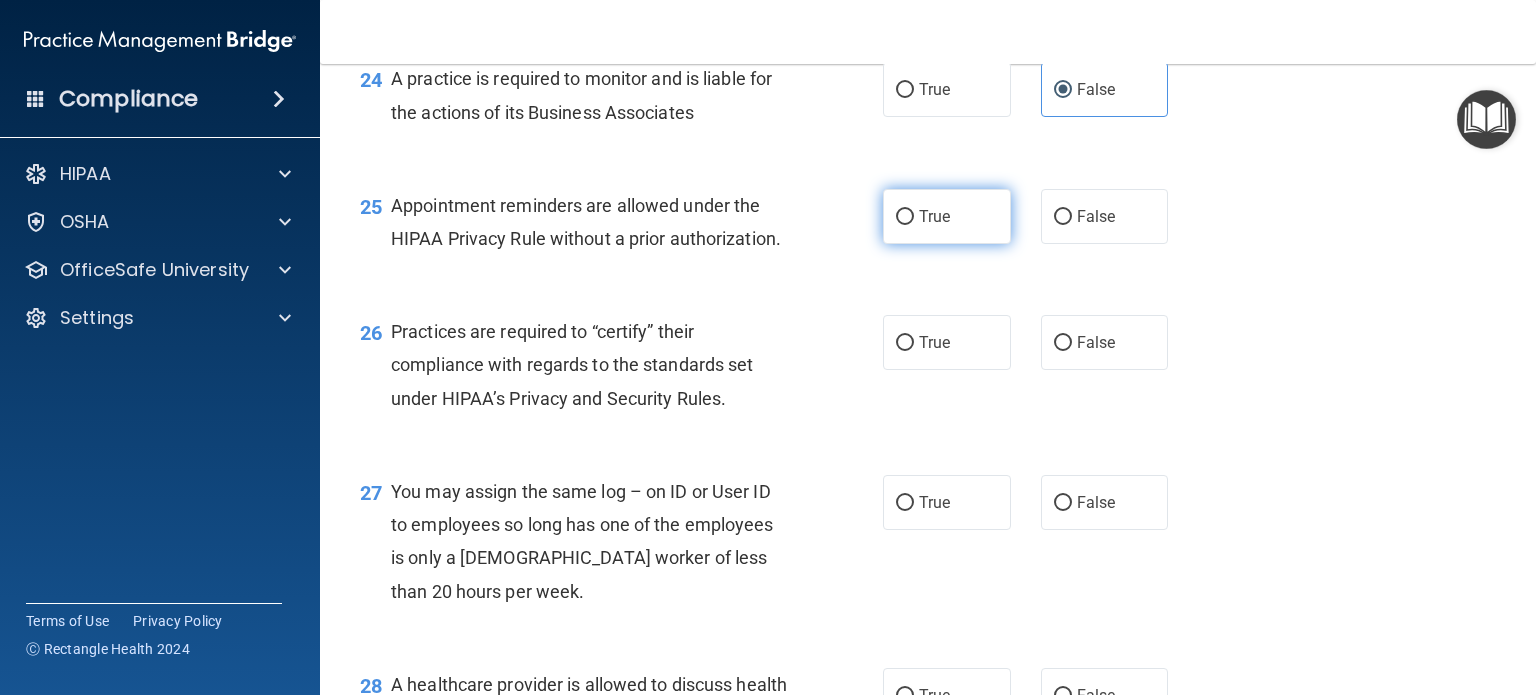 click on "True" at bounding box center [934, 216] 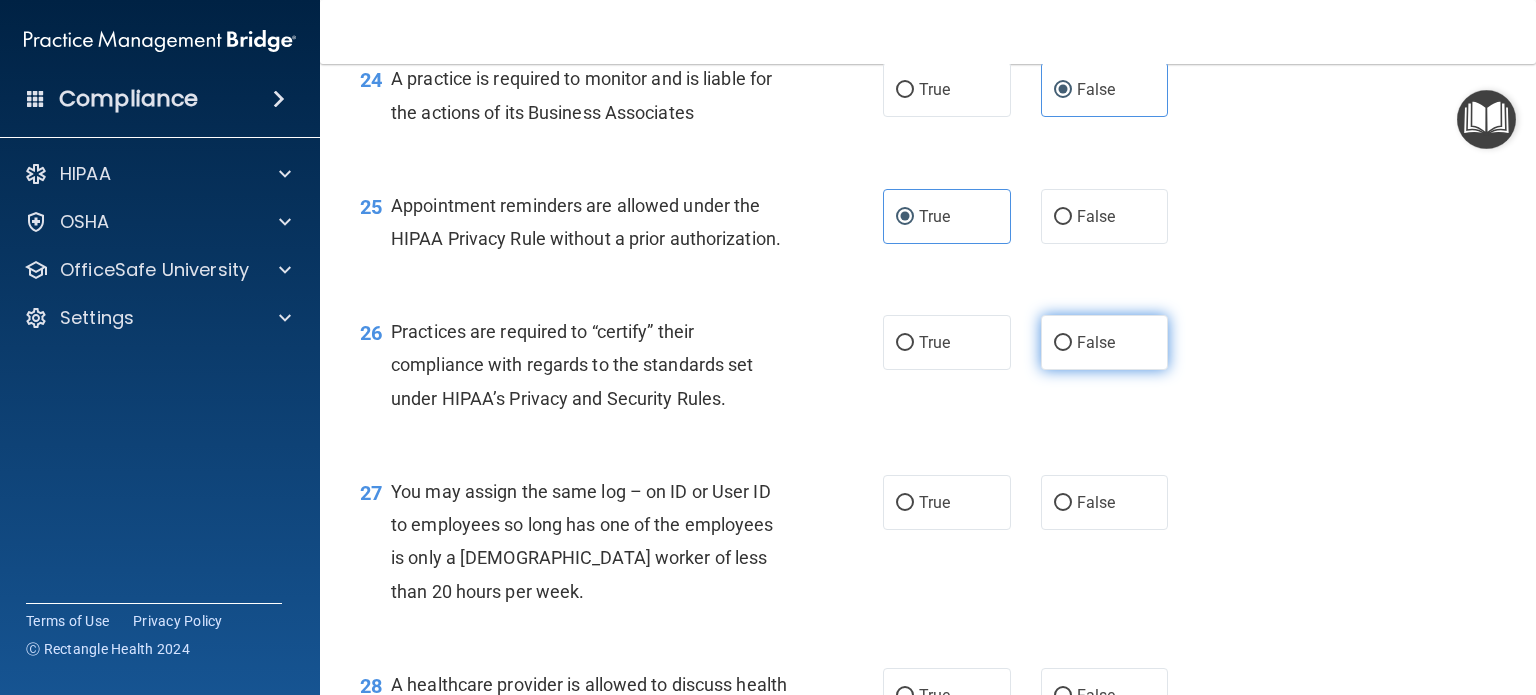 click on "False" at bounding box center (1105, 342) 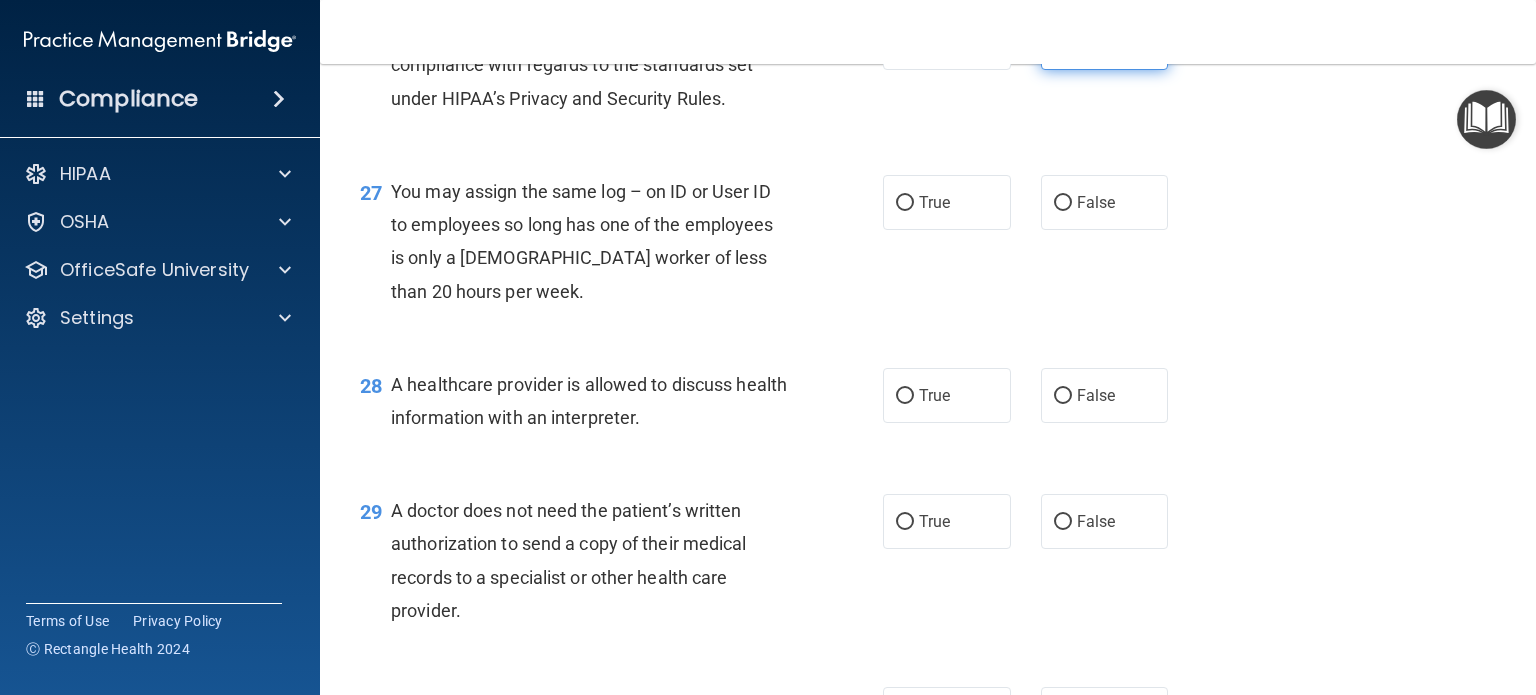 scroll, scrollTop: 4600, scrollLeft: 0, axis: vertical 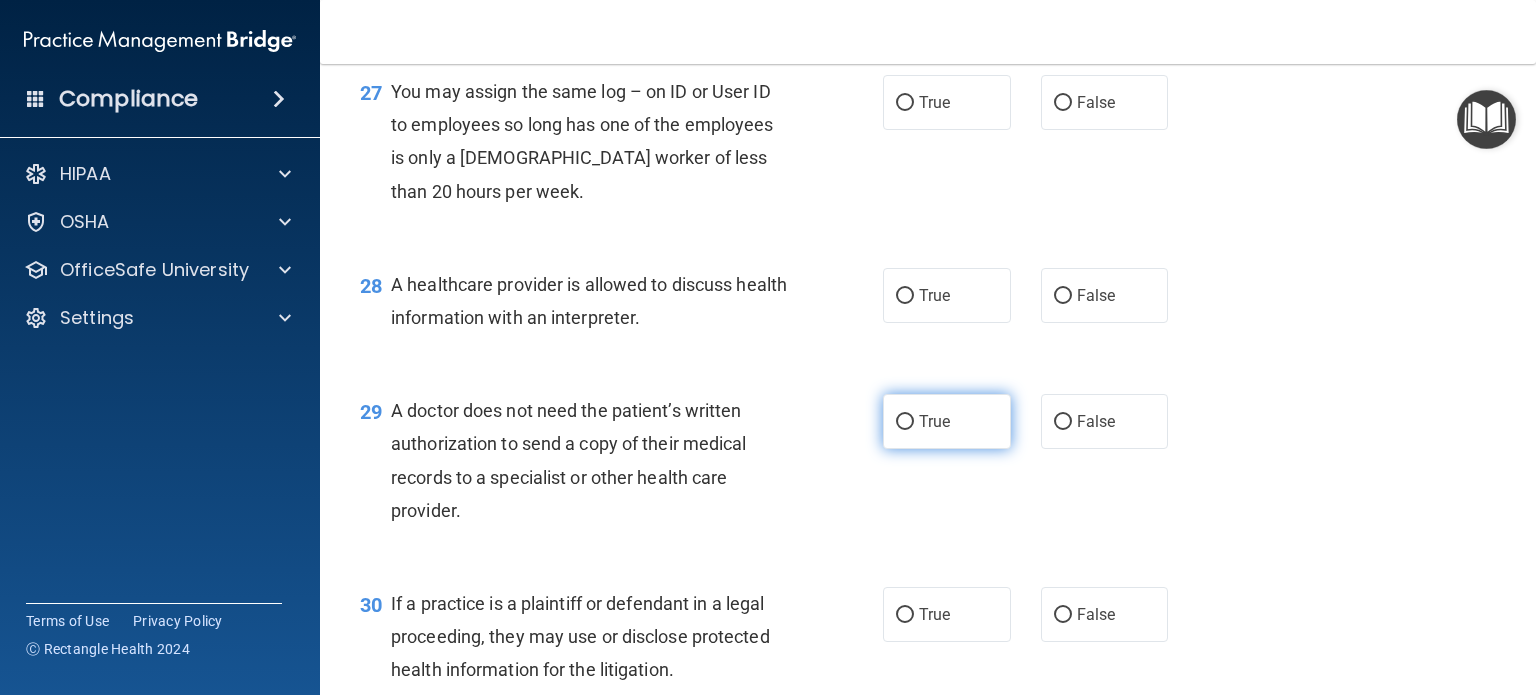 click on "True" at bounding box center [947, 421] 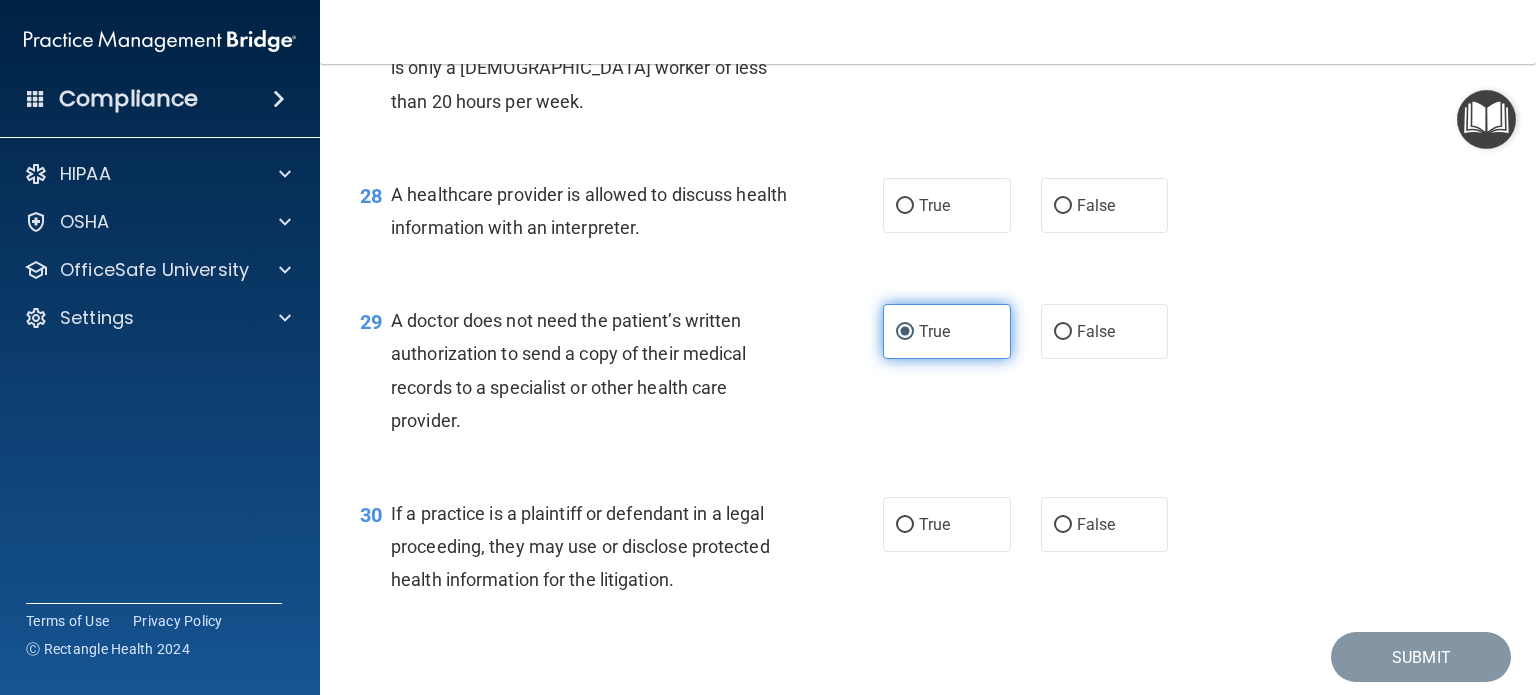 scroll, scrollTop: 4800, scrollLeft: 0, axis: vertical 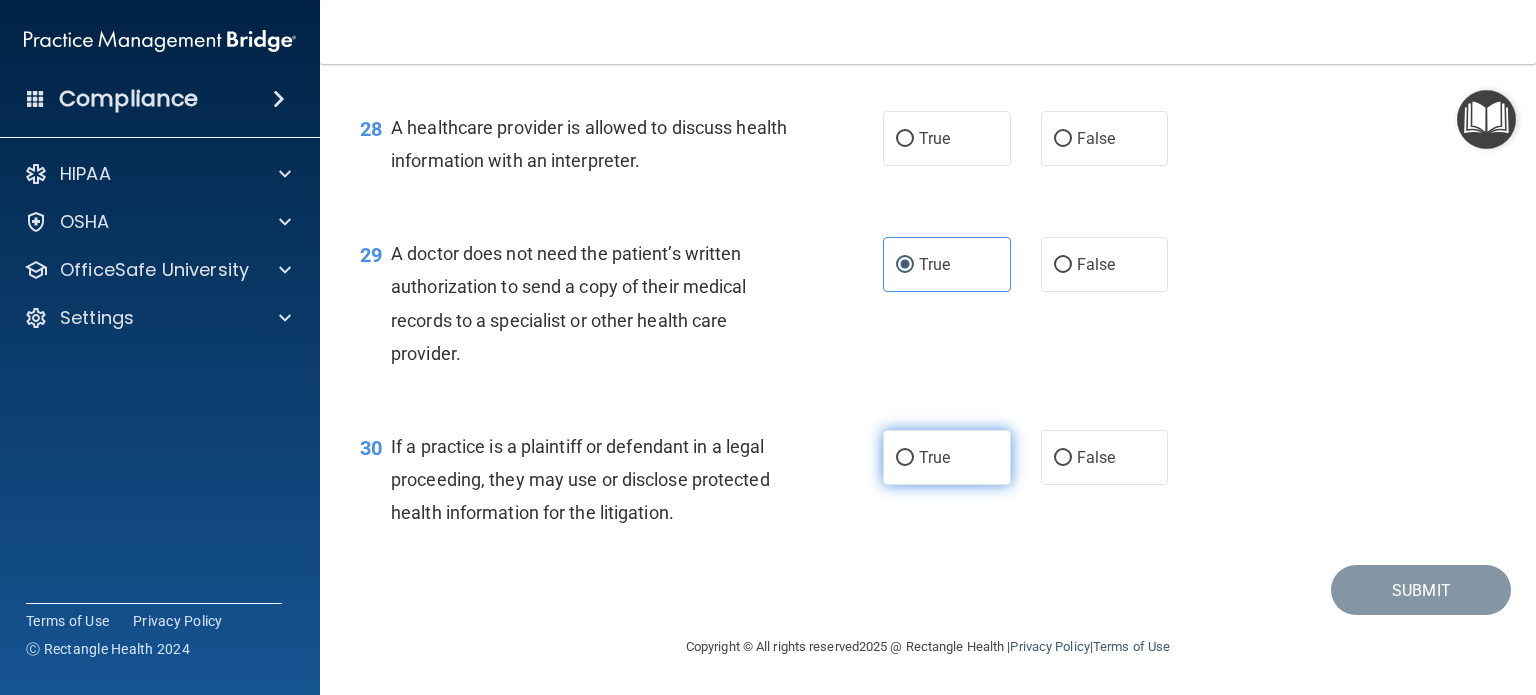 click on "True" at bounding box center (947, 457) 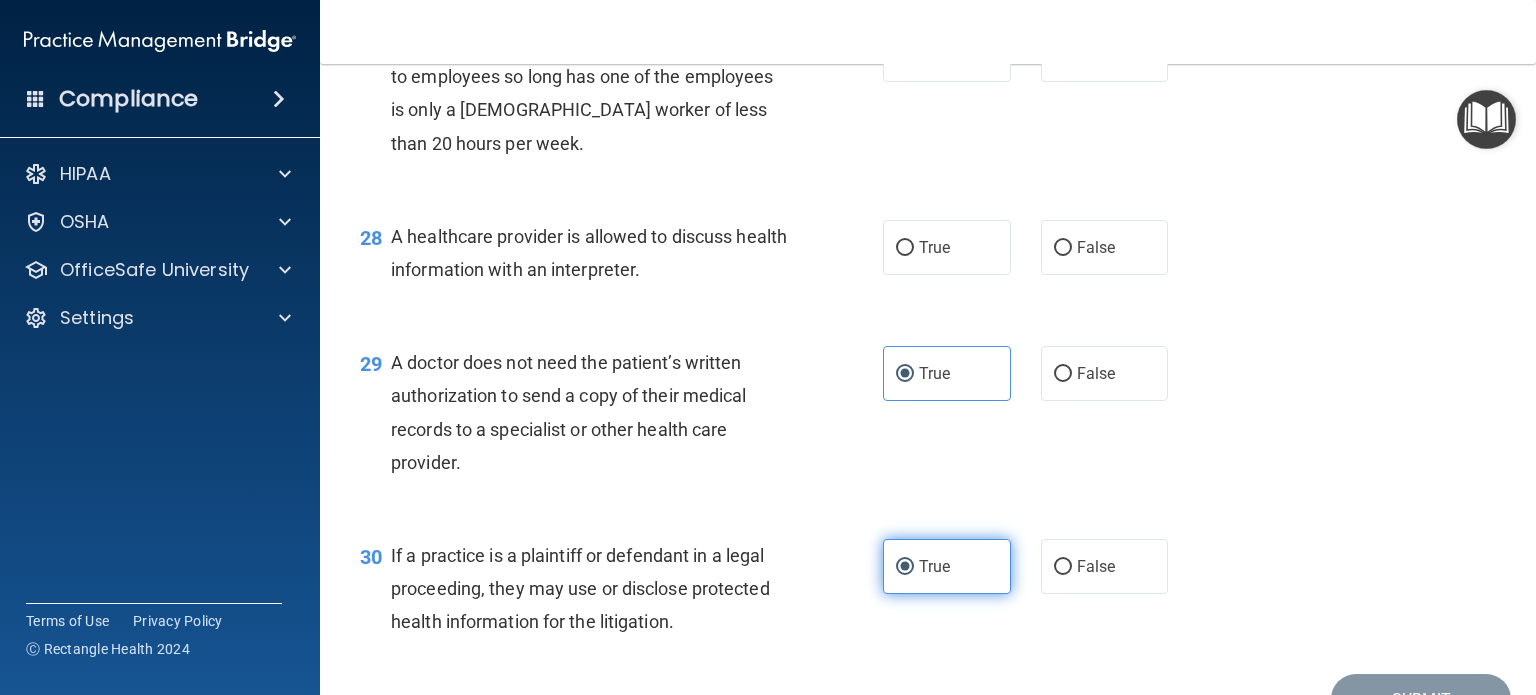 scroll, scrollTop: 4600, scrollLeft: 0, axis: vertical 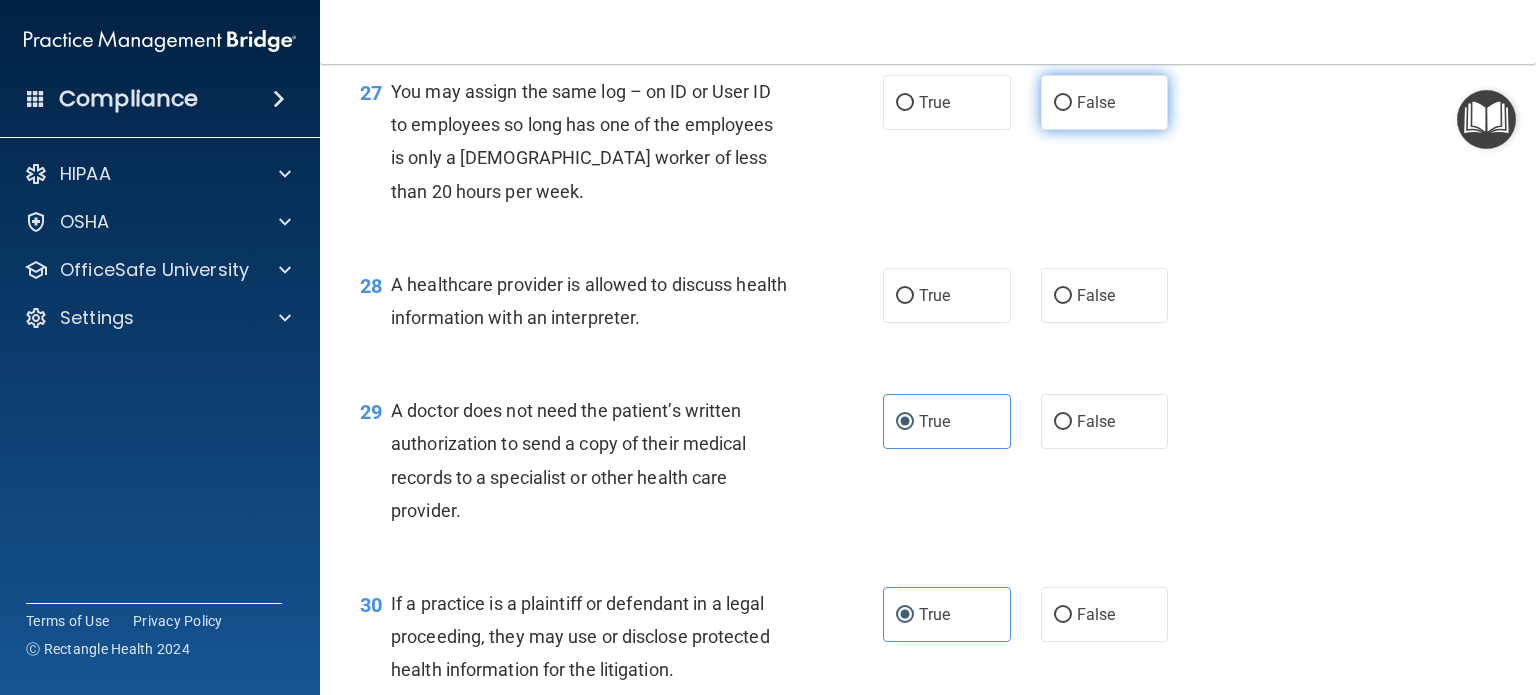 click on "False" at bounding box center [1105, 102] 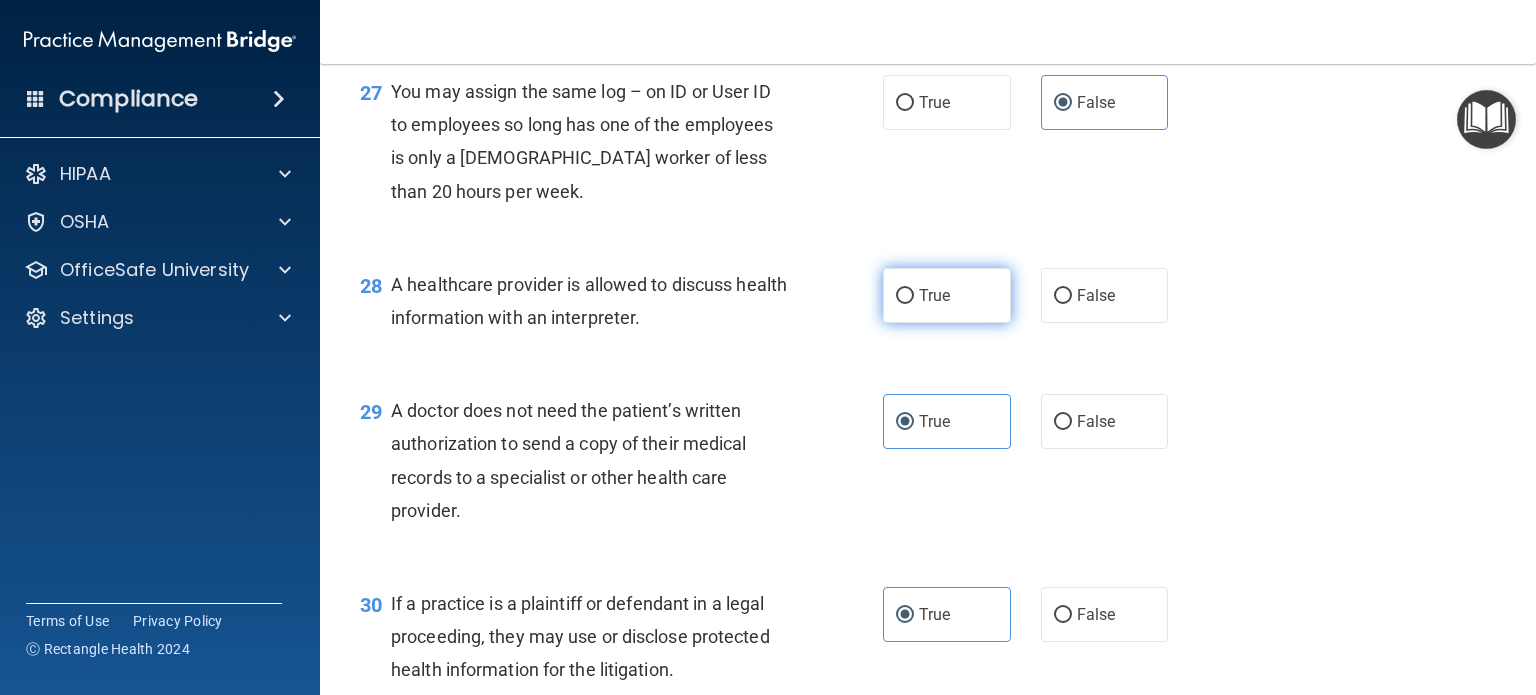 click on "True" at bounding box center (947, 295) 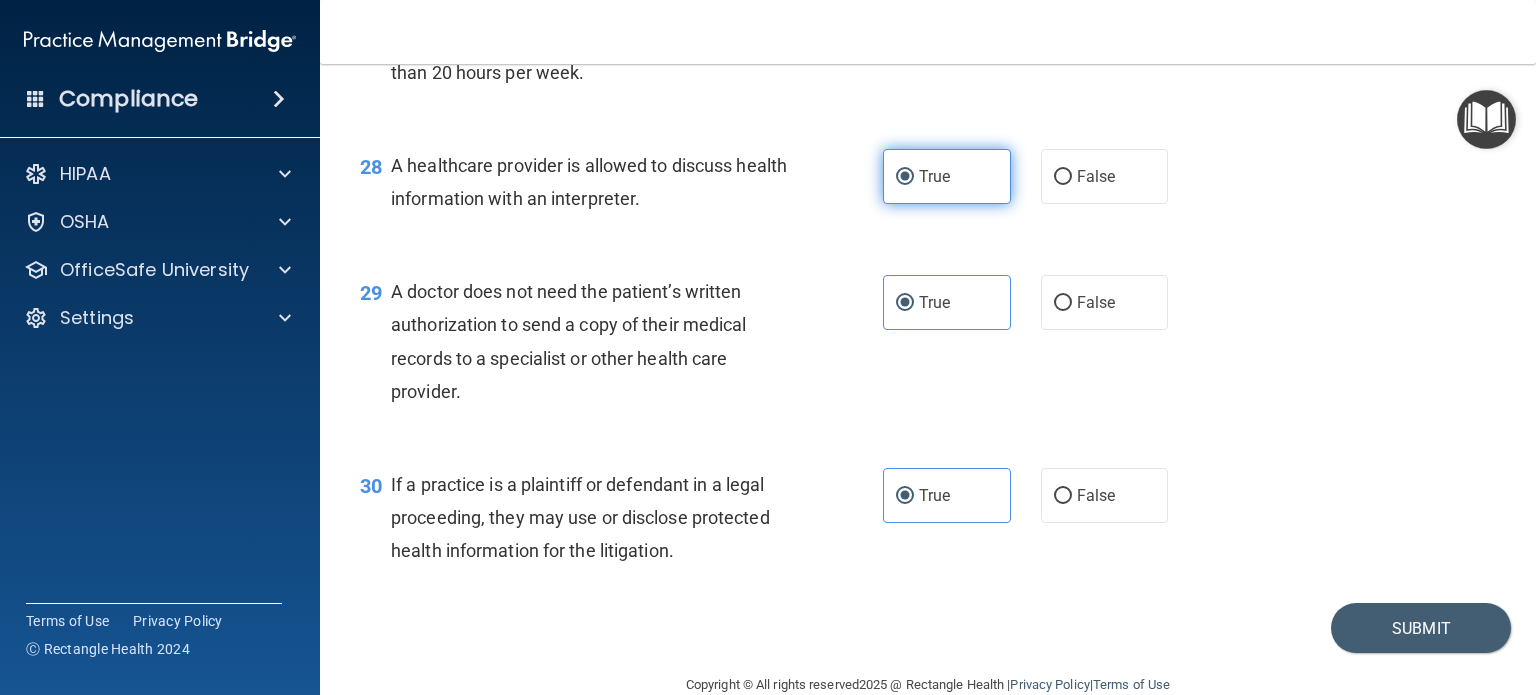 scroll, scrollTop: 4824, scrollLeft: 0, axis: vertical 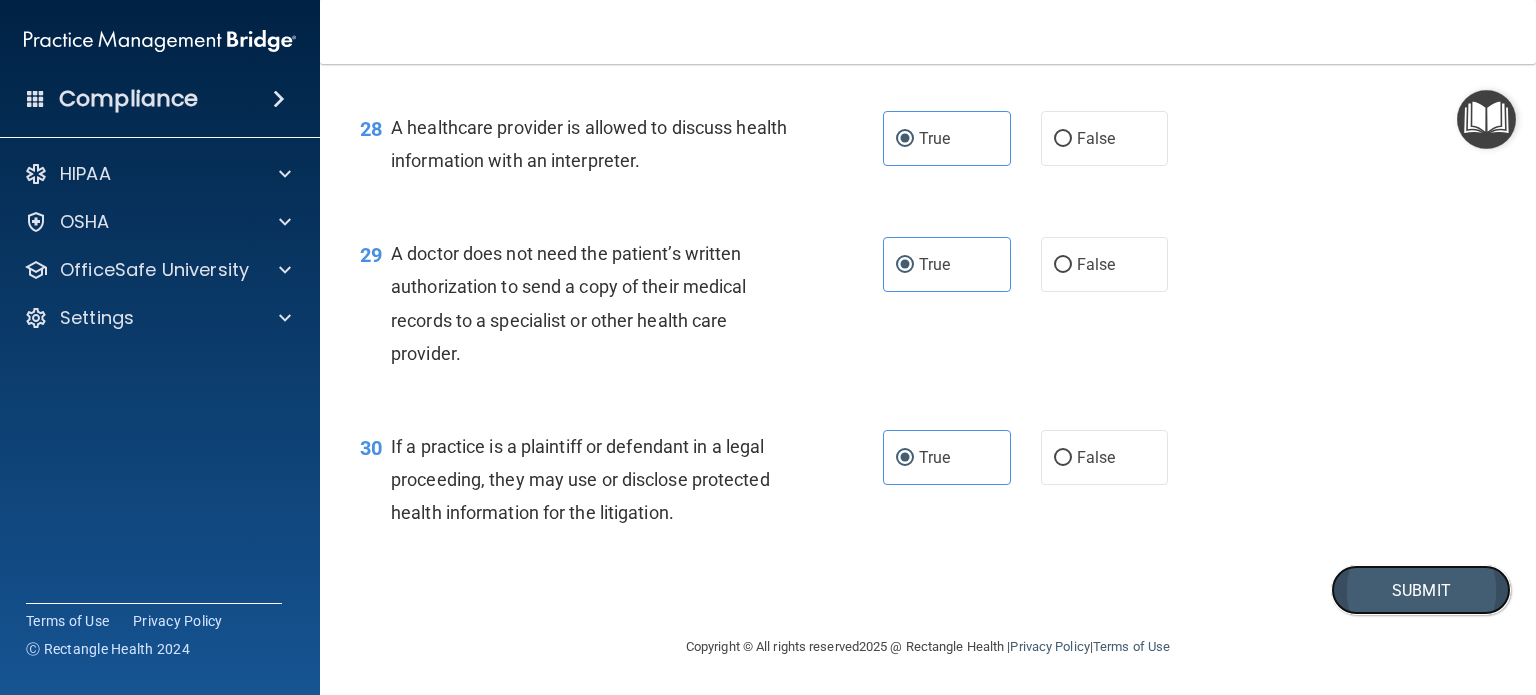 drag, startPoint x: 1368, startPoint y: 588, endPoint x: 1358, endPoint y: 584, distance: 10.770329 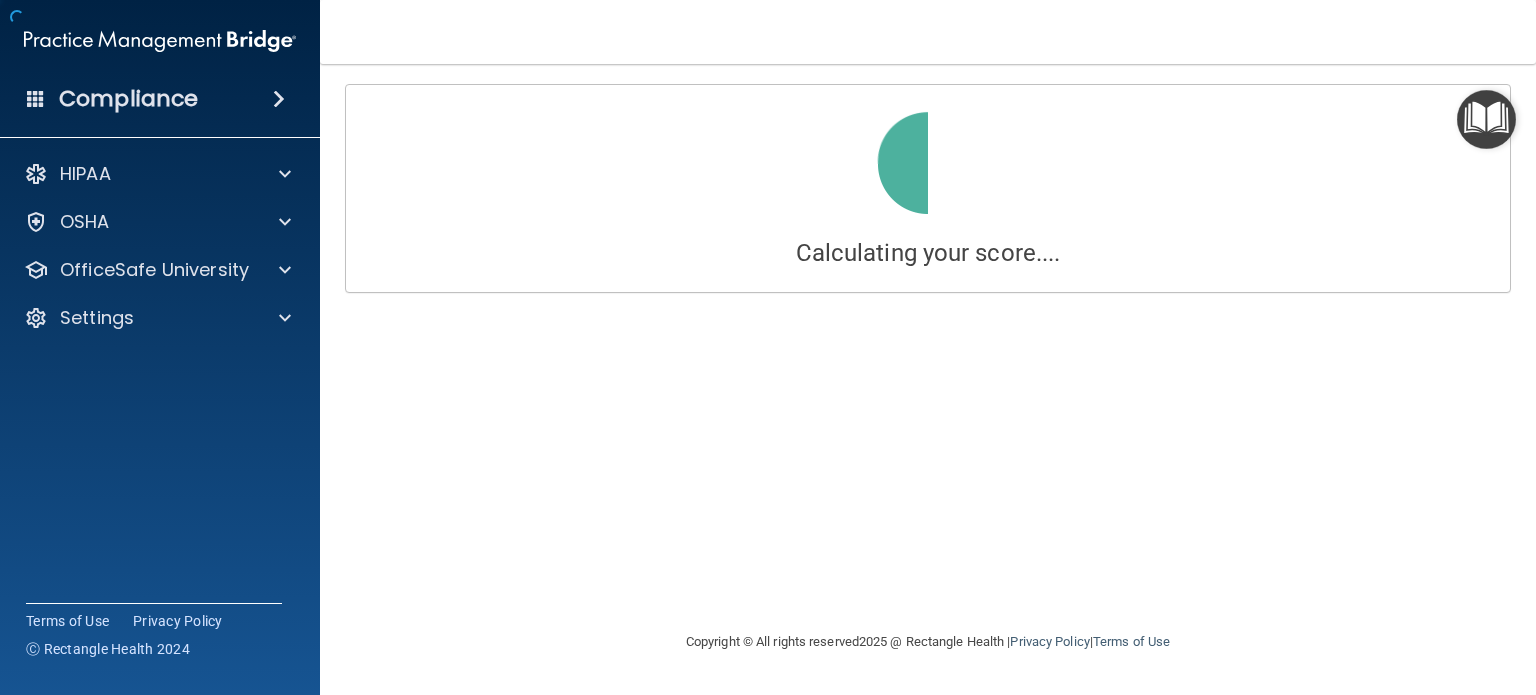 scroll, scrollTop: 0, scrollLeft: 0, axis: both 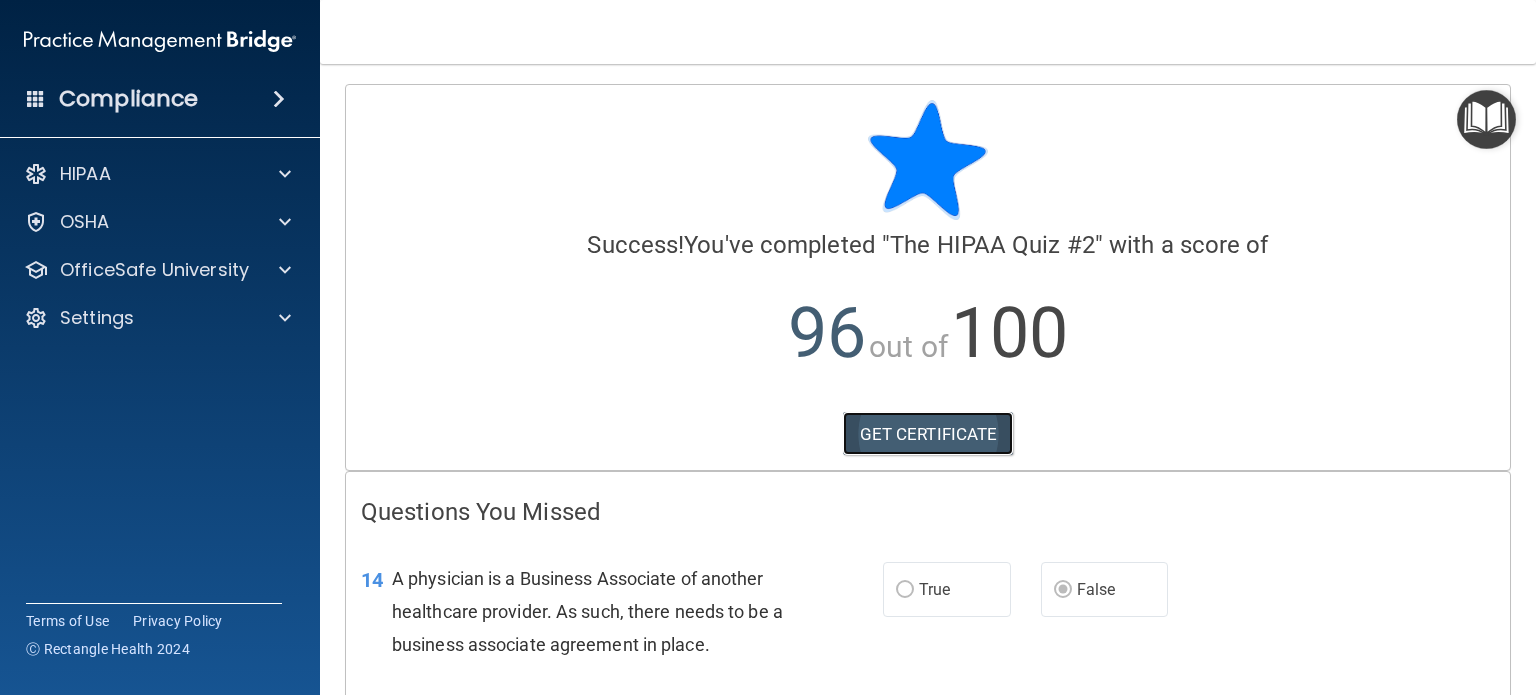 click on "GET CERTIFICATE" at bounding box center (928, 434) 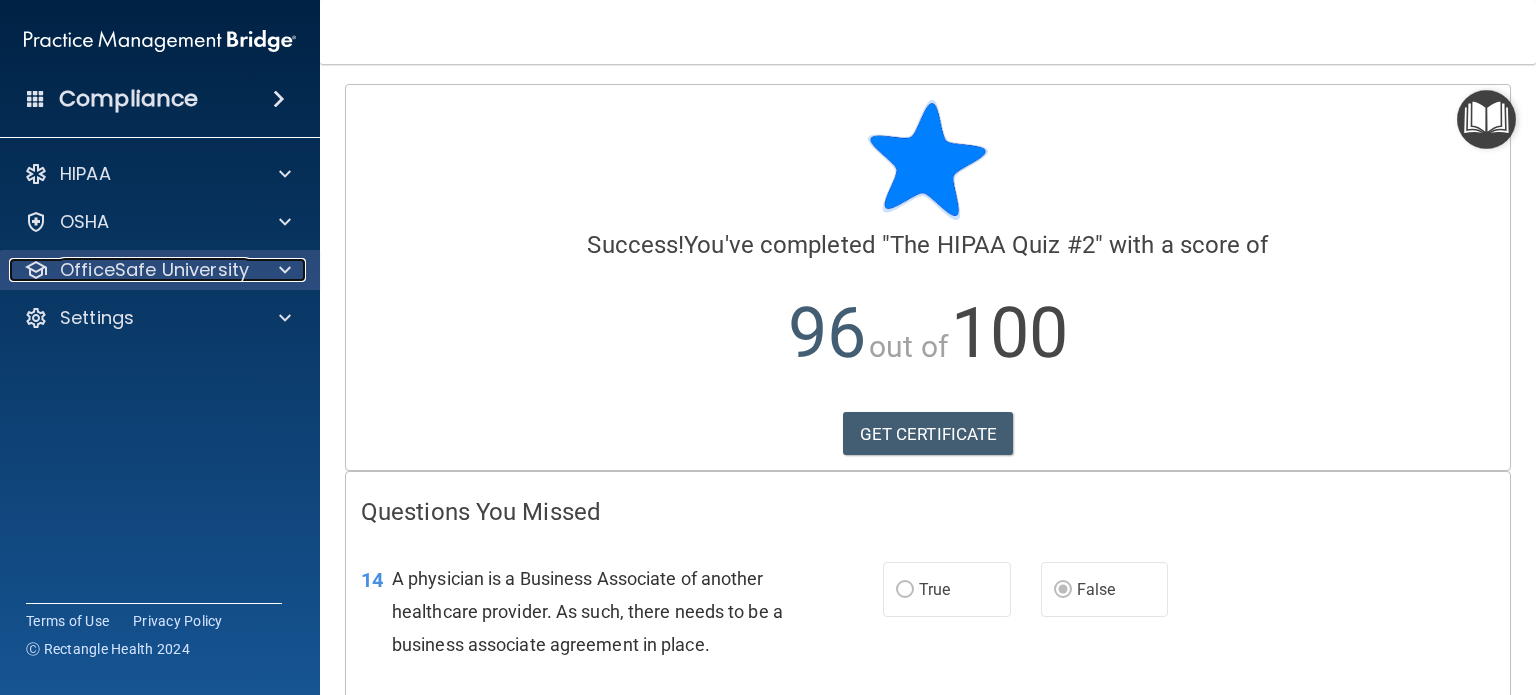 click at bounding box center [282, 270] 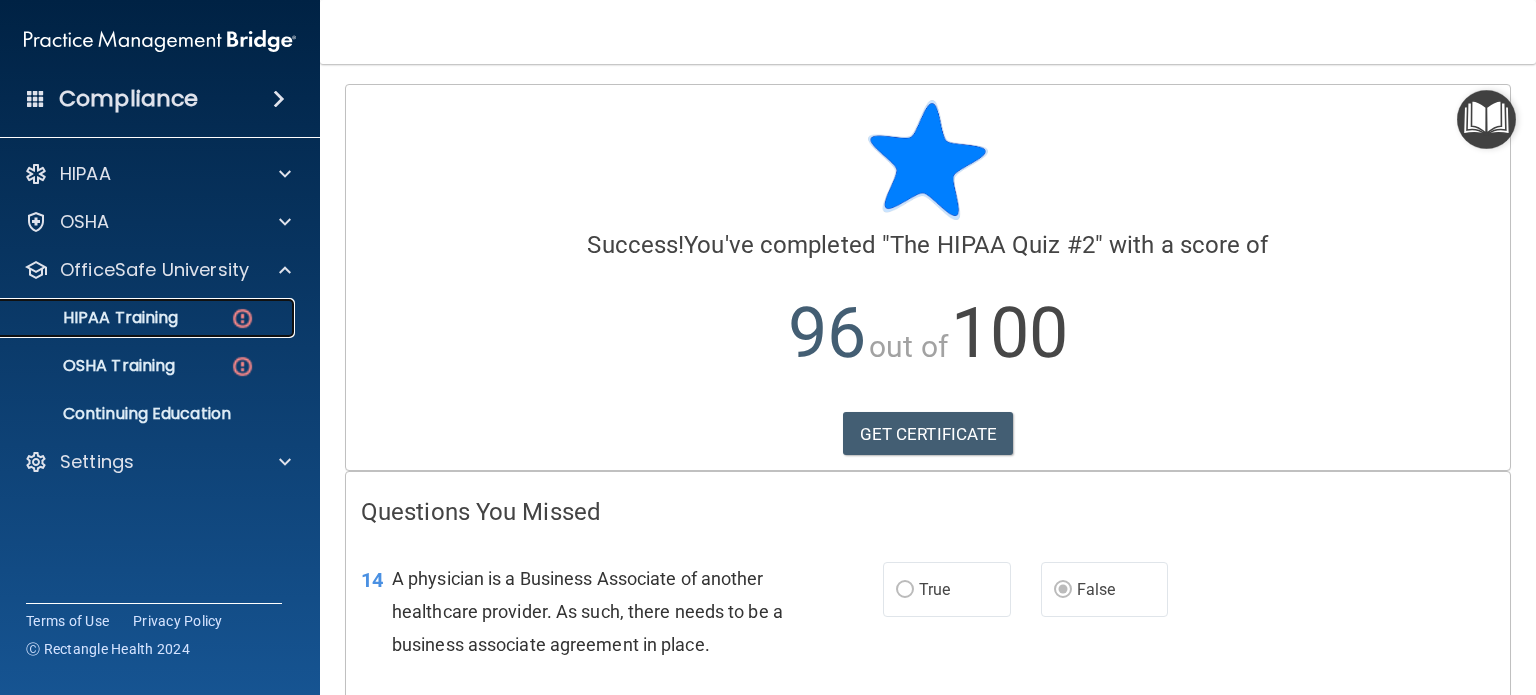 click on "HIPAA Training" at bounding box center (95, 318) 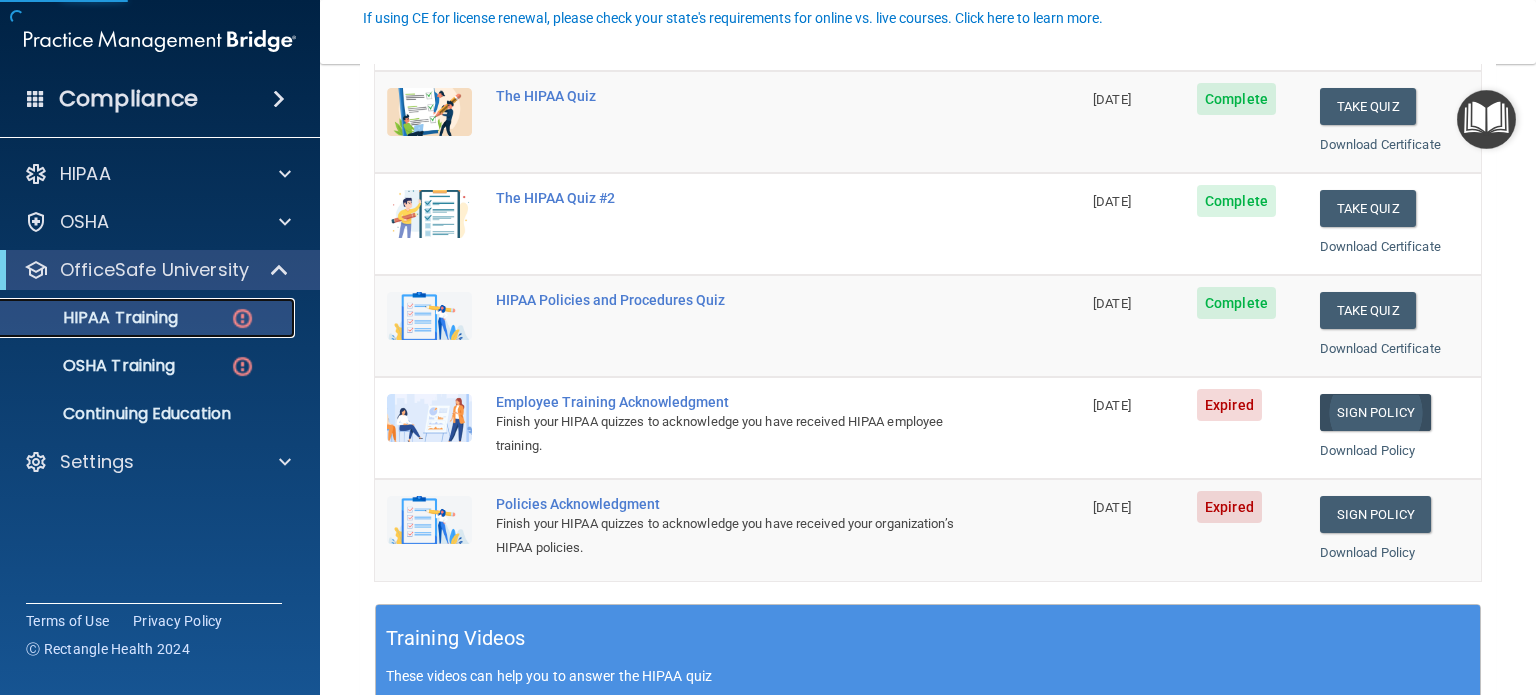 scroll, scrollTop: 300, scrollLeft: 0, axis: vertical 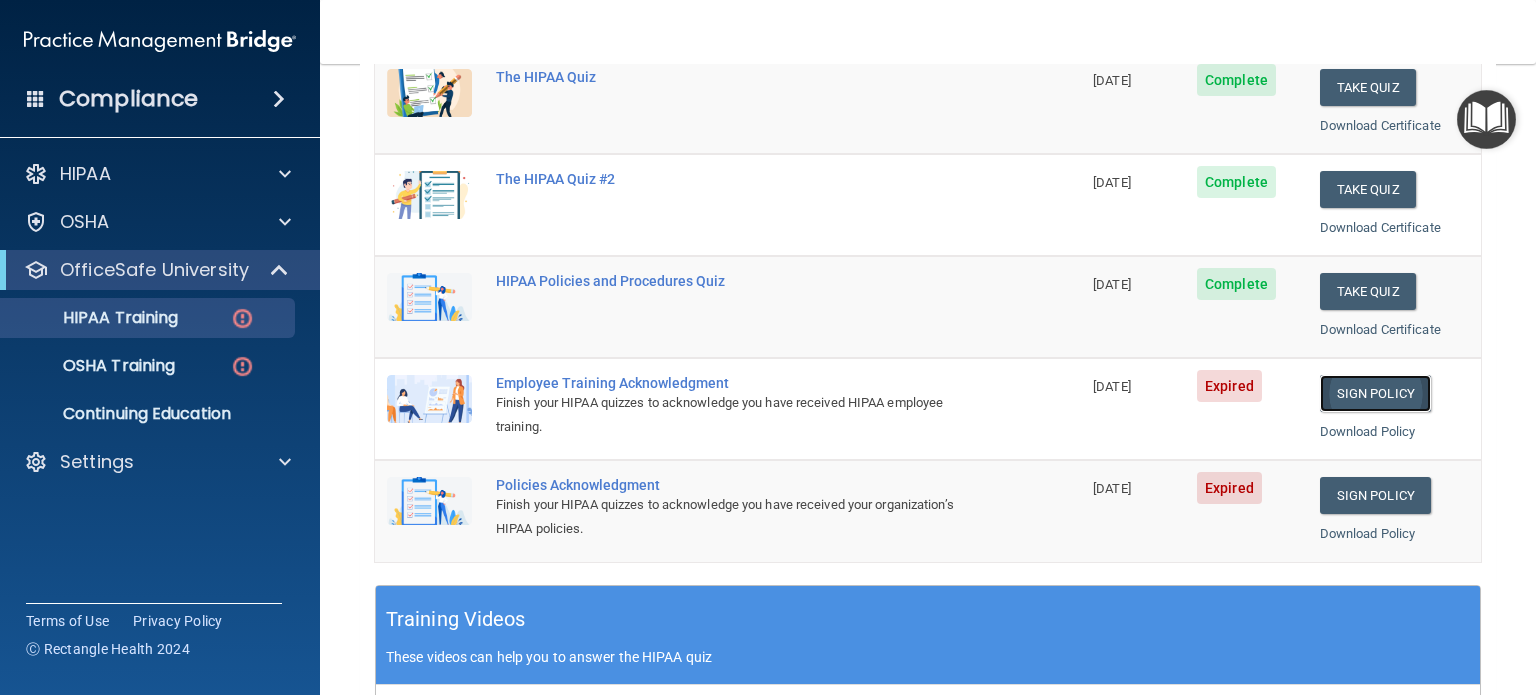 click on "Sign Policy" at bounding box center [1375, 393] 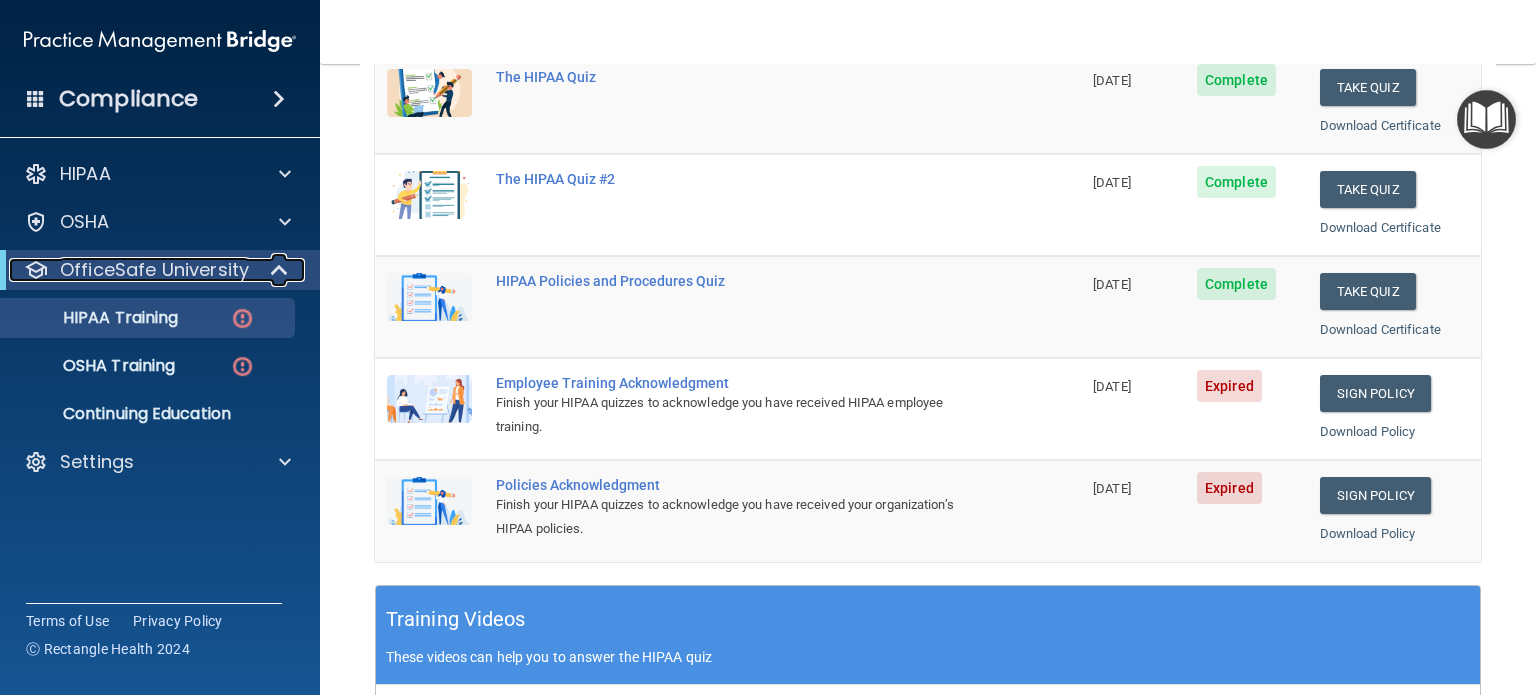 click on "OfficeSafe University" at bounding box center (154, 270) 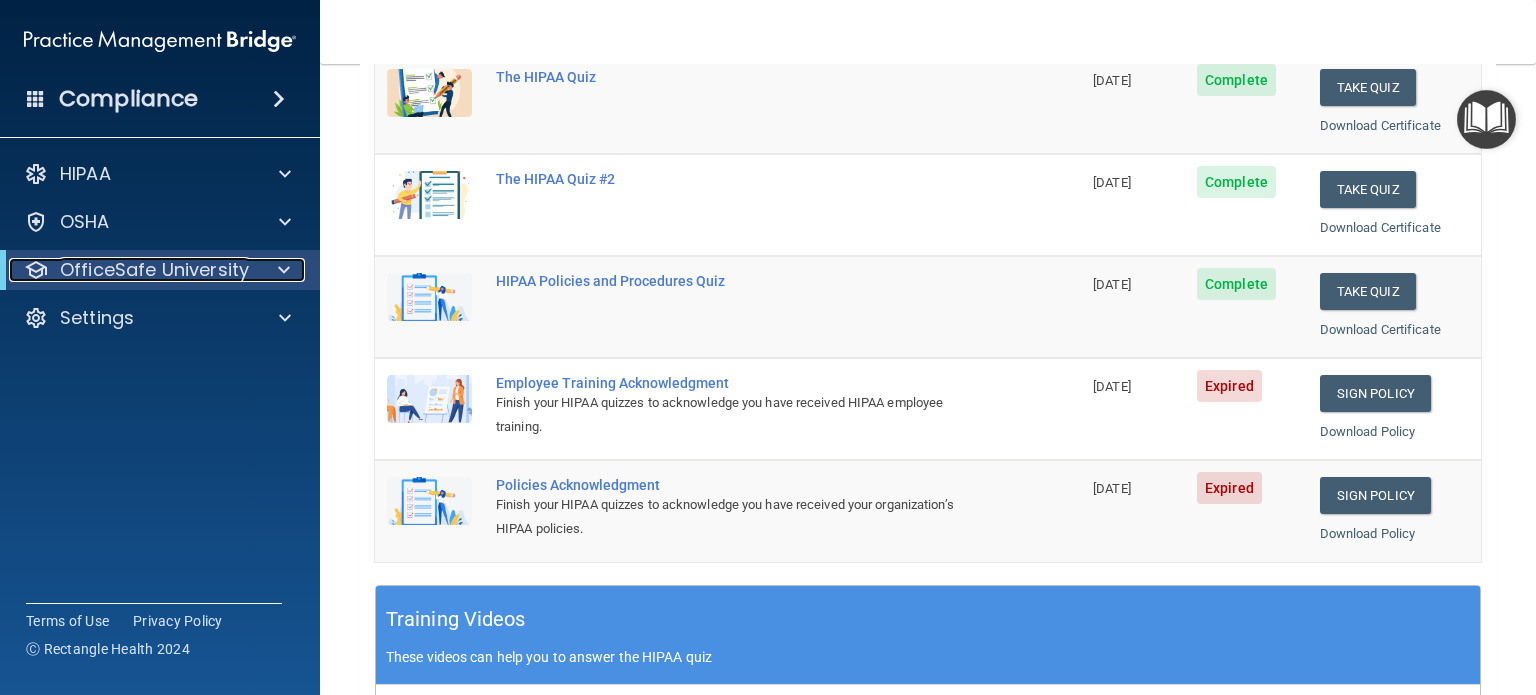 click on "OfficeSafe University" at bounding box center (154, 270) 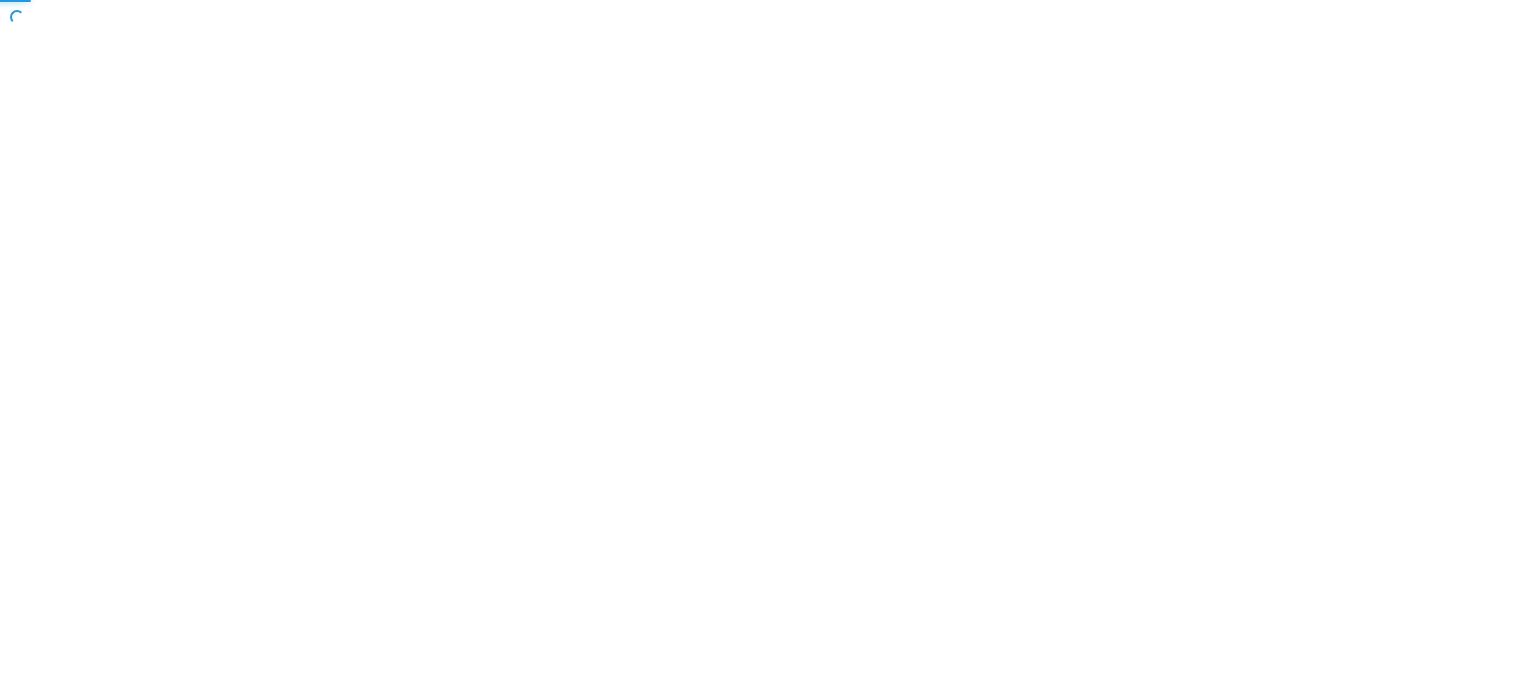scroll, scrollTop: 0, scrollLeft: 0, axis: both 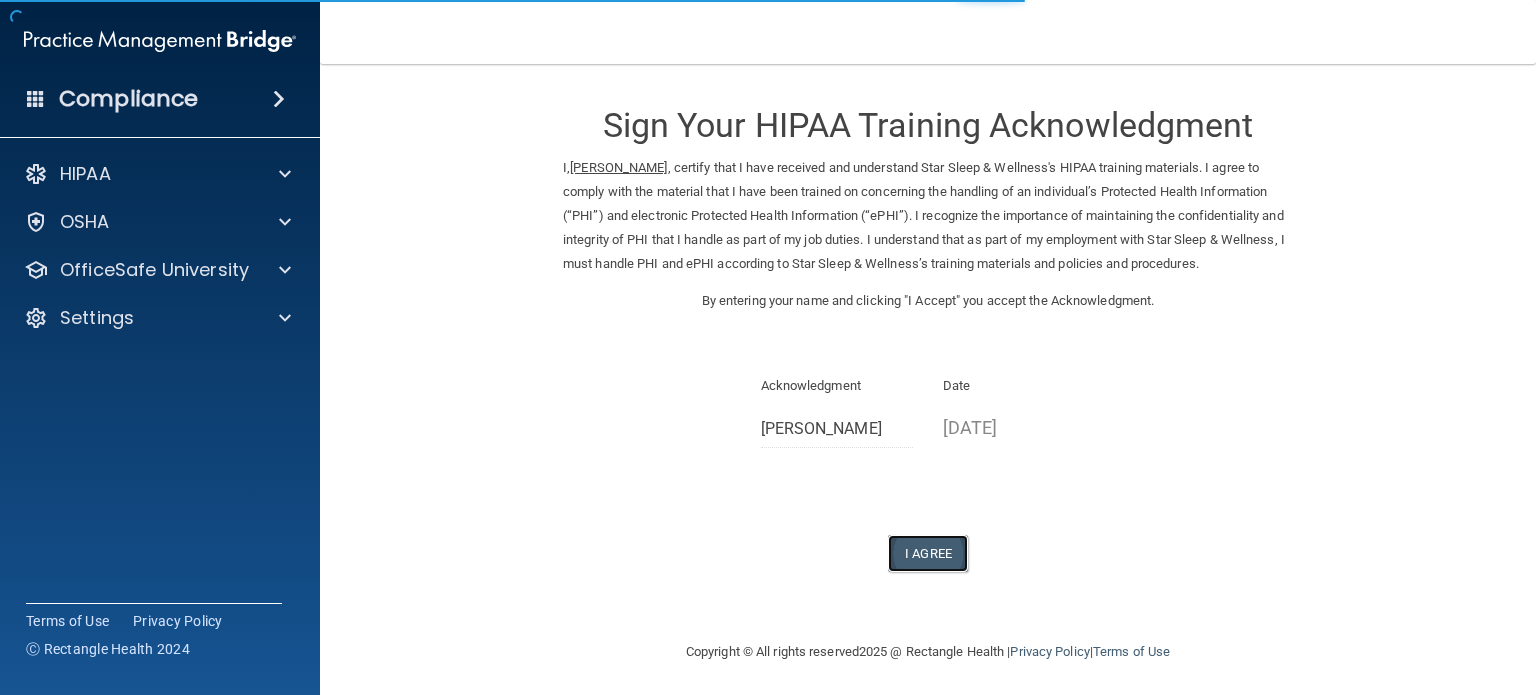 click on "I Agree" at bounding box center (928, 553) 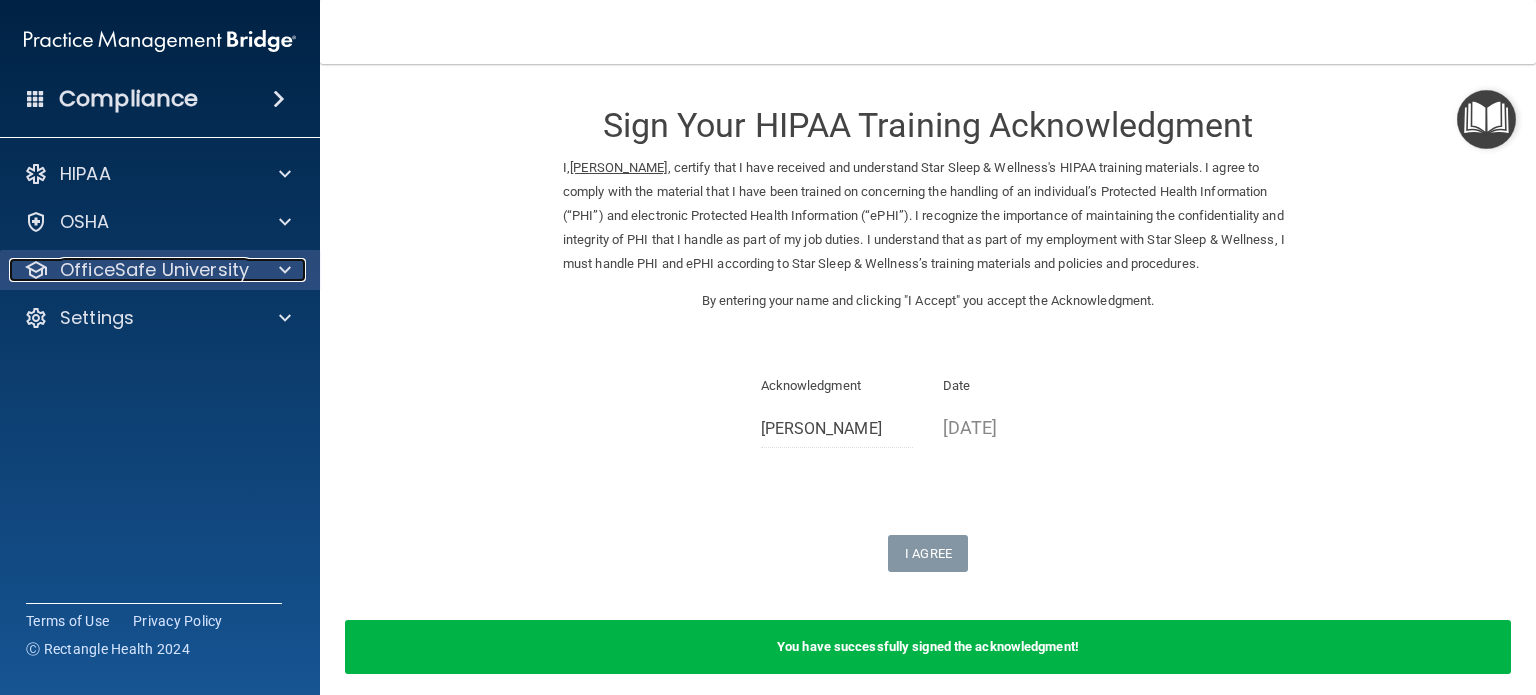 click at bounding box center (282, 270) 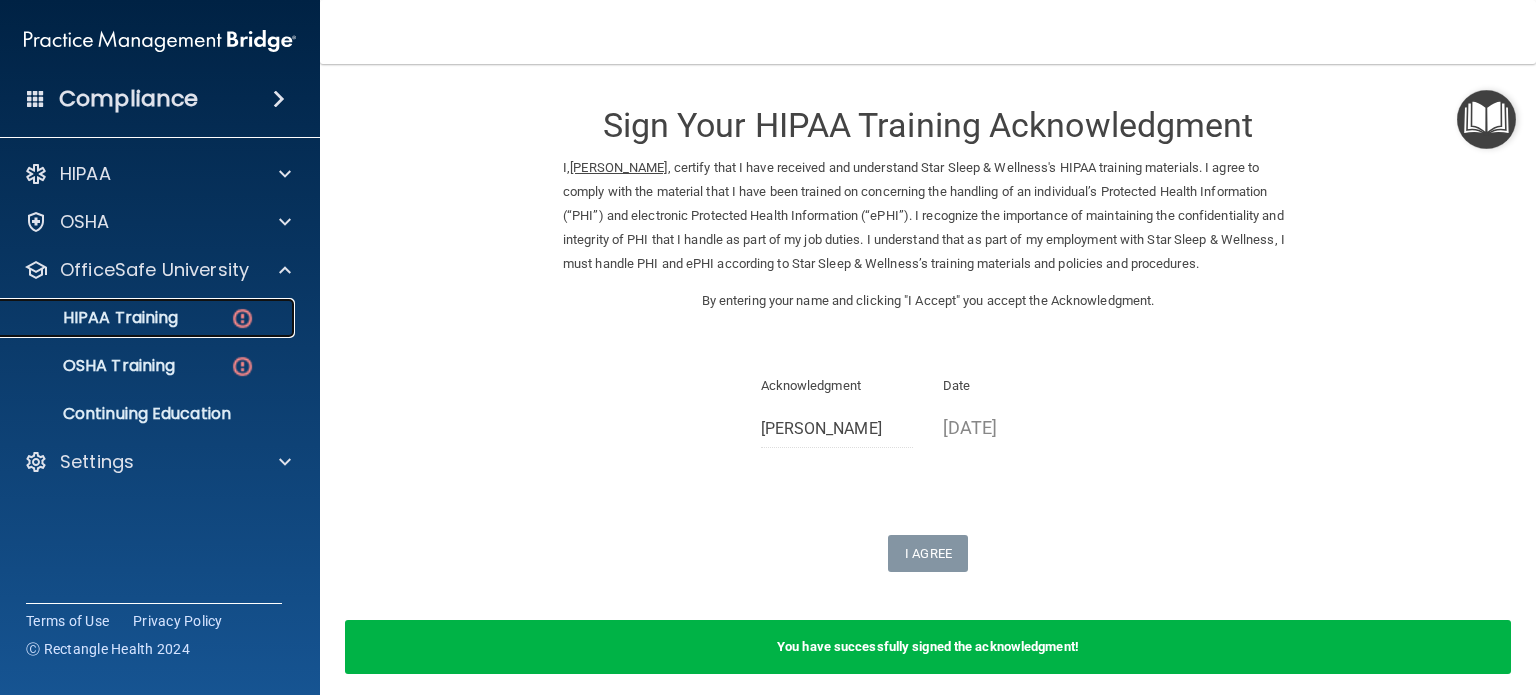click on "HIPAA Training" at bounding box center (149, 318) 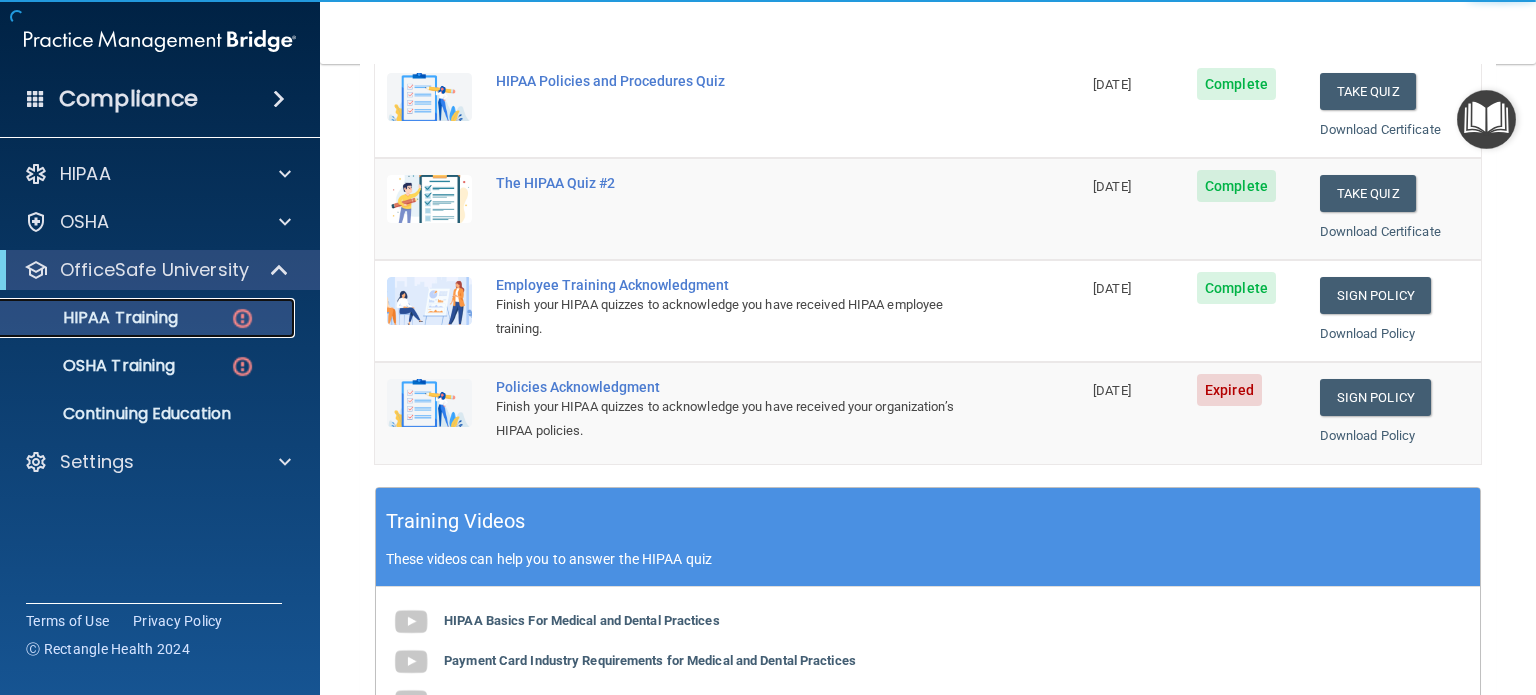scroll, scrollTop: 400, scrollLeft: 0, axis: vertical 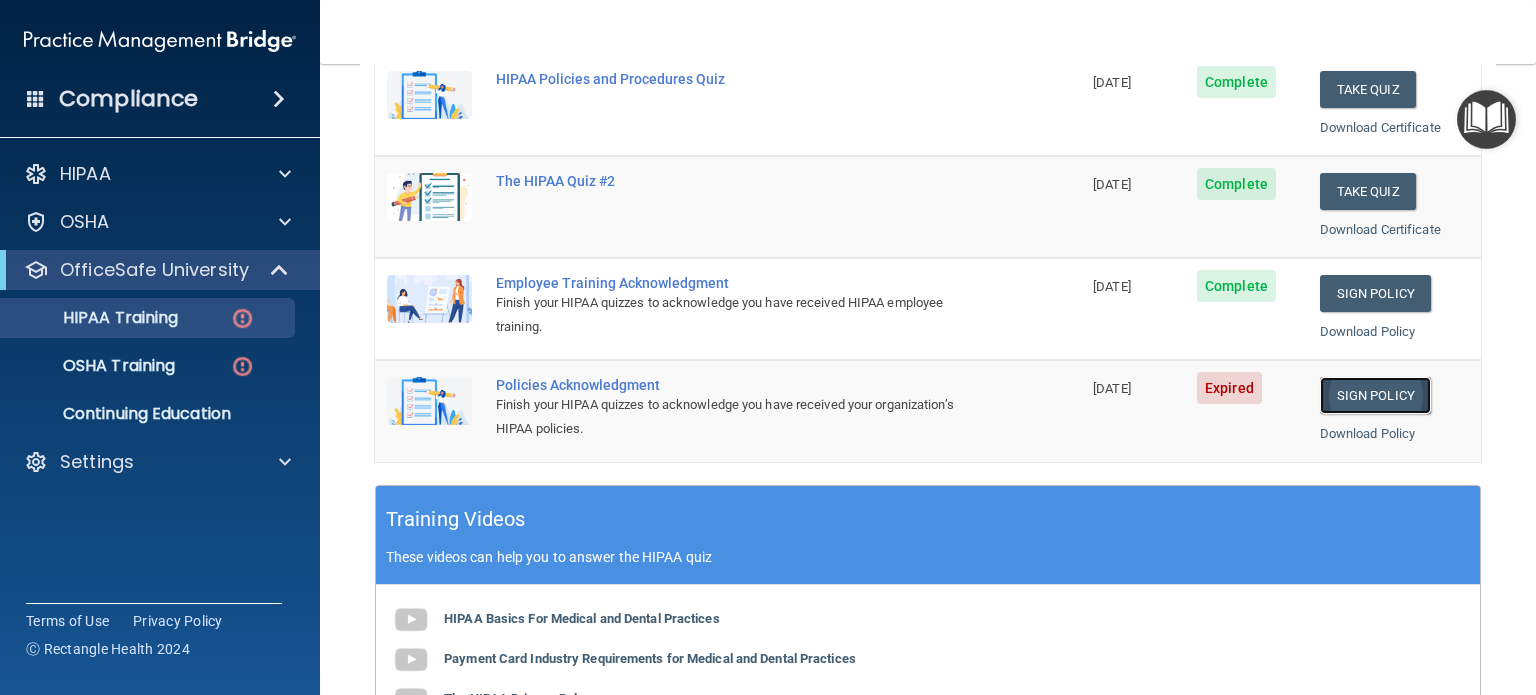 click on "Sign Policy" at bounding box center (1375, 395) 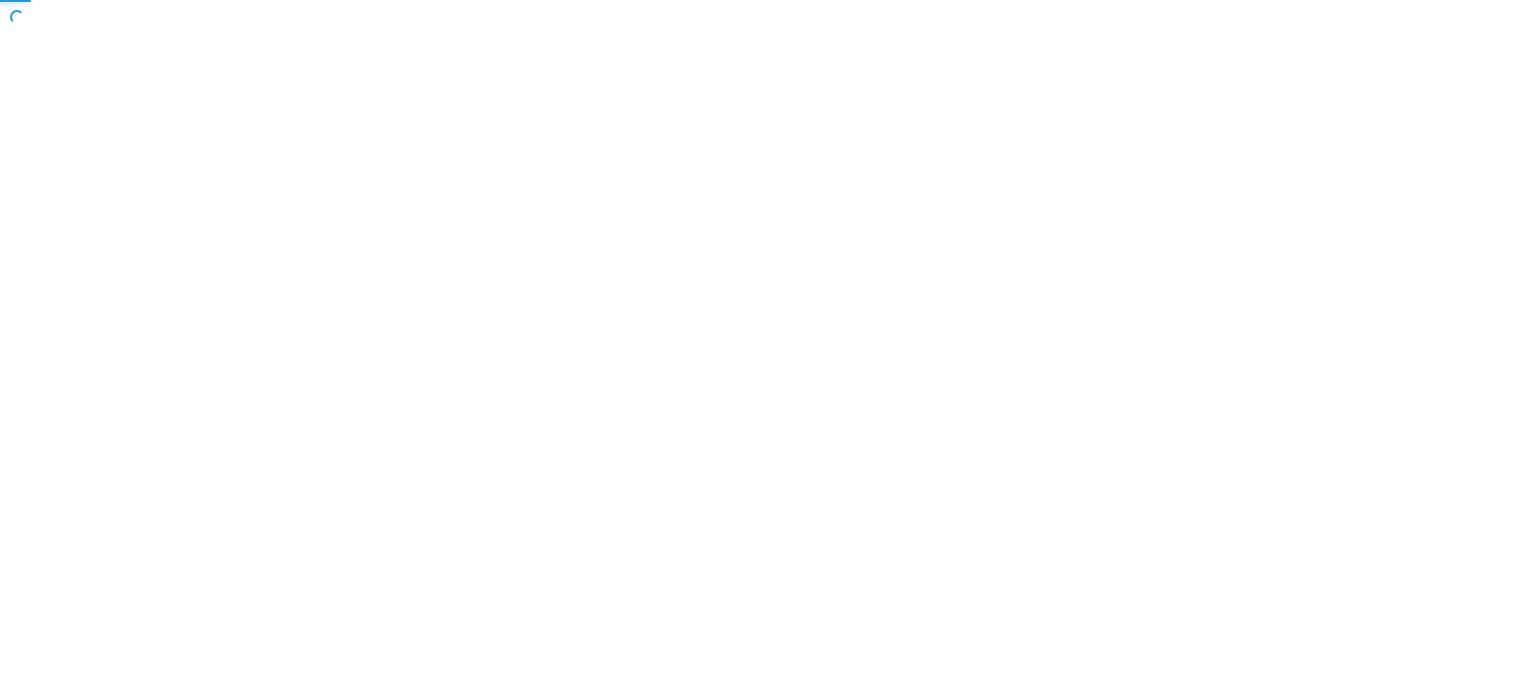 scroll, scrollTop: 0, scrollLeft: 0, axis: both 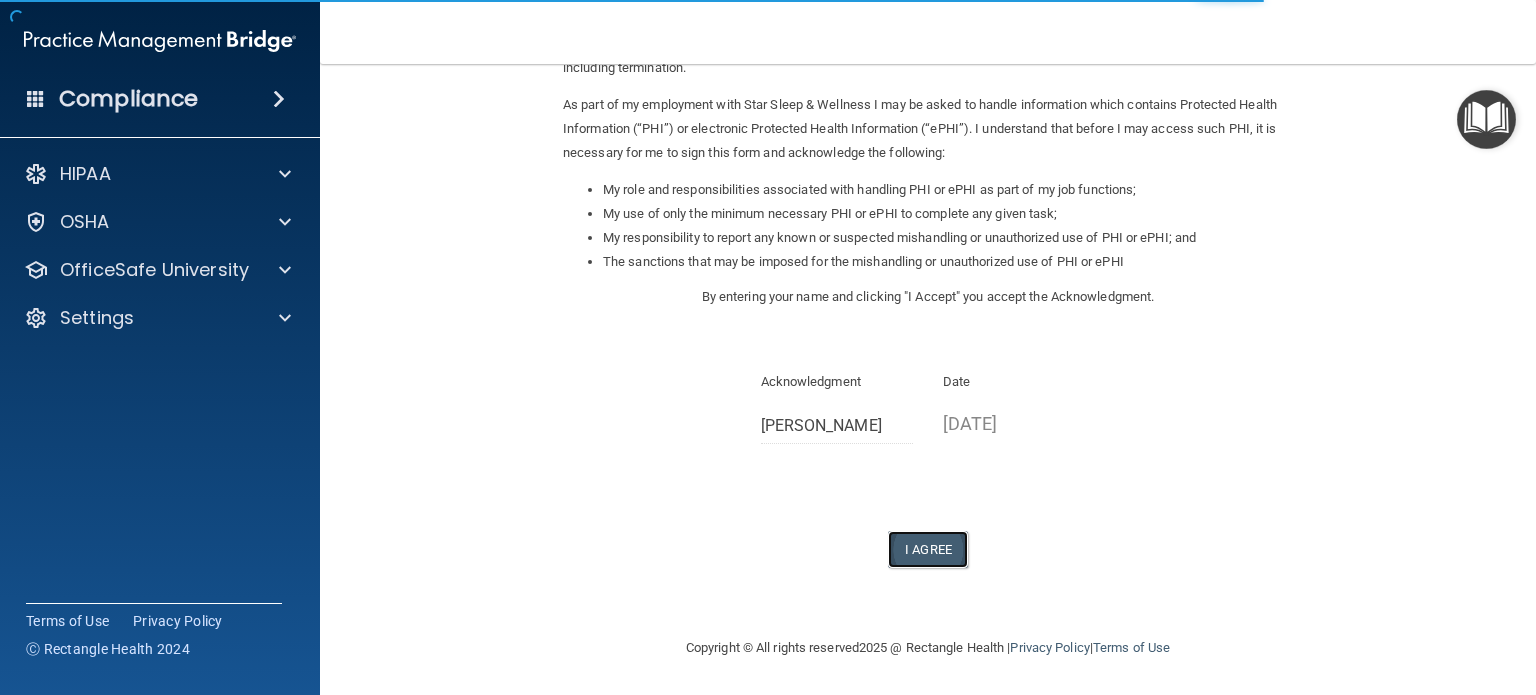 click on "I Agree" at bounding box center (928, 549) 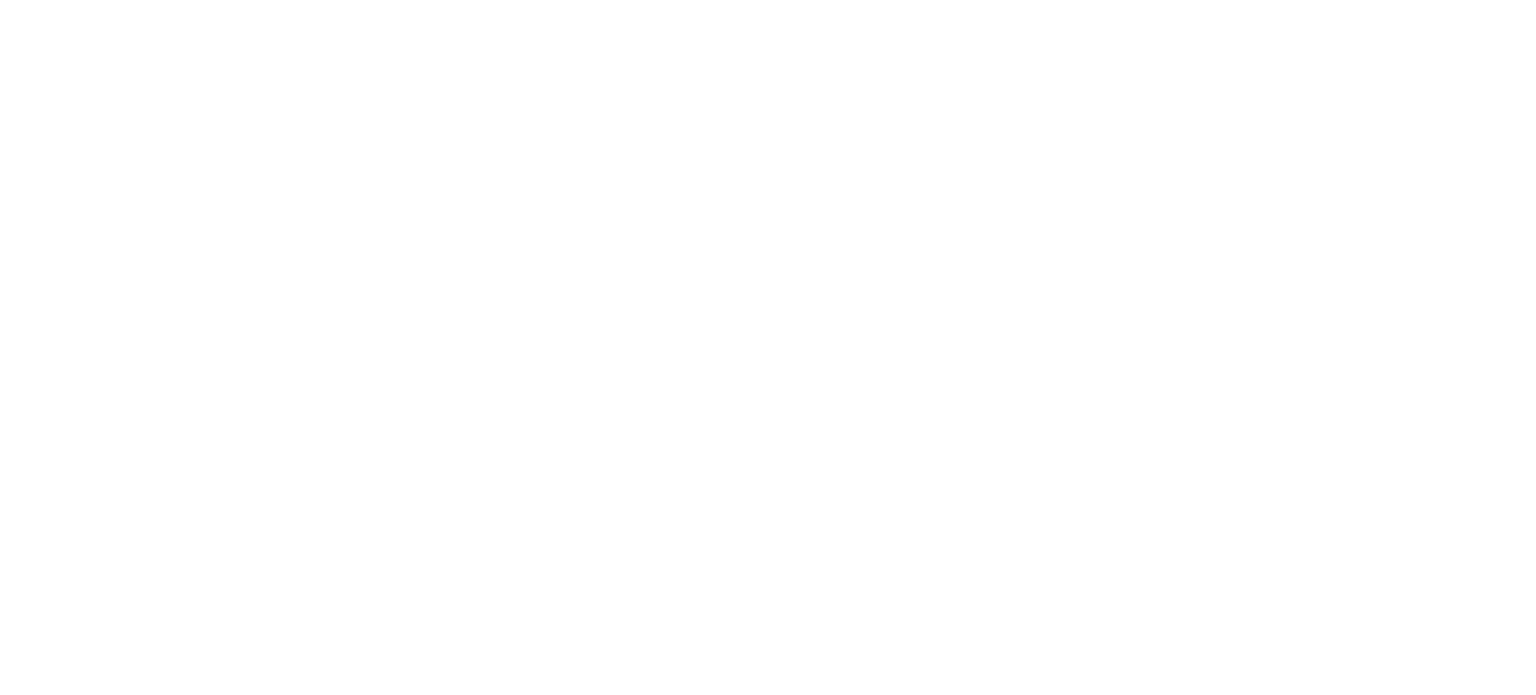 scroll, scrollTop: 0, scrollLeft: 0, axis: both 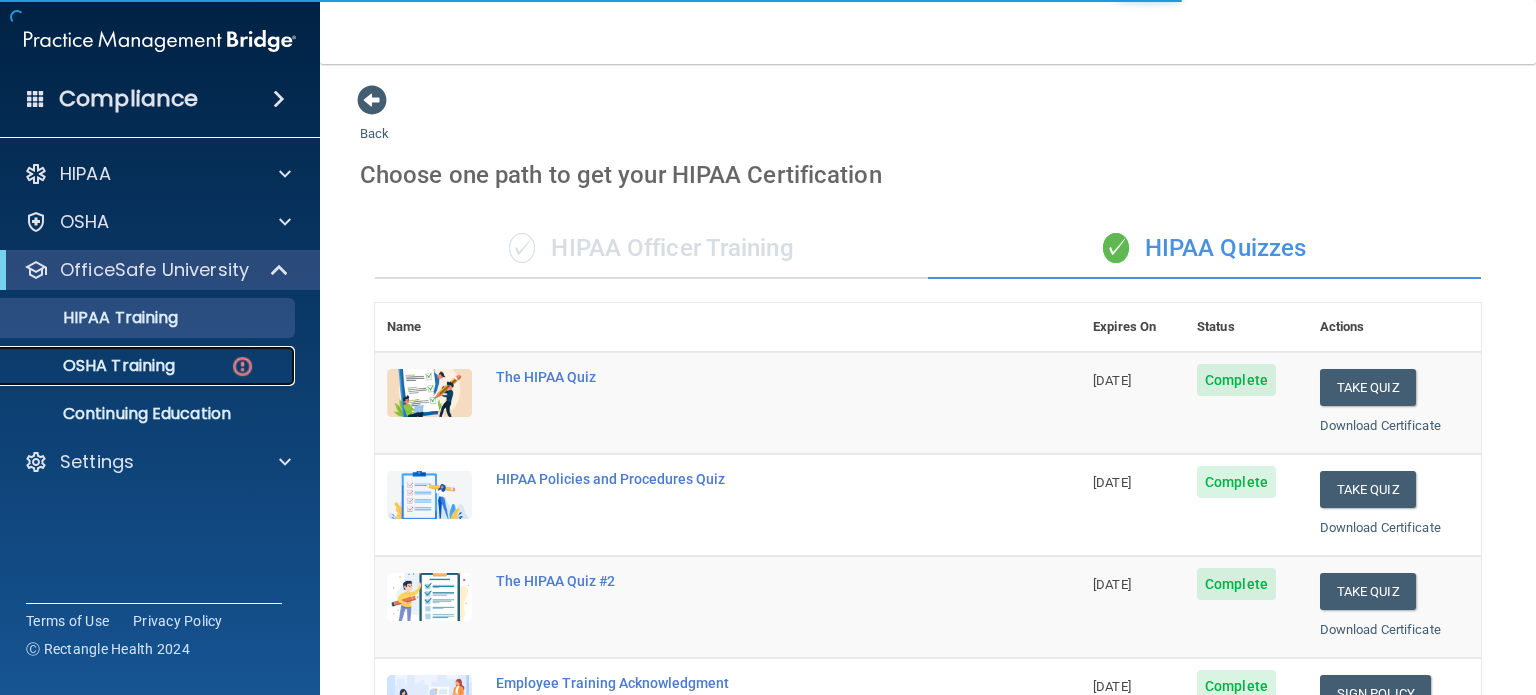 click on "OSHA Training" at bounding box center [149, 366] 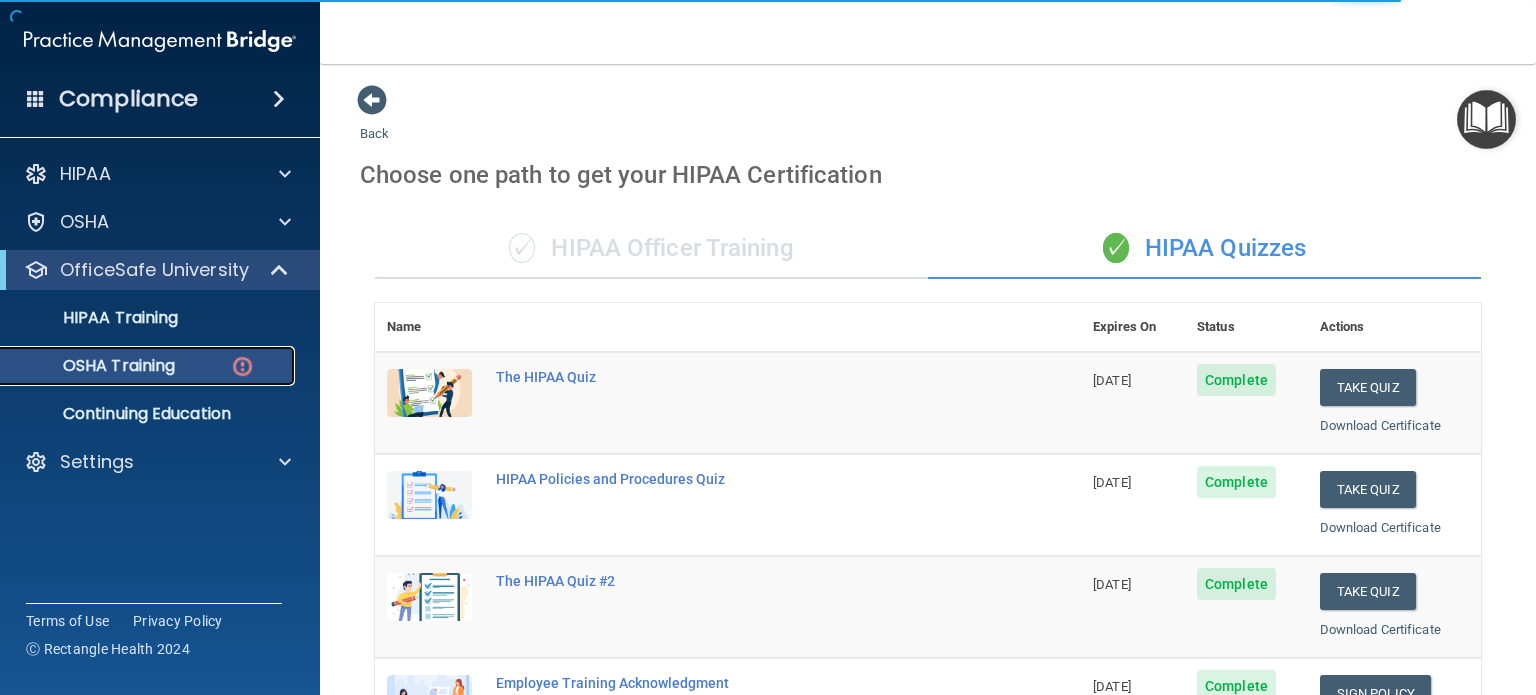 click on "OSHA Training" at bounding box center [94, 366] 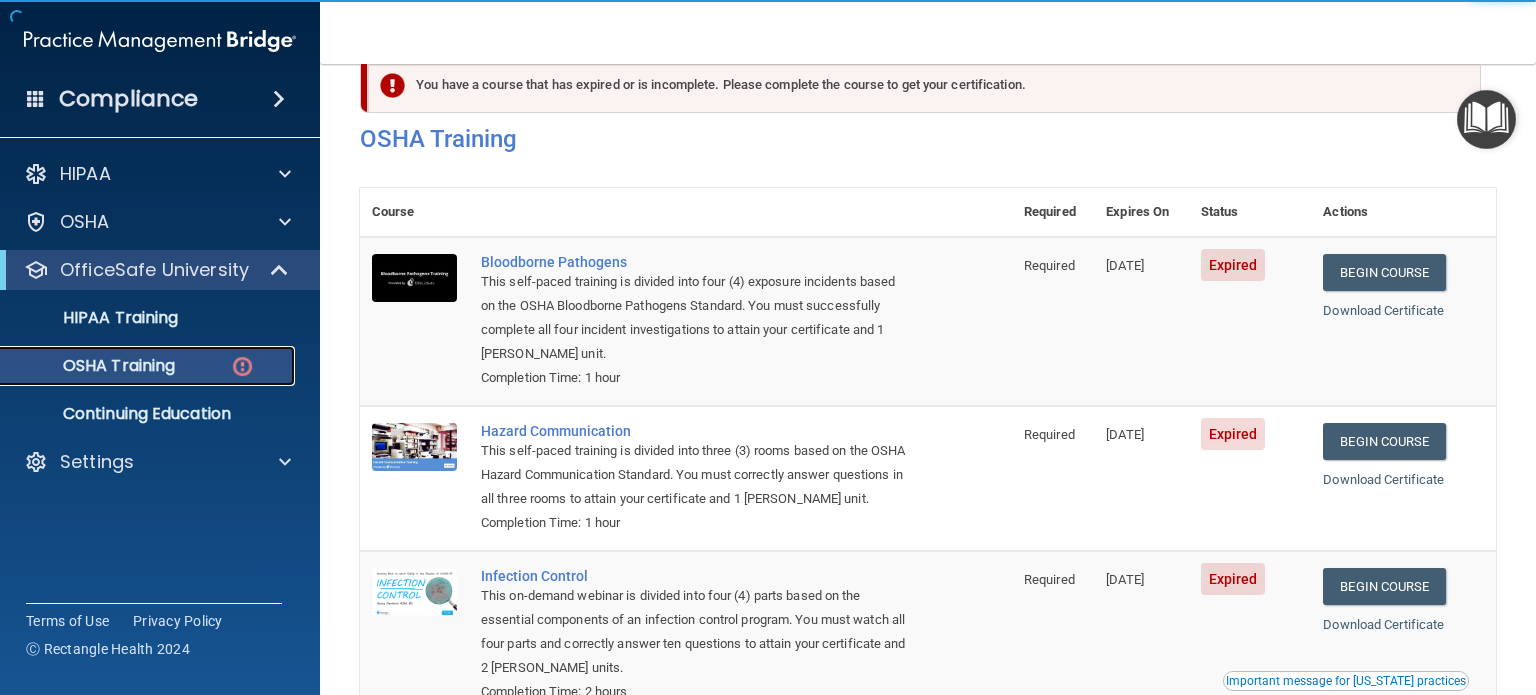 scroll, scrollTop: 0, scrollLeft: 0, axis: both 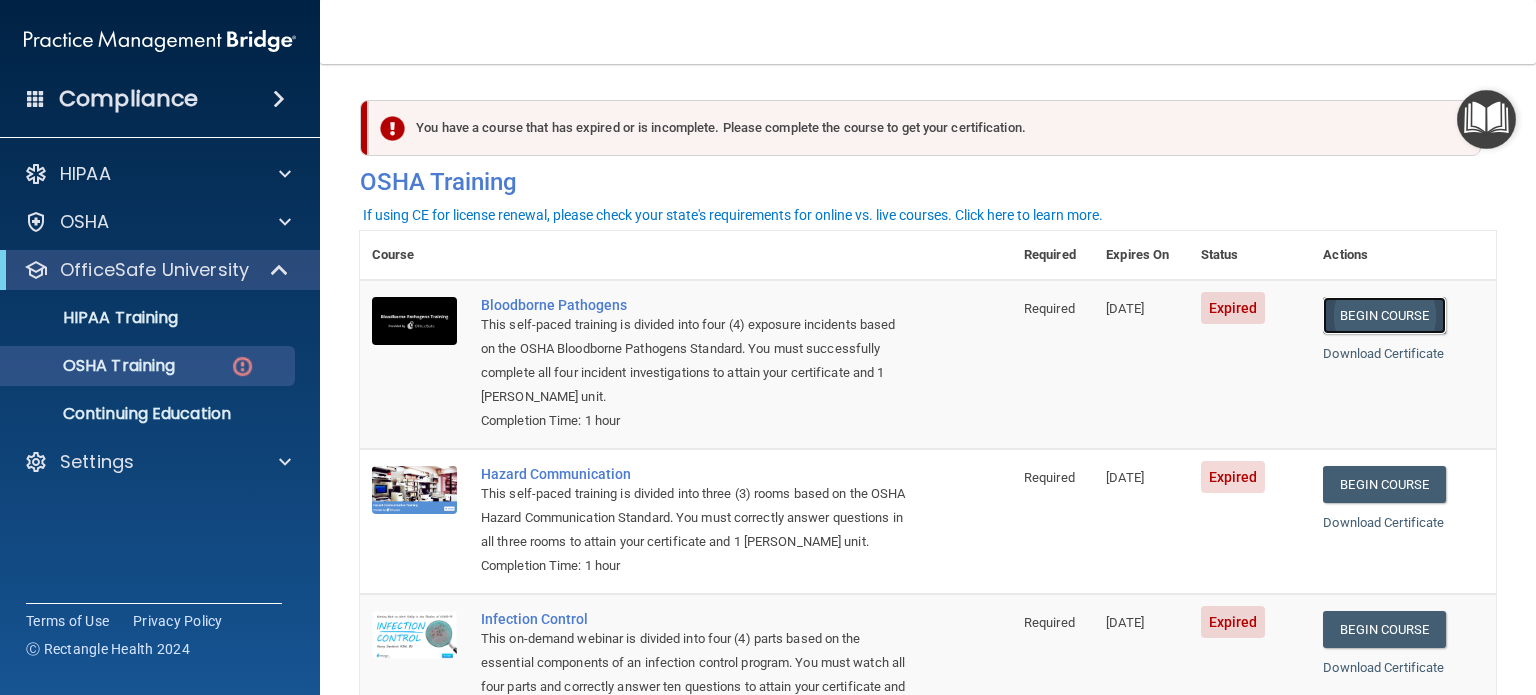 click on "Begin Course" at bounding box center (1384, 315) 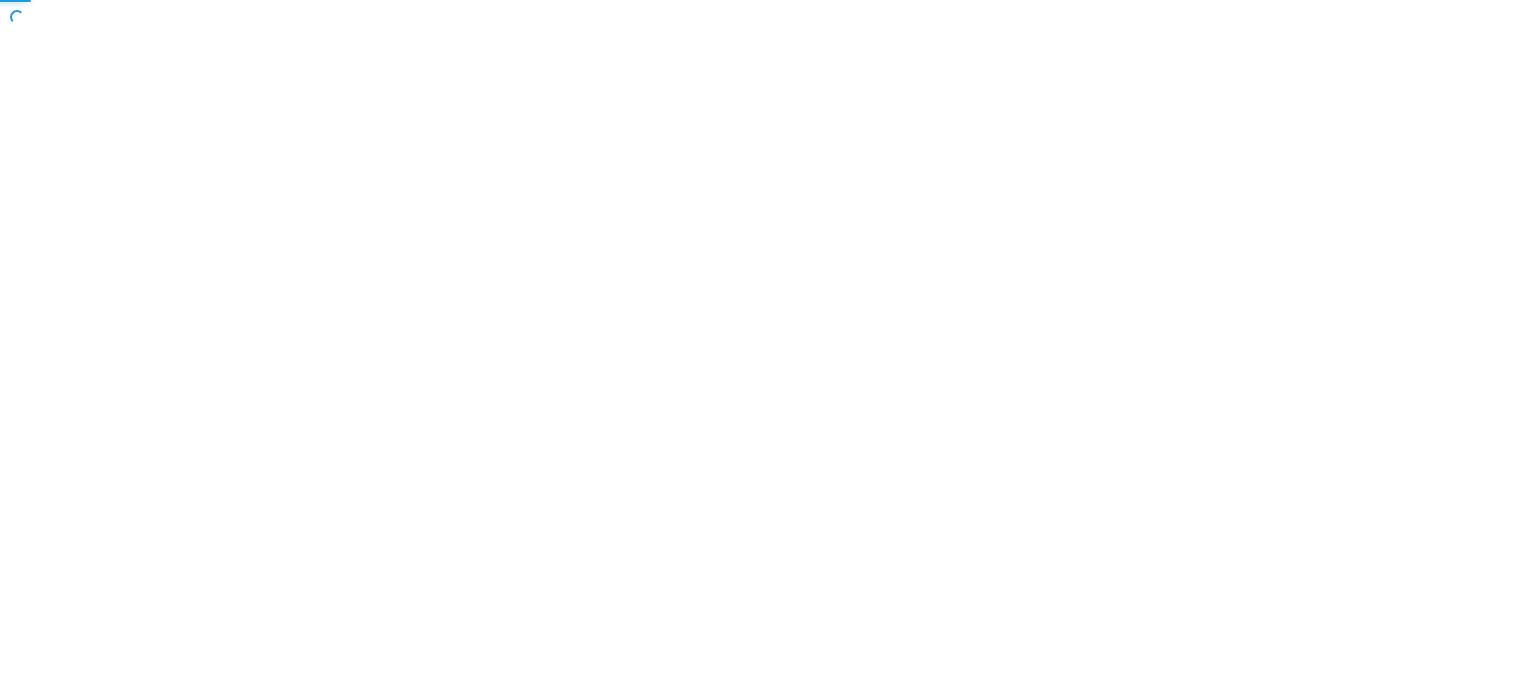 scroll, scrollTop: 0, scrollLeft: 0, axis: both 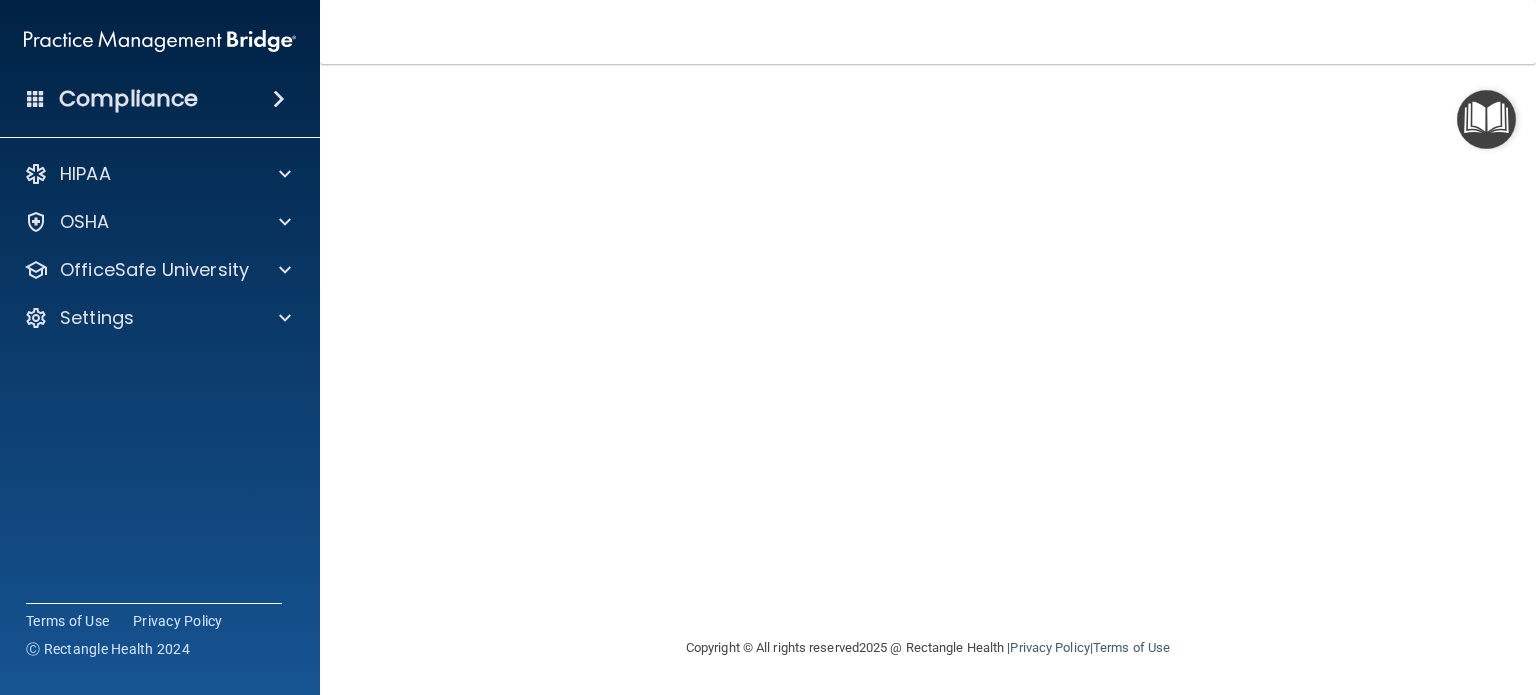click on "Copyright © All rights reserved  2025 @ Rectangle Health |  Privacy Policy  |  Terms of Use" at bounding box center (928, 646) 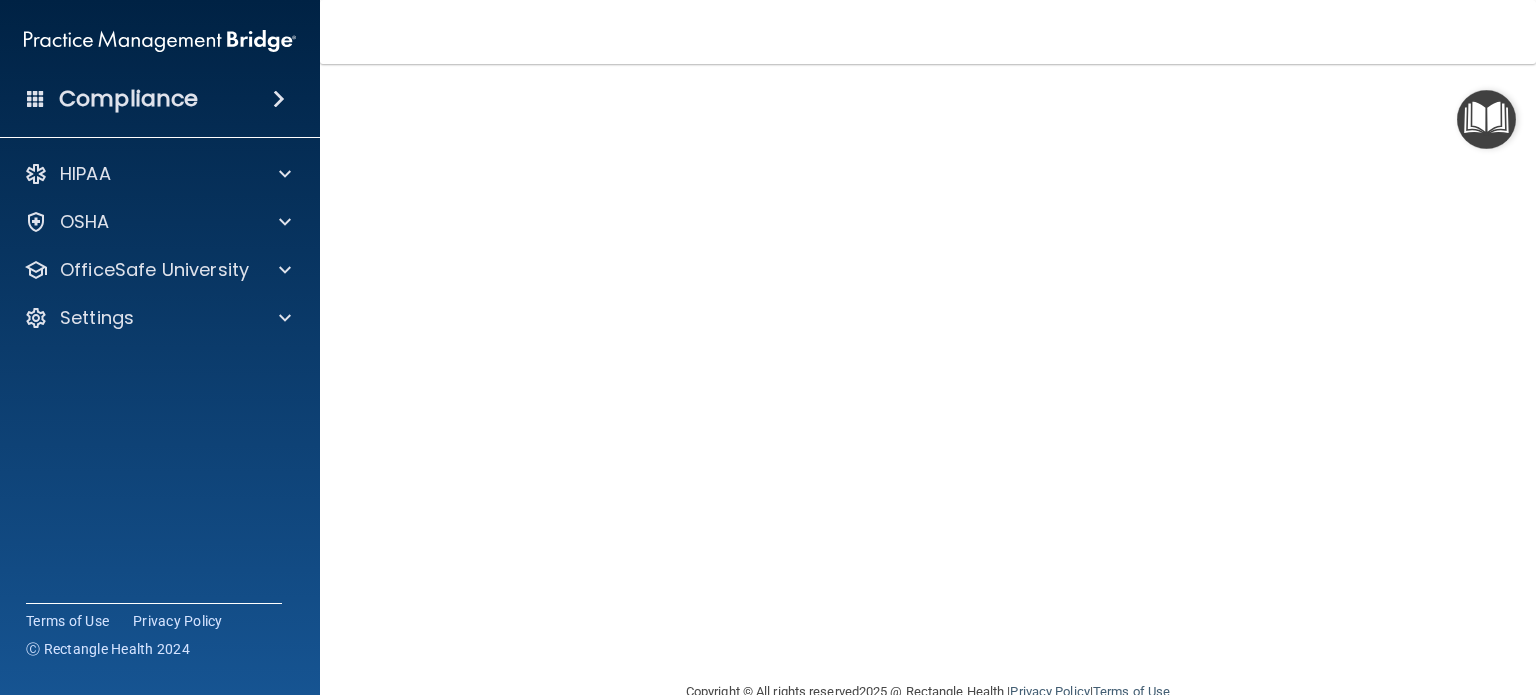 scroll, scrollTop: 28, scrollLeft: 0, axis: vertical 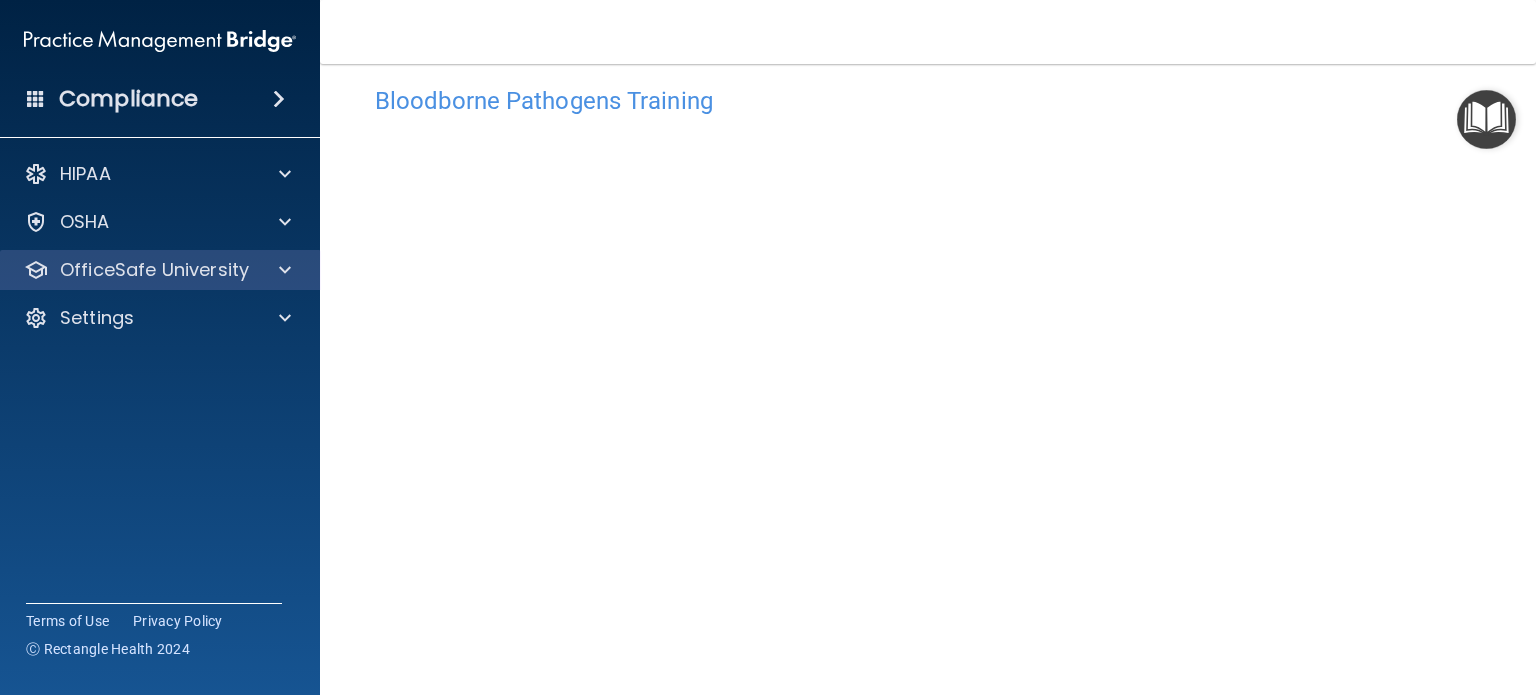 click on "OfficeSafe University" at bounding box center [160, 270] 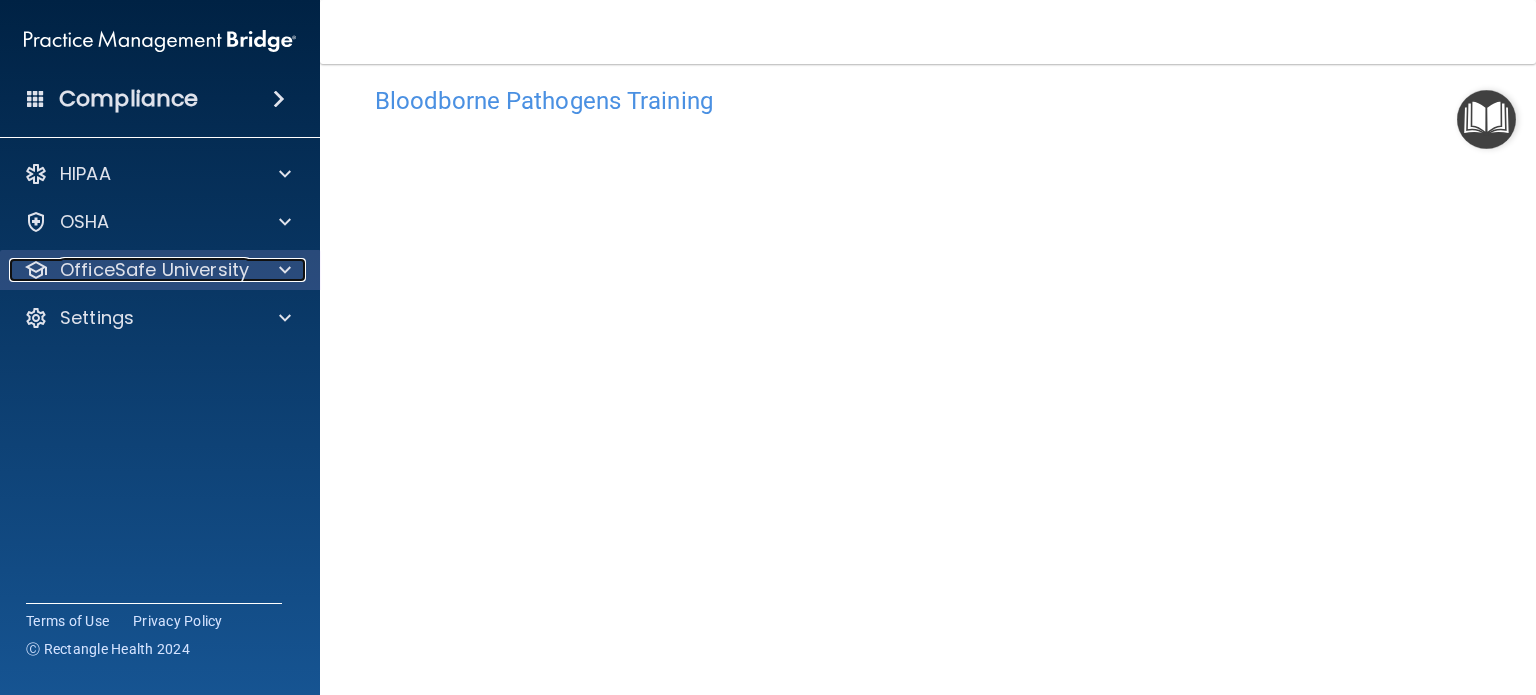 click at bounding box center [285, 270] 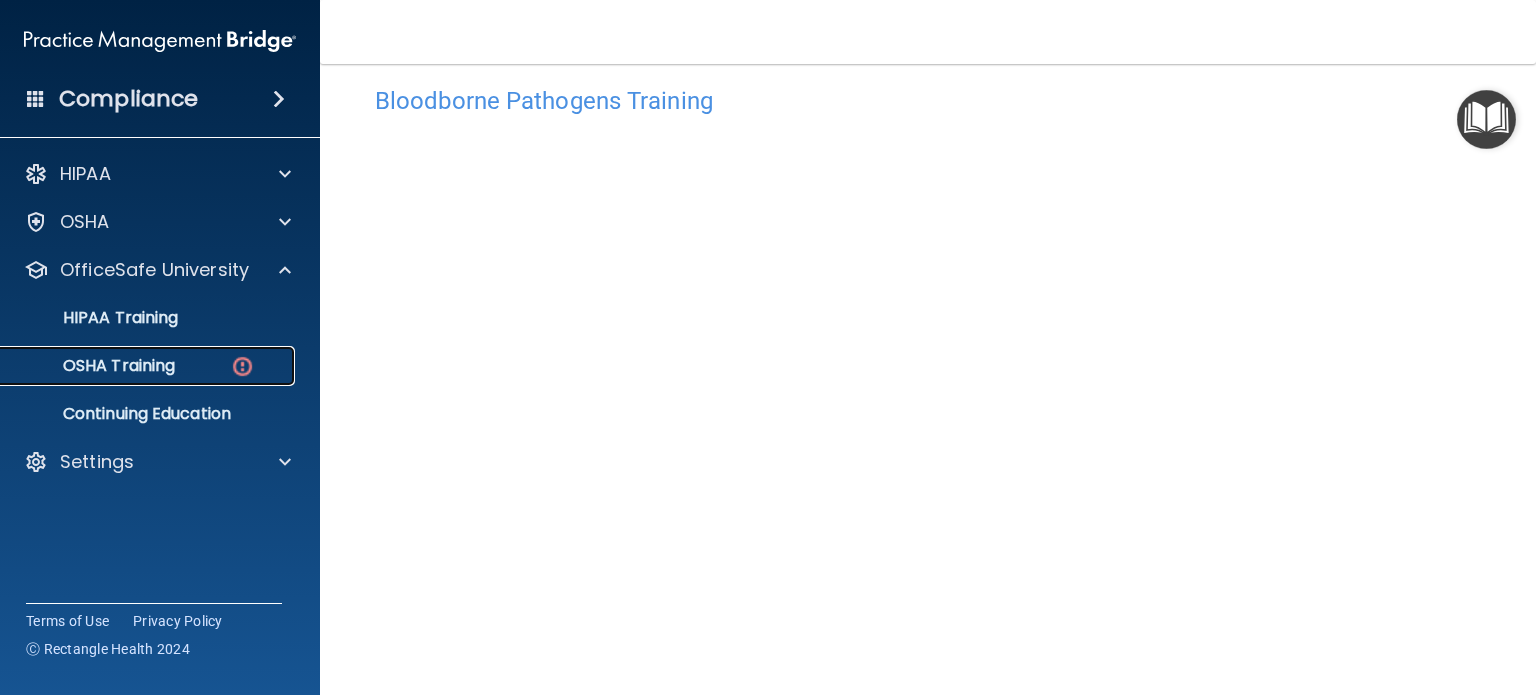 click on "OSHA Training" at bounding box center (149, 366) 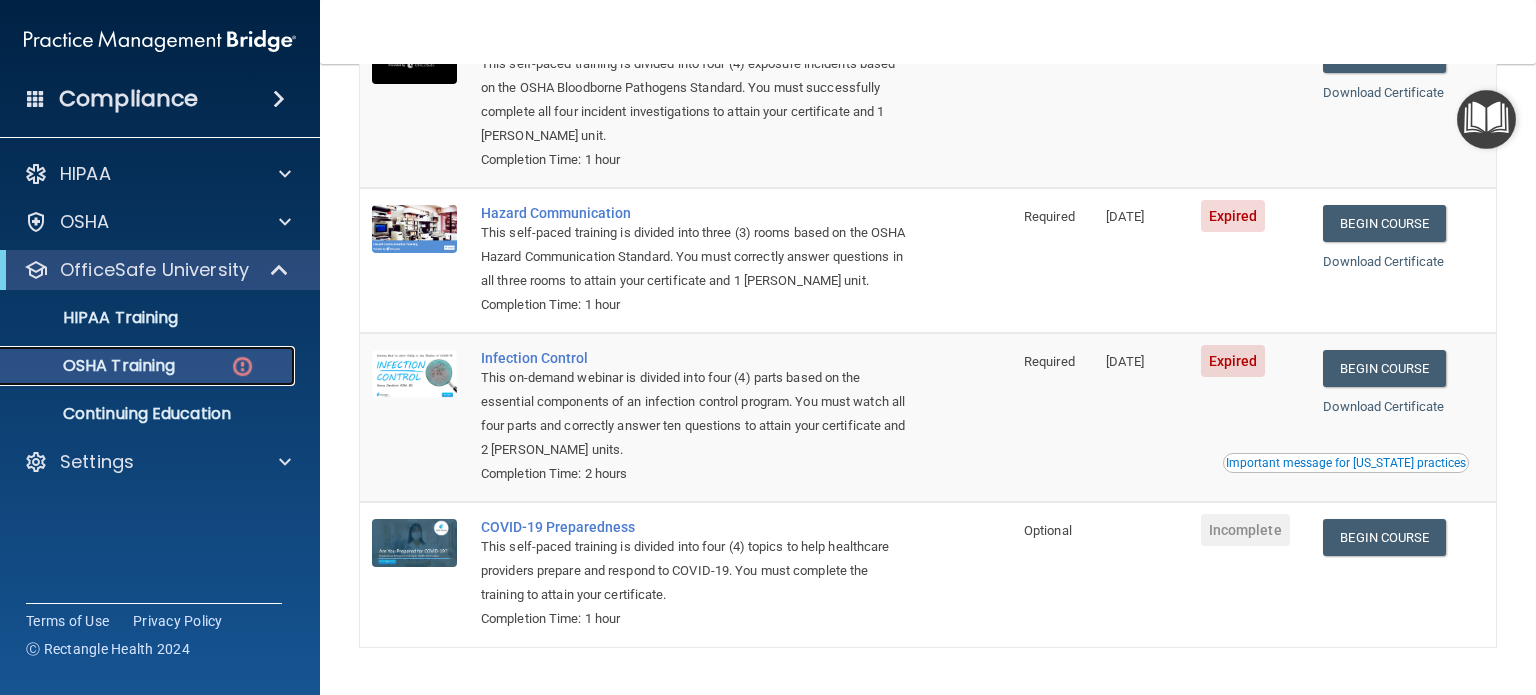 scroll, scrollTop: 228, scrollLeft: 0, axis: vertical 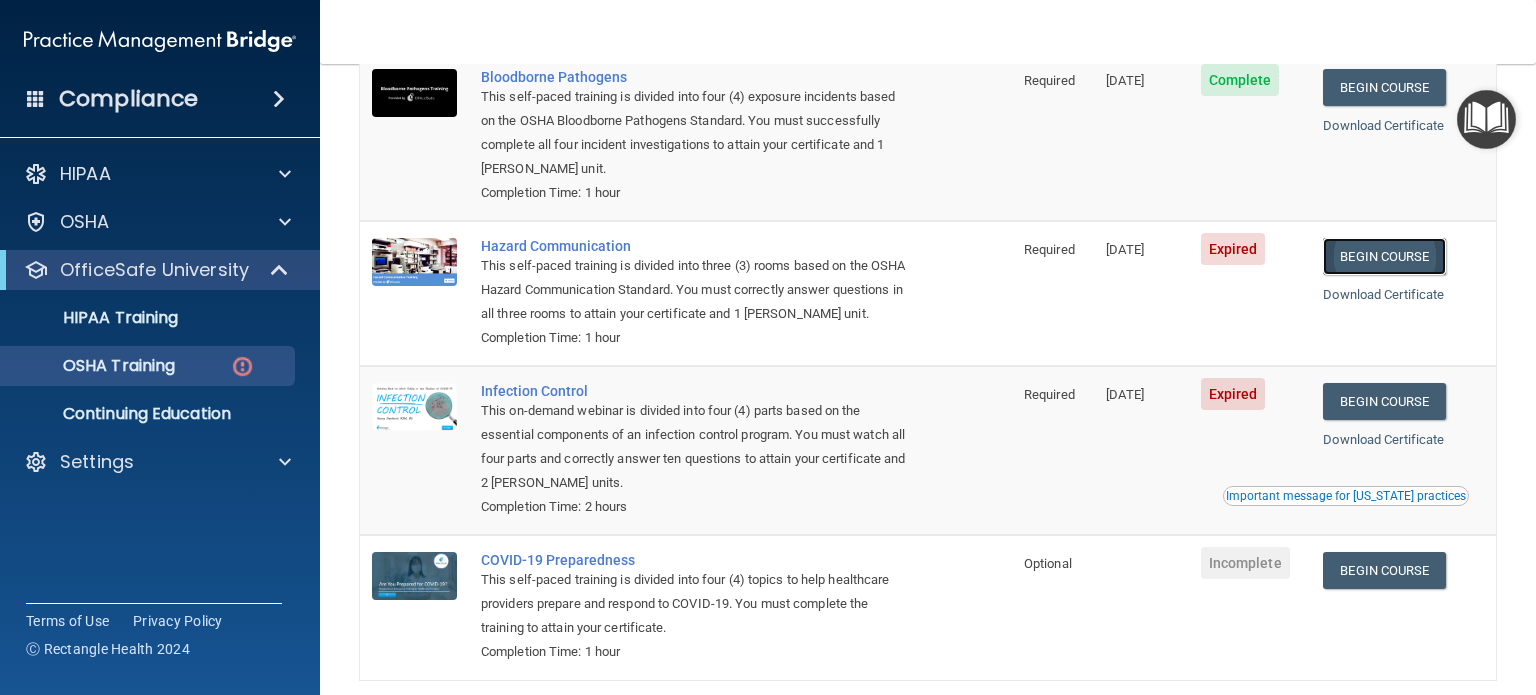 click on "Begin Course" at bounding box center (1384, 256) 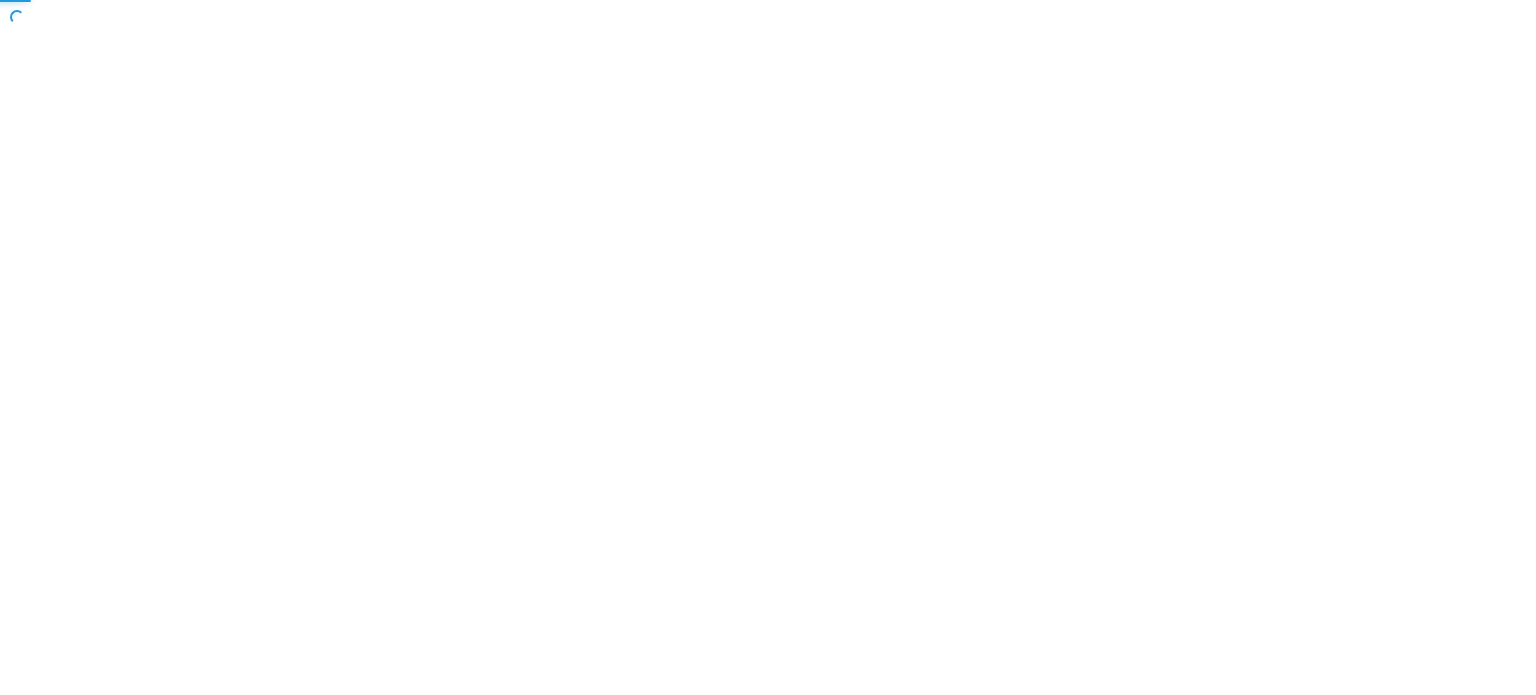 scroll, scrollTop: 0, scrollLeft: 0, axis: both 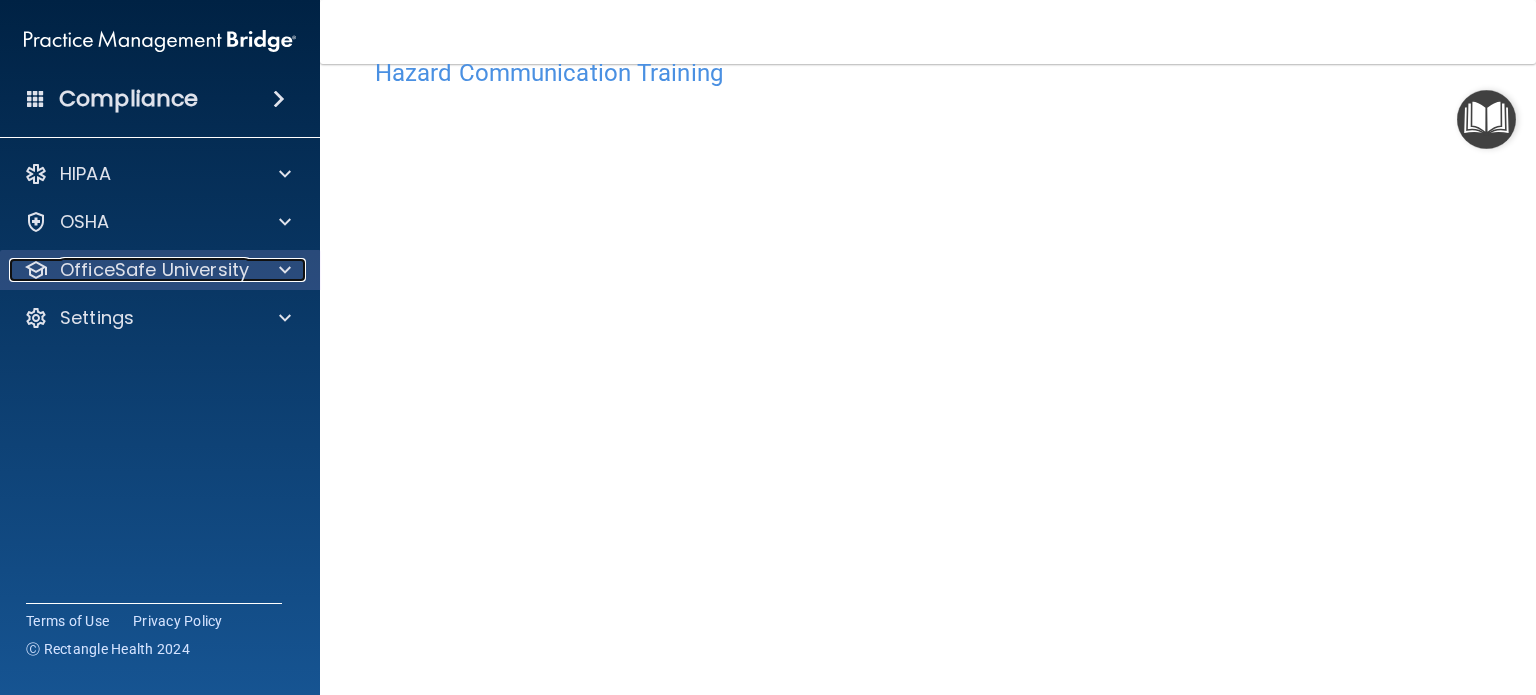 click on "OfficeSafe University" at bounding box center (133, 270) 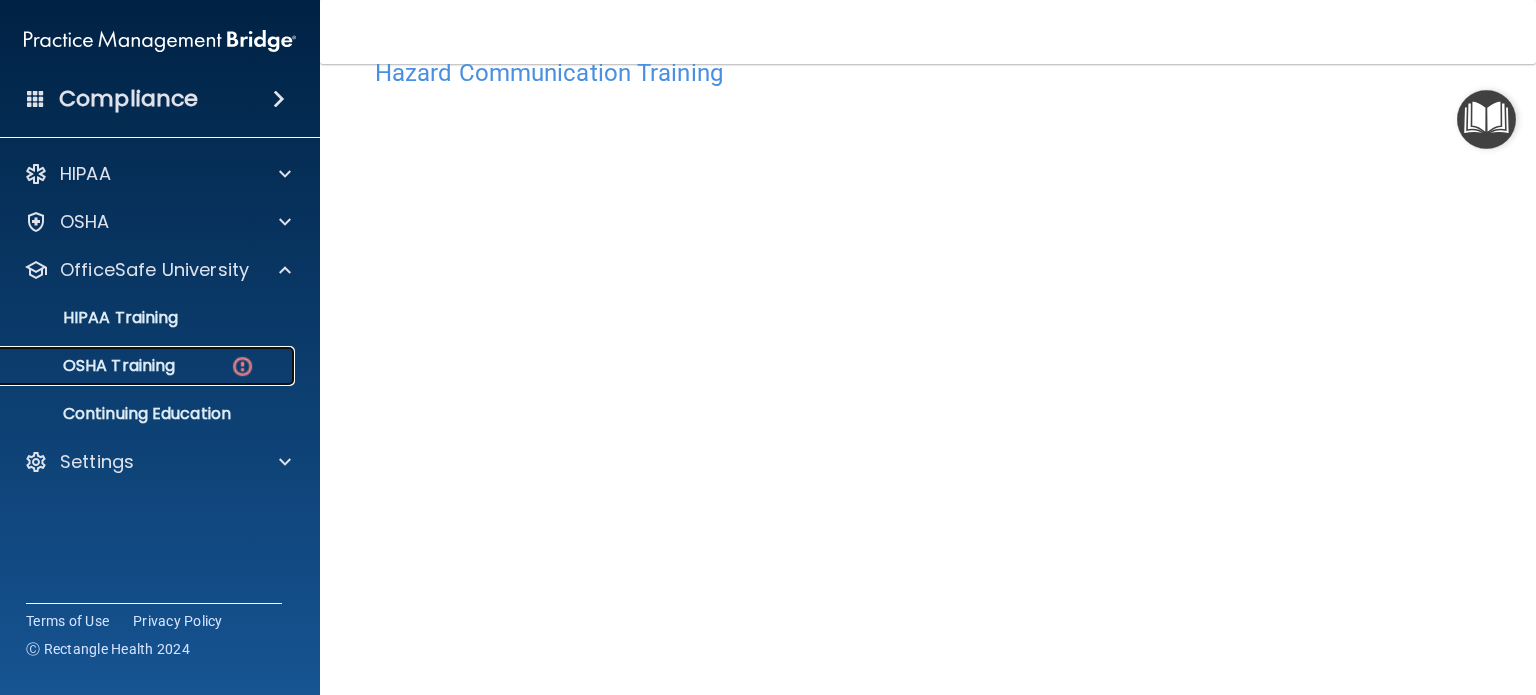 click on "OSHA Training" at bounding box center (149, 366) 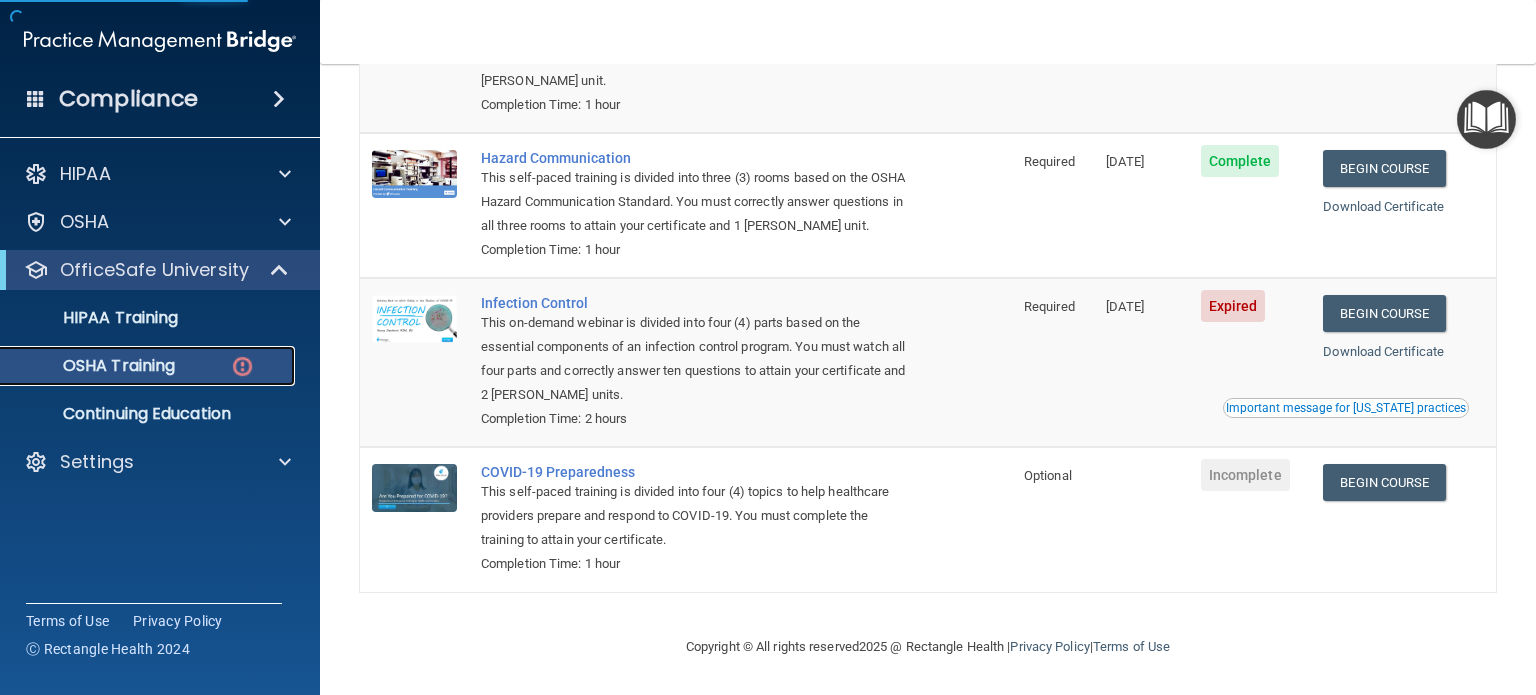 scroll, scrollTop: 343, scrollLeft: 0, axis: vertical 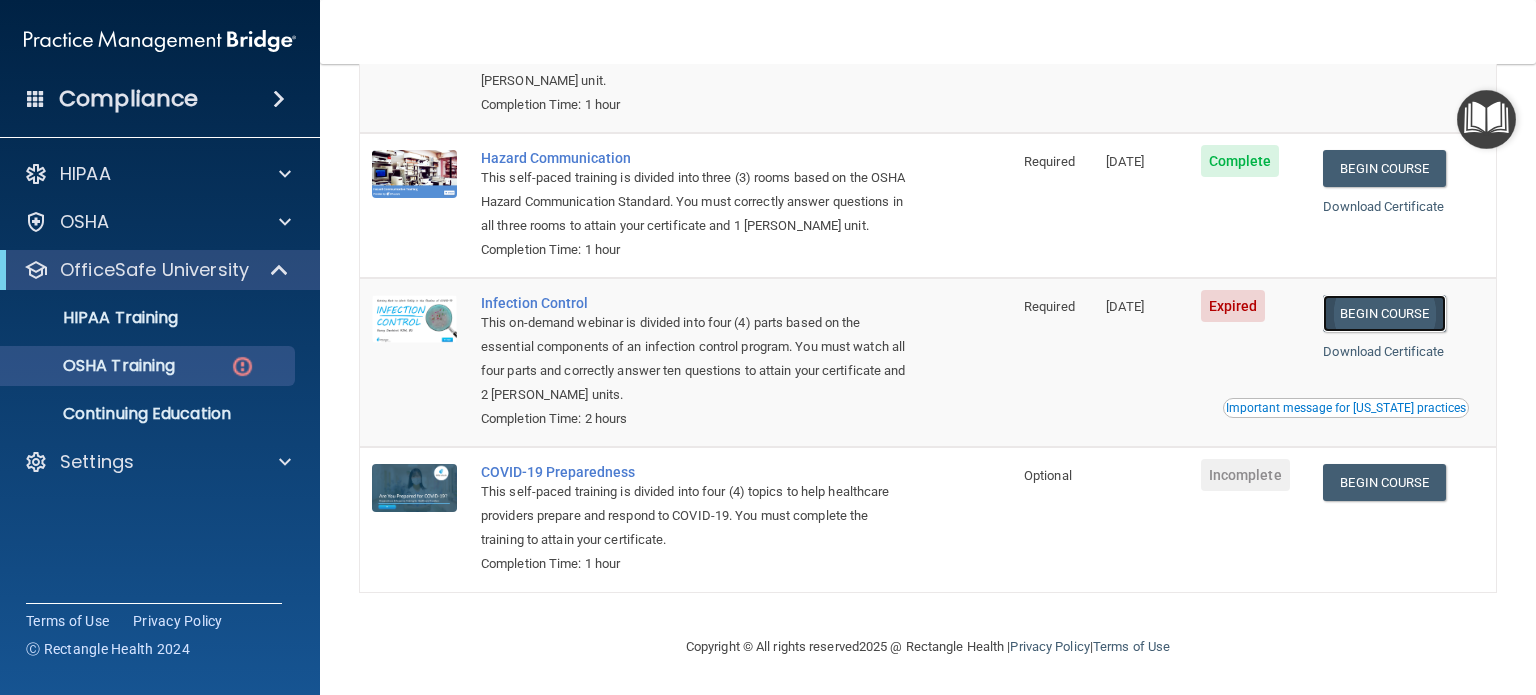 click on "Begin Course" at bounding box center (1384, 313) 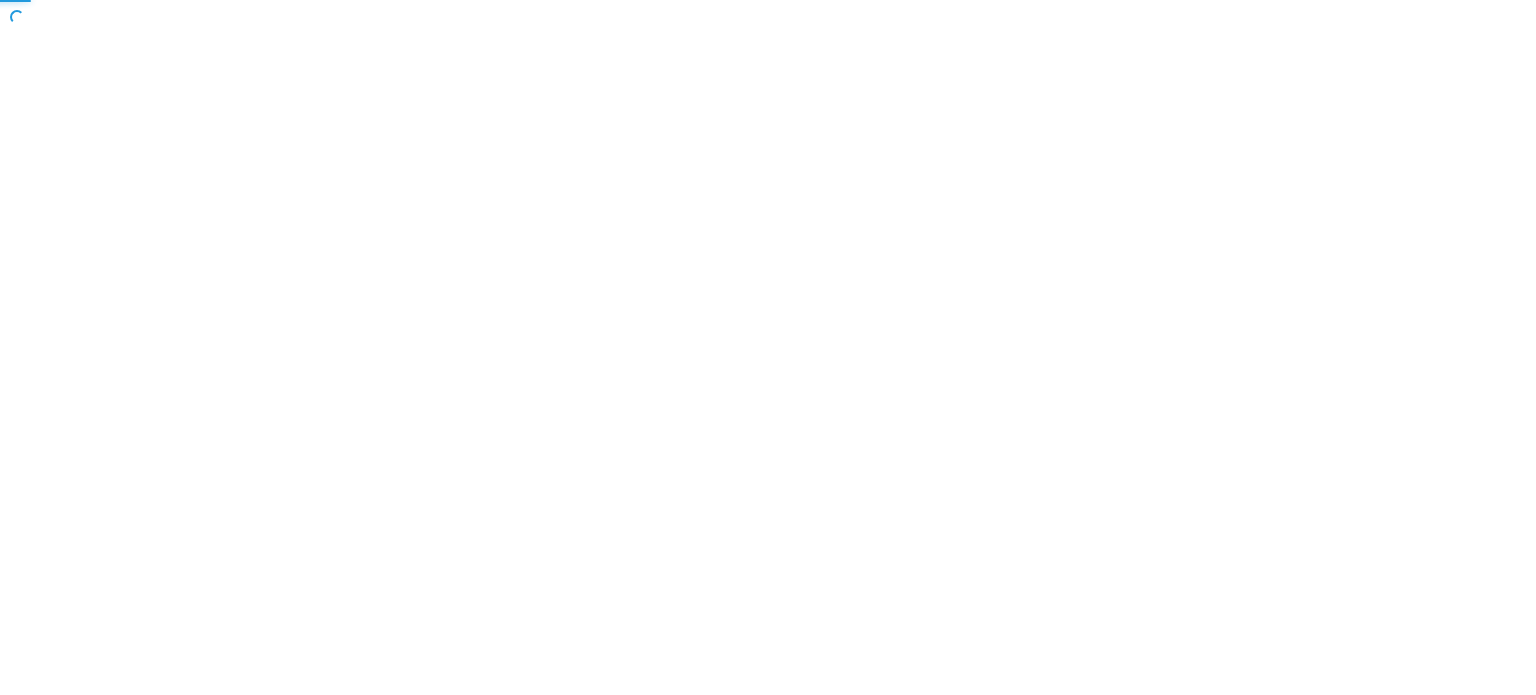 scroll, scrollTop: 0, scrollLeft: 0, axis: both 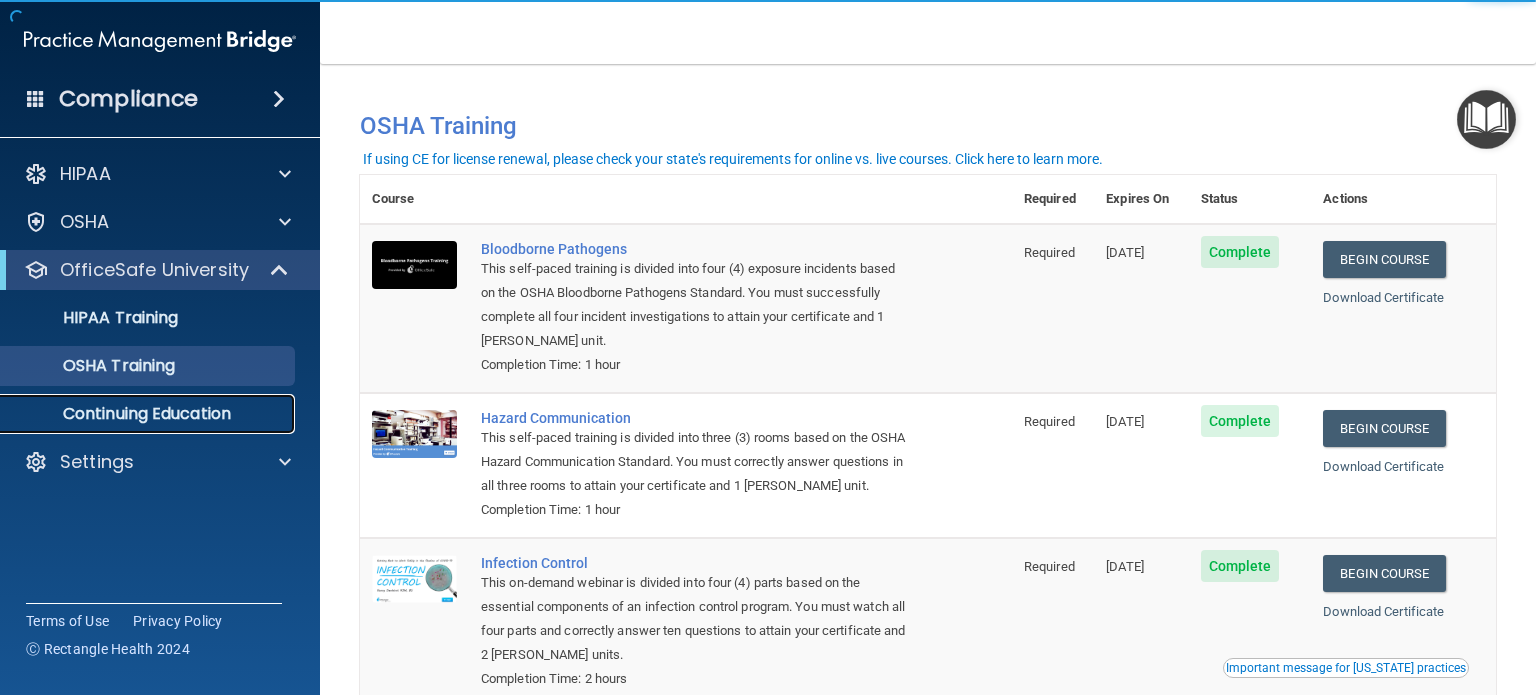 click on "Continuing Education" at bounding box center [149, 414] 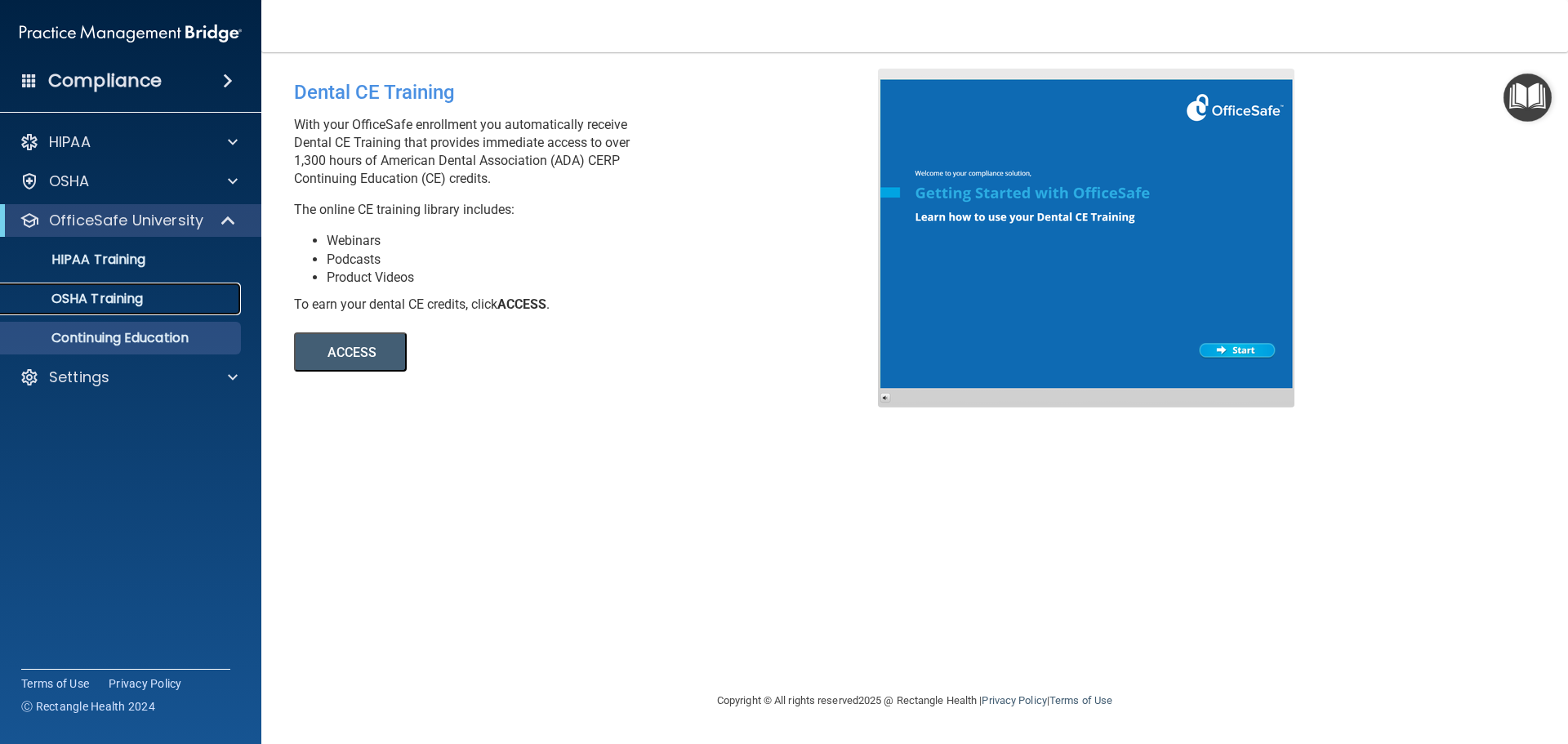 click on "OSHA Training" at bounding box center [77, 299] 